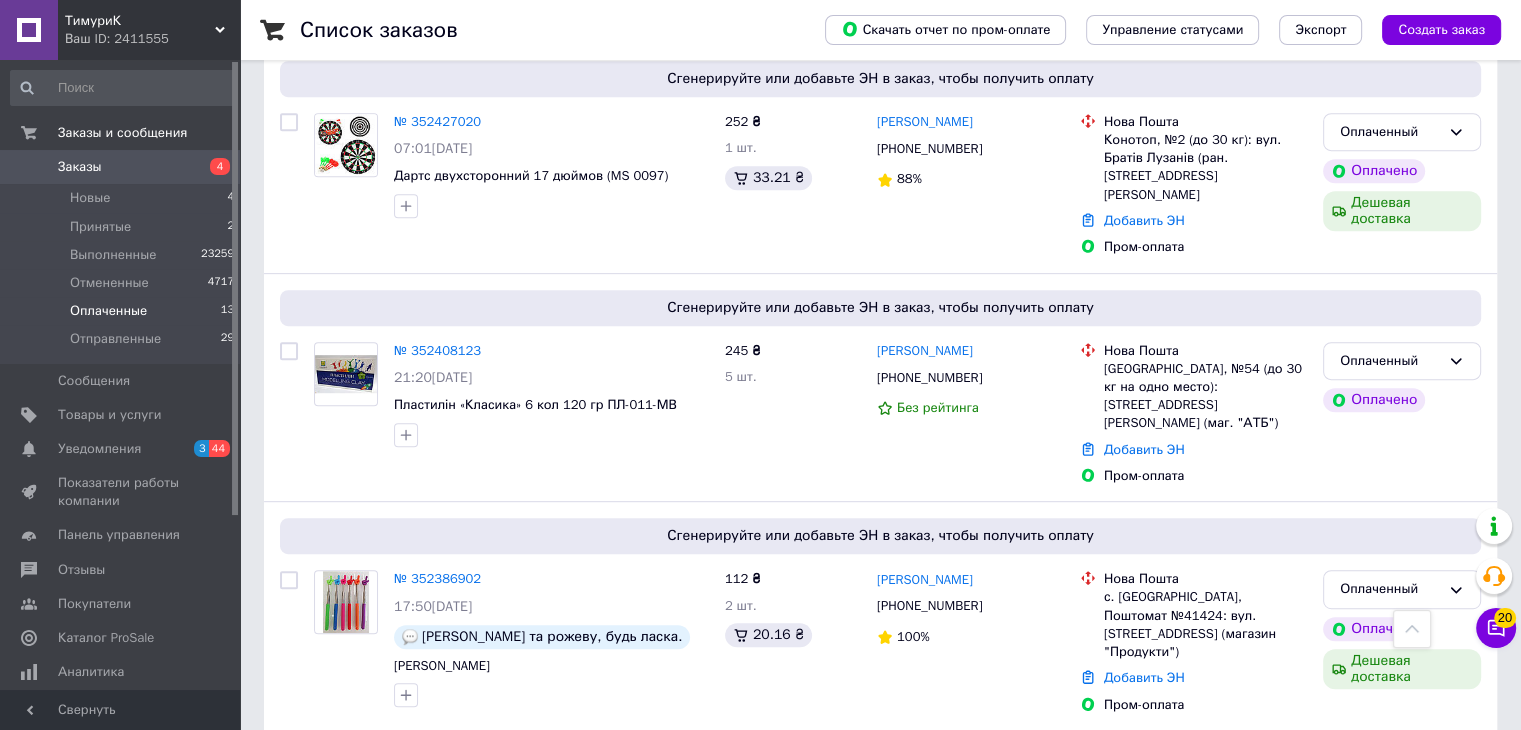 scroll, scrollTop: 786, scrollLeft: 0, axis: vertical 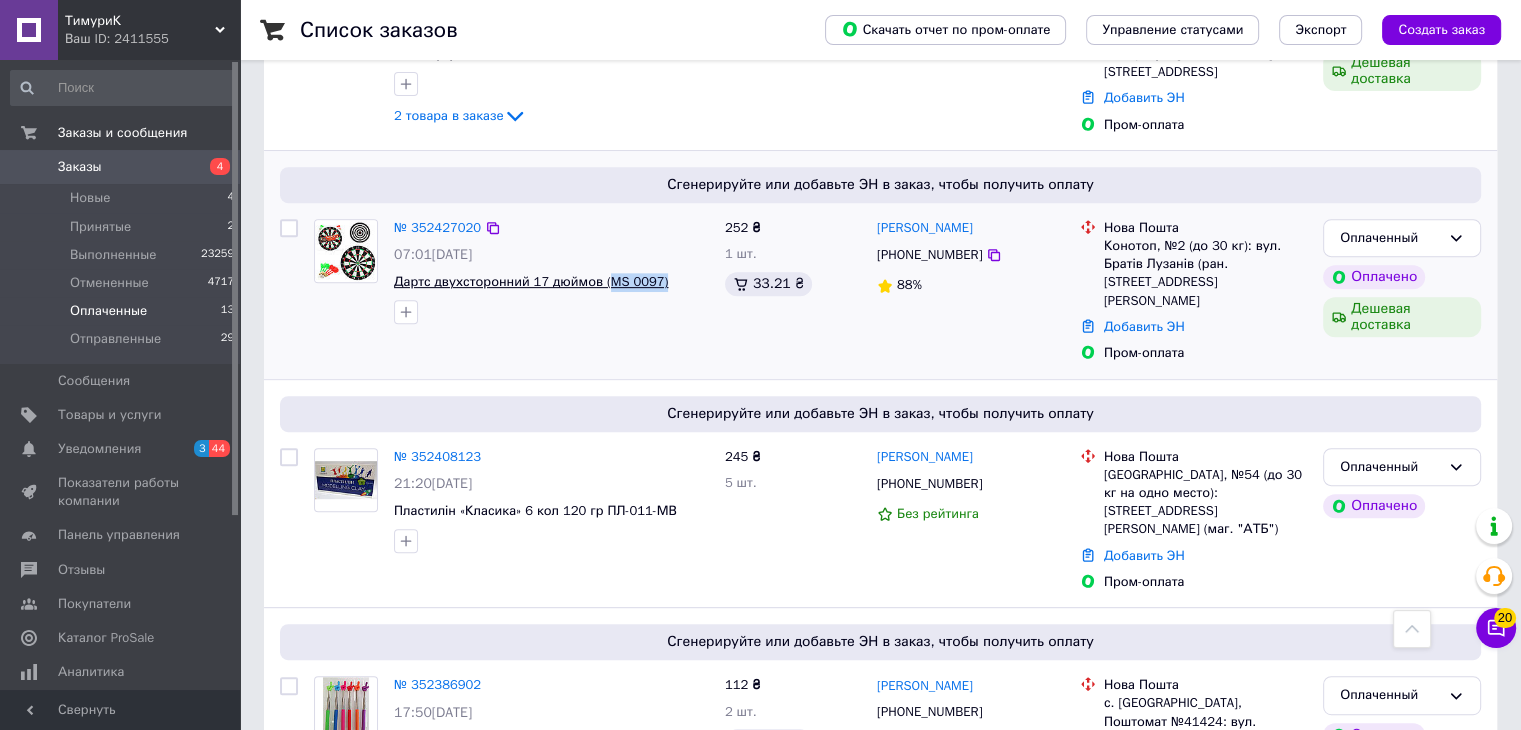 drag, startPoint x: 665, startPoint y: 276, endPoint x: 599, endPoint y: 273, distance: 66.068146 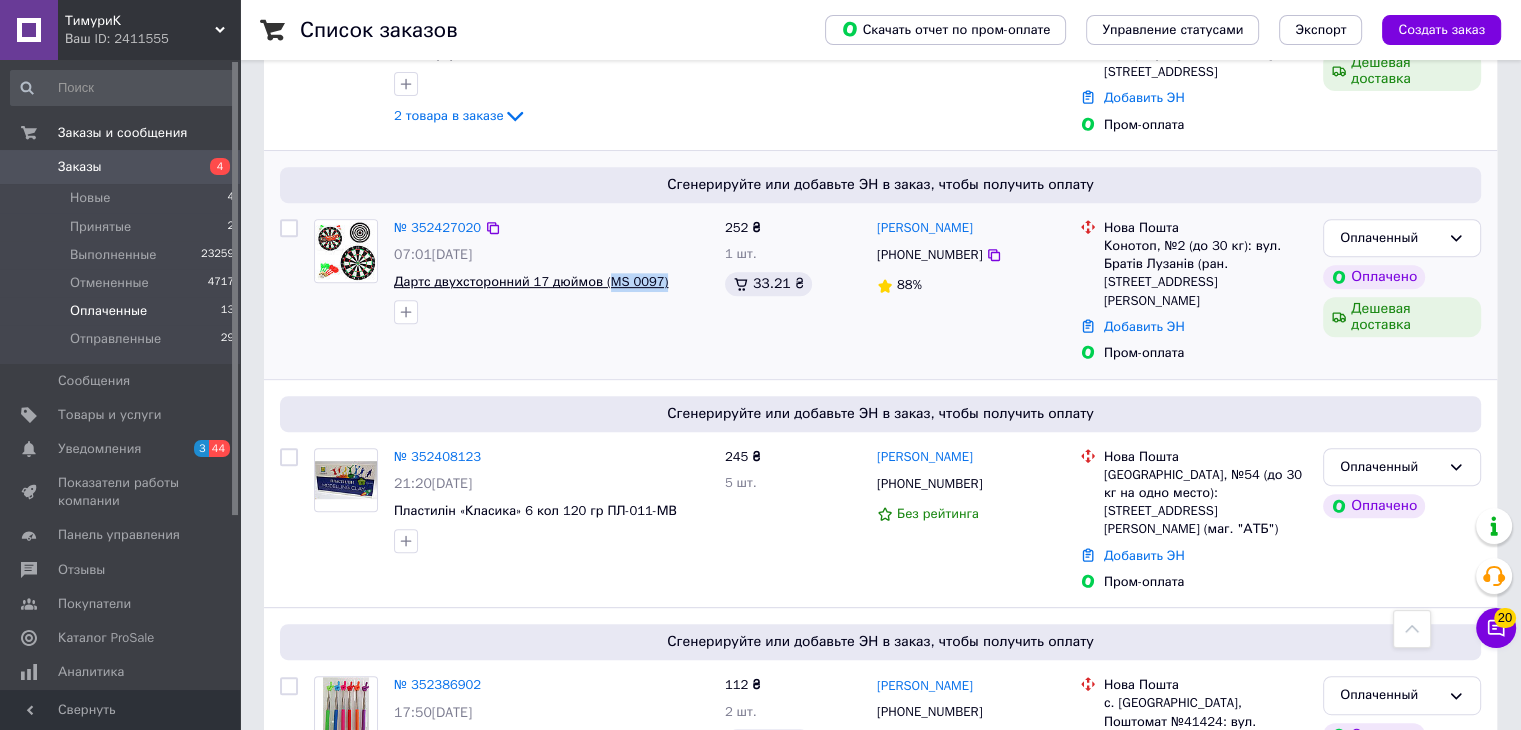 copy on "MS 0097)" 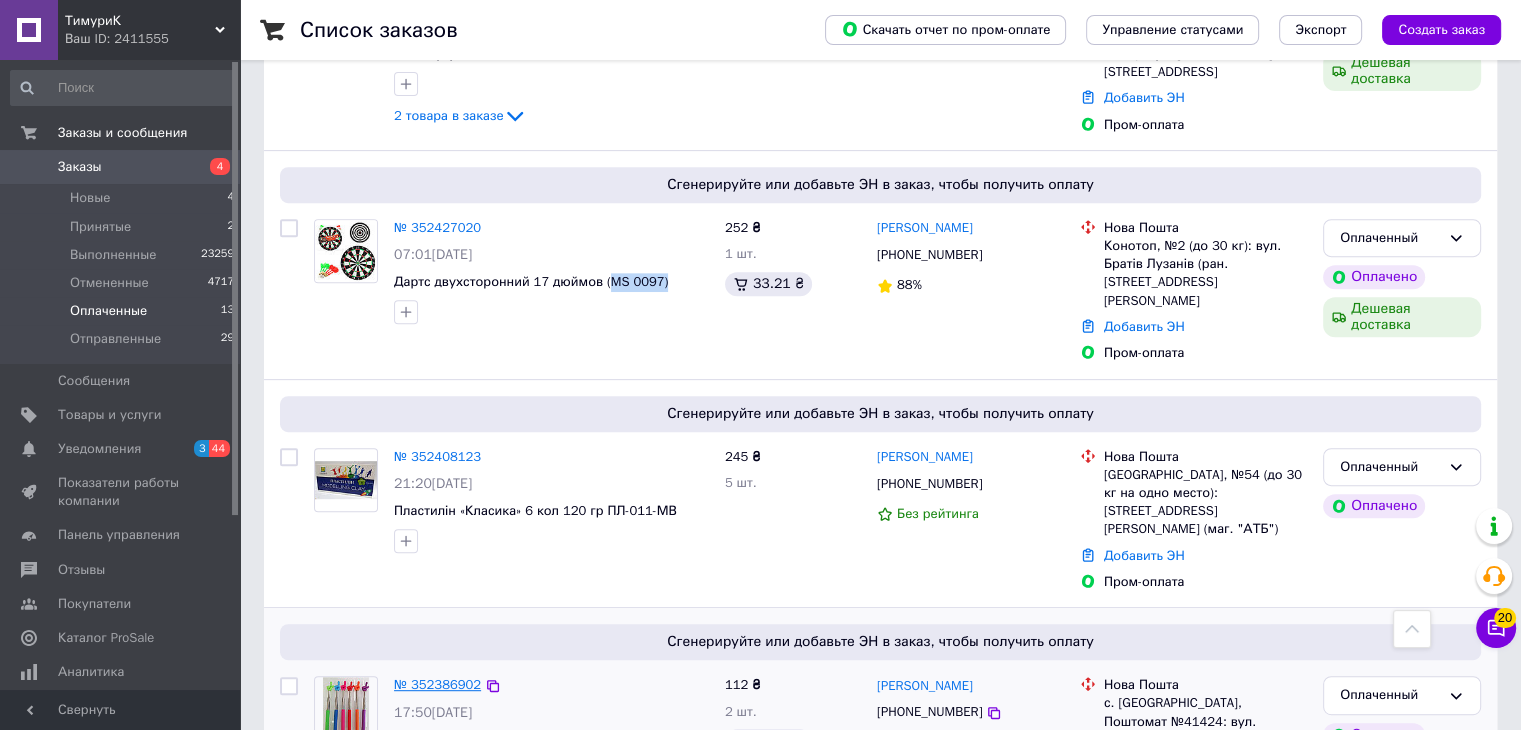 click on "№ 352386902" at bounding box center [437, 684] 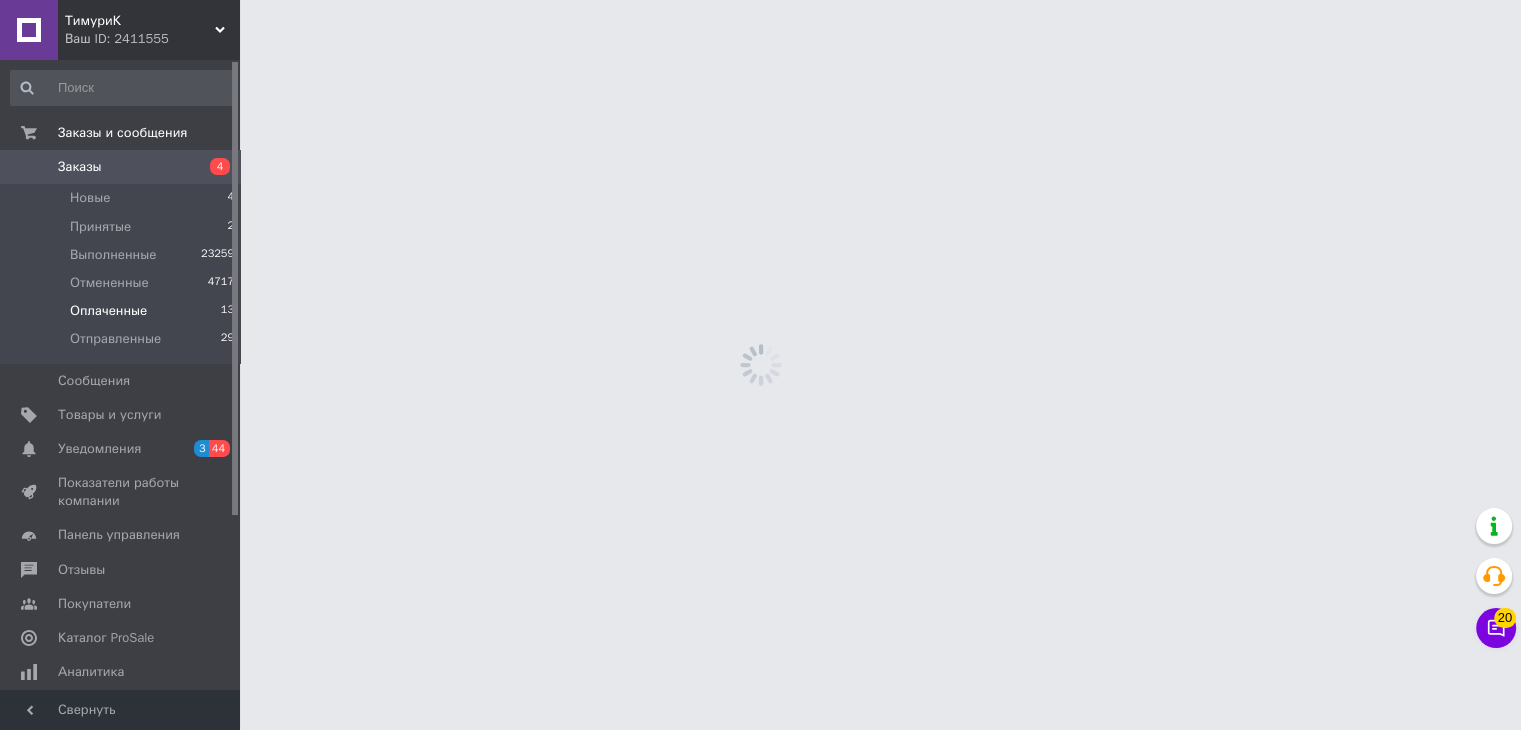 scroll, scrollTop: 0, scrollLeft: 0, axis: both 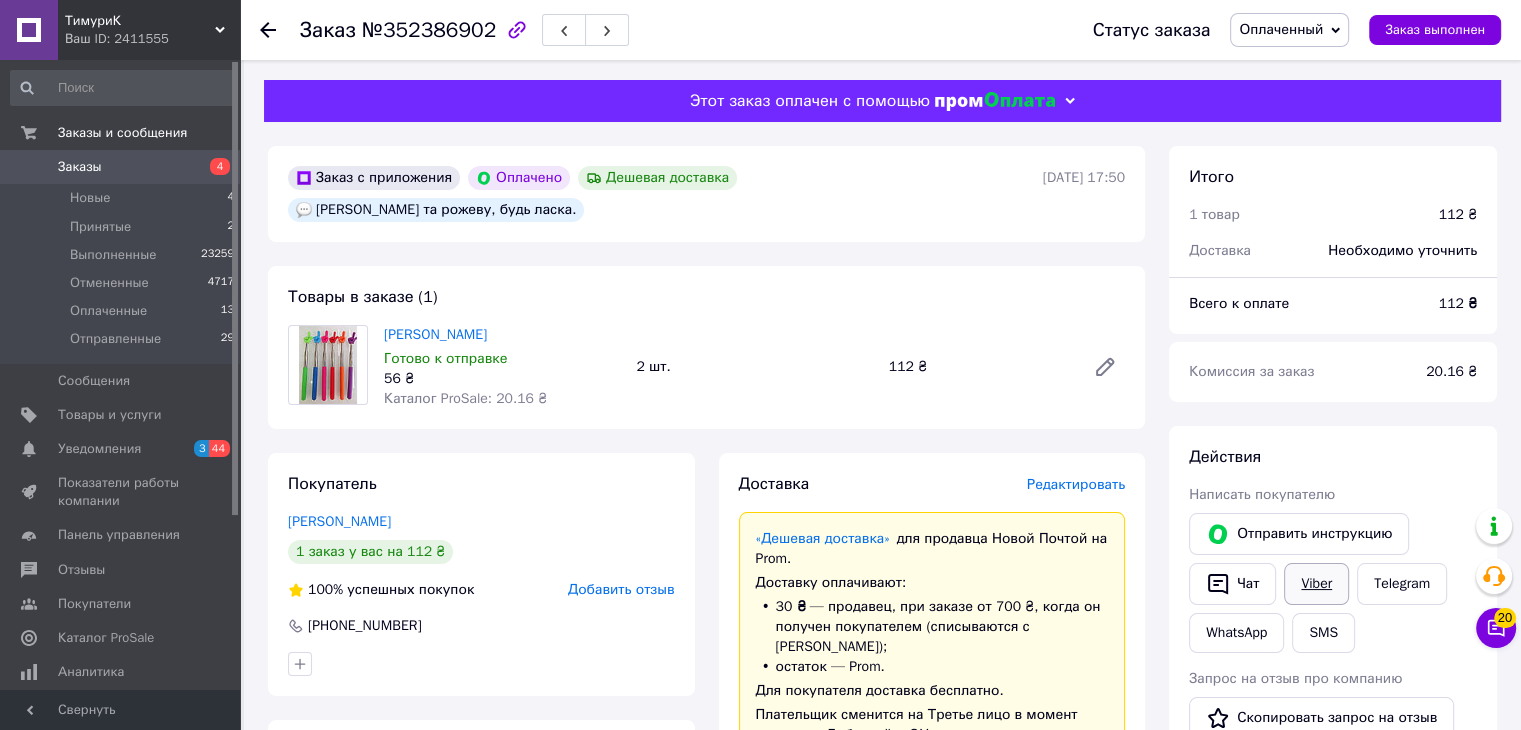 click on "Viber" at bounding box center [1316, 584] 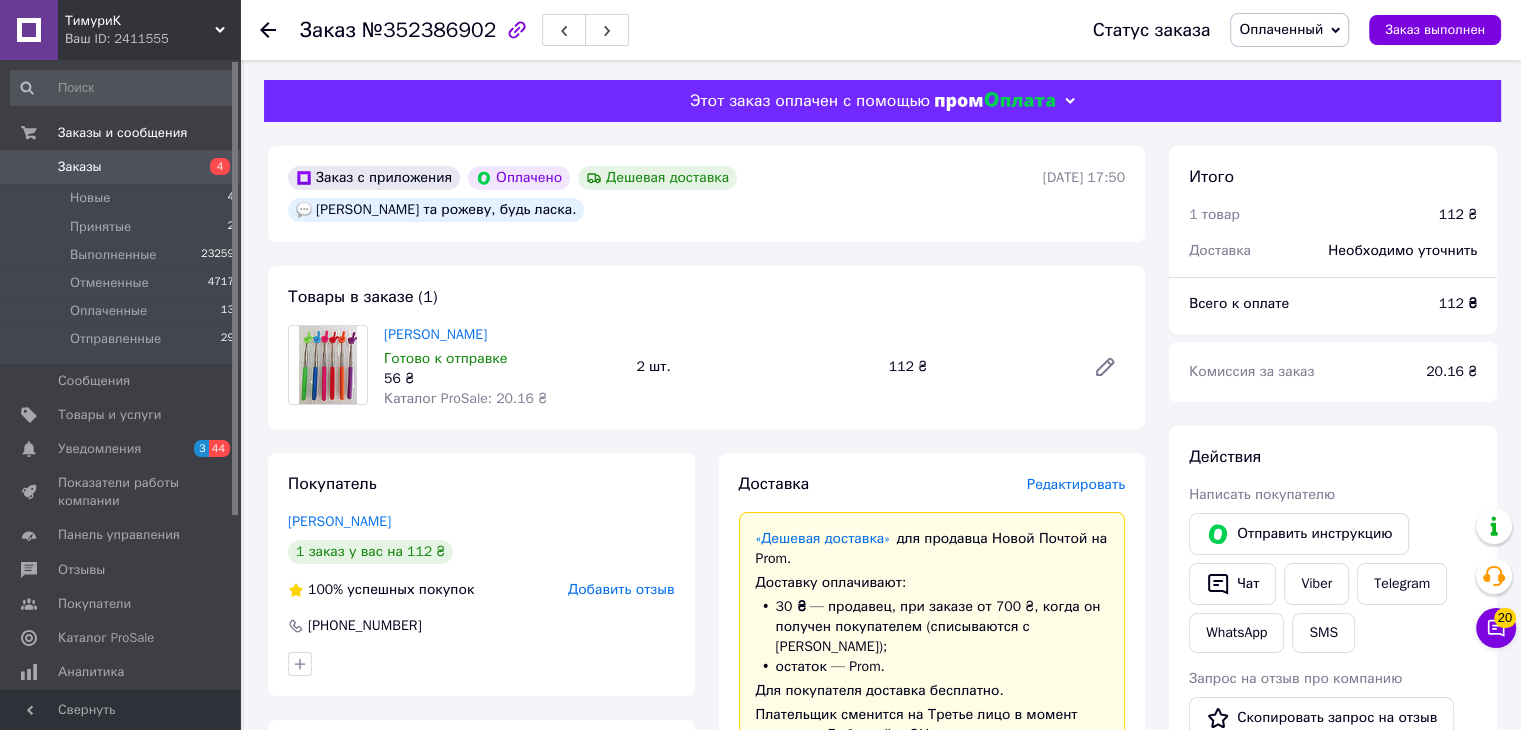 click 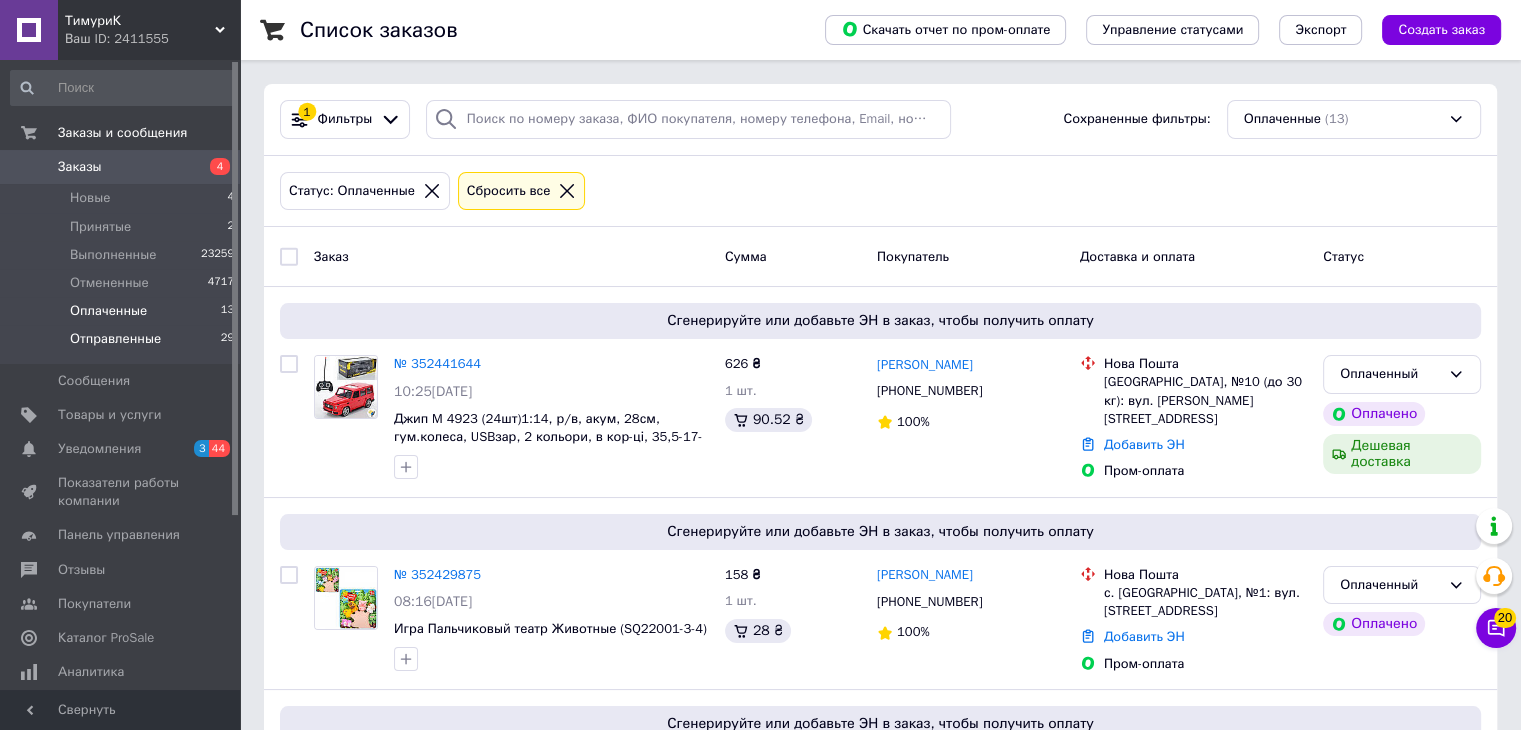 click on "Отправленные" at bounding box center (115, 339) 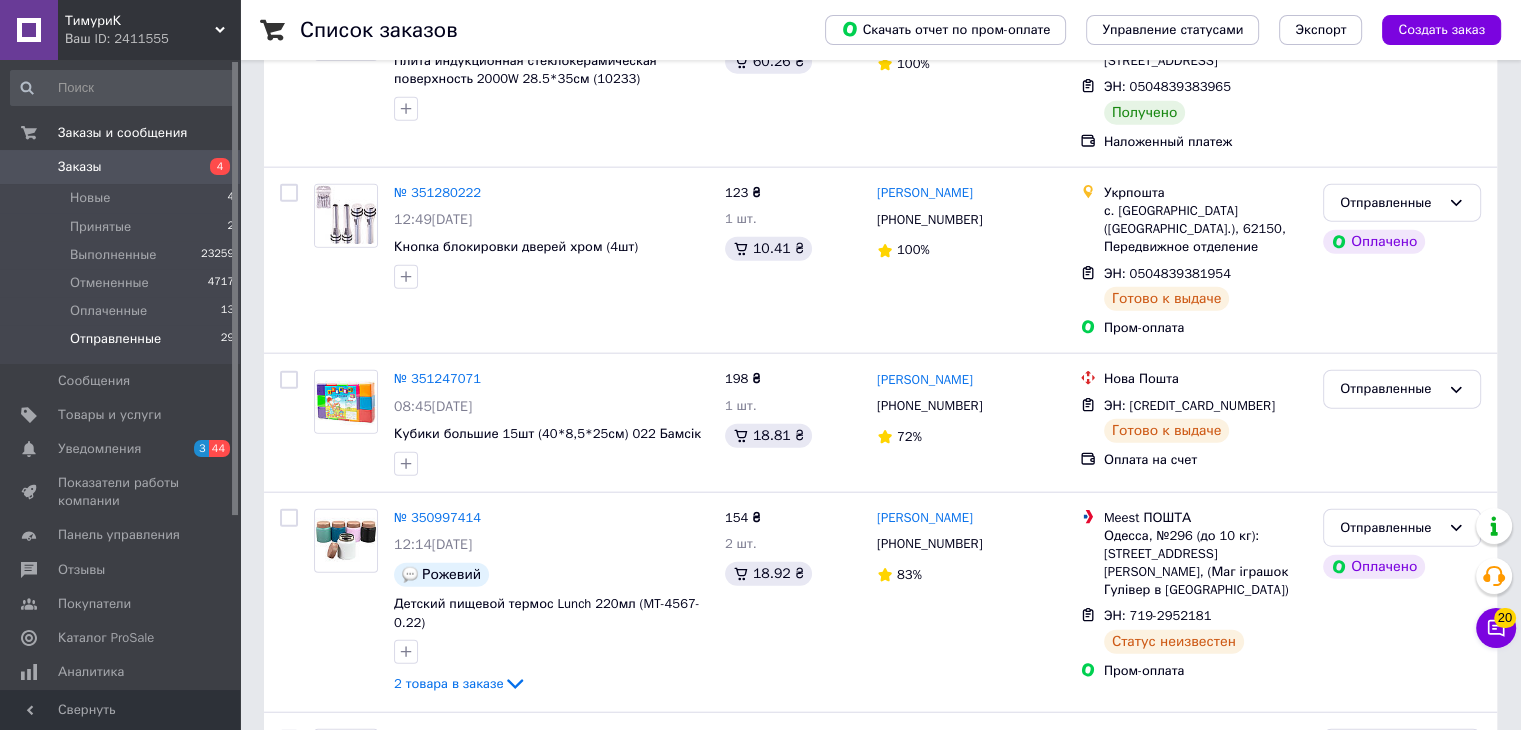 scroll, scrollTop: 4940, scrollLeft: 0, axis: vertical 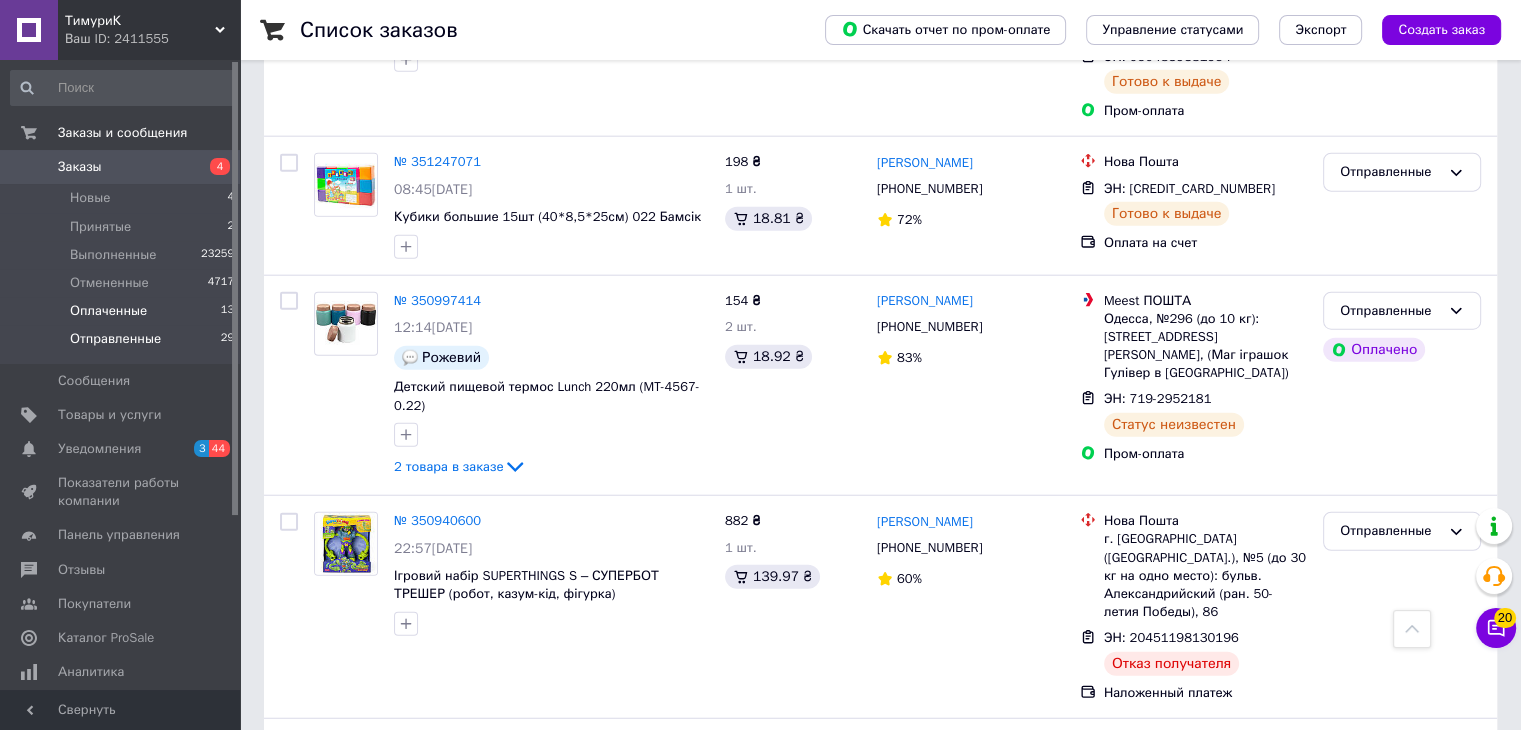 click on "Оплаченные 13" at bounding box center [123, 311] 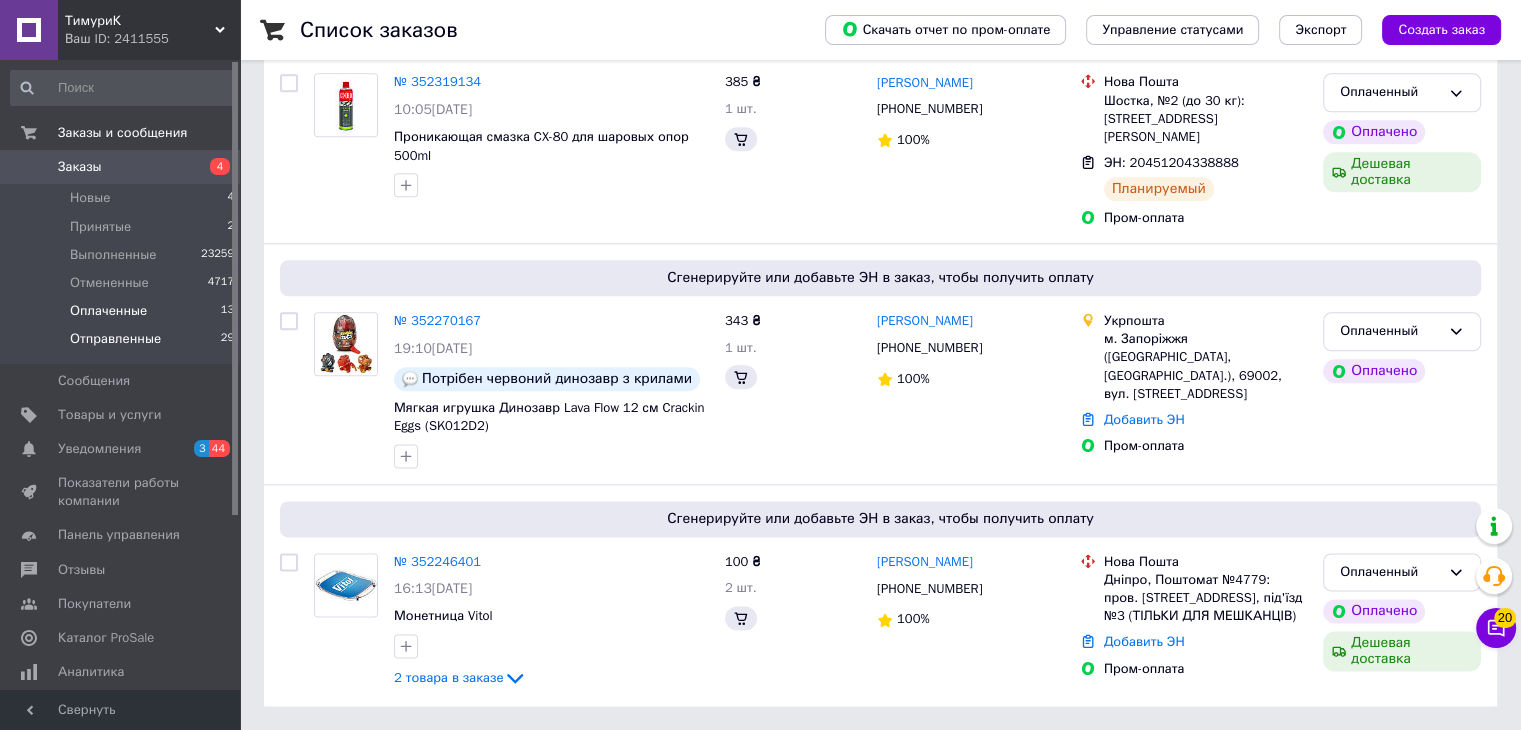 scroll, scrollTop: 0, scrollLeft: 0, axis: both 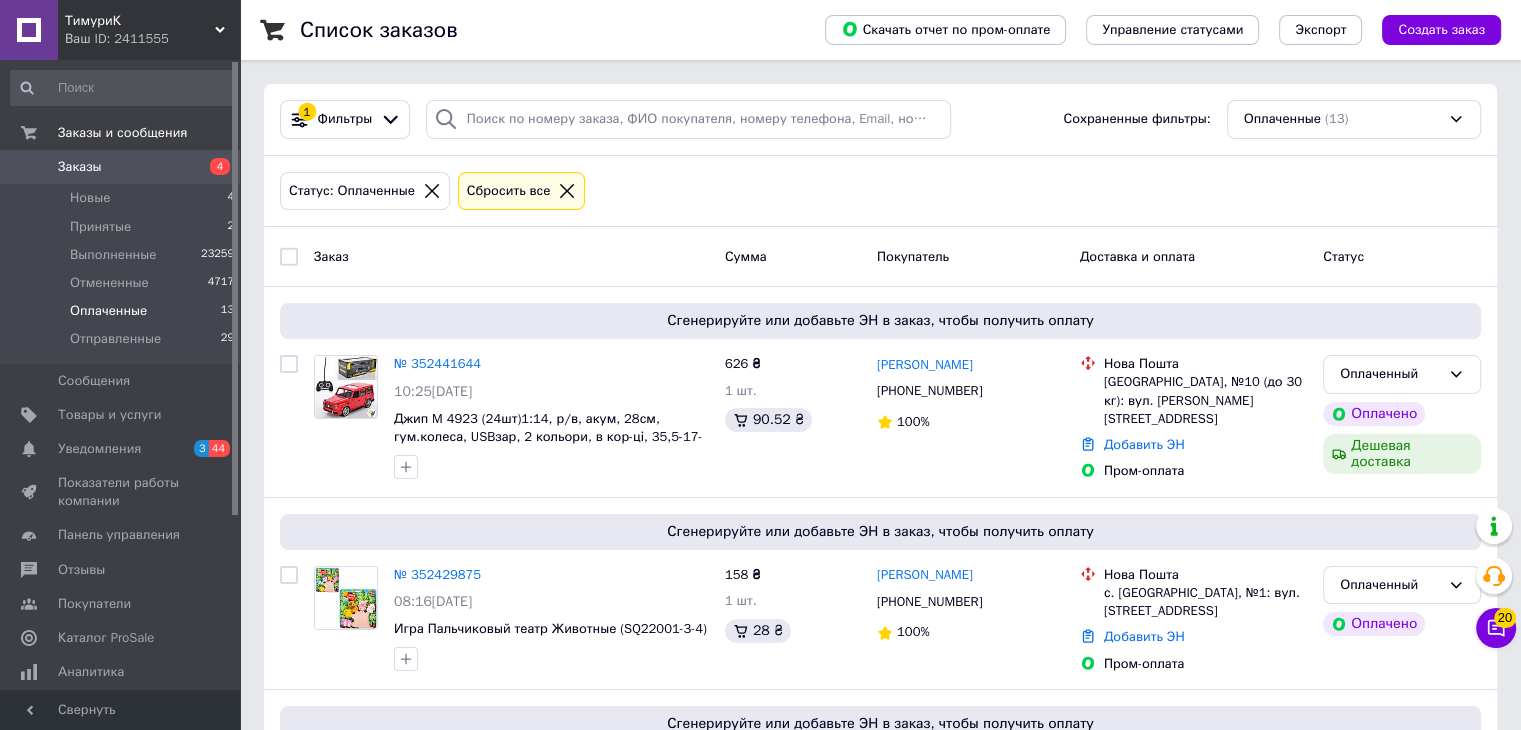 click on "Оплаченные 13" at bounding box center [123, 311] 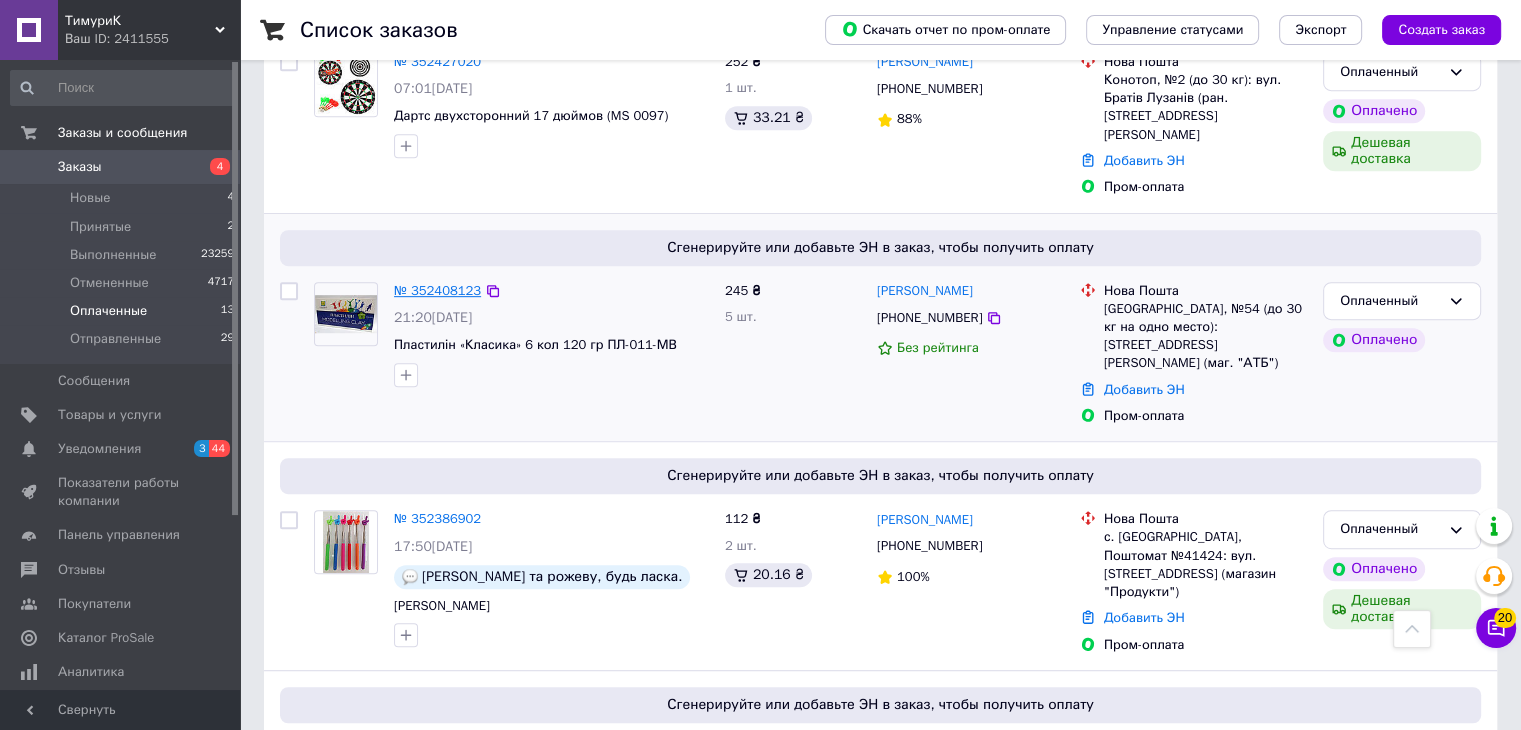 click on "№ 352408123" at bounding box center (437, 290) 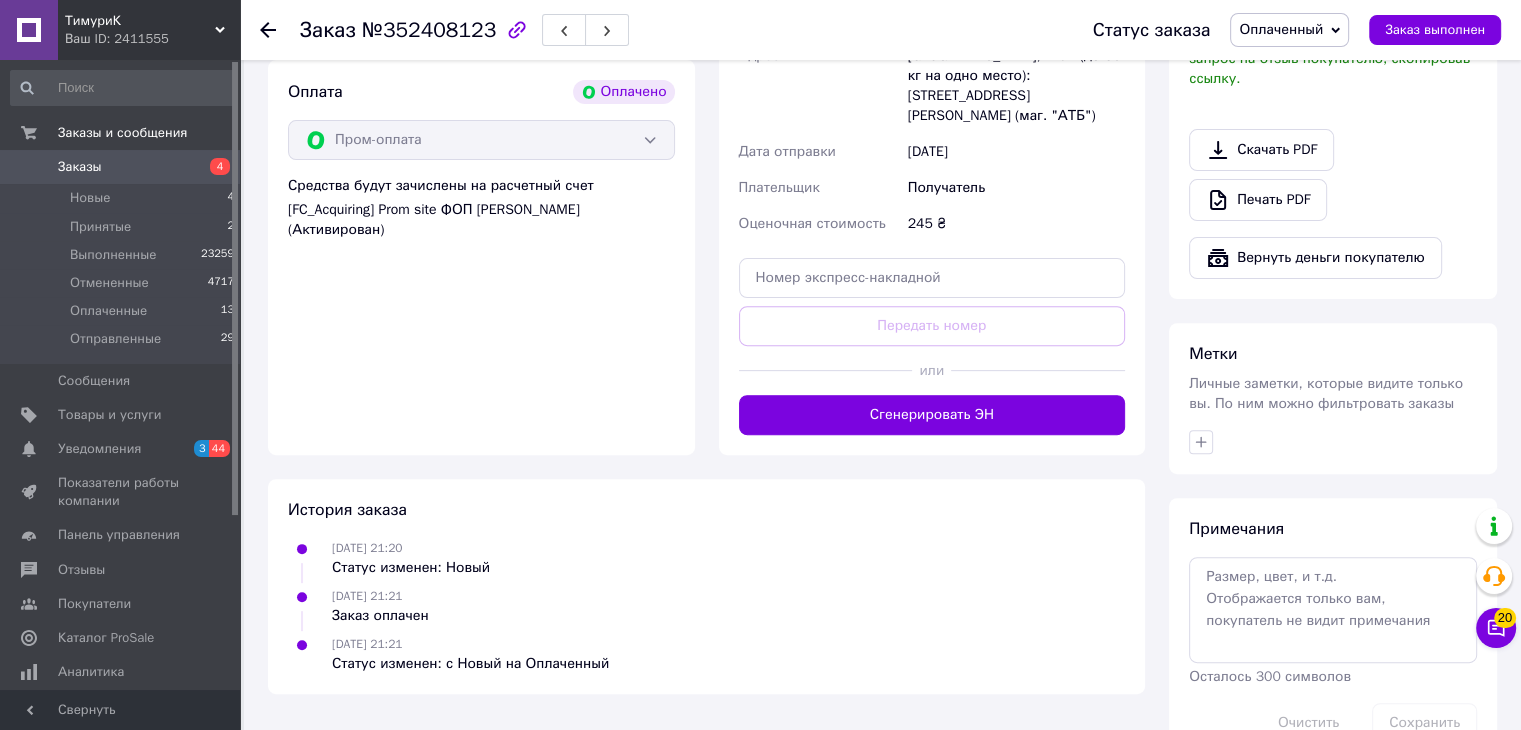 scroll, scrollTop: 684, scrollLeft: 0, axis: vertical 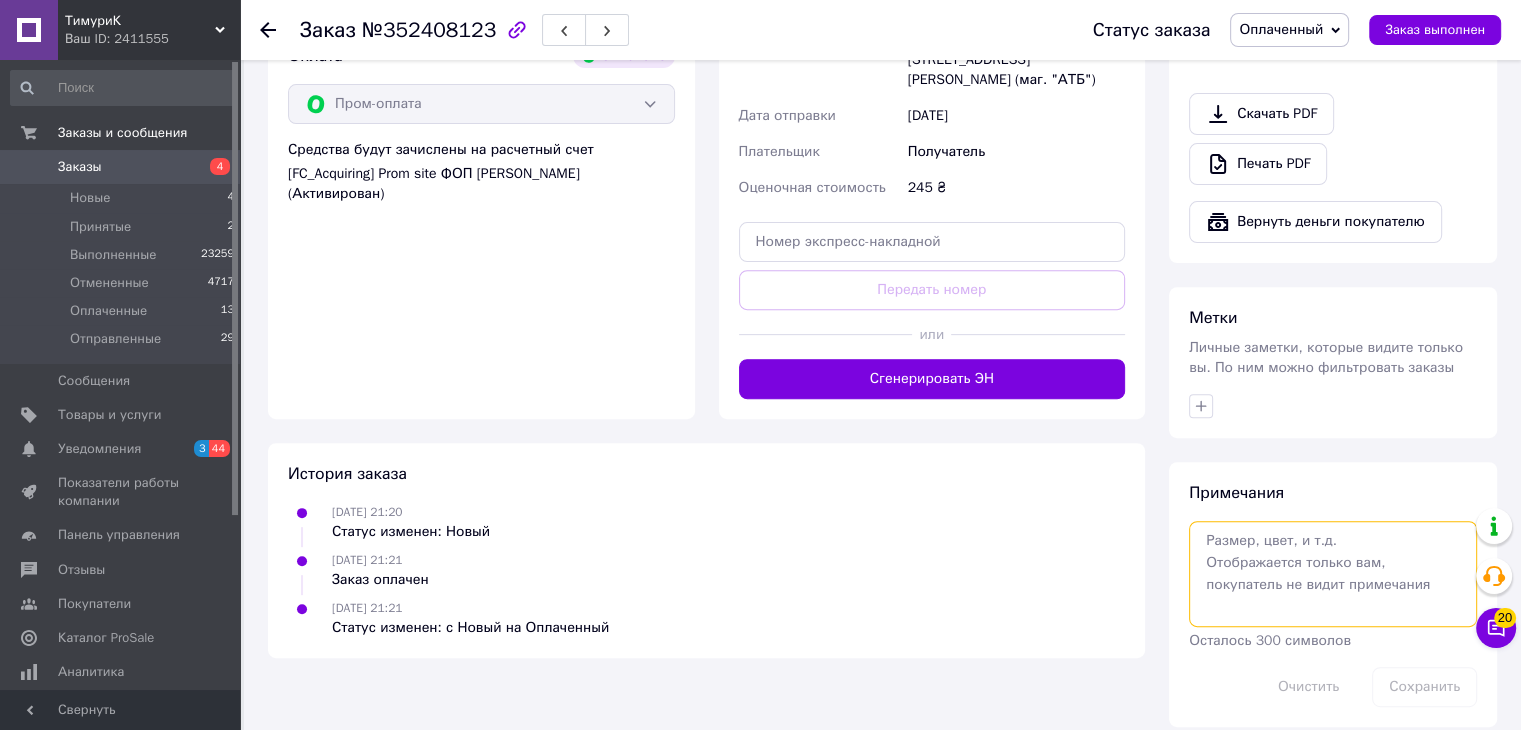 click at bounding box center [1333, 574] 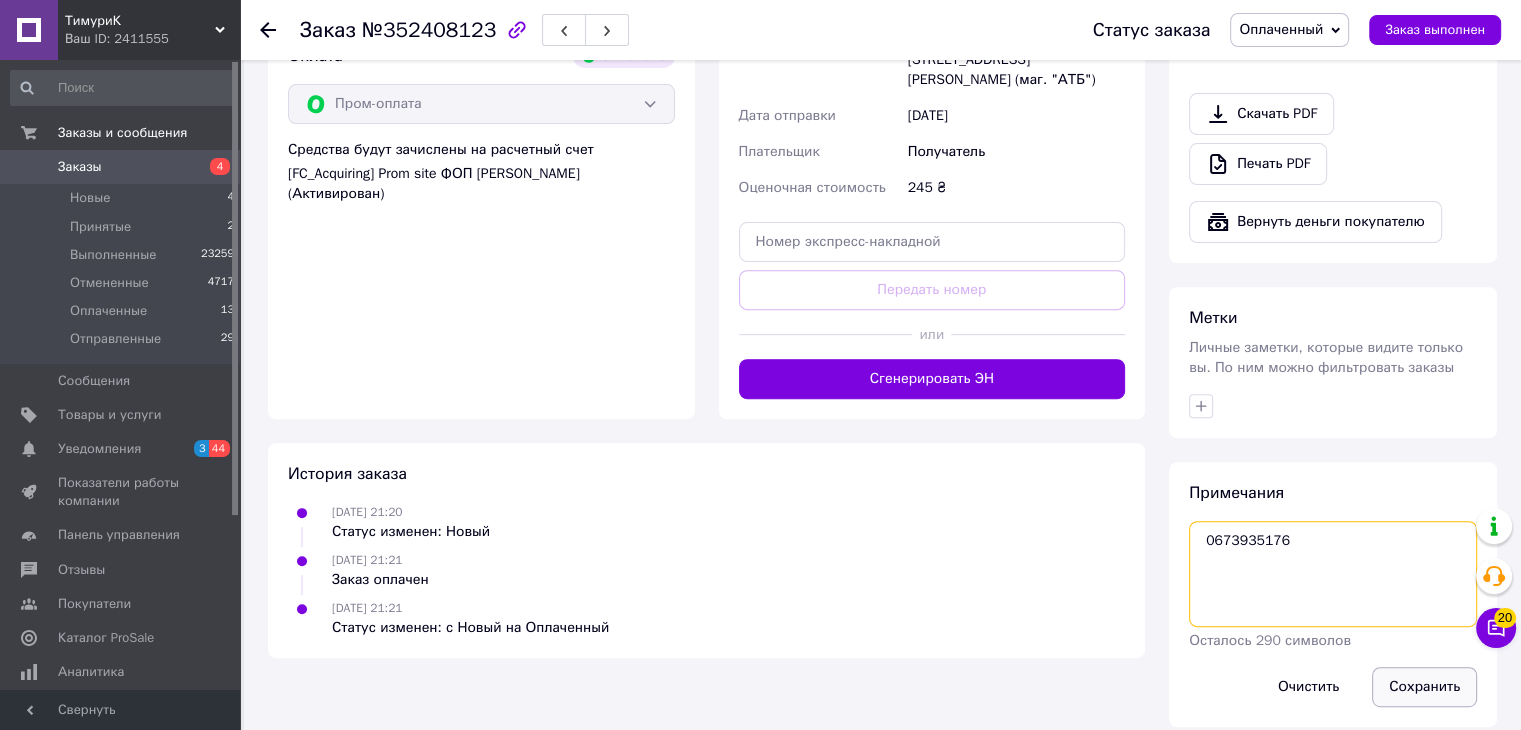 type on "0673935176" 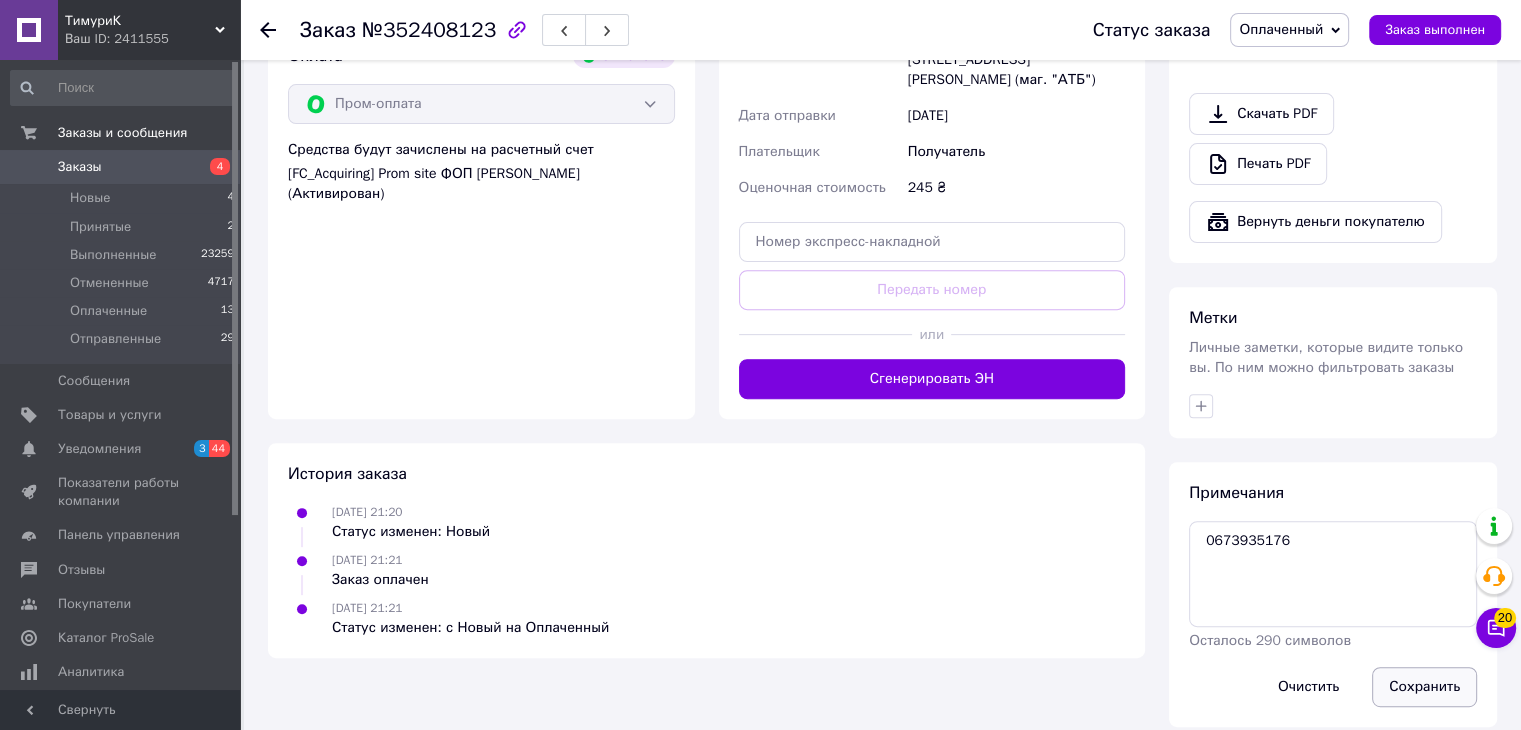 click on "Сохранить" at bounding box center [1424, 687] 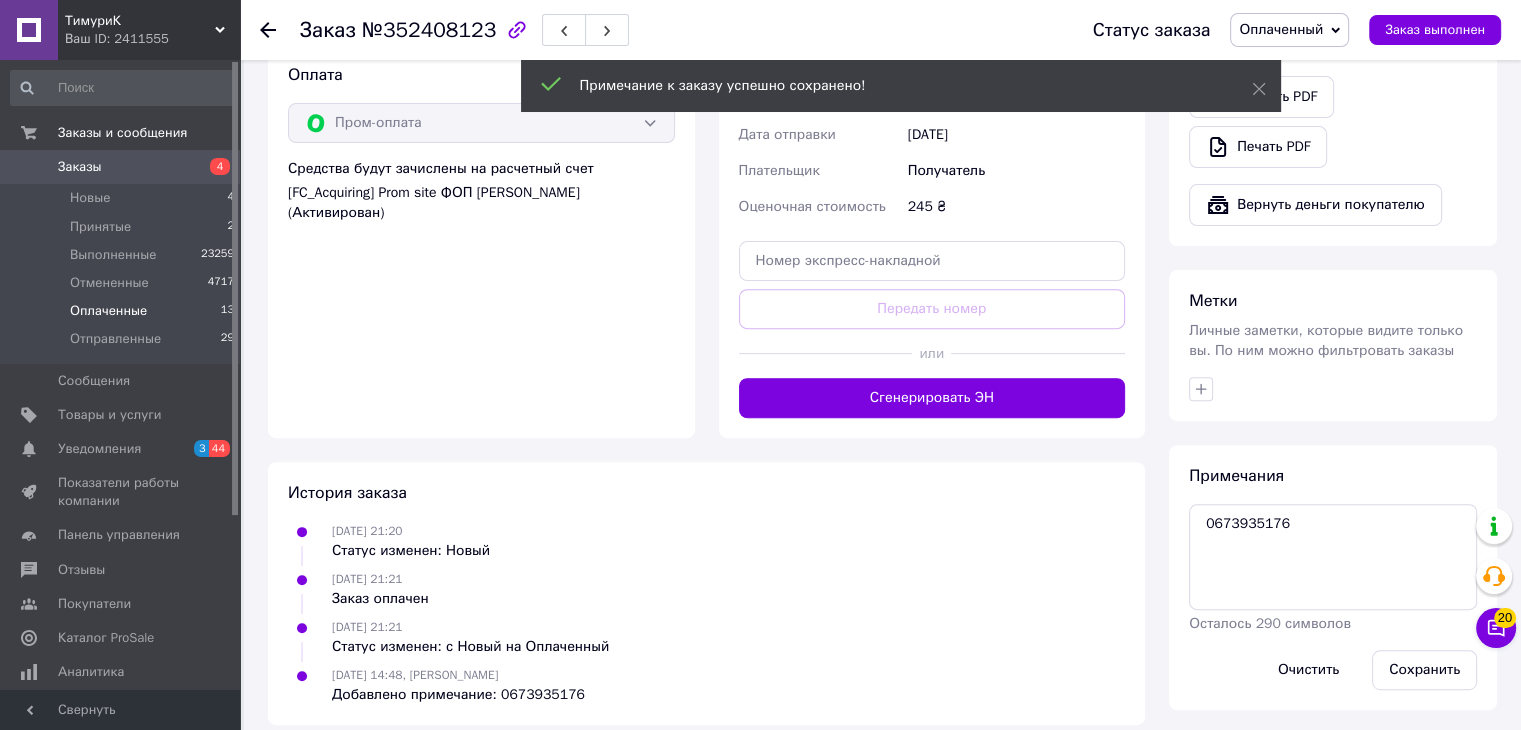 scroll, scrollTop: 684, scrollLeft: 0, axis: vertical 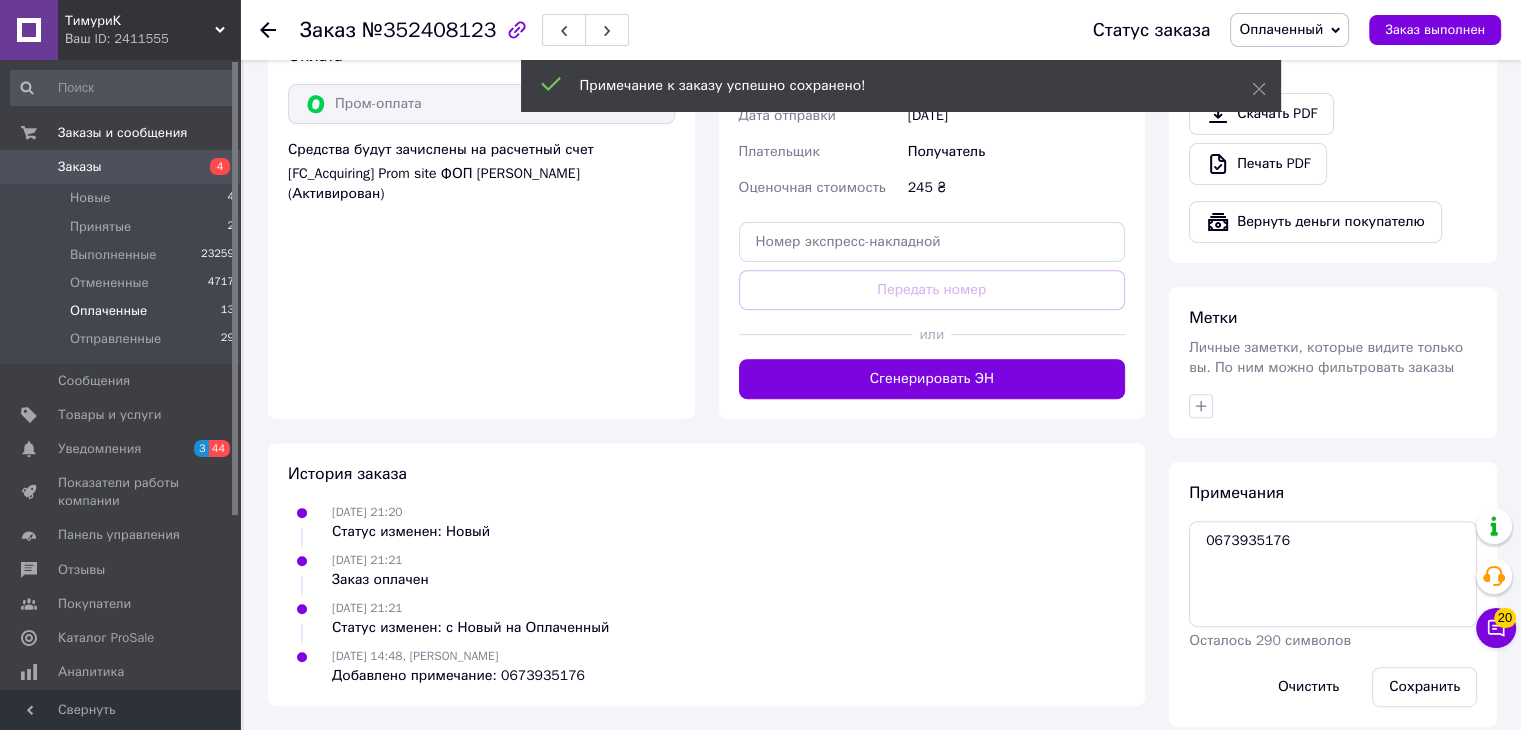 click on "Оплаченные" at bounding box center (108, 311) 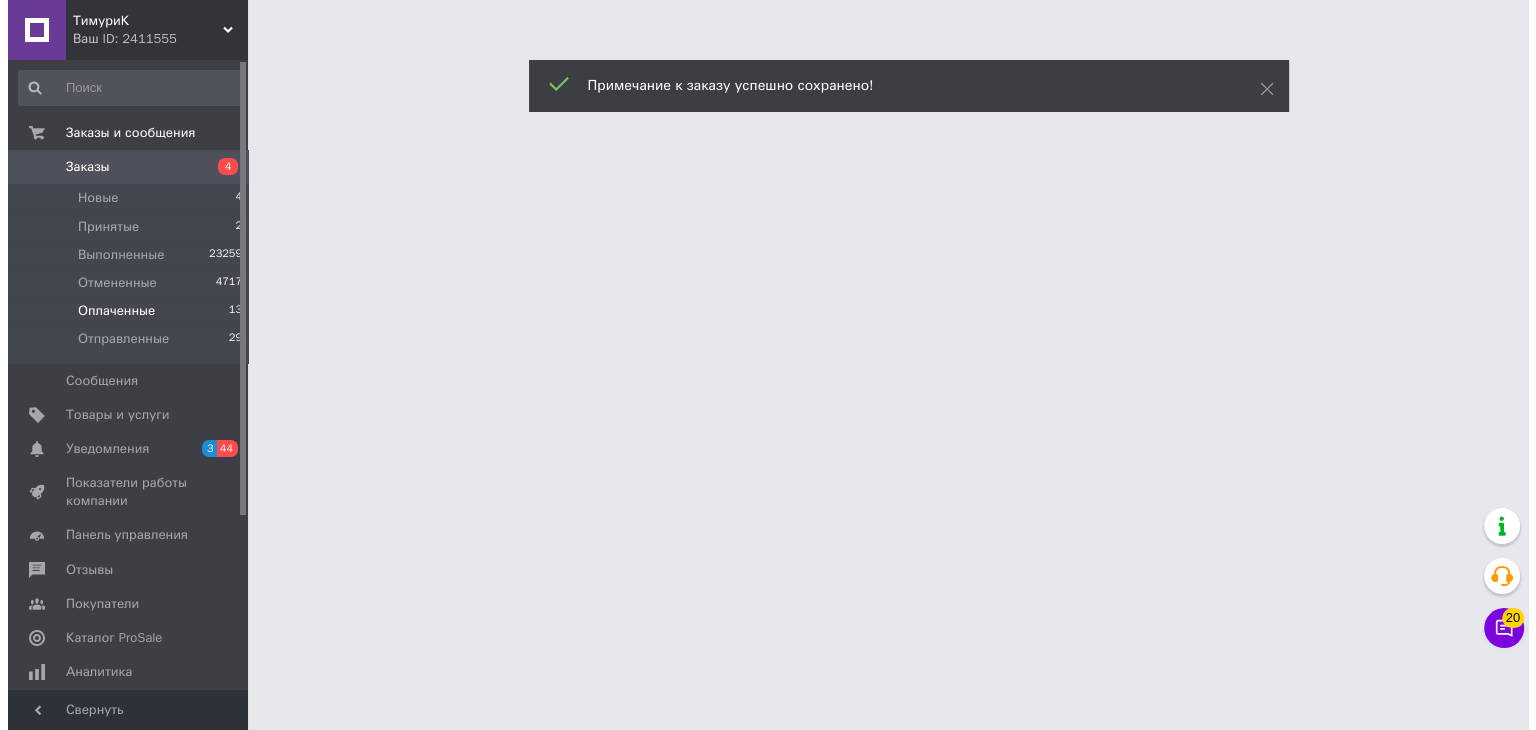 scroll, scrollTop: 0, scrollLeft: 0, axis: both 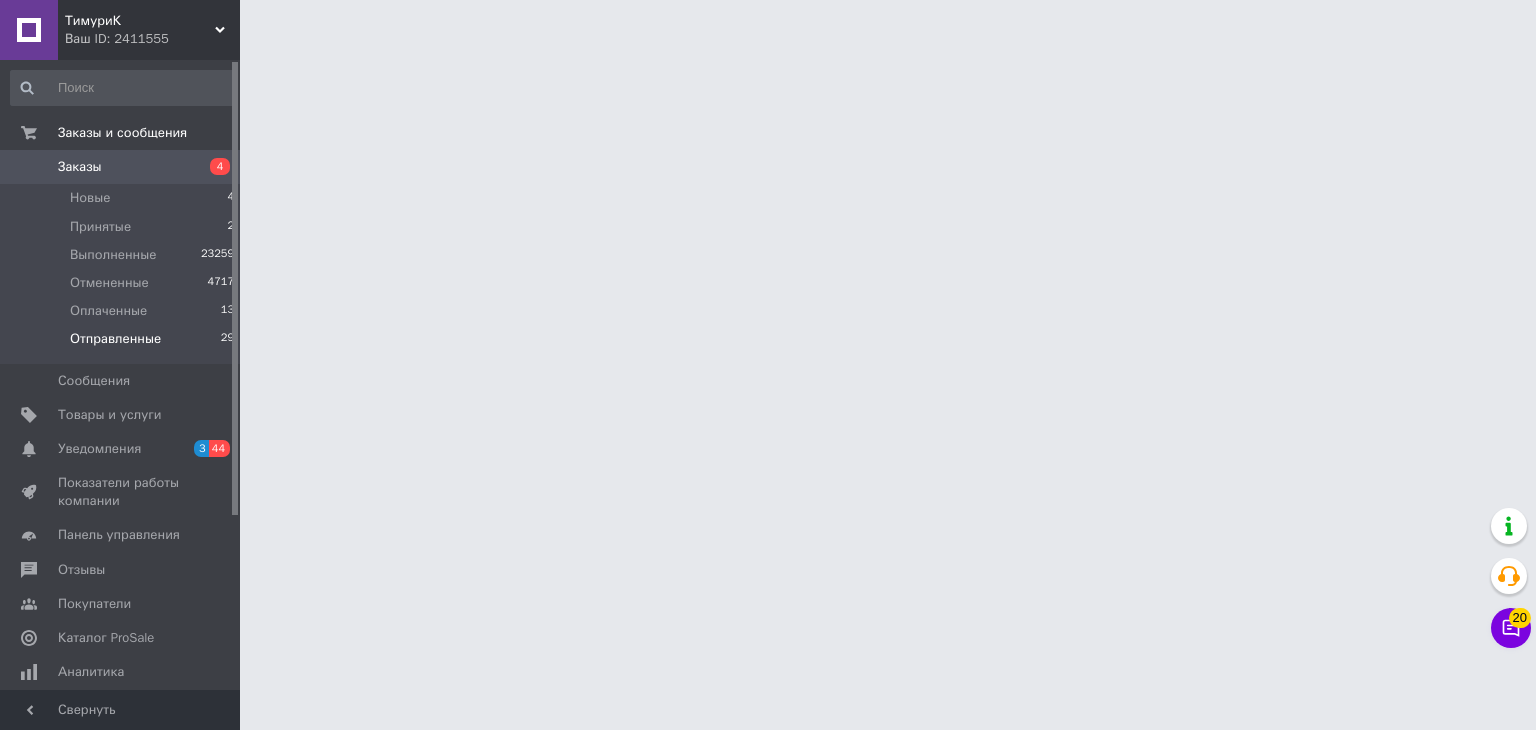 click on "Отправленные" at bounding box center (115, 339) 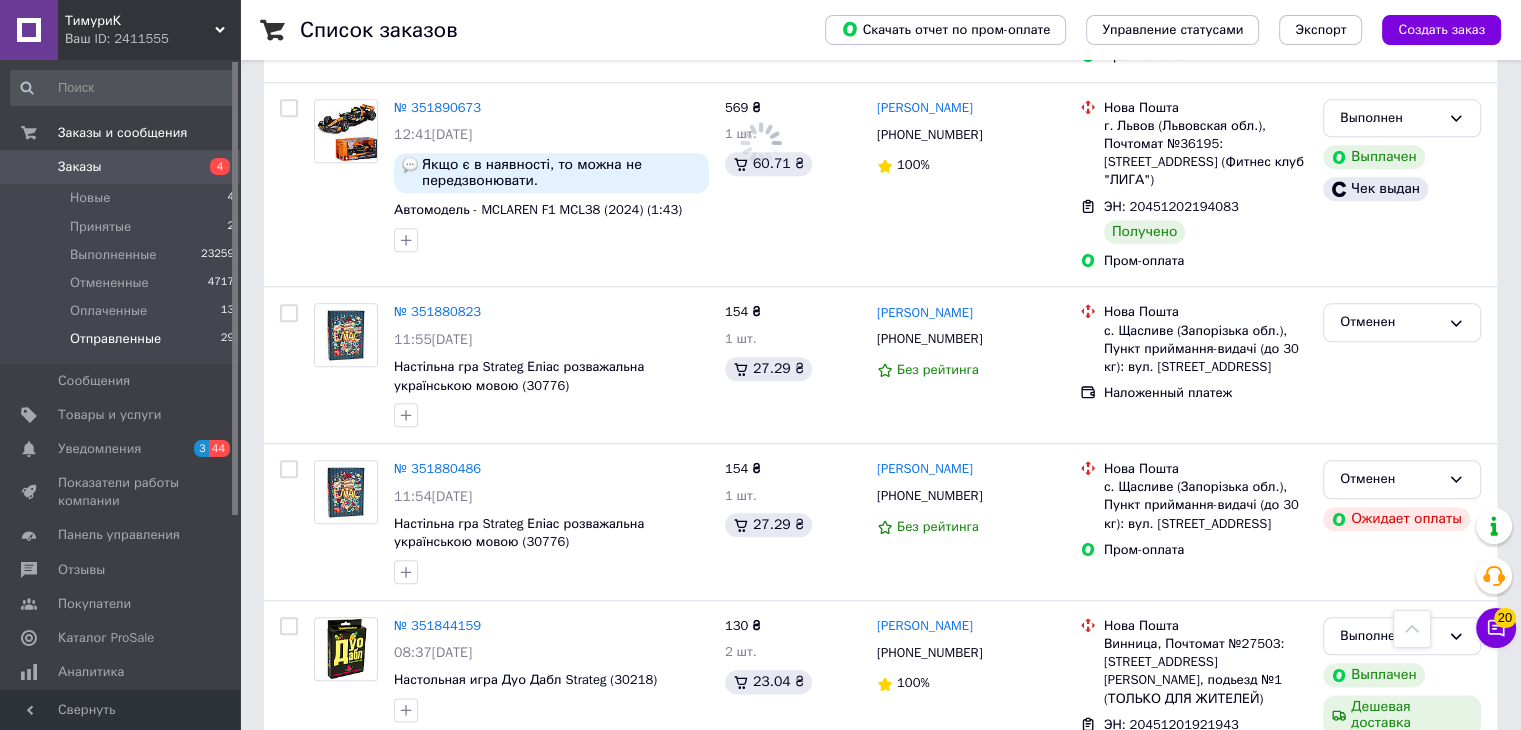 scroll, scrollTop: 18216, scrollLeft: 0, axis: vertical 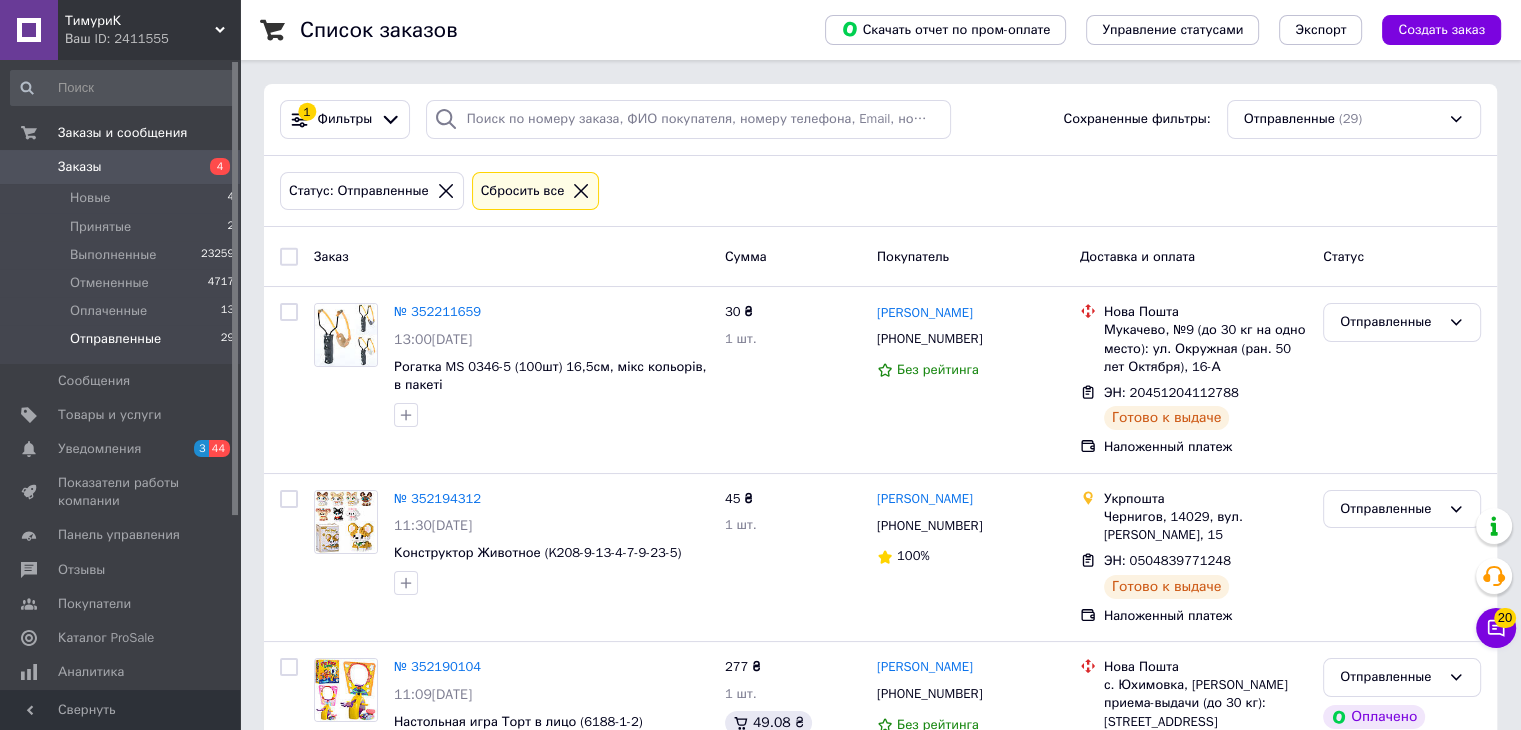 click on "Отправленные 29" at bounding box center [123, 344] 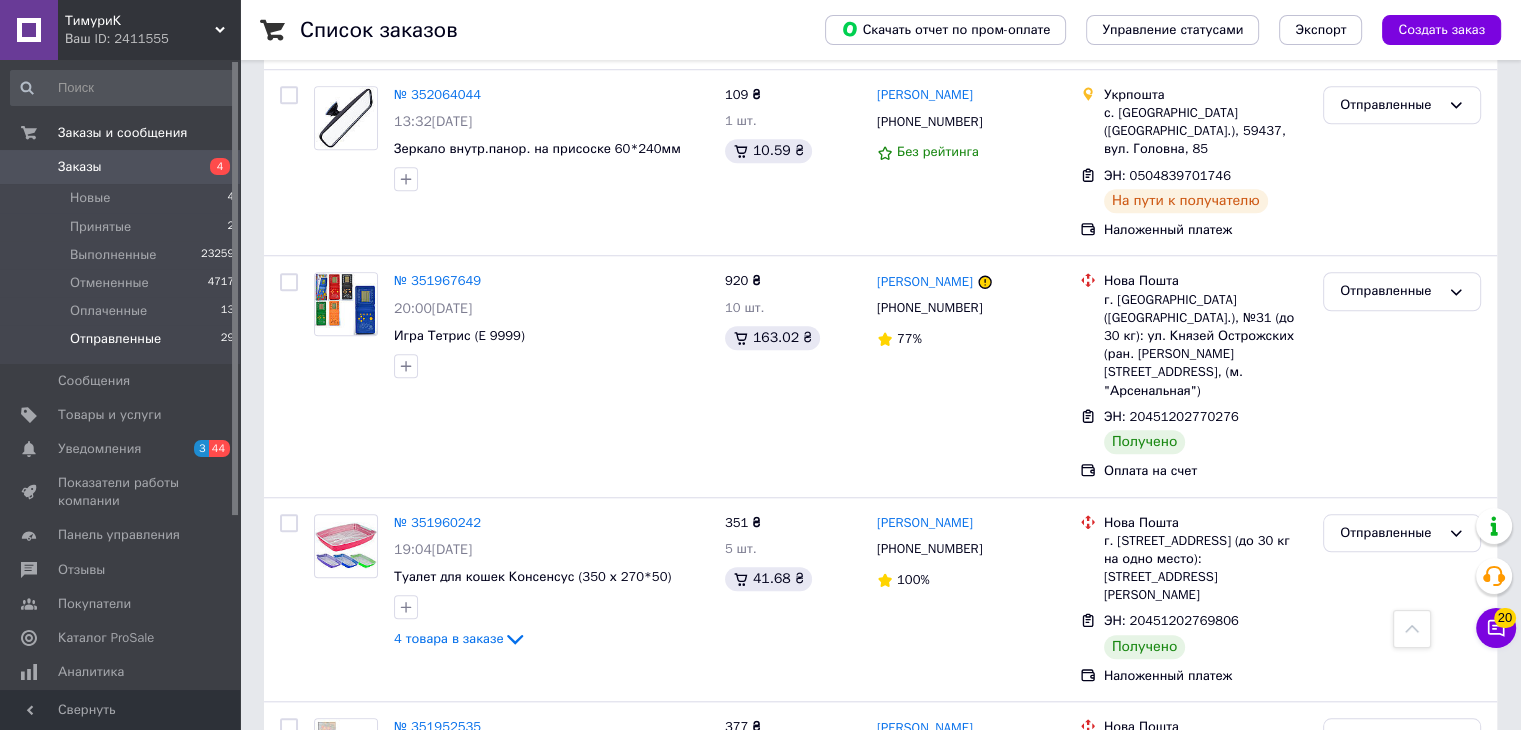 scroll, scrollTop: 1745, scrollLeft: 0, axis: vertical 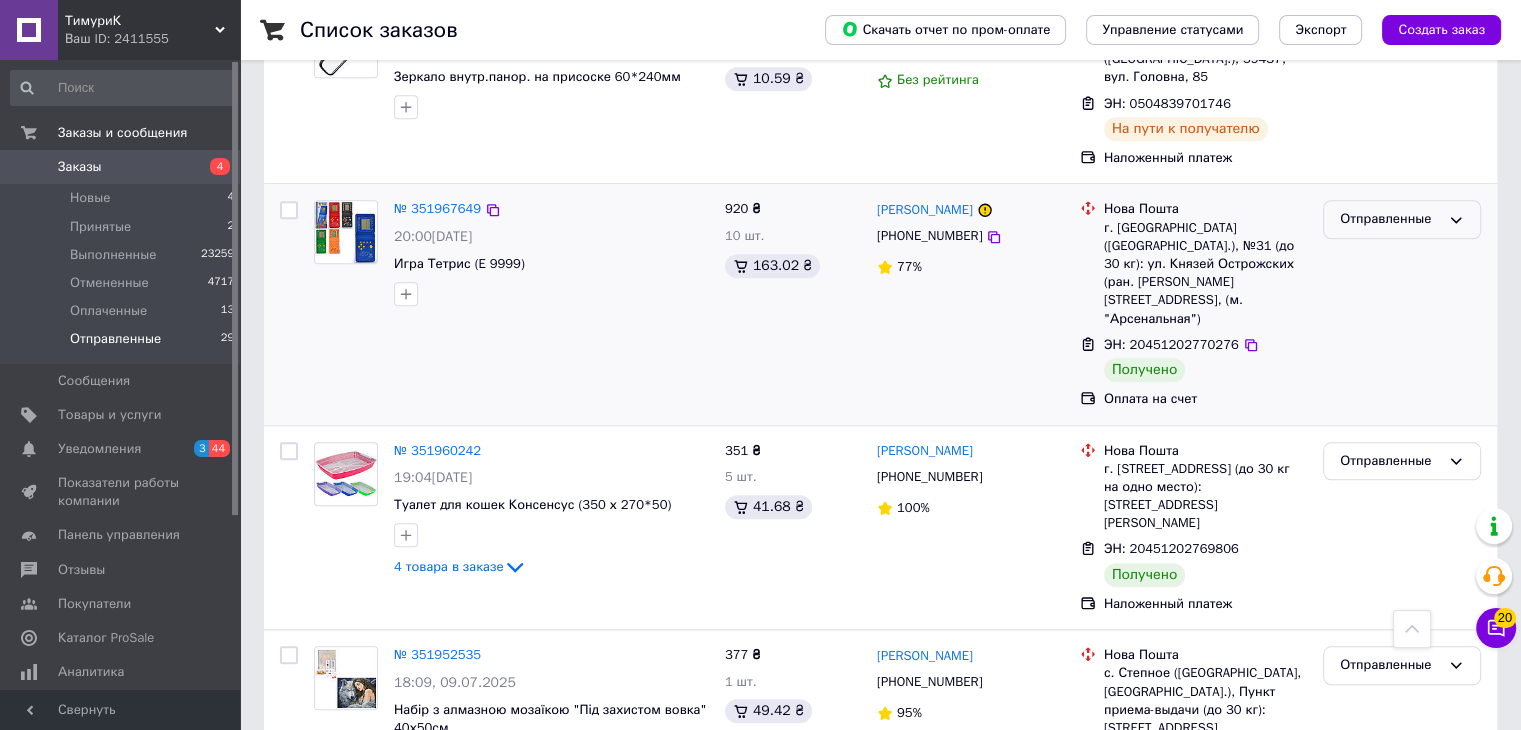click on "Отправленные" at bounding box center (1390, 219) 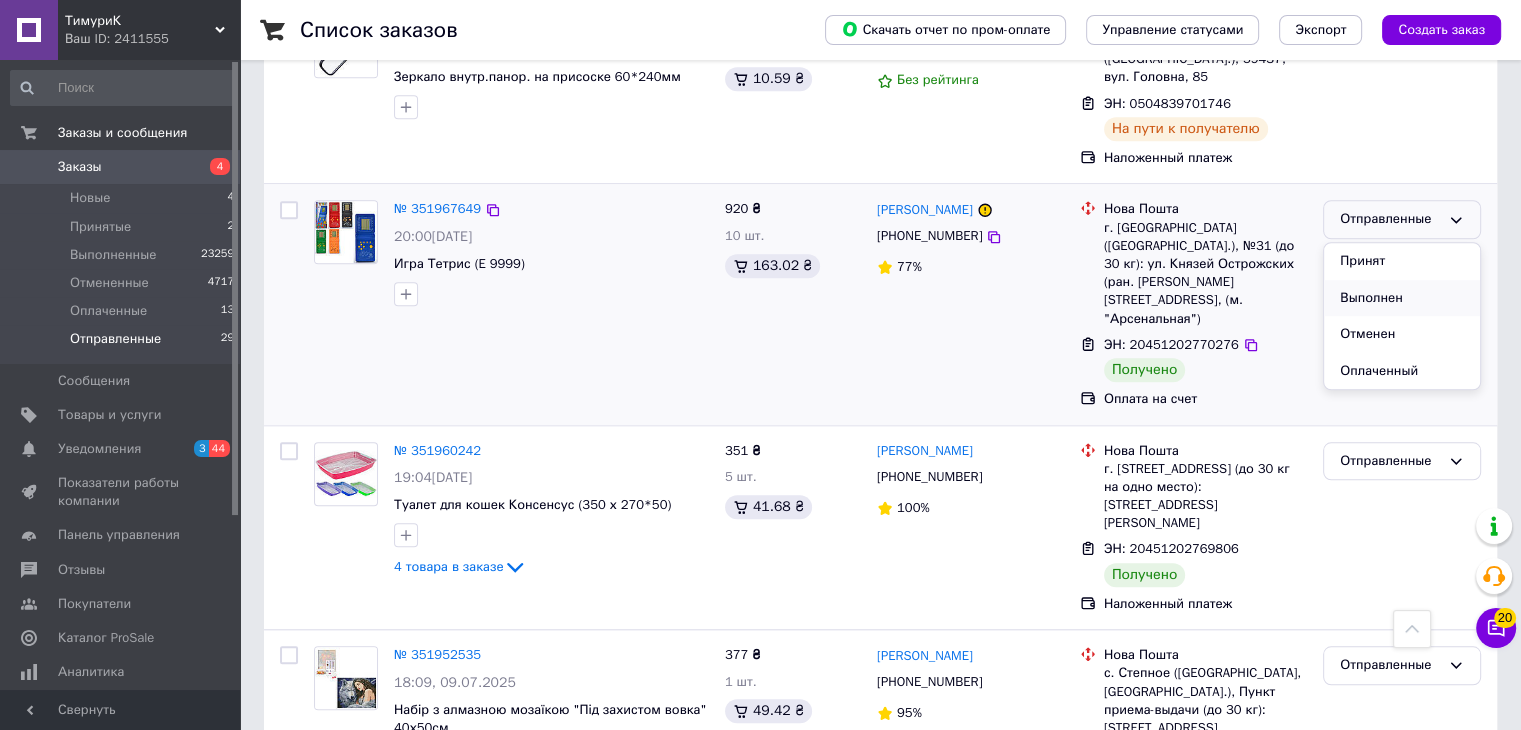 click on "Выполнен" at bounding box center (1402, 298) 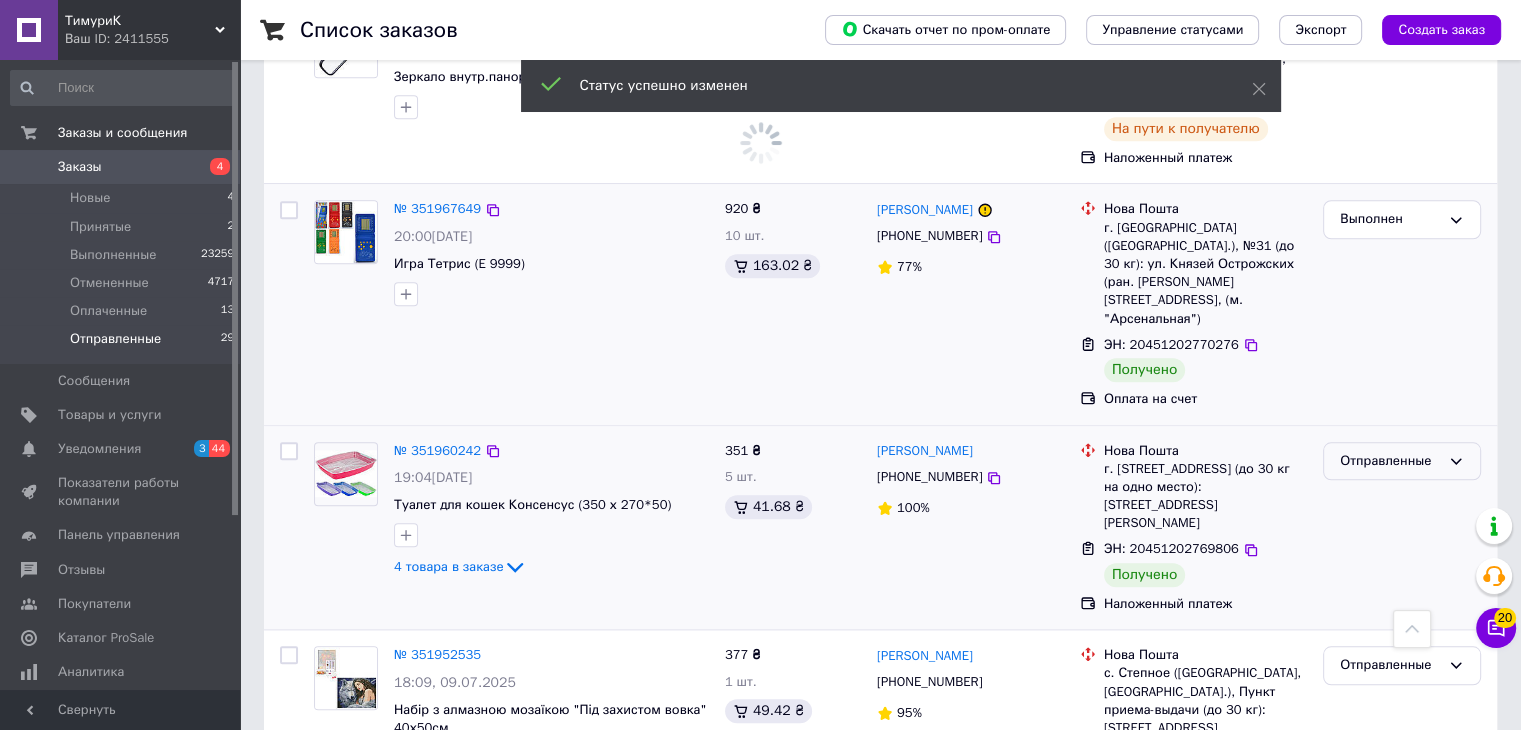 click on "Отправленные" at bounding box center [1402, 461] 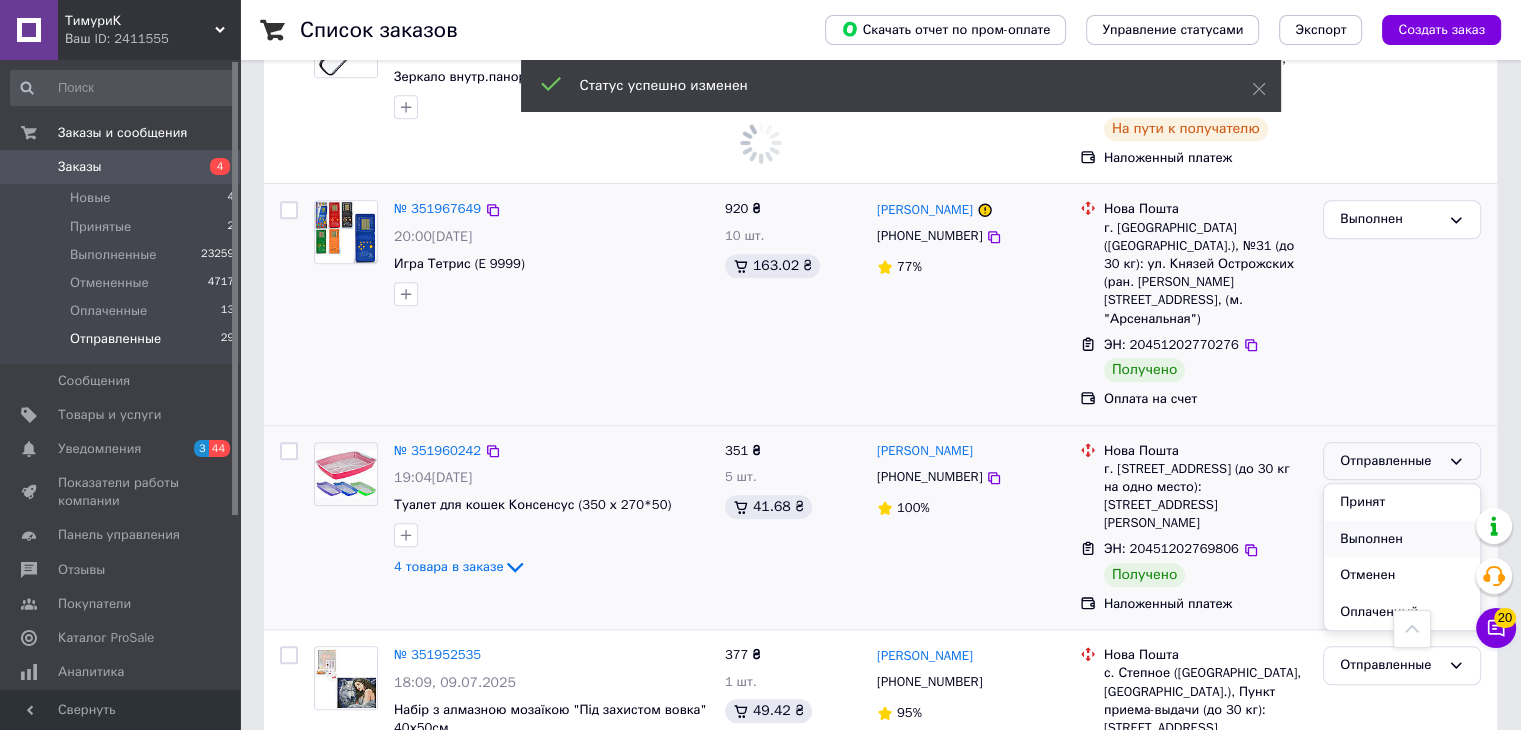click on "Выполнен" at bounding box center (1402, 539) 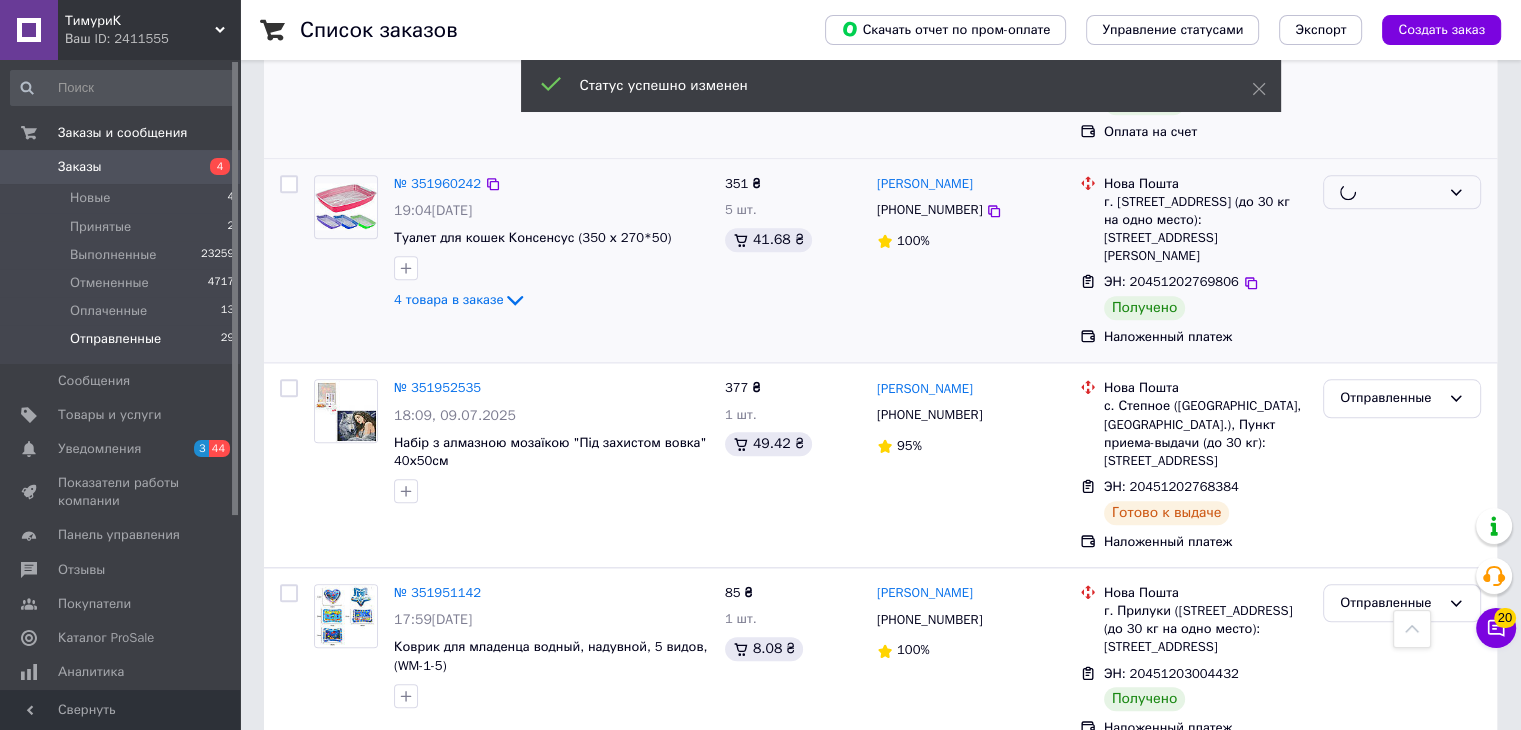 scroll, scrollTop: 2045, scrollLeft: 0, axis: vertical 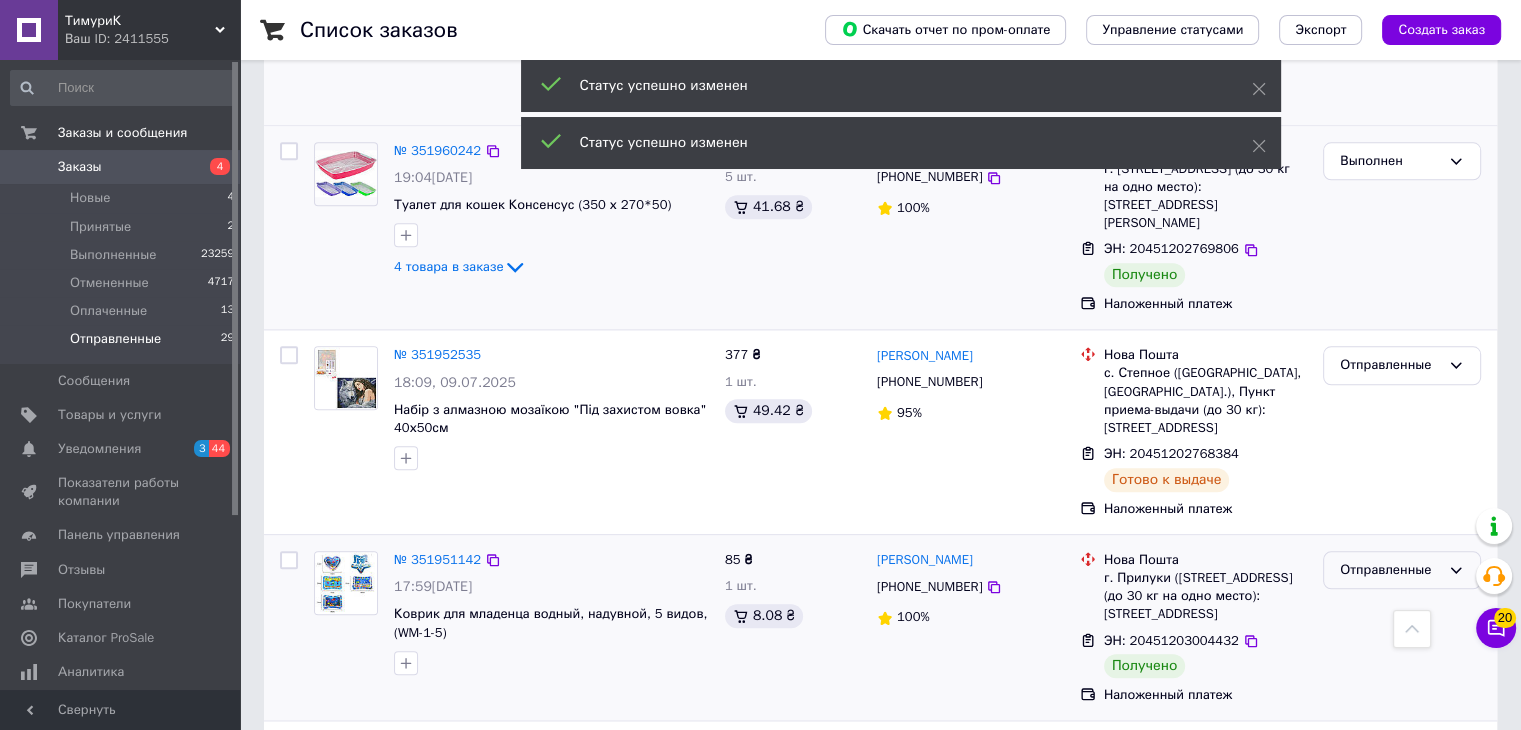 click on "Отправленные" at bounding box center (1390, 570) 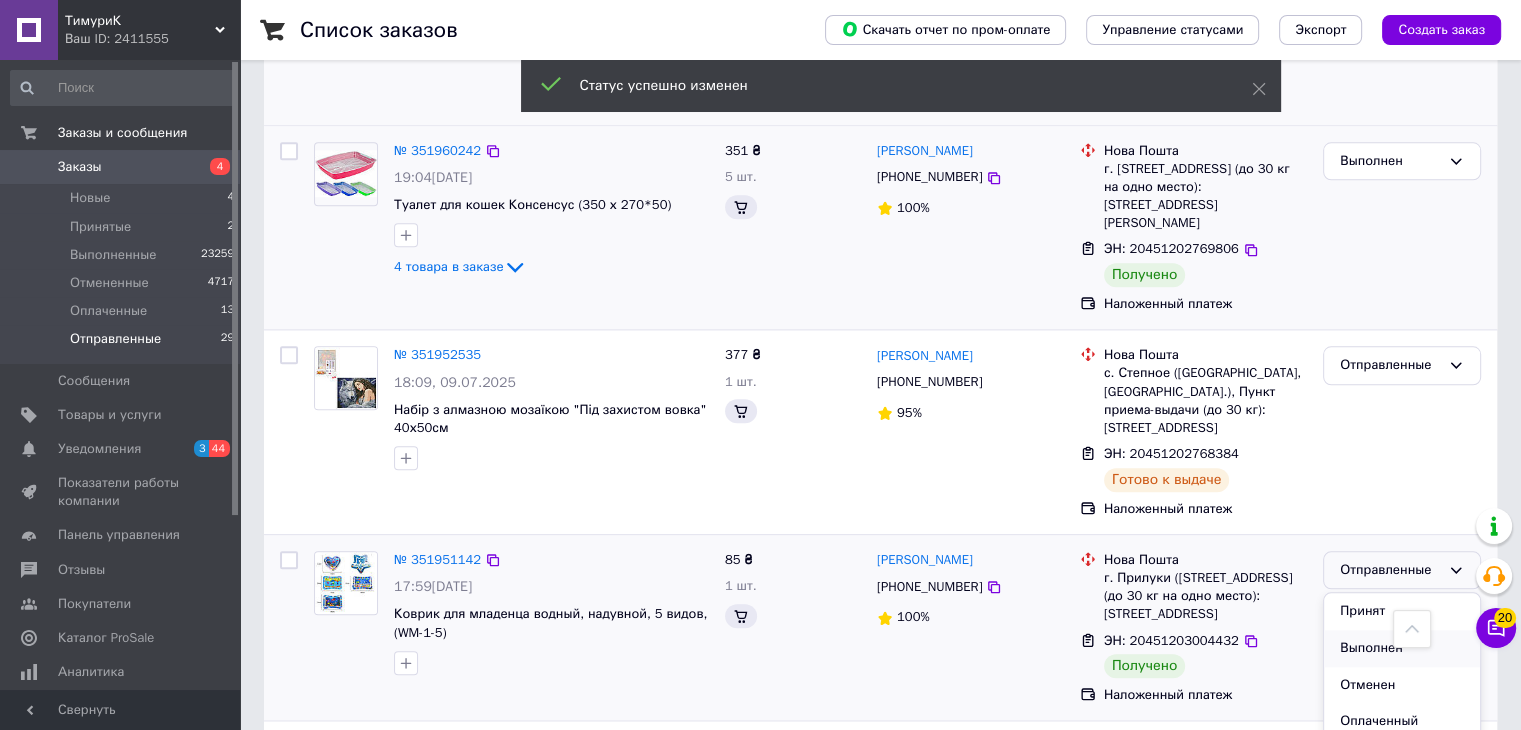 click on "Выполнен" at bounding box center [1402, 648] 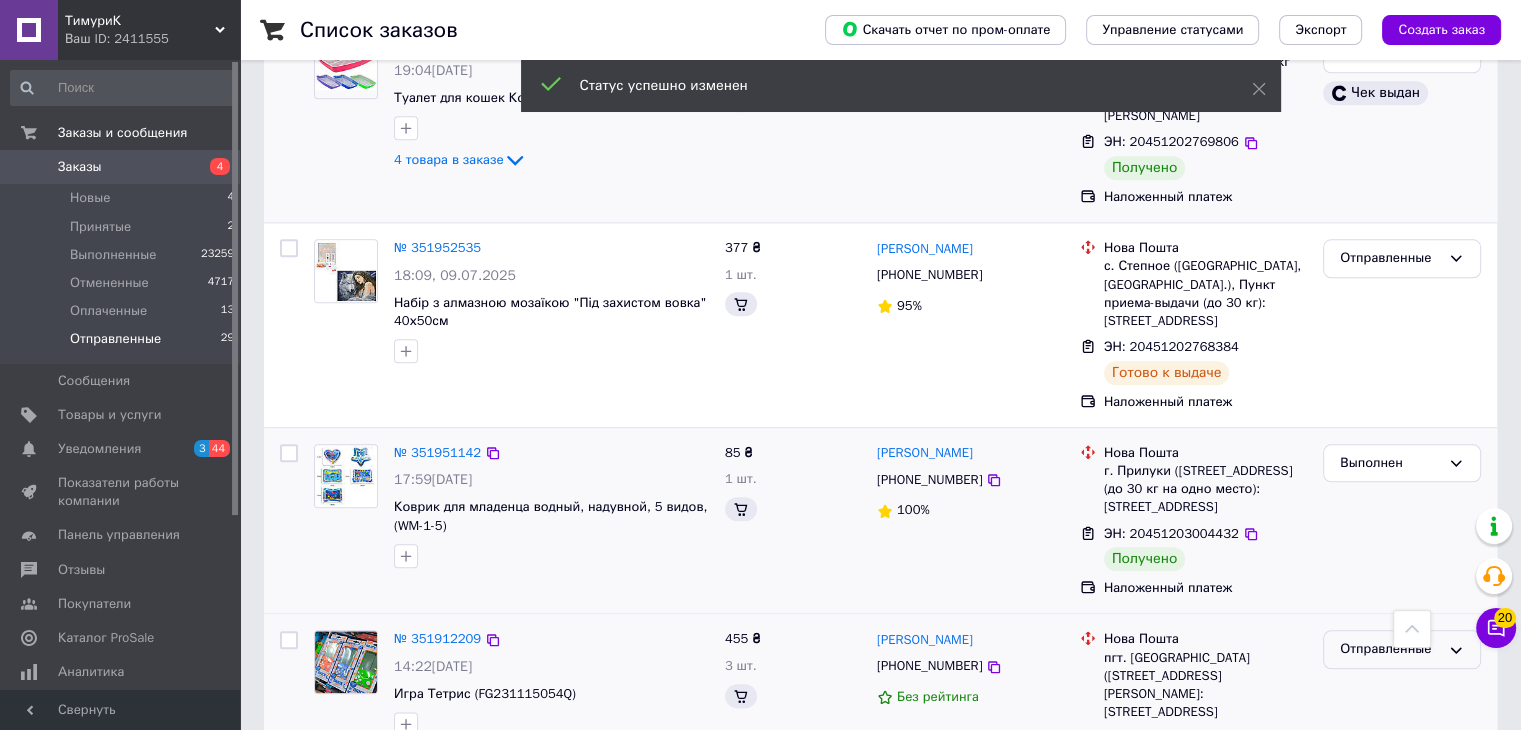 scroll, scrollTop: 2145, scrollLeft: 0, axis: vertical 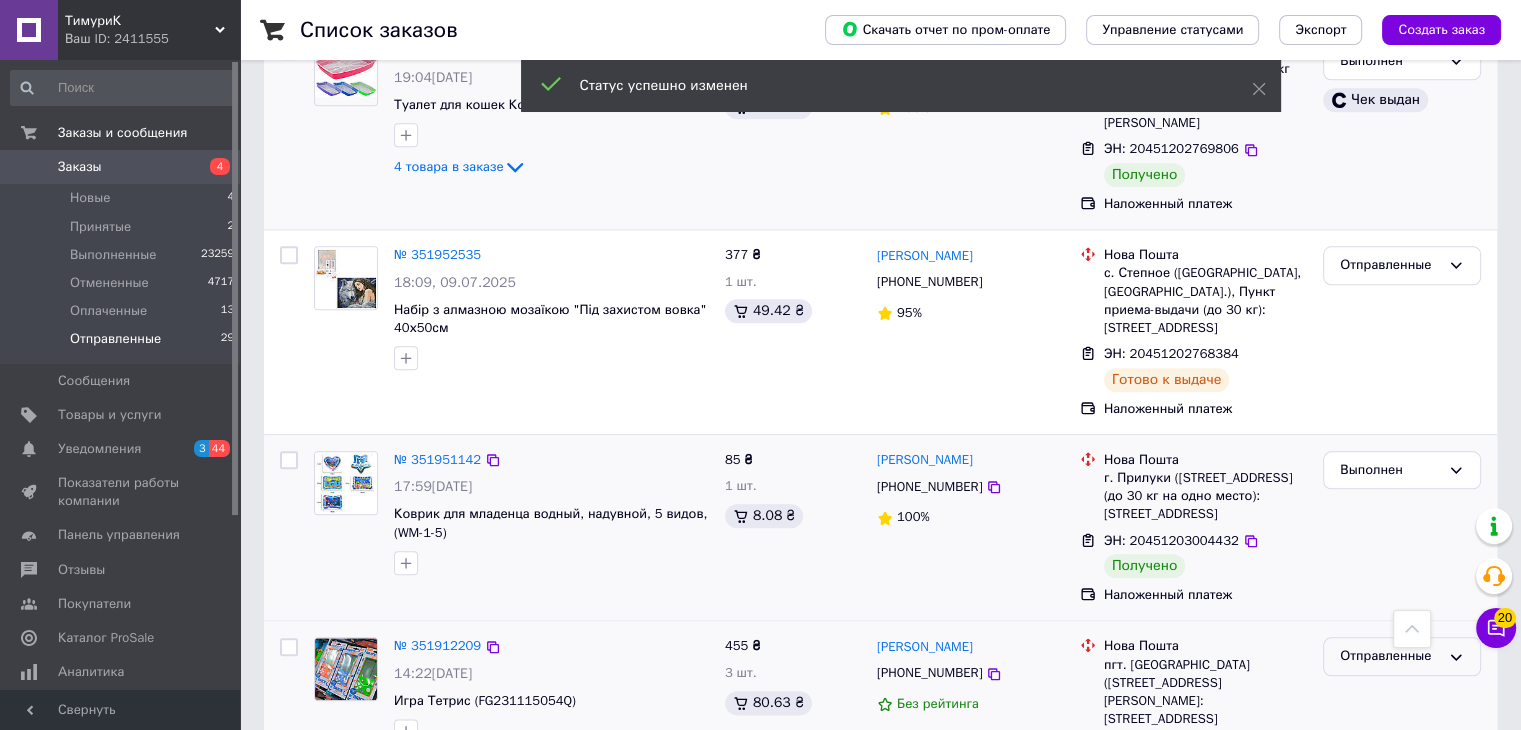click on "Отправленные" at bounding box center [1390, 656] 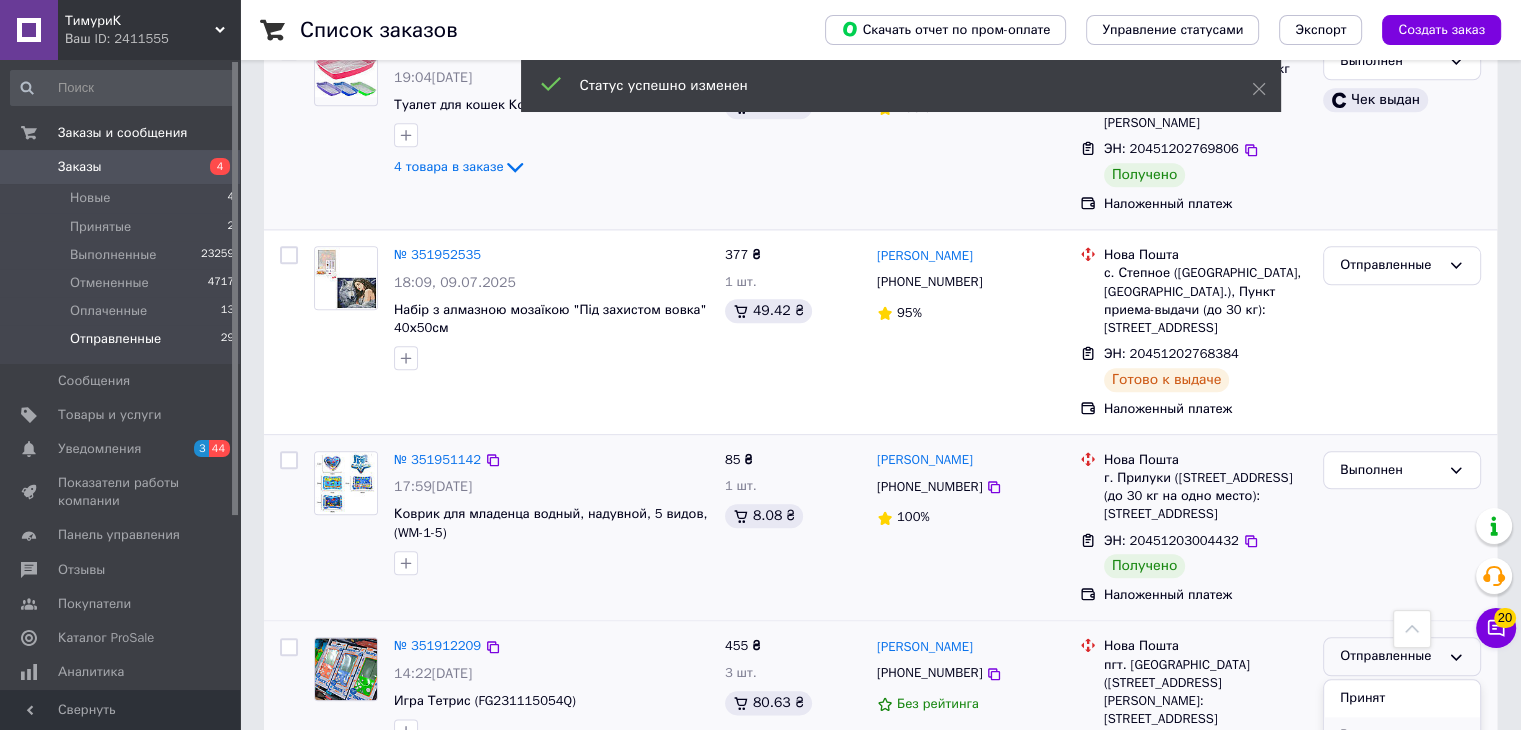 click on "Выполнен" at bounding box center (1402, 735) 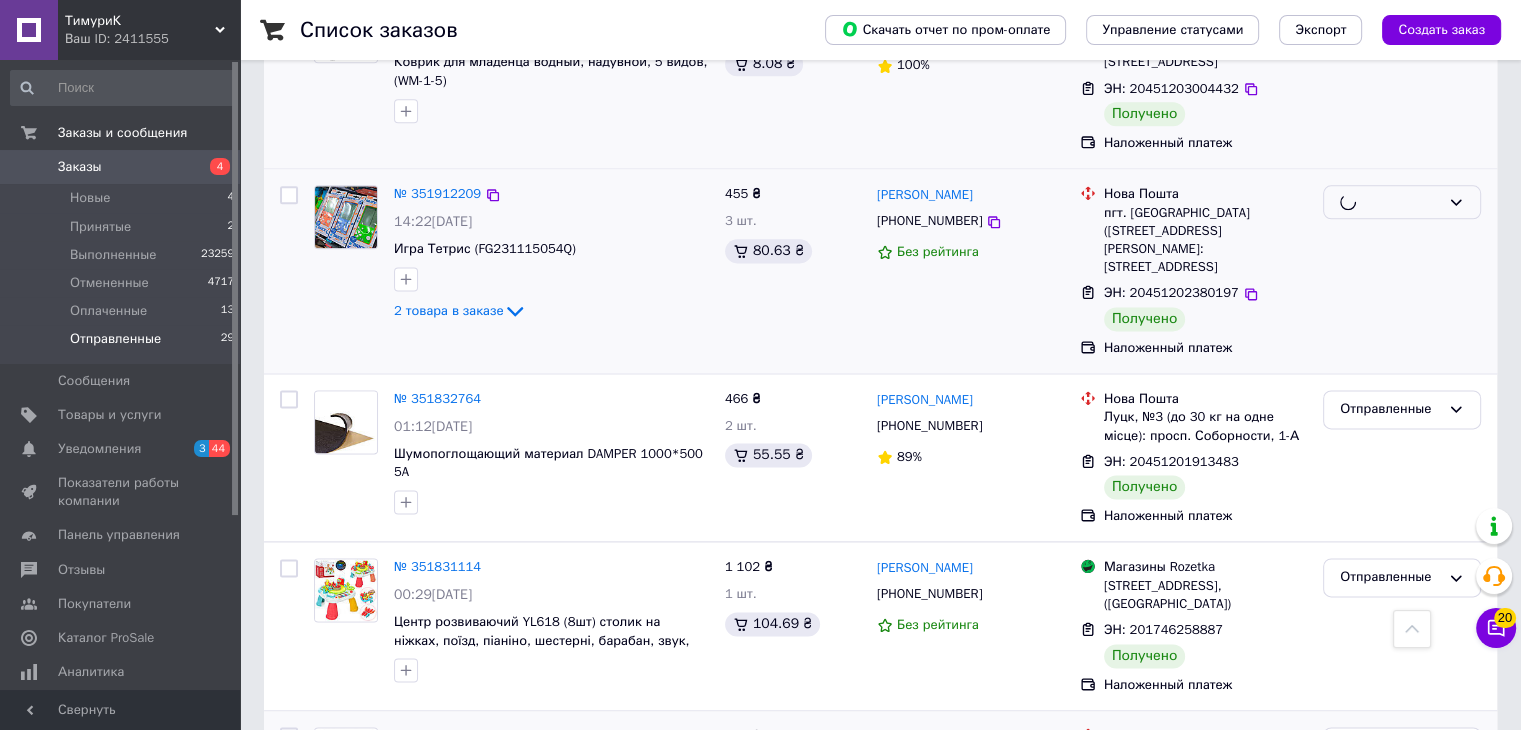 scroll, scrollTop: 2645, scrollLeft: 0, axis: vertical 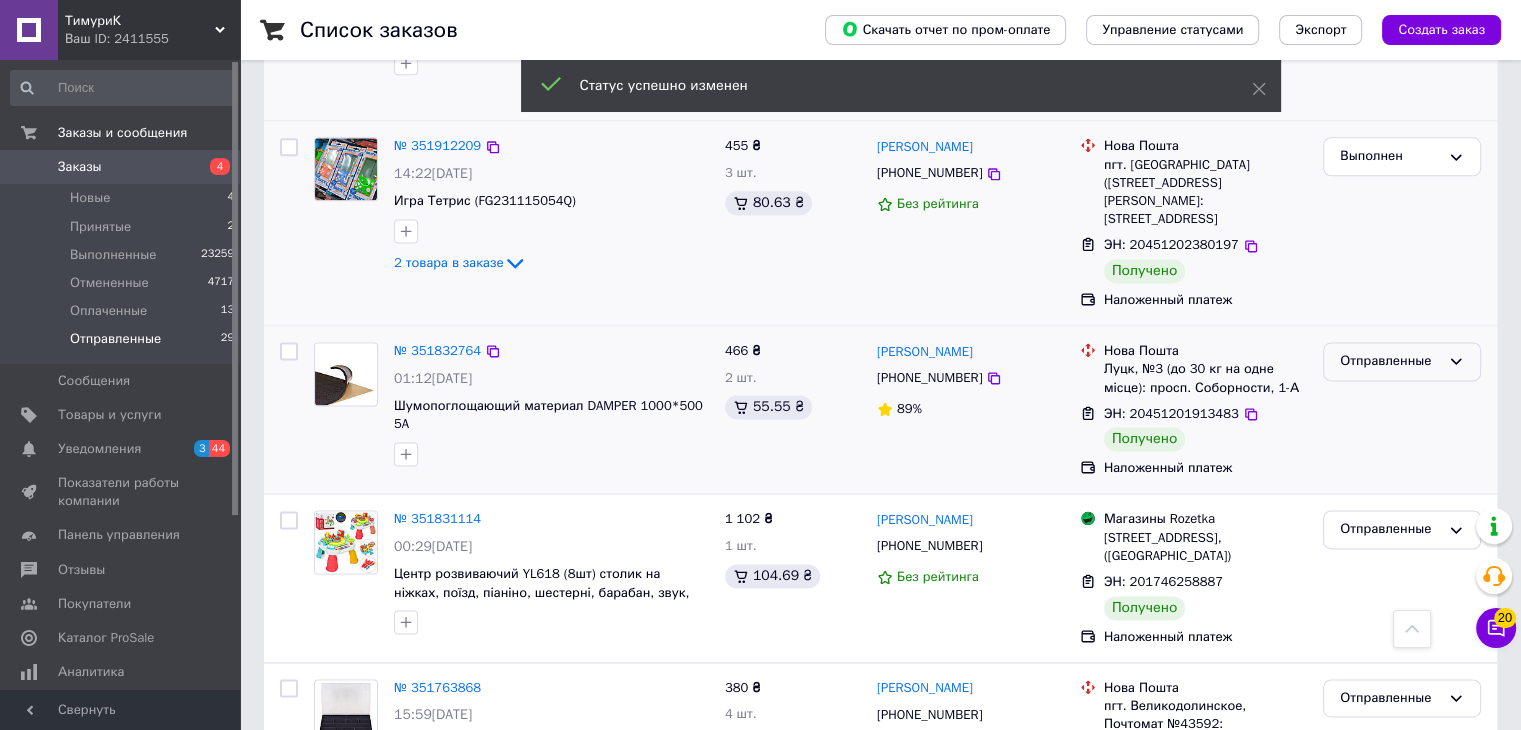 click on "Отправленные" at bounding box center (1390, 361) 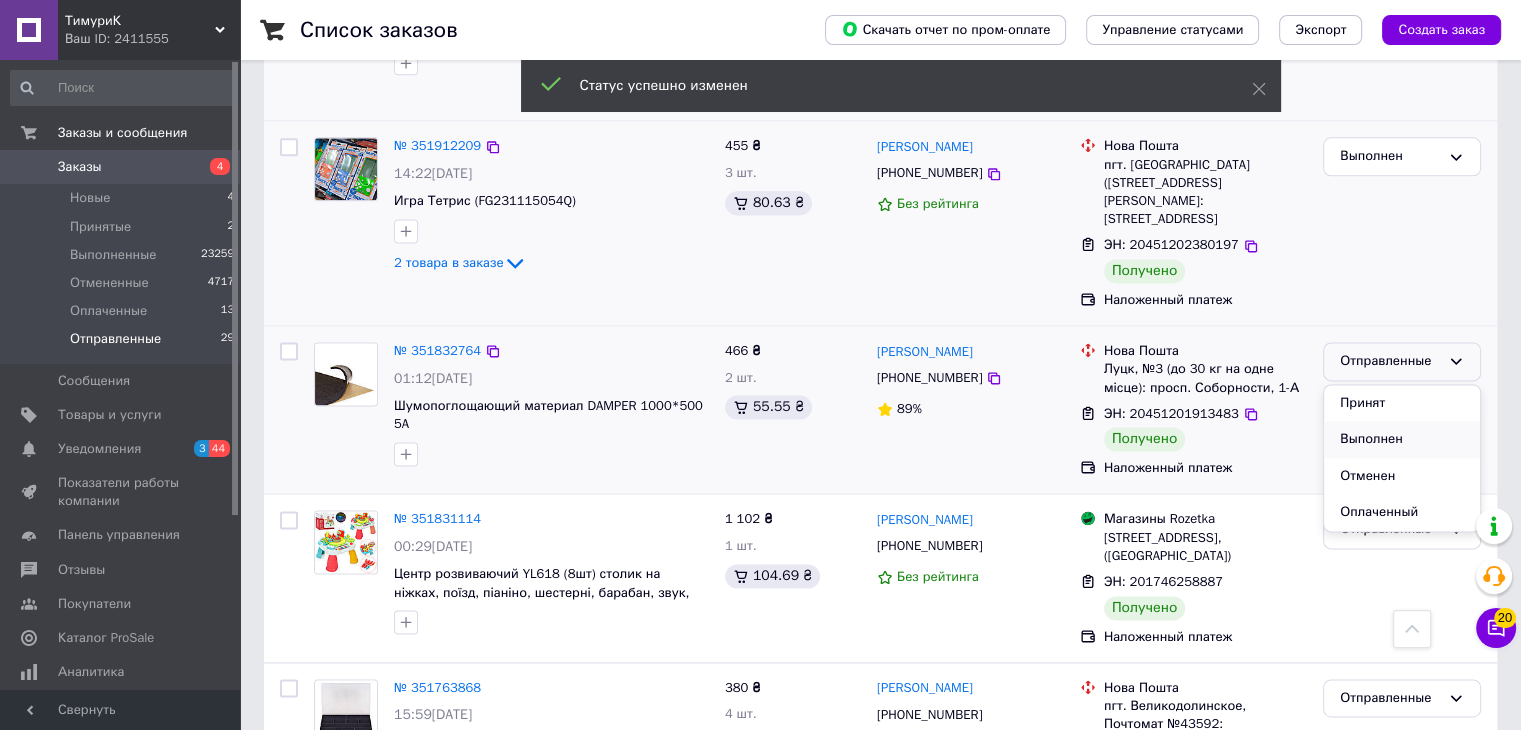 click on "Выполнен" at bounding box center [1402, 439] 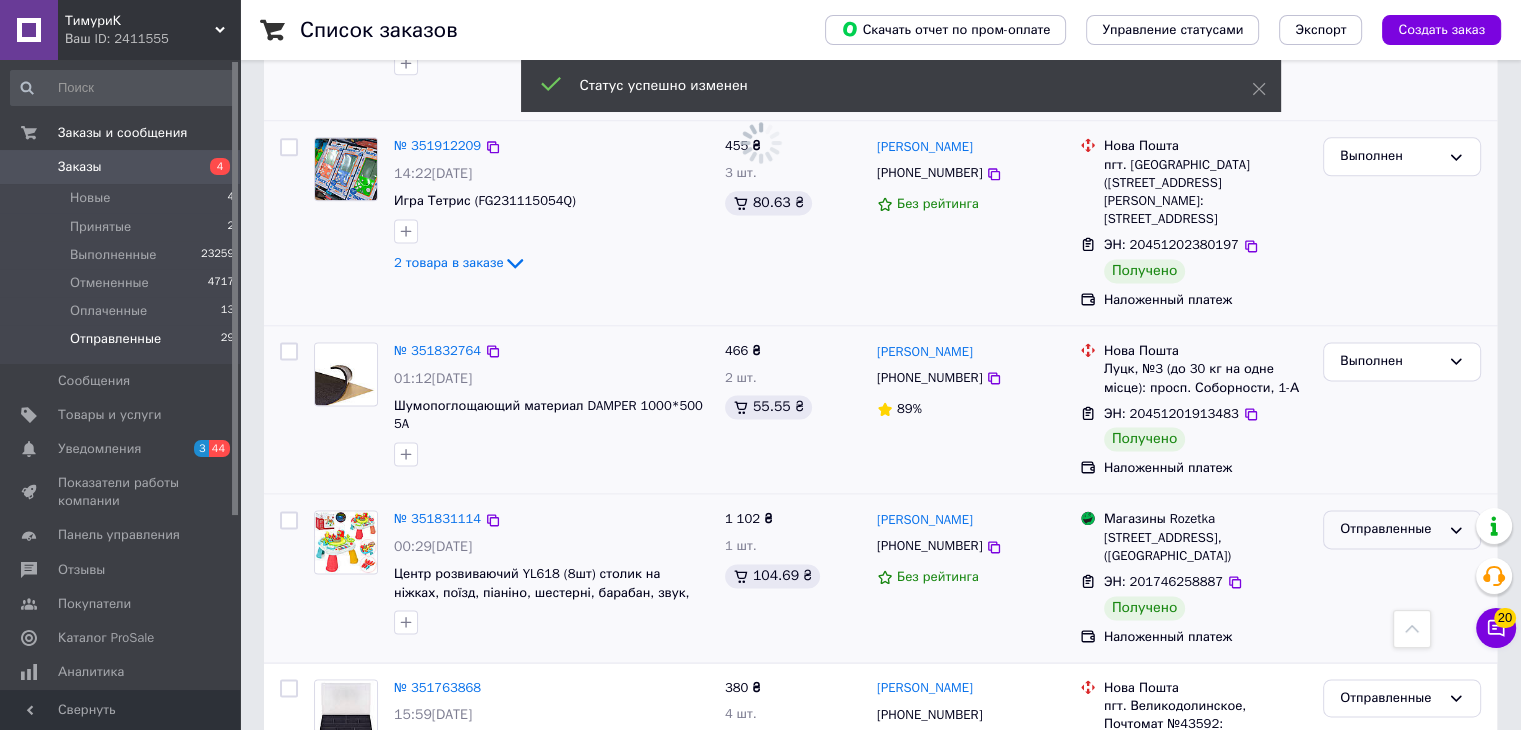 drag, startPoint x: 1377, startPoint y: 403, endPoint x: 1370, endPoint y: 414, distance: 13.038404 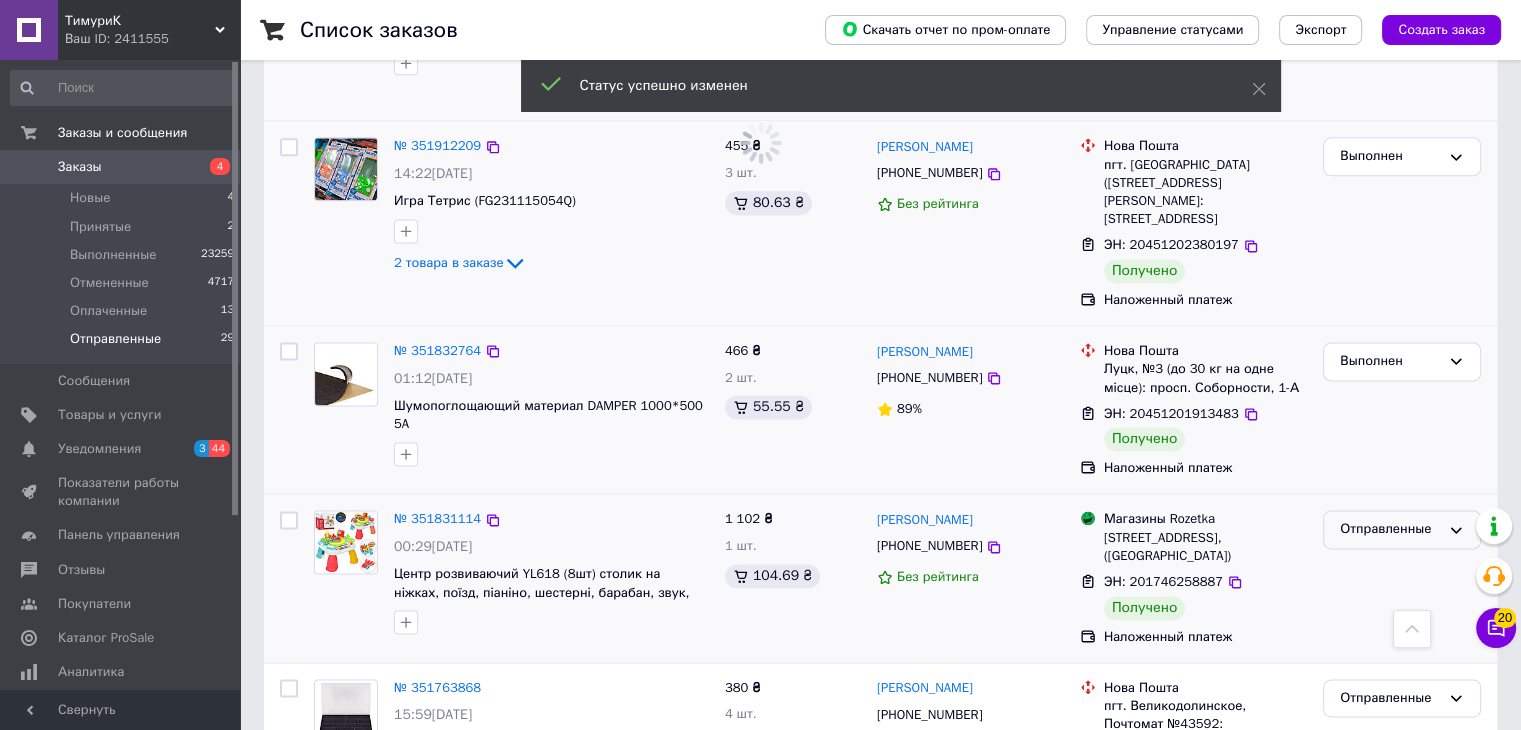 click on "Отправленные" at bounding box center [1390, 529] 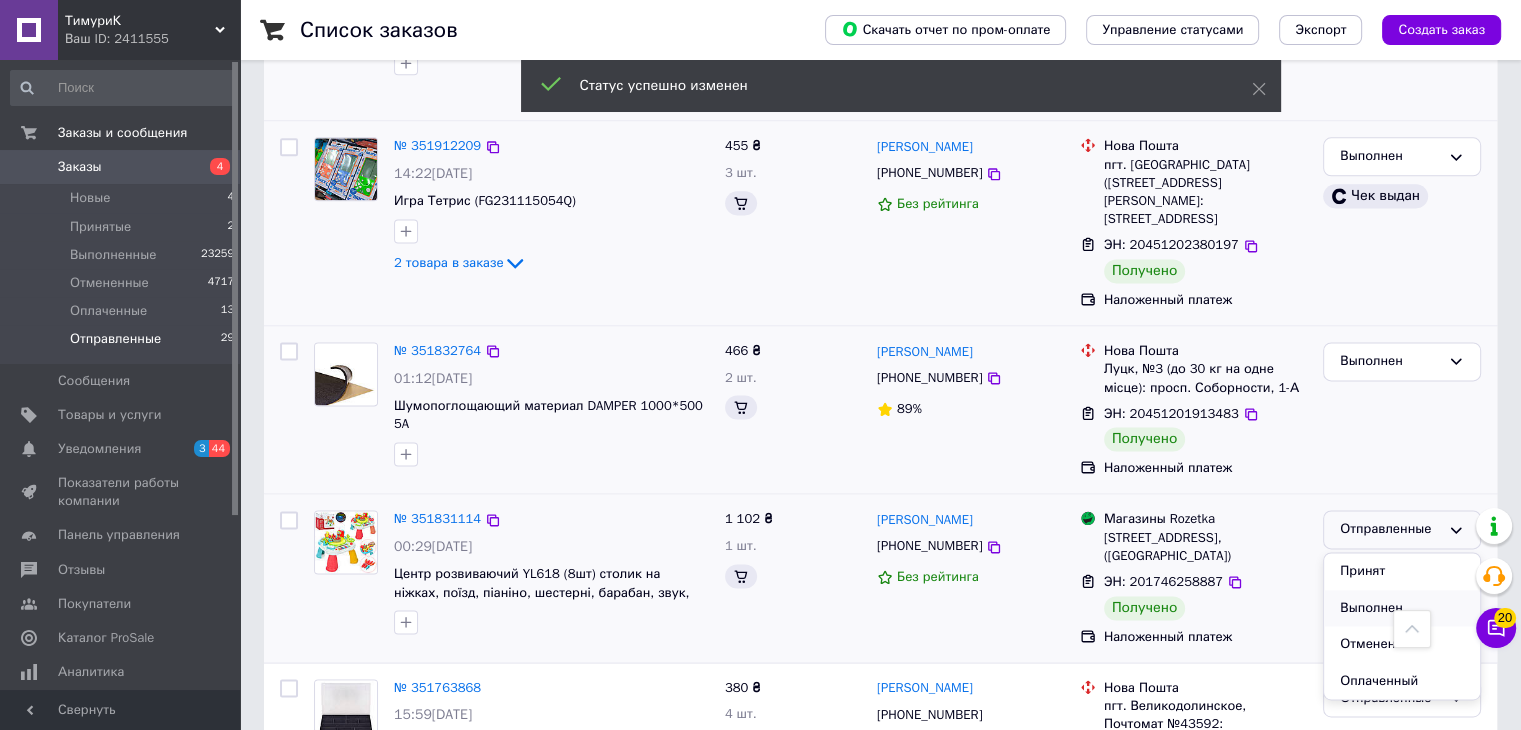 click on "Выполнен" at bounding box center [1402, 608] 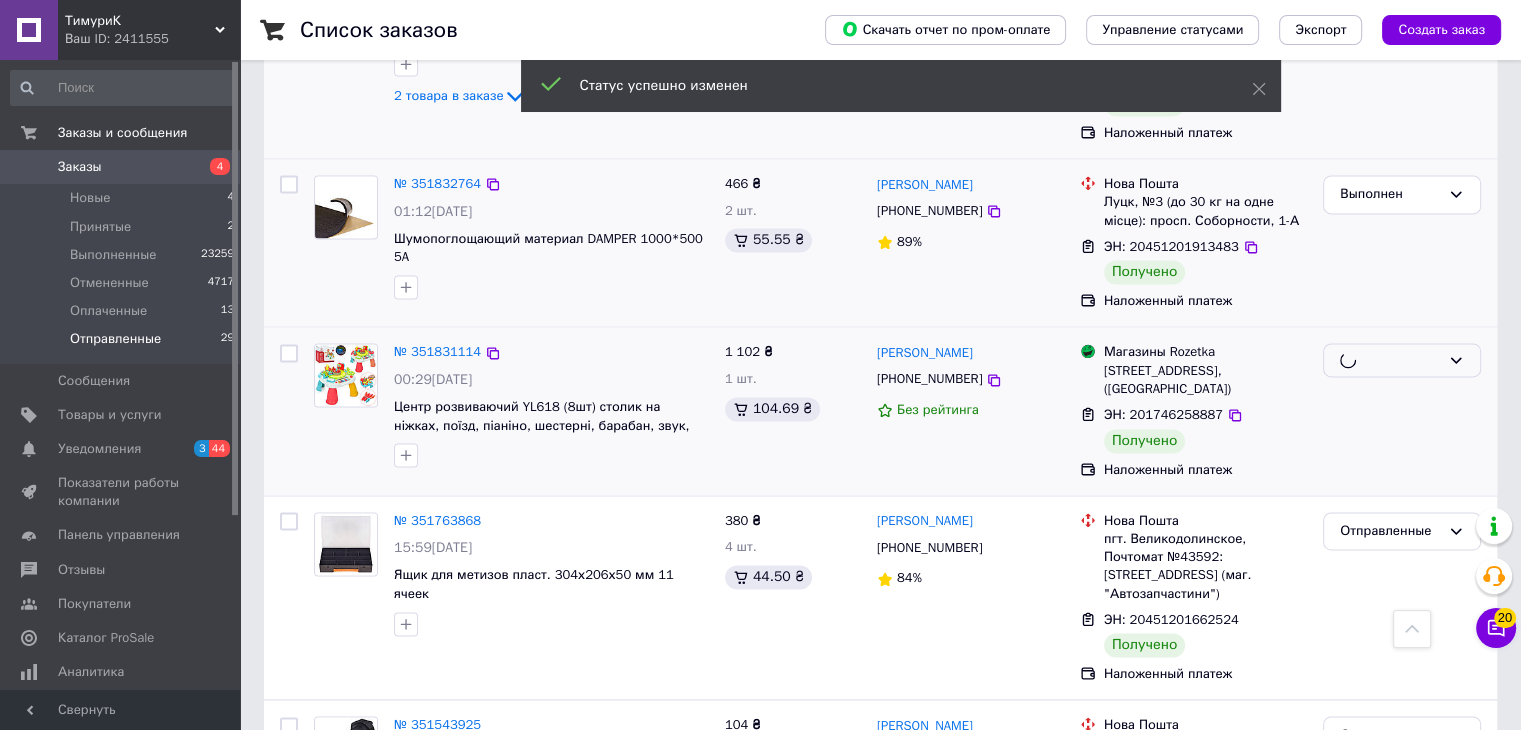 scroll, scrollTop: 2845, scrollLeft: 0, axis: vertical 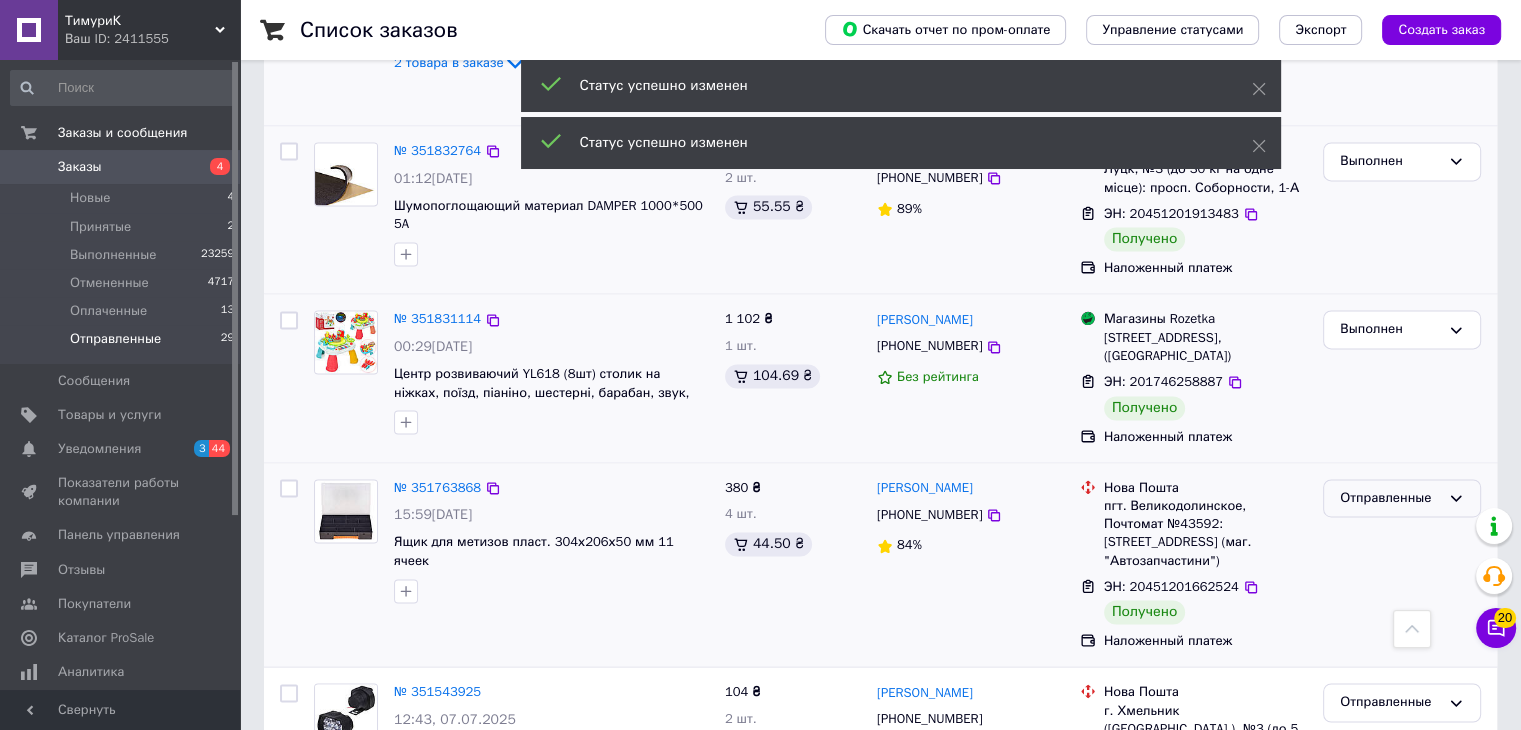 click on "Отправленные" at bounding box center [1390, 498] 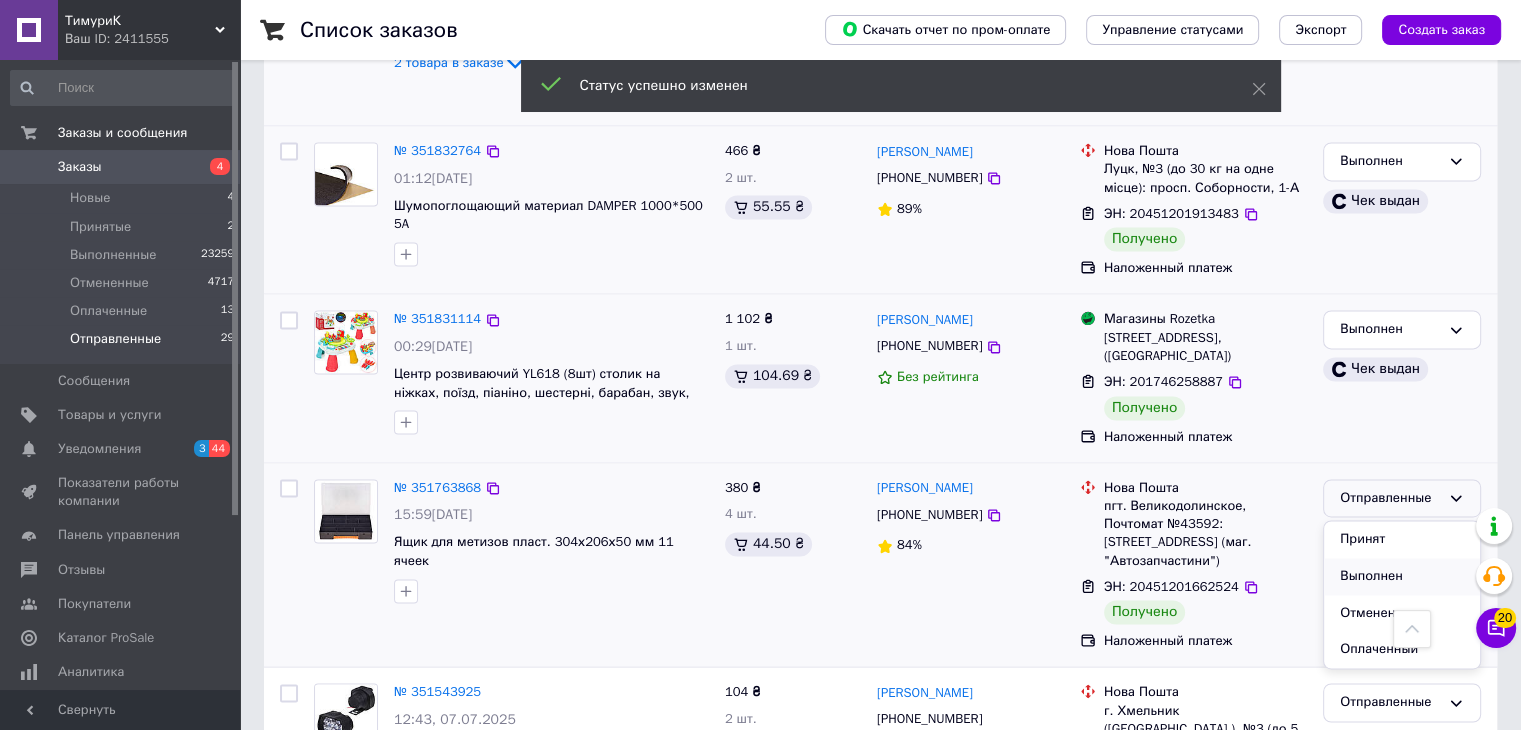 click on "Выполнен" at bounding box center [1402, 576] 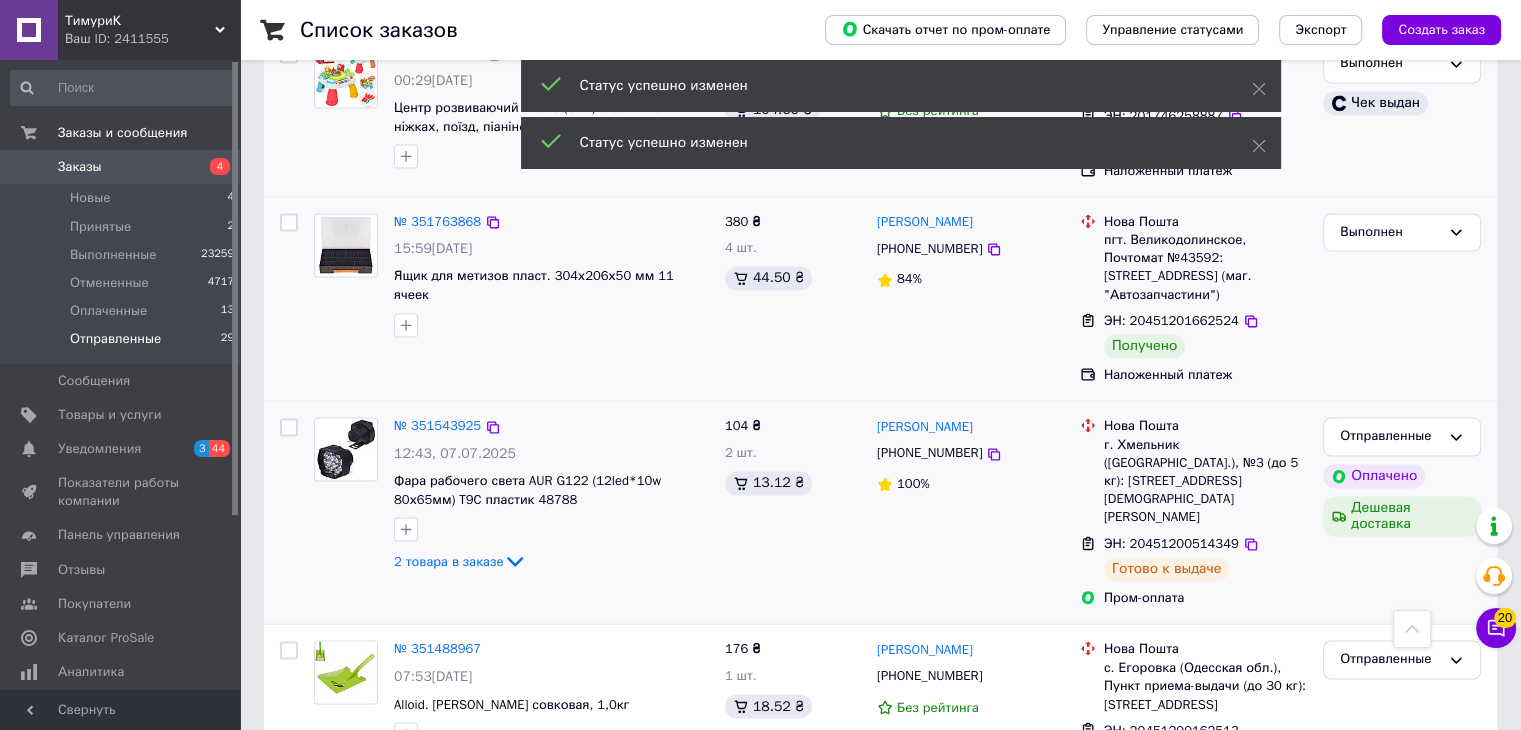 scroll, scrollTop: 3145, scrollLeft: 0, axis: vertical 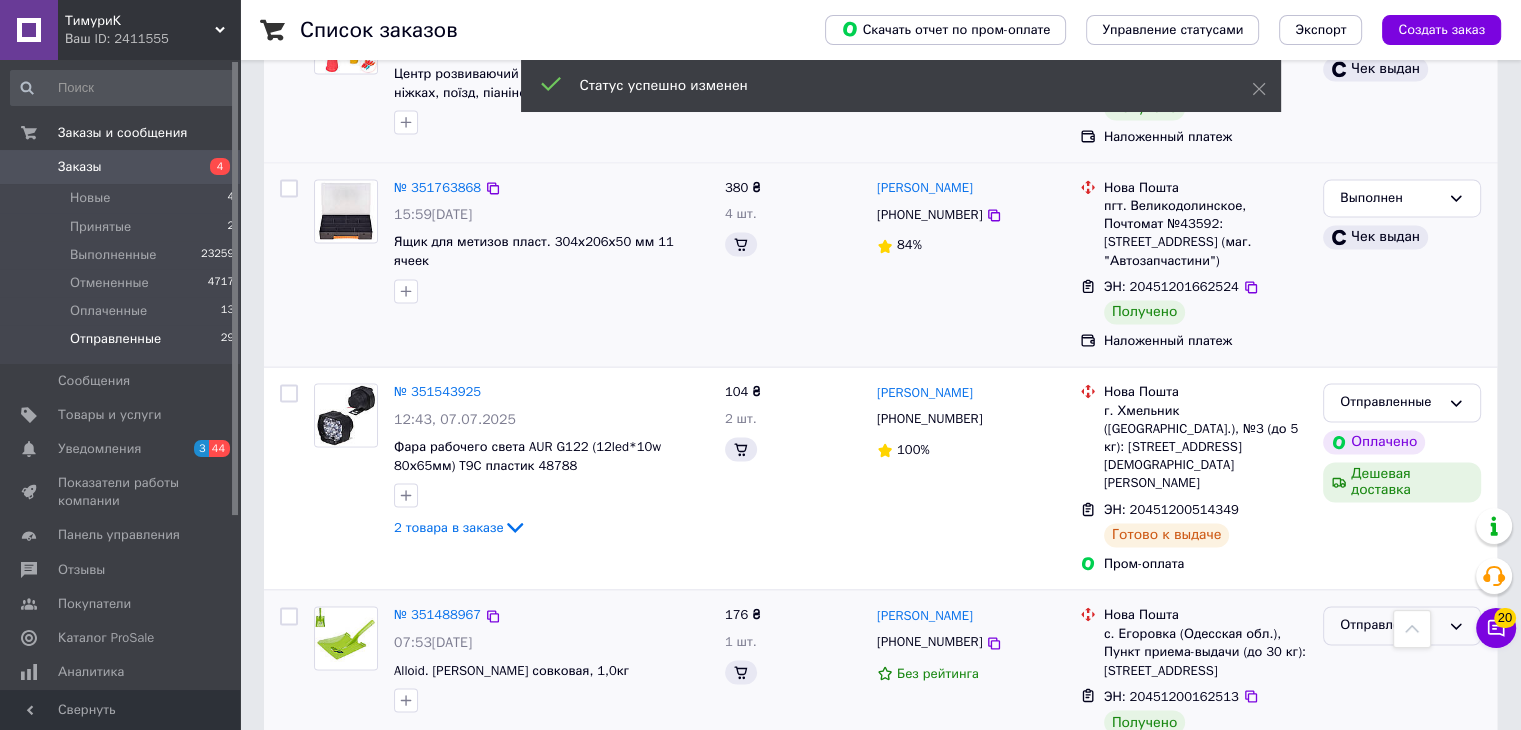 click on "Отправленные" at bounding box center [1390, 625] 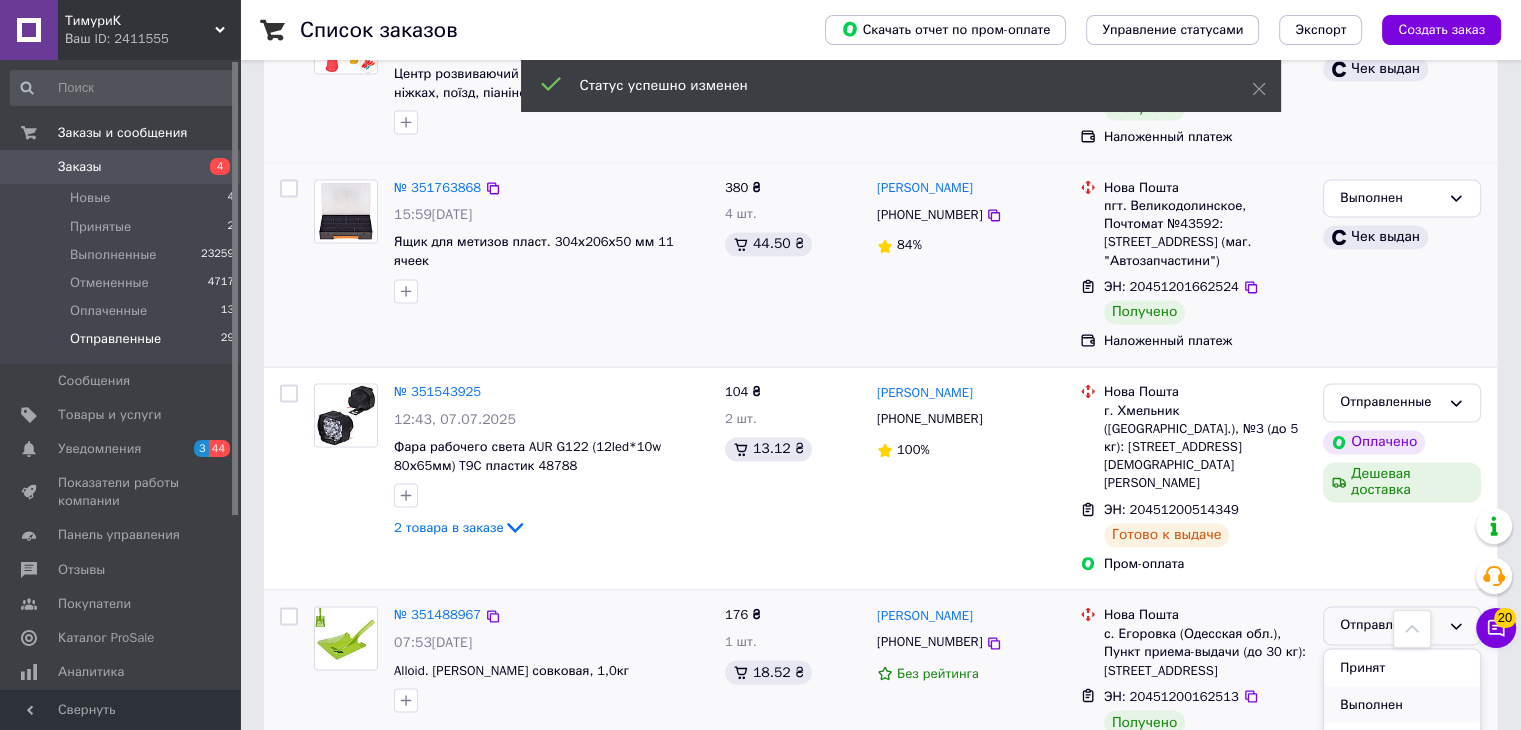 click on "Выполнен" at bounding box center [1402, 704] 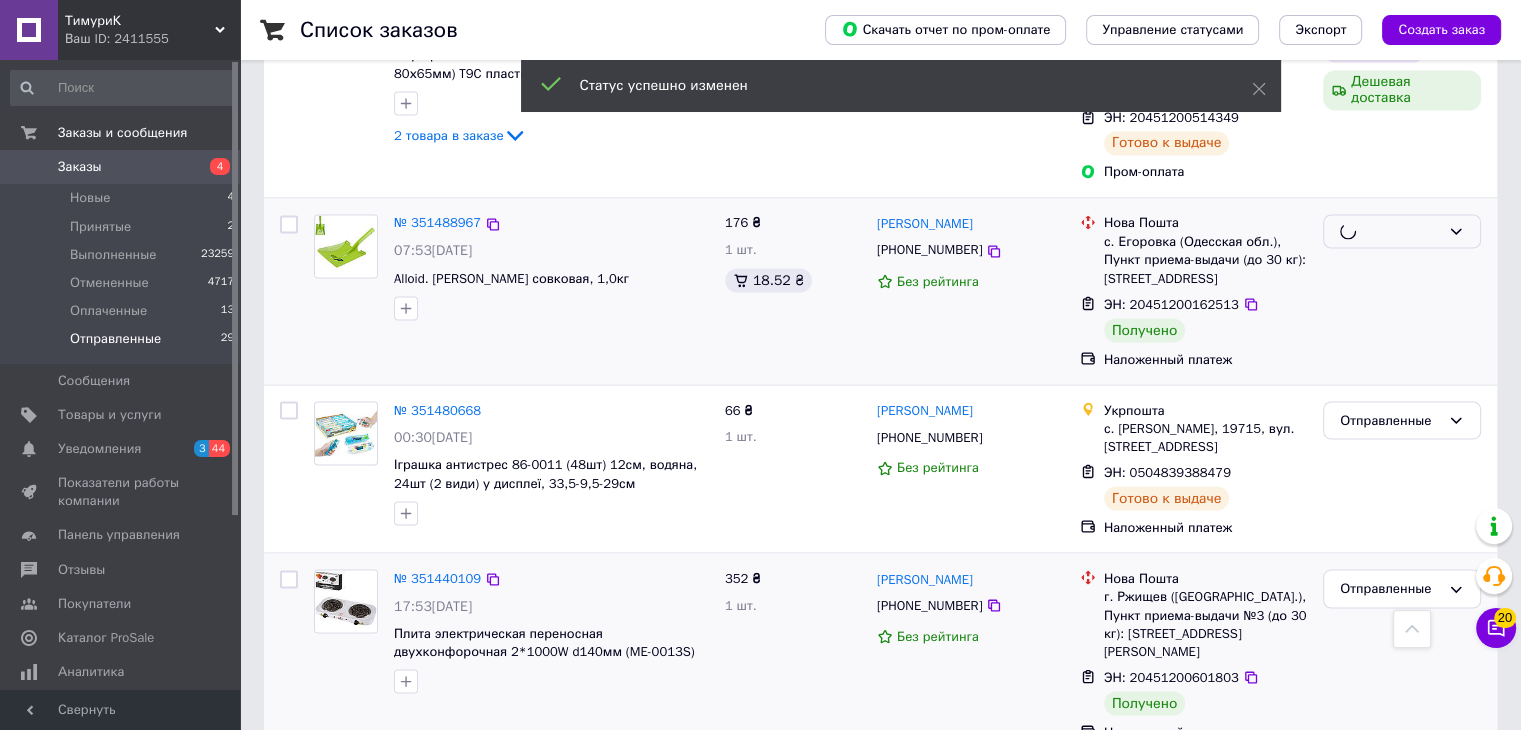 scroll, scrollTop: 3545, scrollLeft: 0, axis: vertical 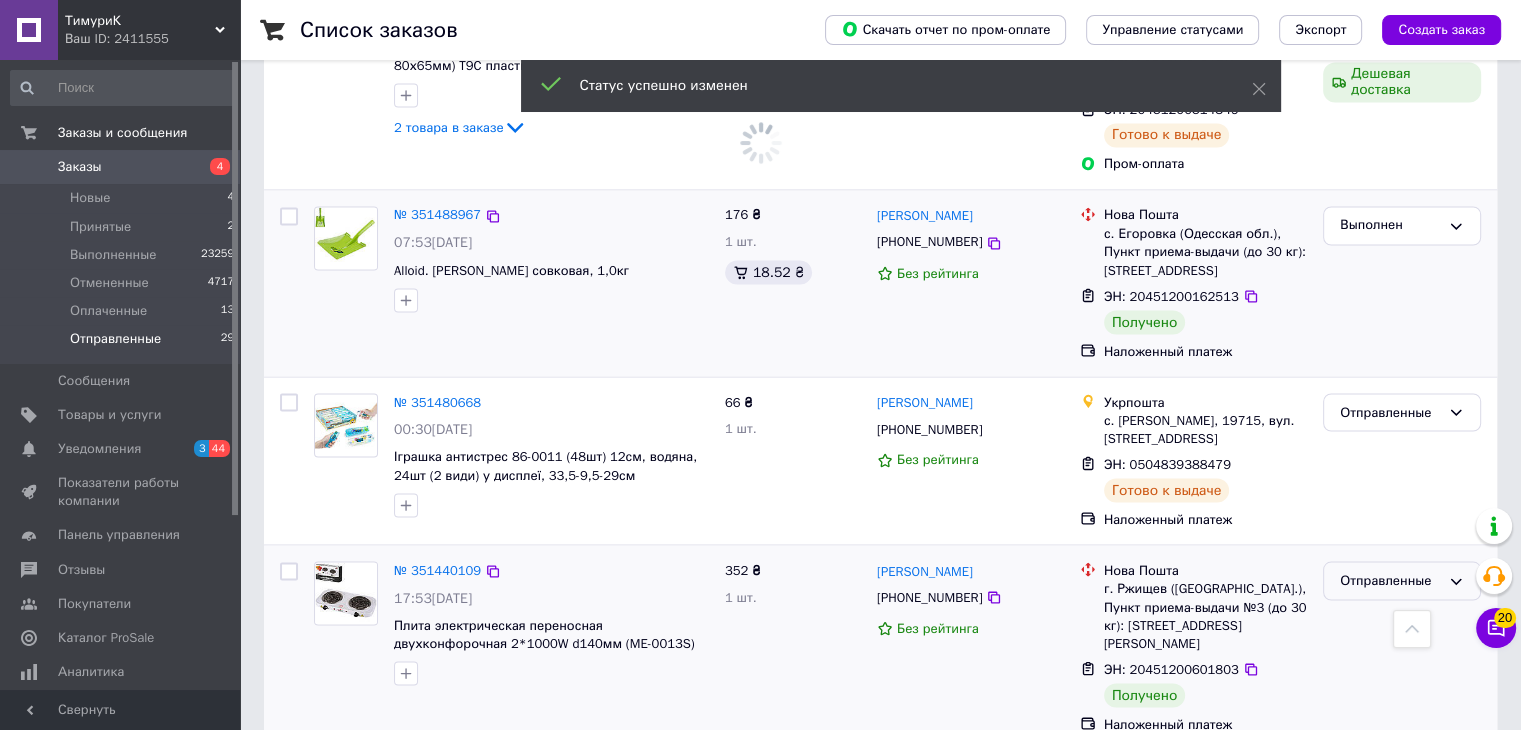 click on "Отправленные" at bounding box center [1390, 580] 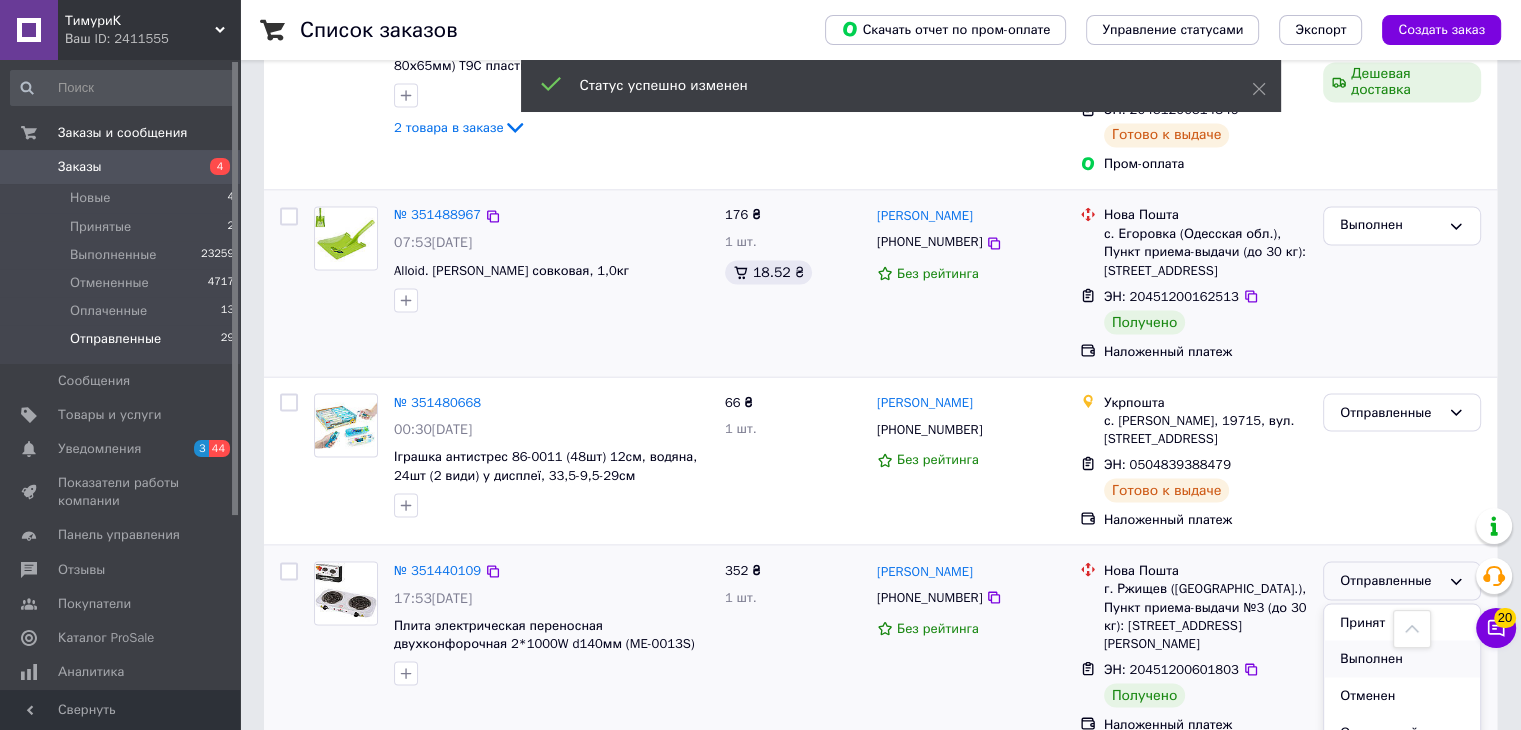 click on "Выполнен" at bounding box center (1402, 658) 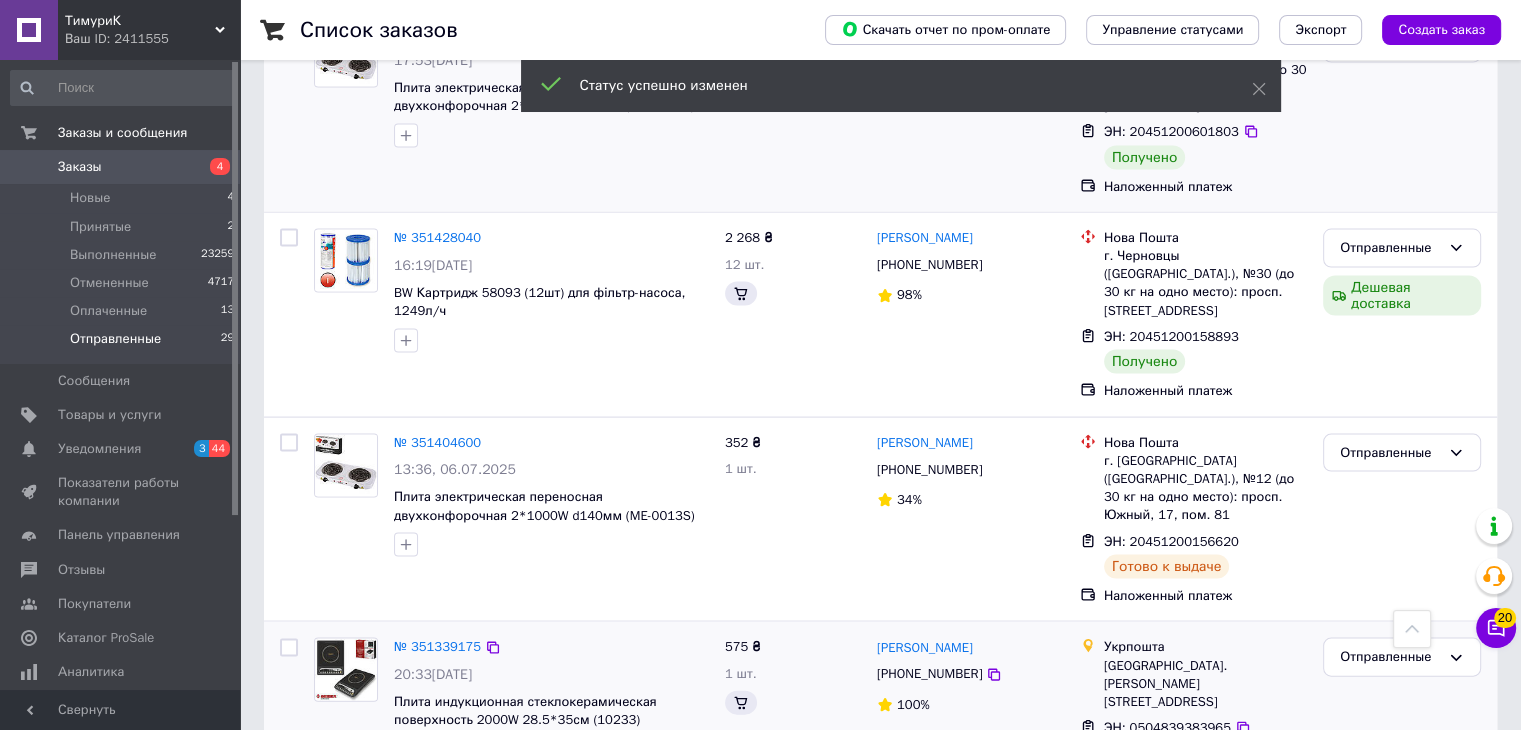 scroll, scrollTop: 4145, scrollLeft: 0, axis: vertical 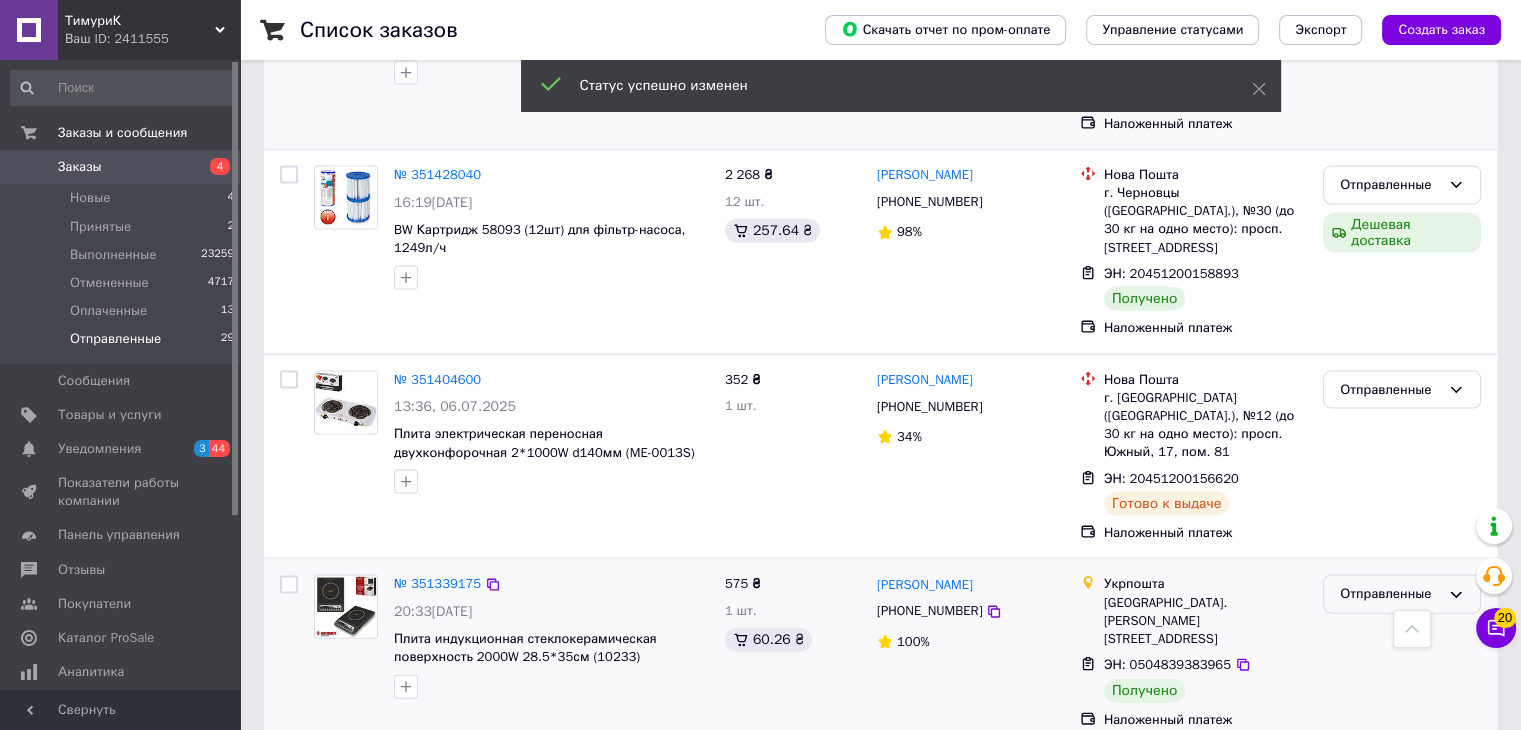 click on "Отправленные" at bounding box center (1390, 594) 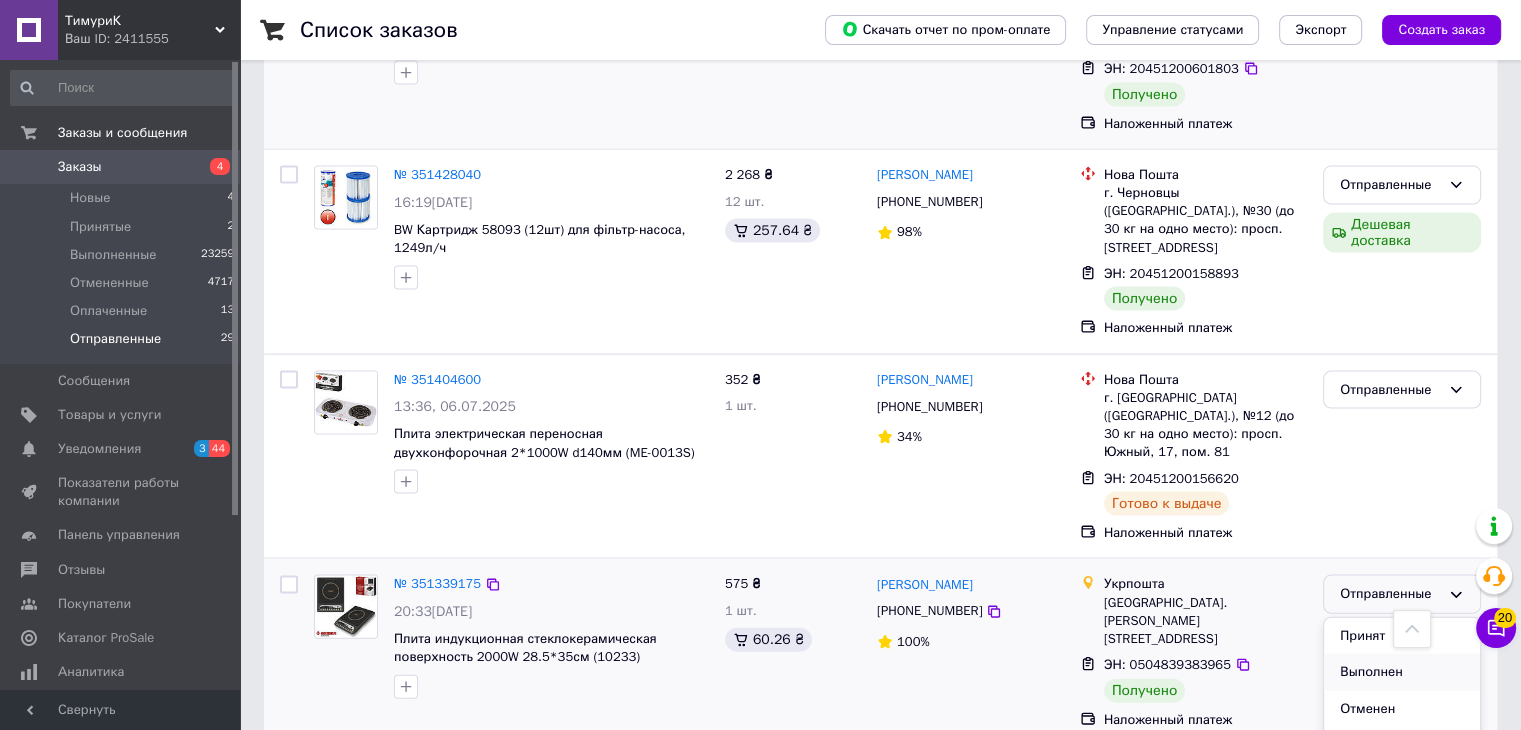 click on "Выполнен" at bounding box center (1402, 672) 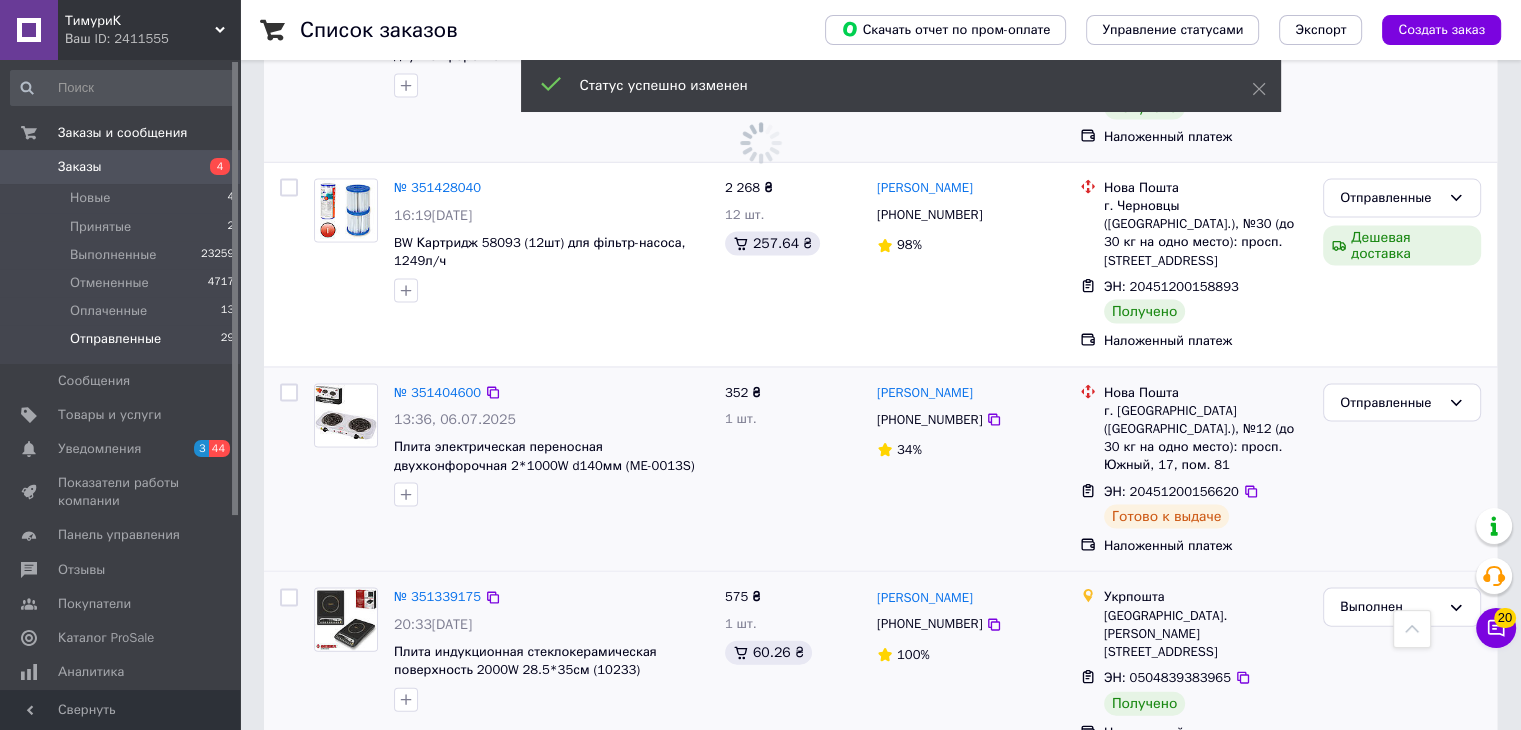 scroll, scrollTop: 4045, scrollLeft: 0, axis: vertical 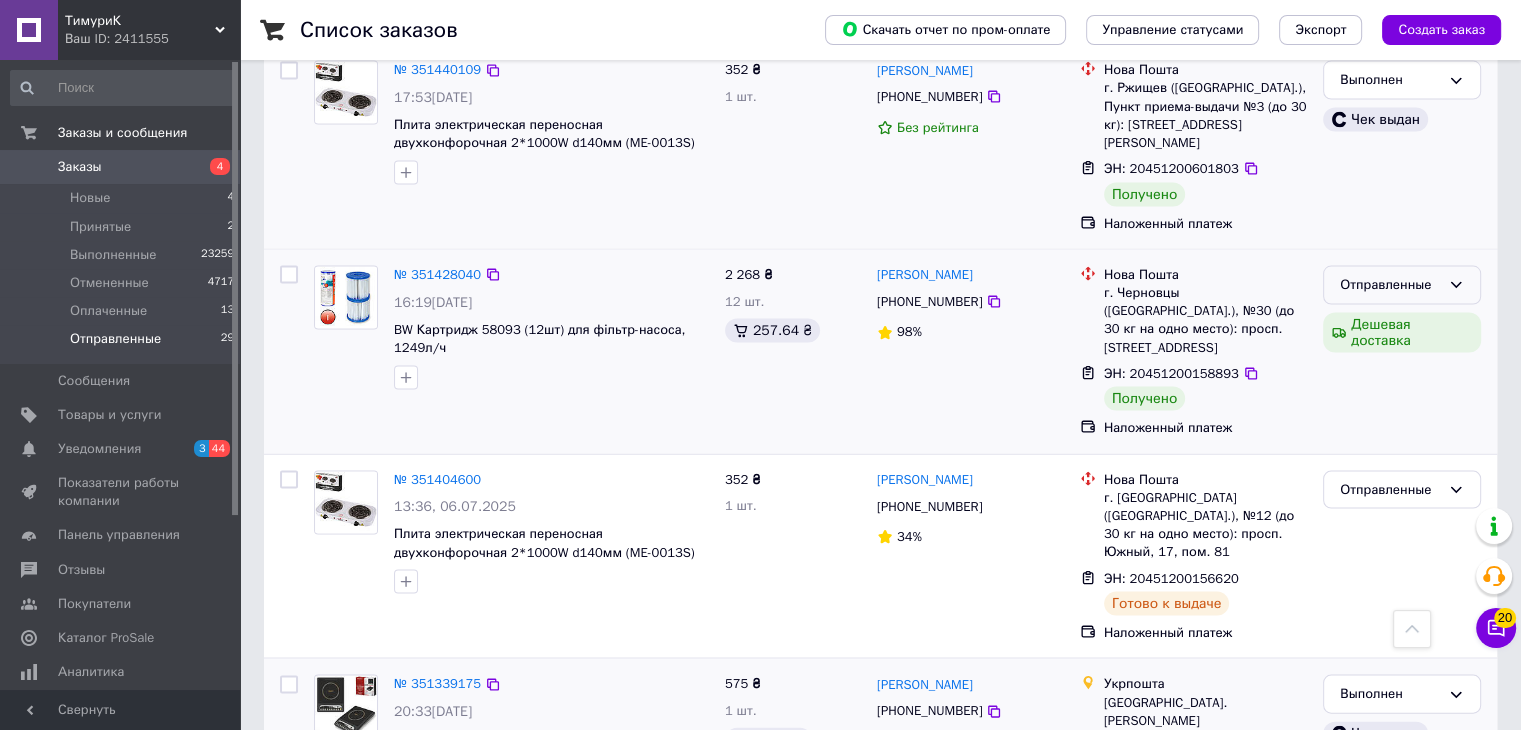 click 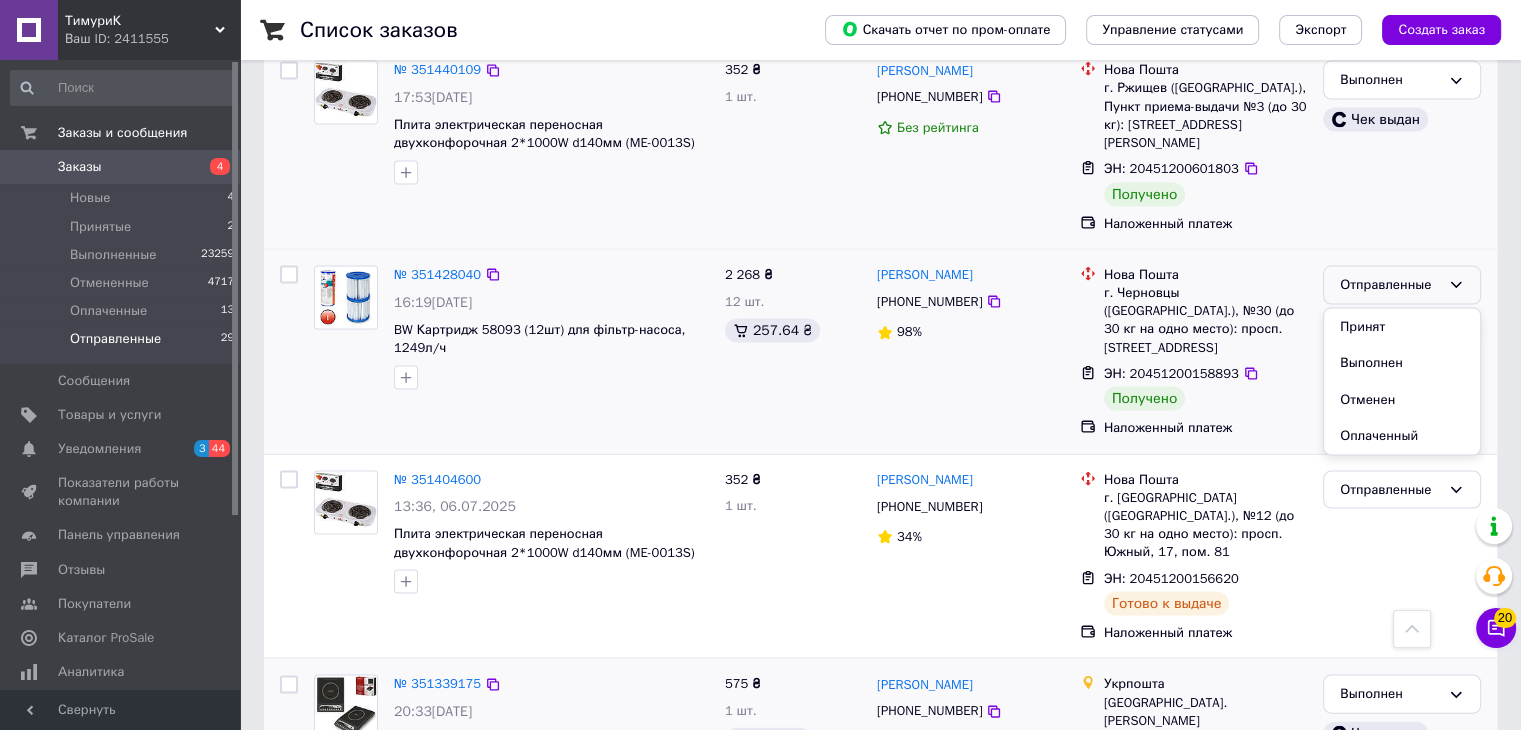 click on "Выполнен" at bounding box center (1402, 363) 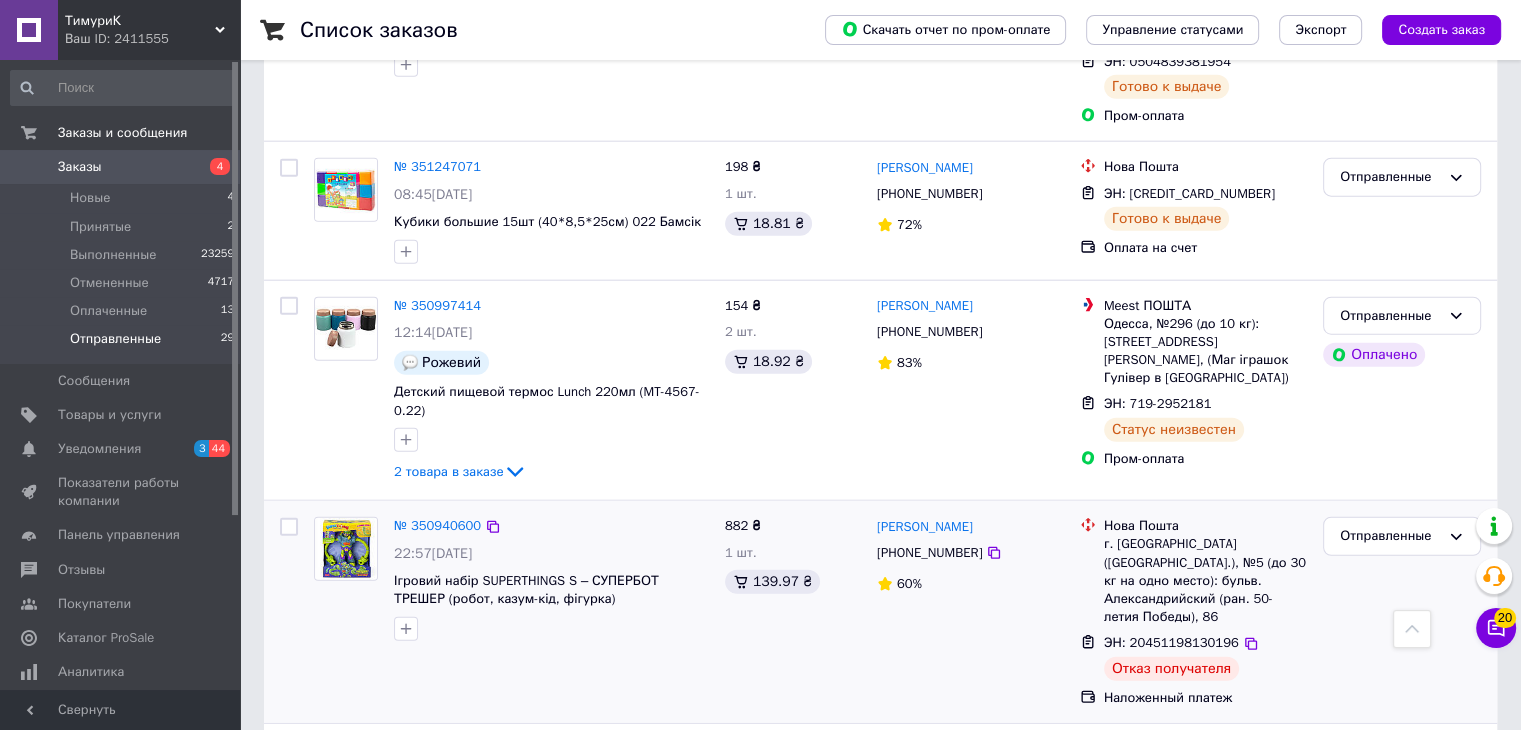 scroll, scrollTop: 4940, scrollLeft: 0, axis: vertical 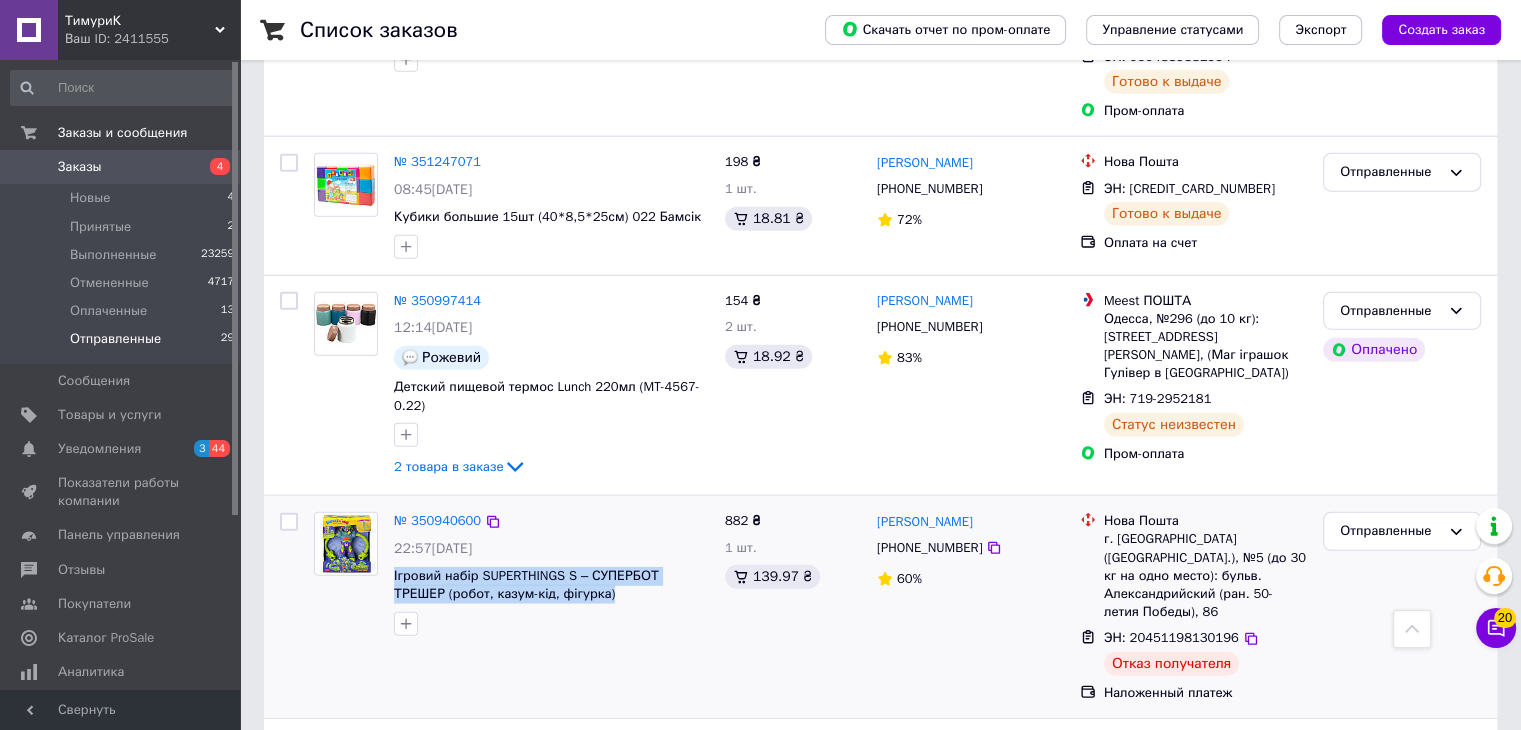 drag, startPoint x: 387, startPoint y: 333, endPoint x: 568, endPoint y: 368, distance: 184.35292 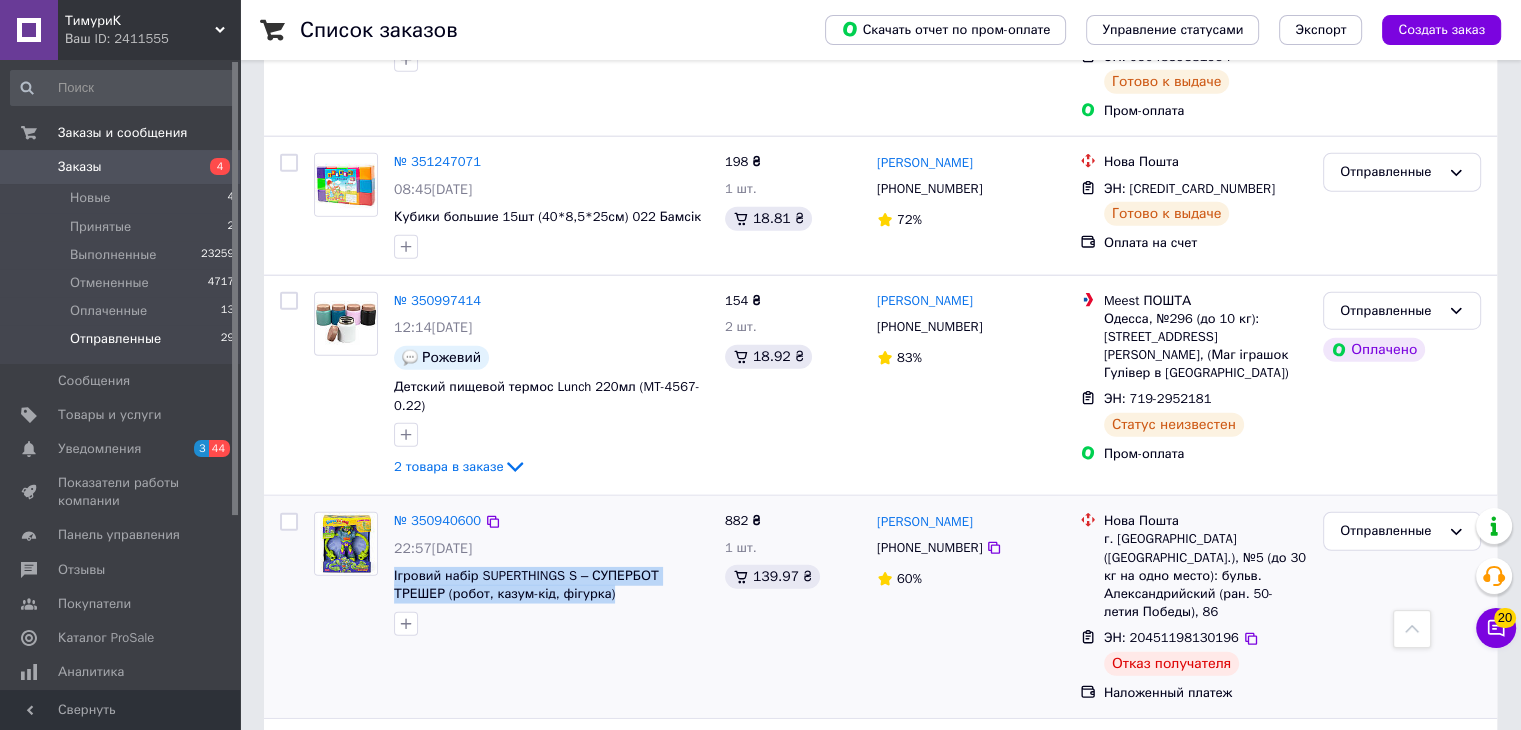 click on "№ 350940600 22:57[DATE] Ігровий набір SUPERTHINGS S – СУПЕРБОТ ТРЕШЕР (робот, казум-кід, фігурка)" at bounding box center [551, 574] 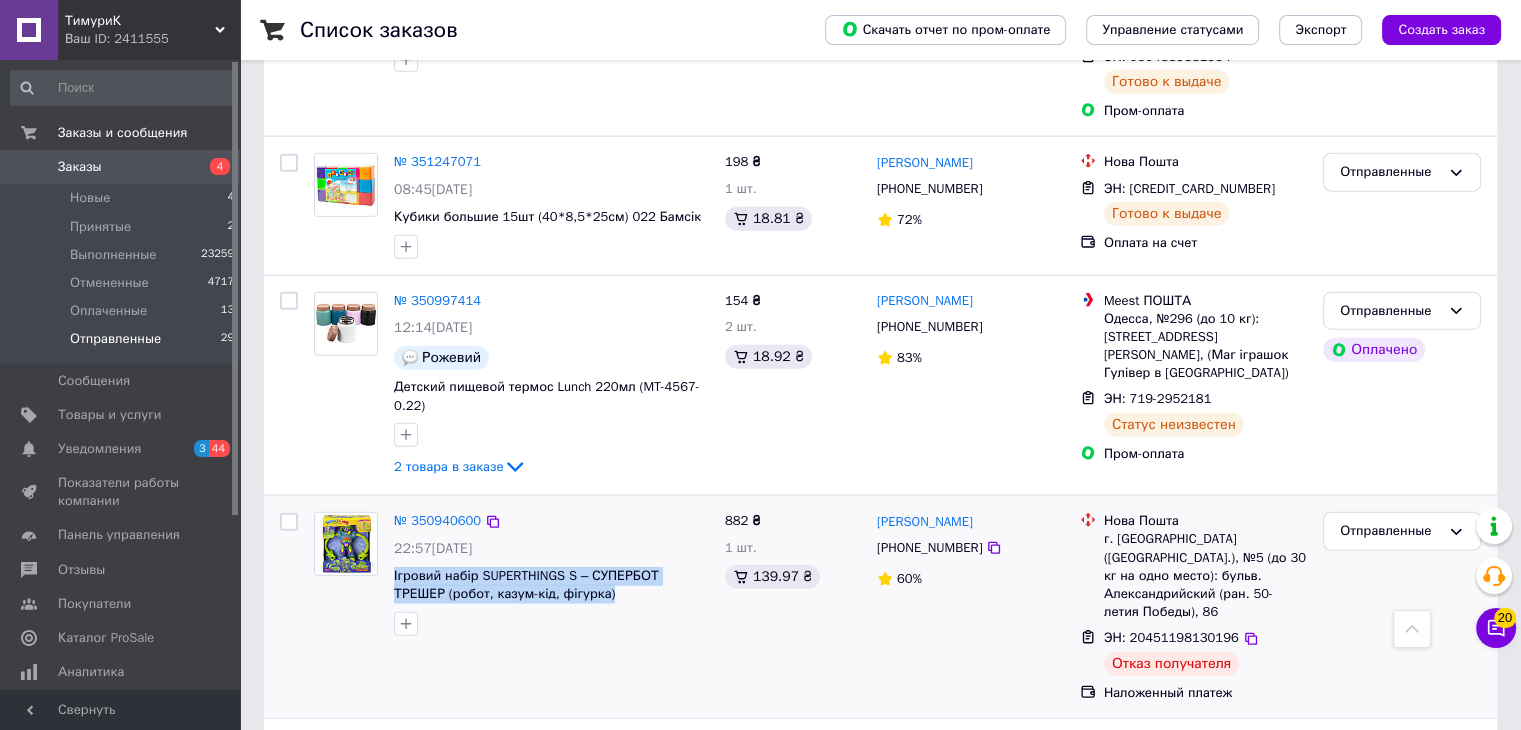 copy on "Ігровий набір SUPERTHINGS S – СУПЕРБОТ ТРЕШЕР (робот, казум-кід, фігурка)" 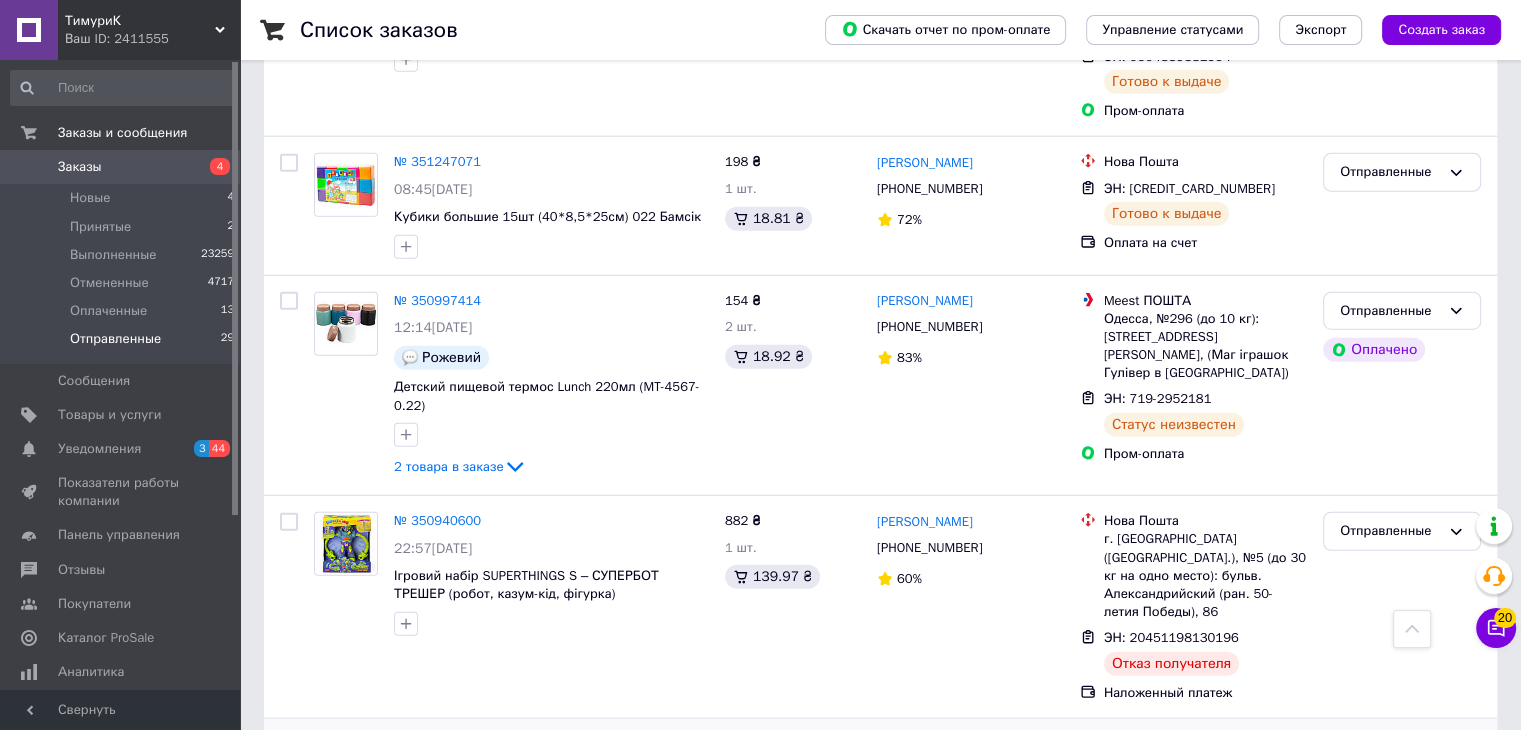 click on "Отправленные" at bounding box center (1402, 830) 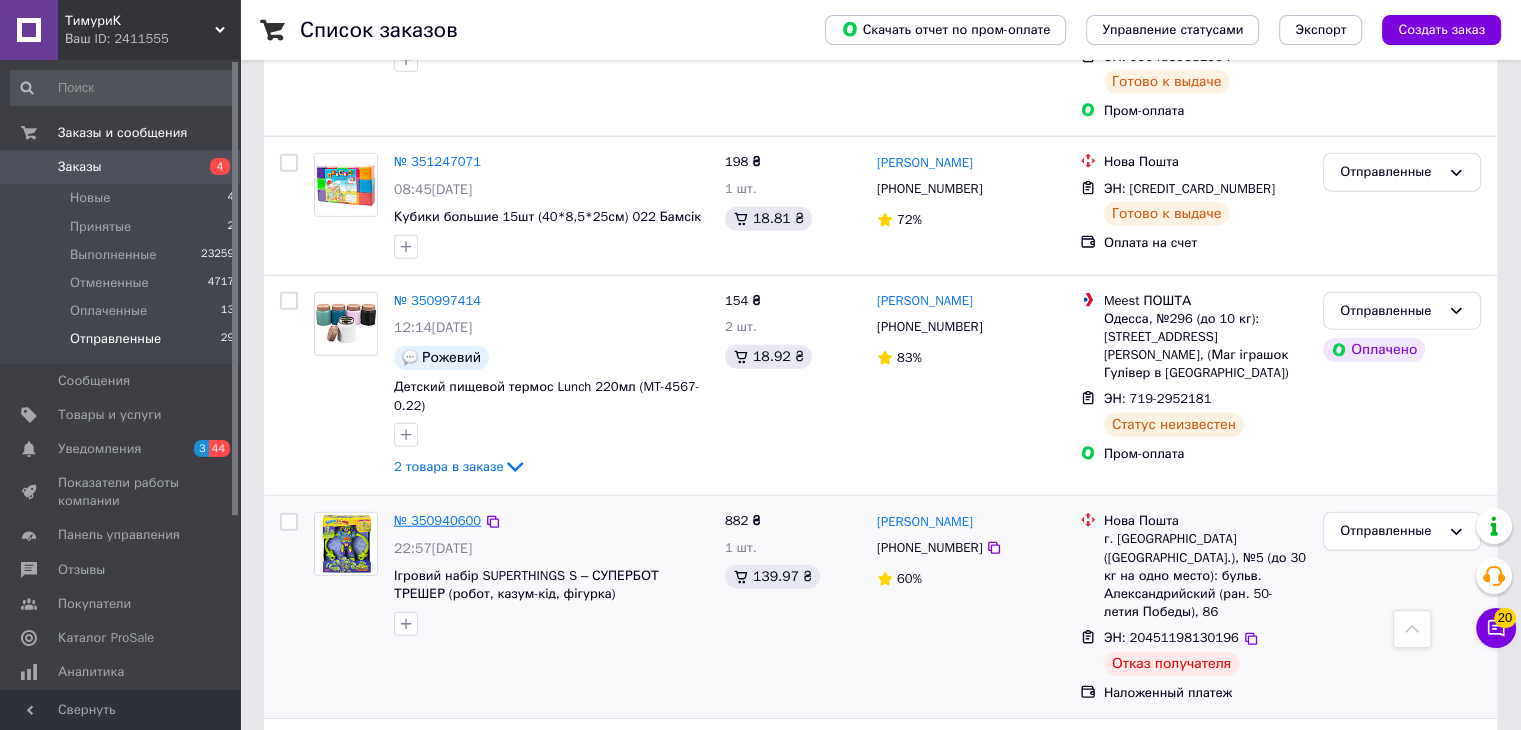 click on "№ 350940600" at bounding box center [437, 520] 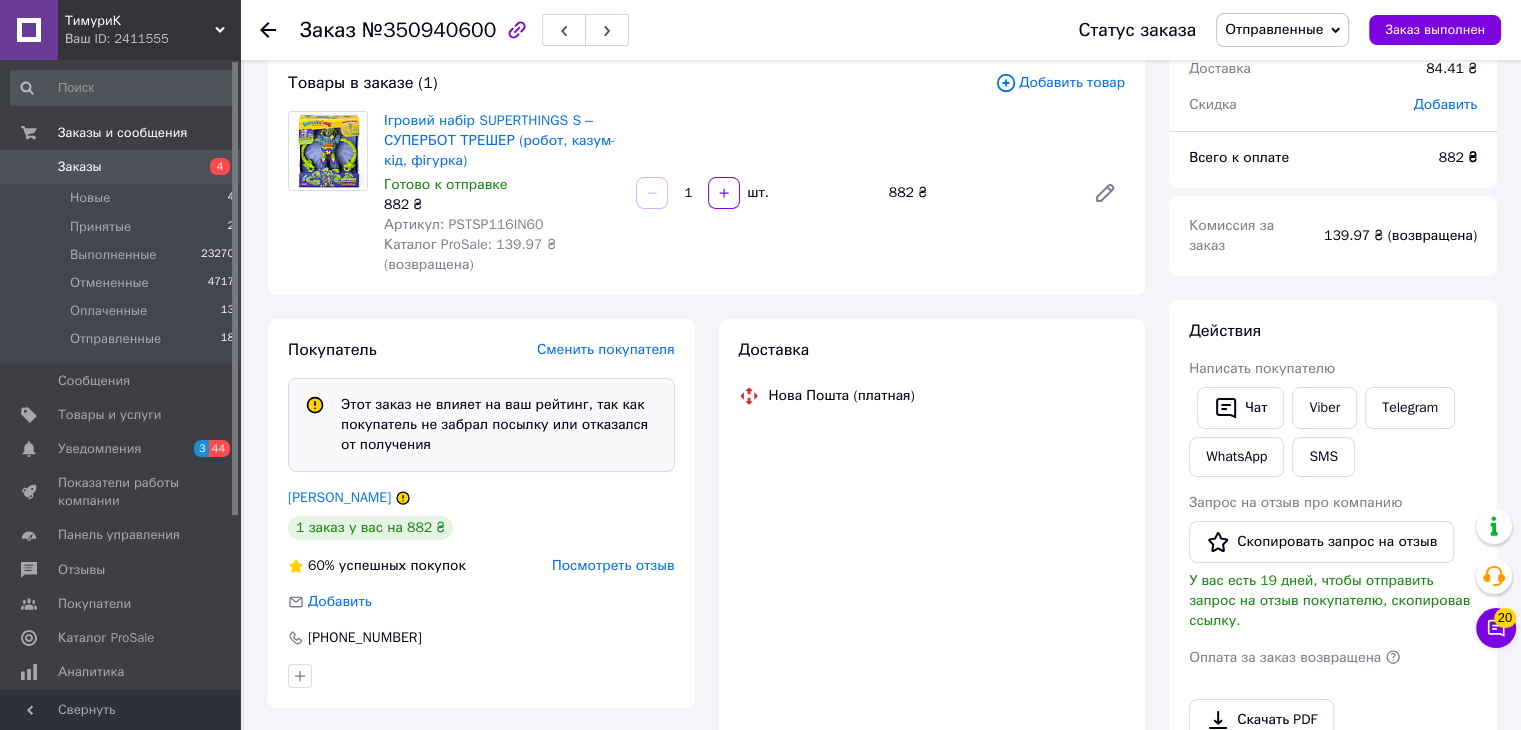 scroll, scrollTop: 888, scrollLeft: 0, axis: vertical 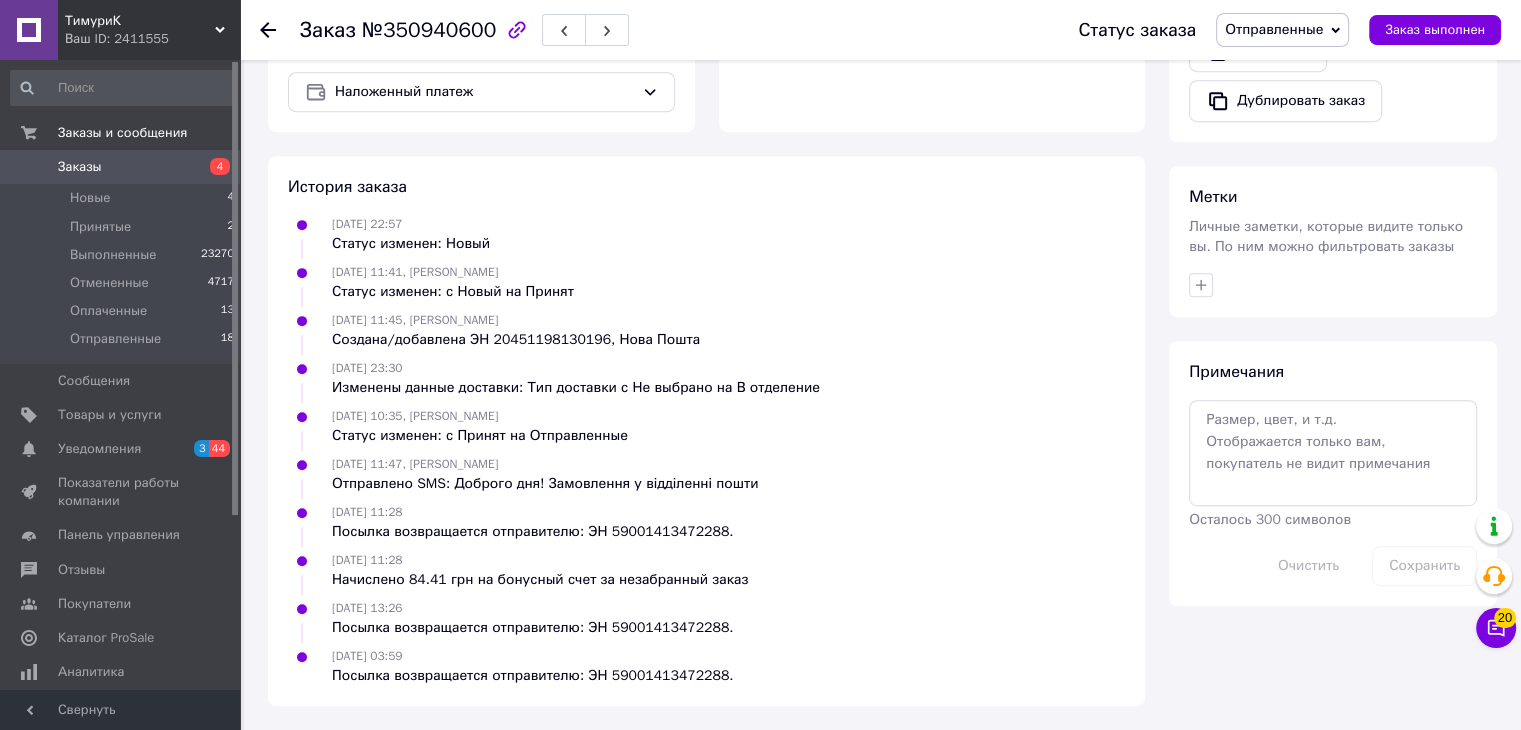 click 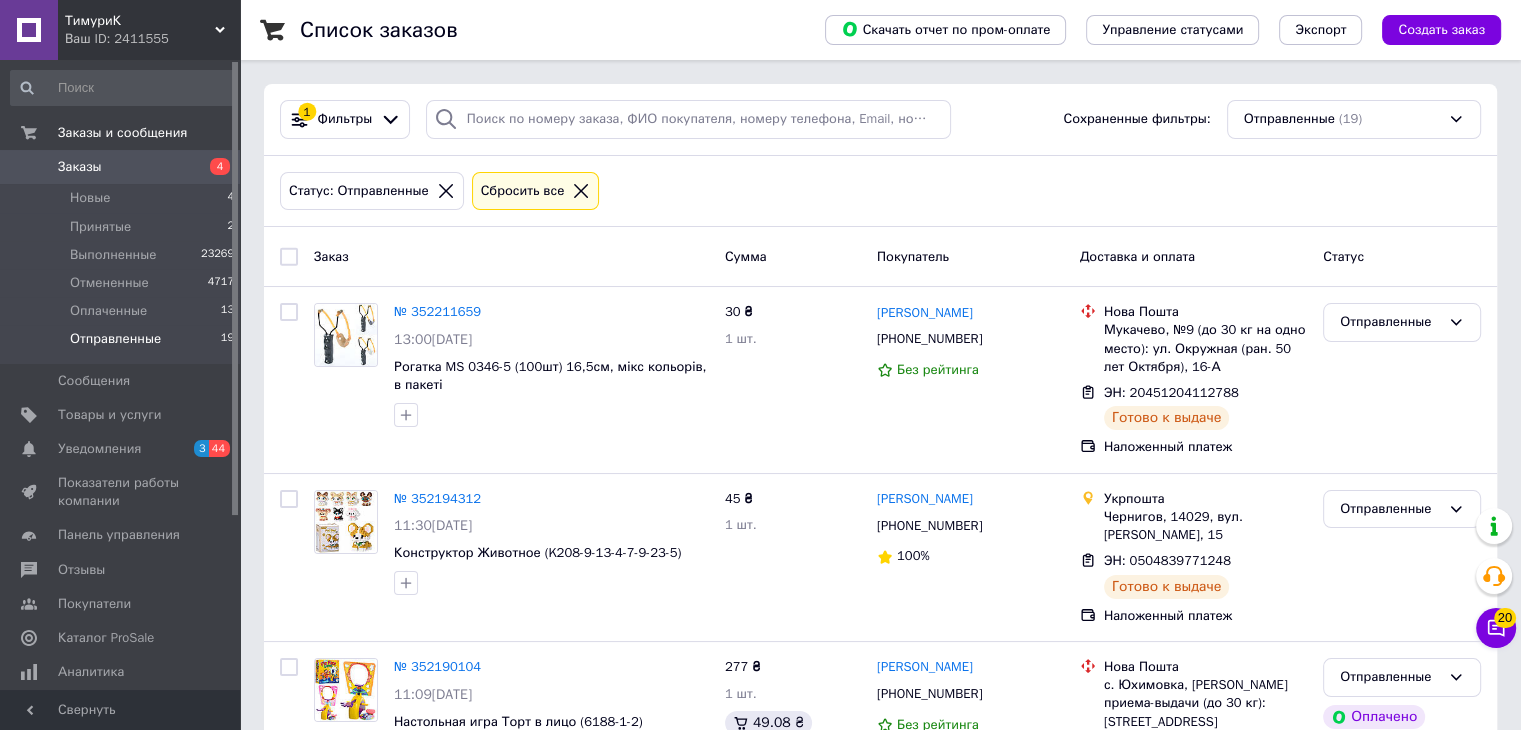 scroll, scrollTop: 2812, scrollLeft: 0, axis: vertical 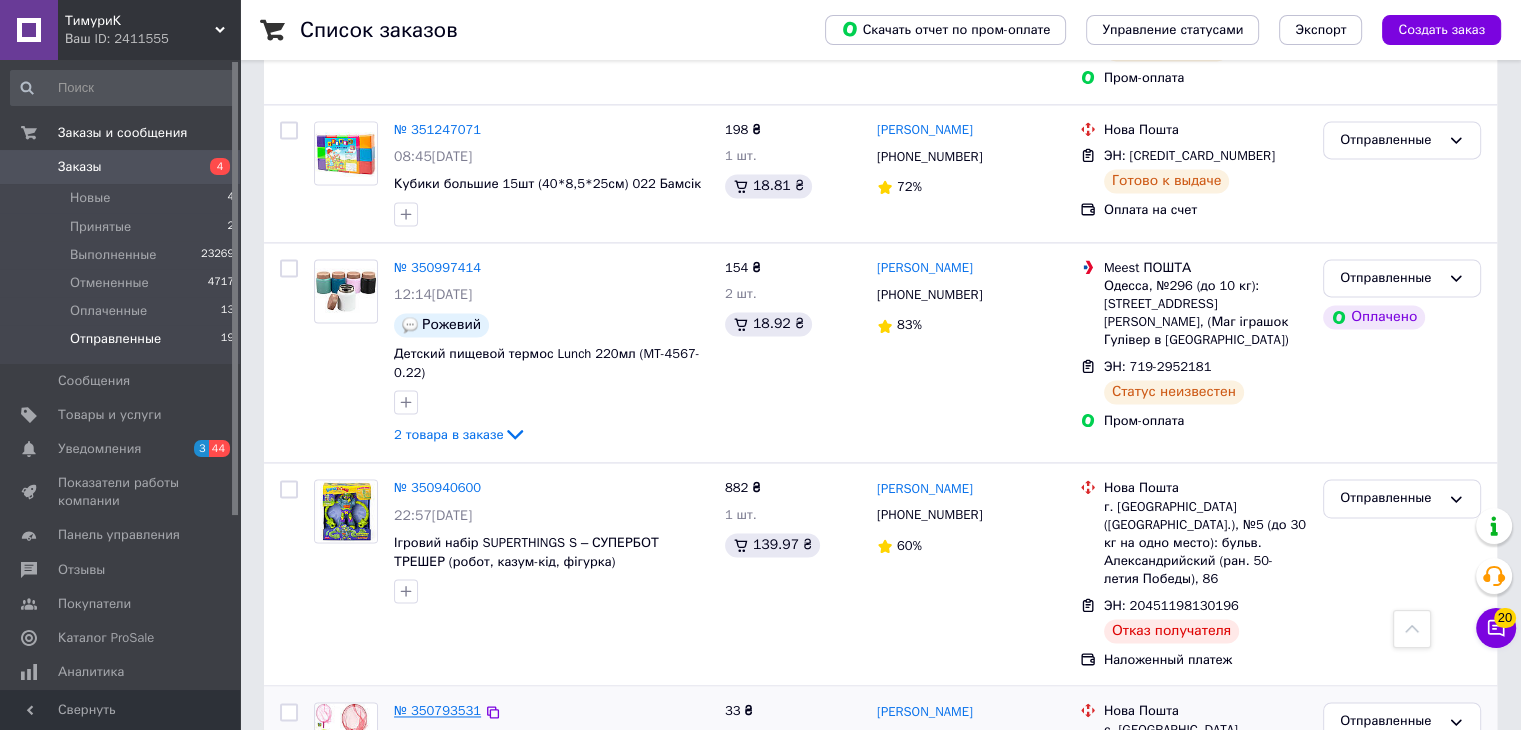 click on "№ 350793531" at bounding box center [437, 710] 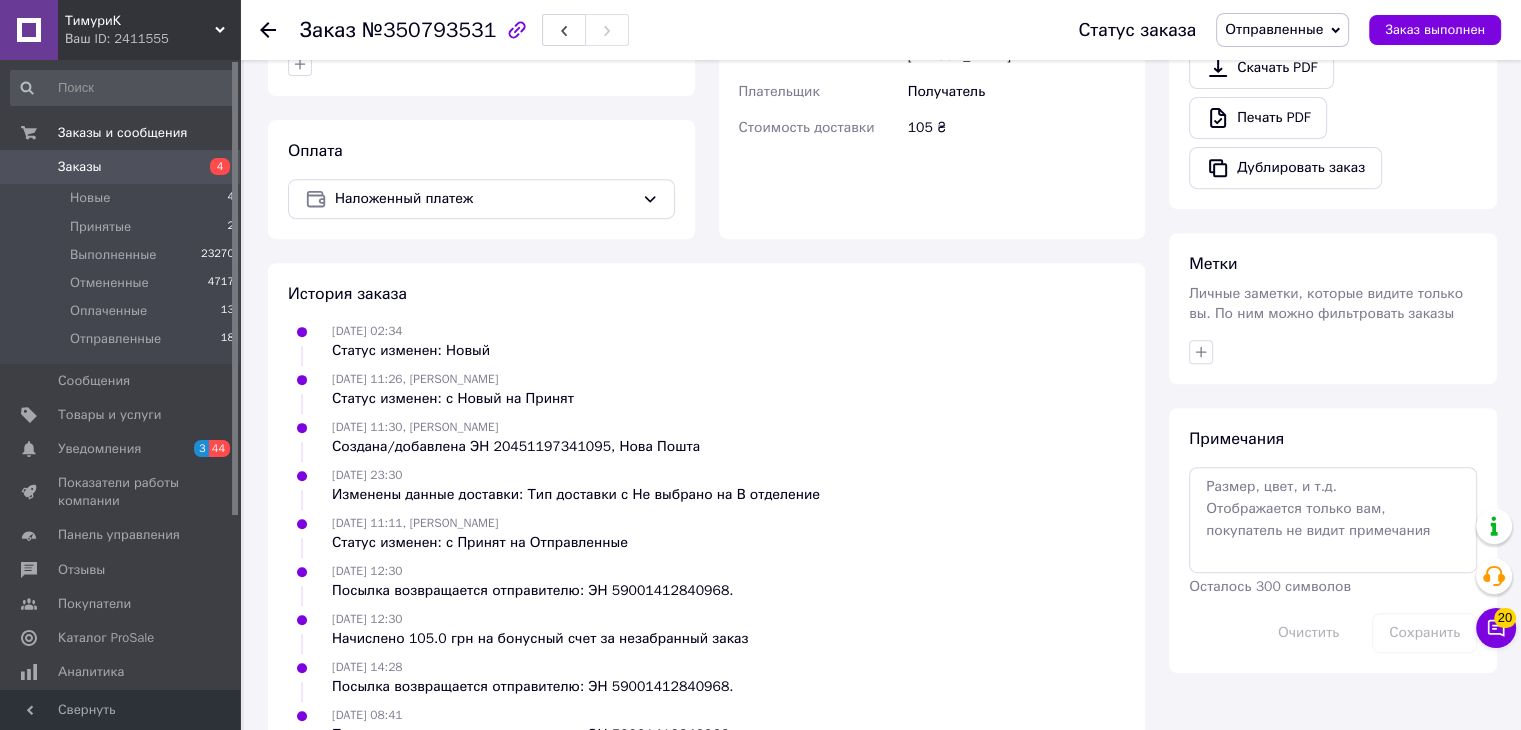 scroll, scrollTop: 640, scrollLeft: 0, axis: vertical 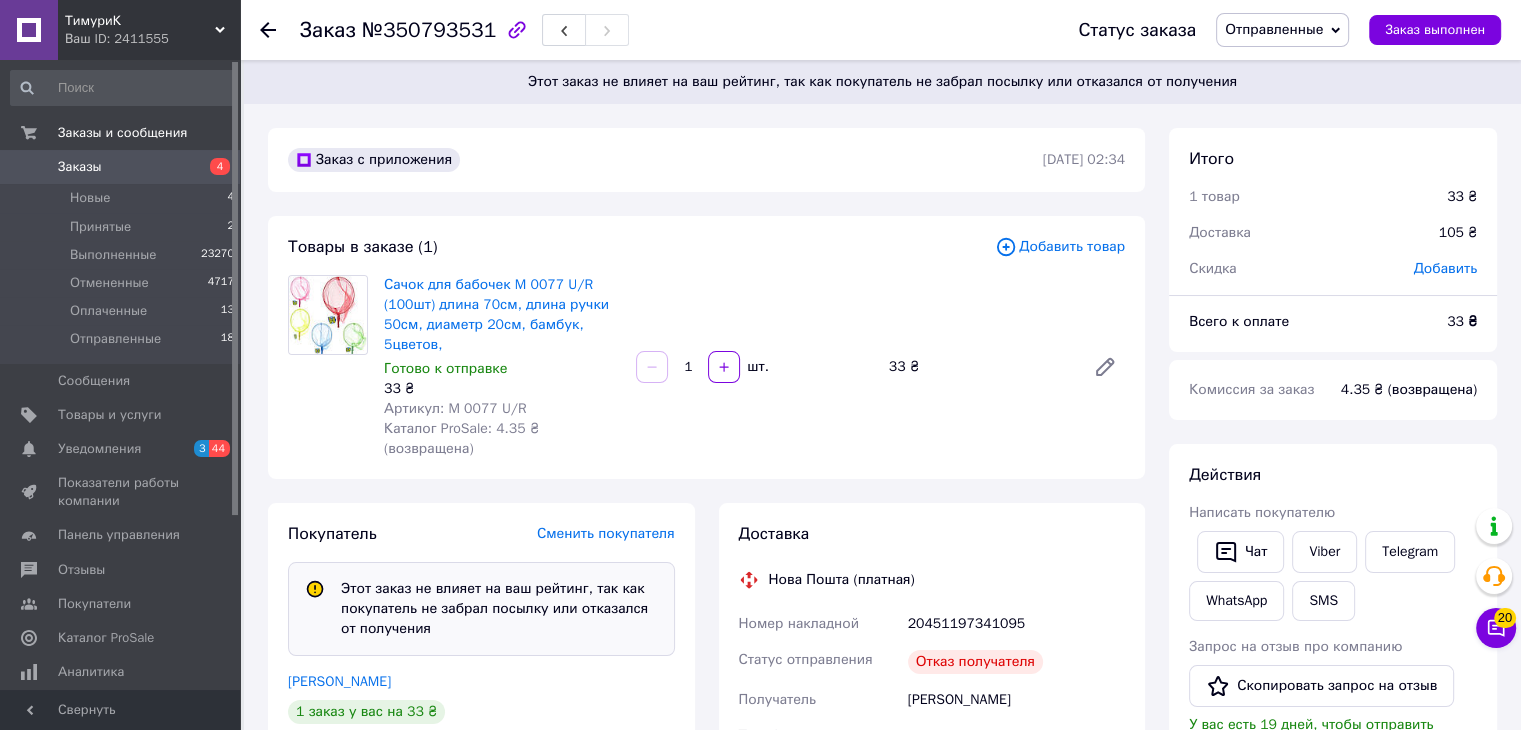 click on "Отправленные" at bounding box center [1282, 30] 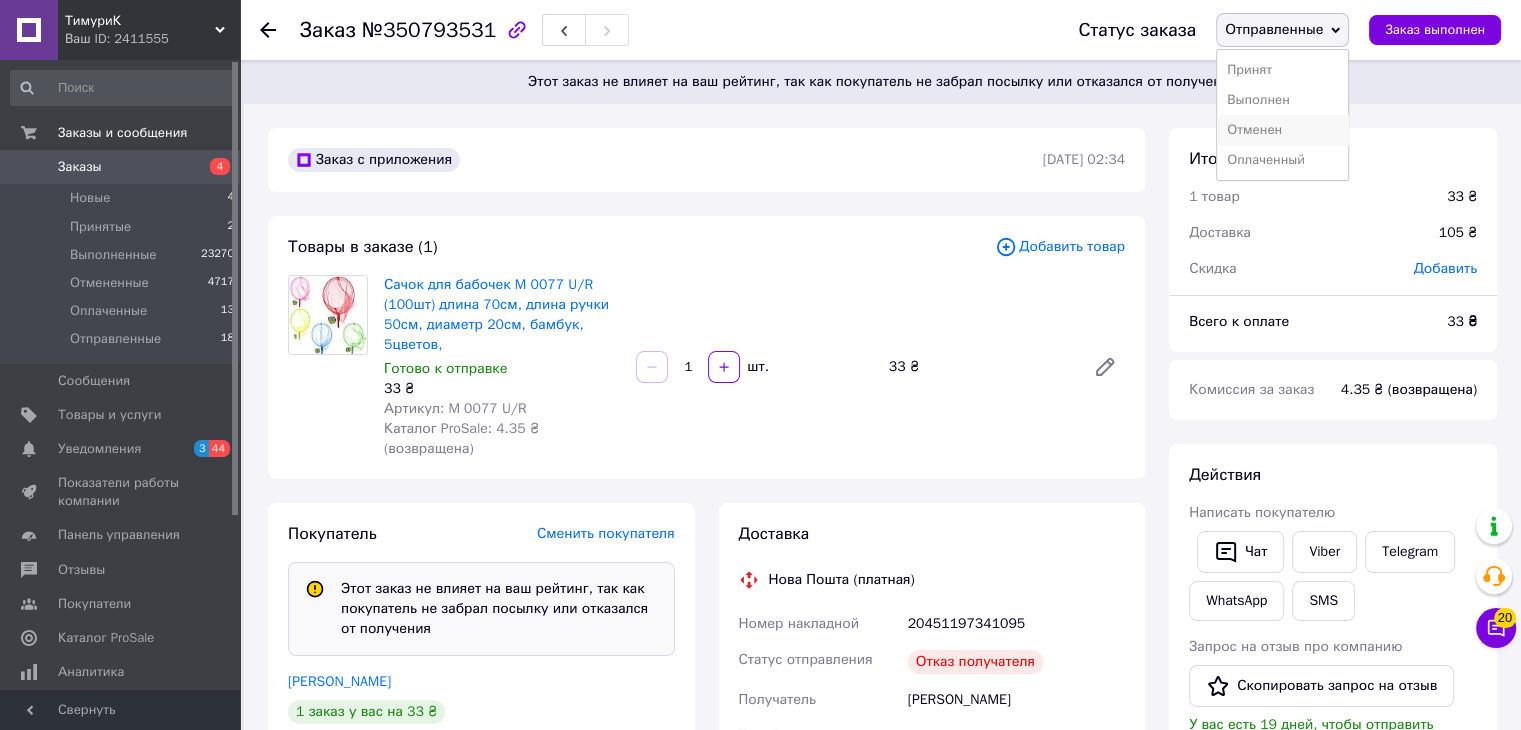 click on "Отменен" at bounding box center [1282, 130] 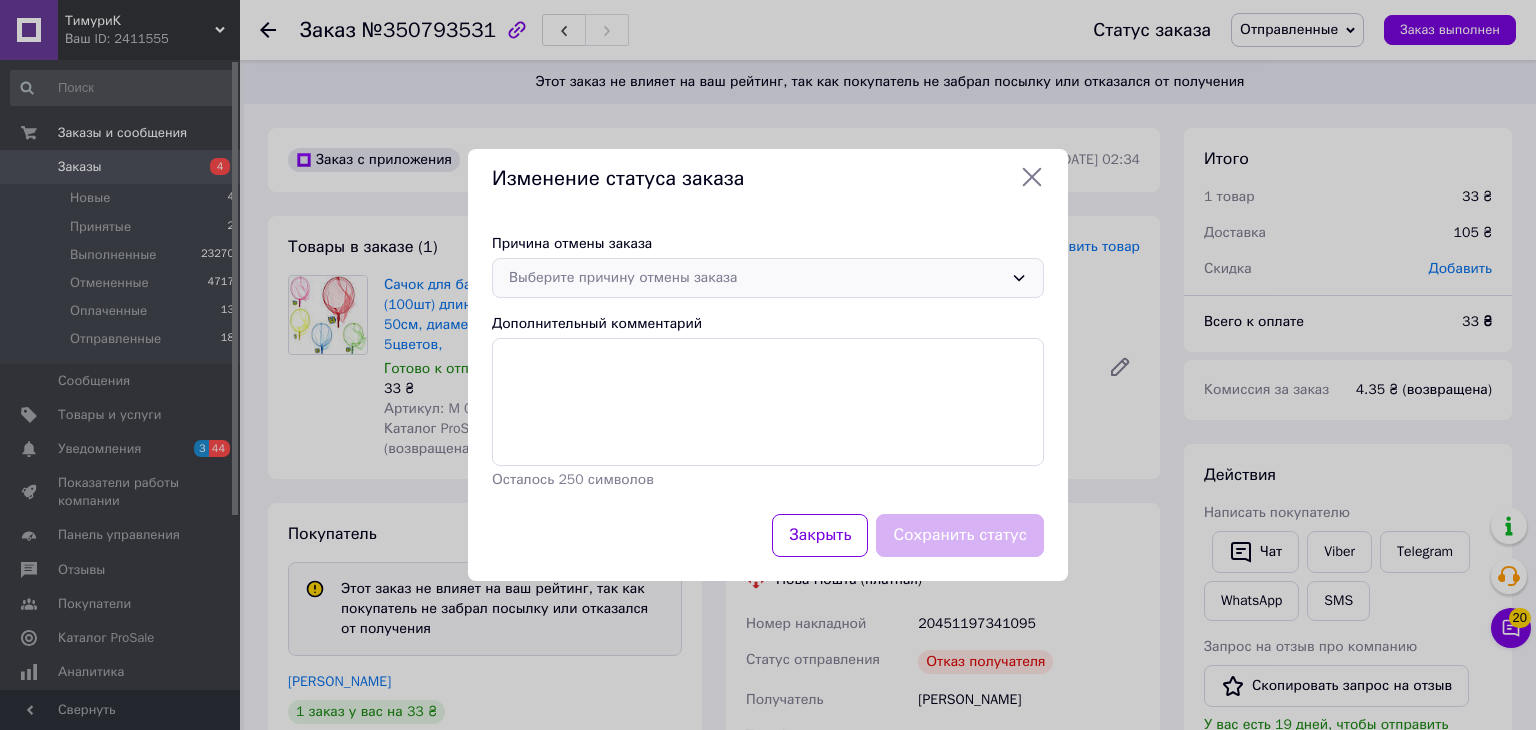 click on "Выберите причину отмены заказа" at bounding box center [756, 278] 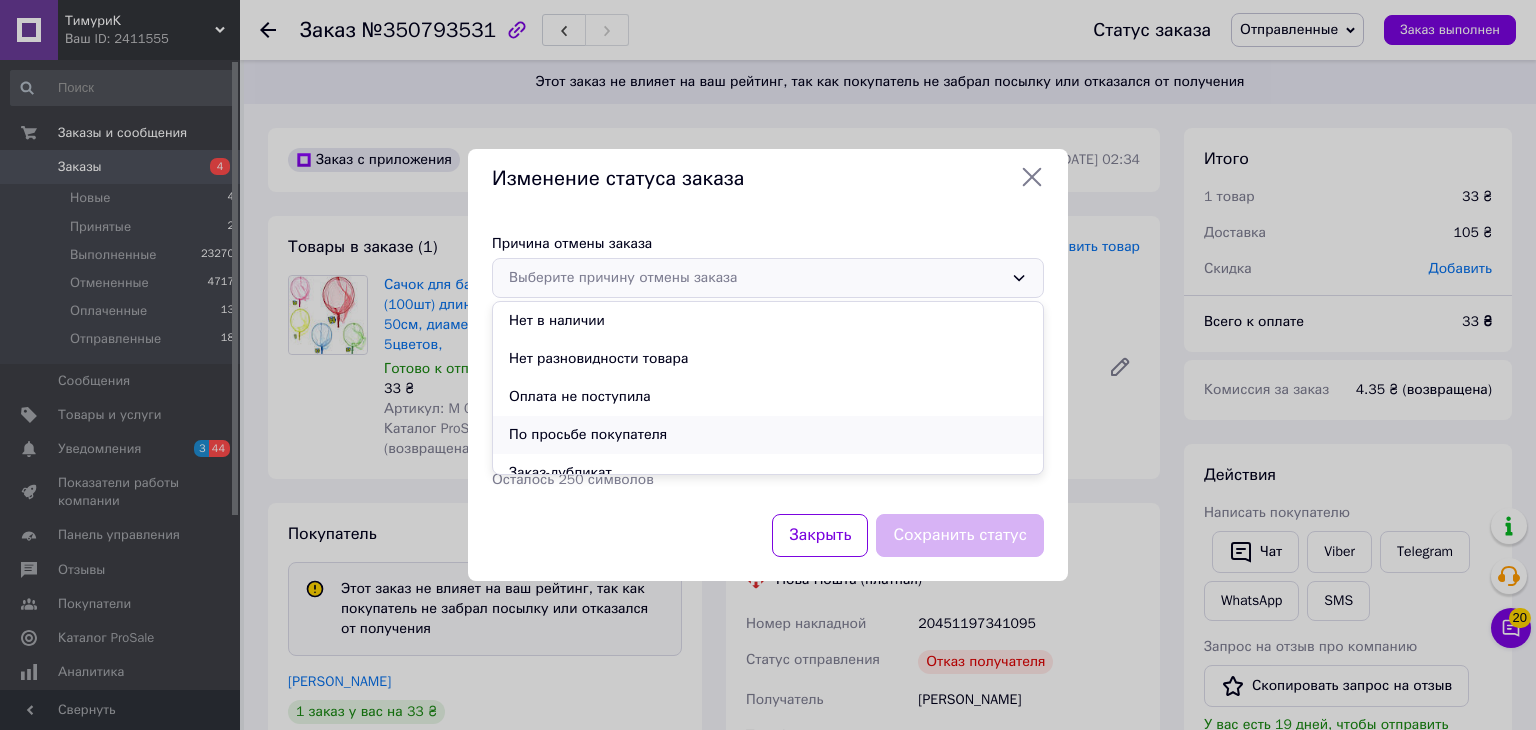 scroll, scrollTop: 93, scrollLeft: 0, axis: vertical 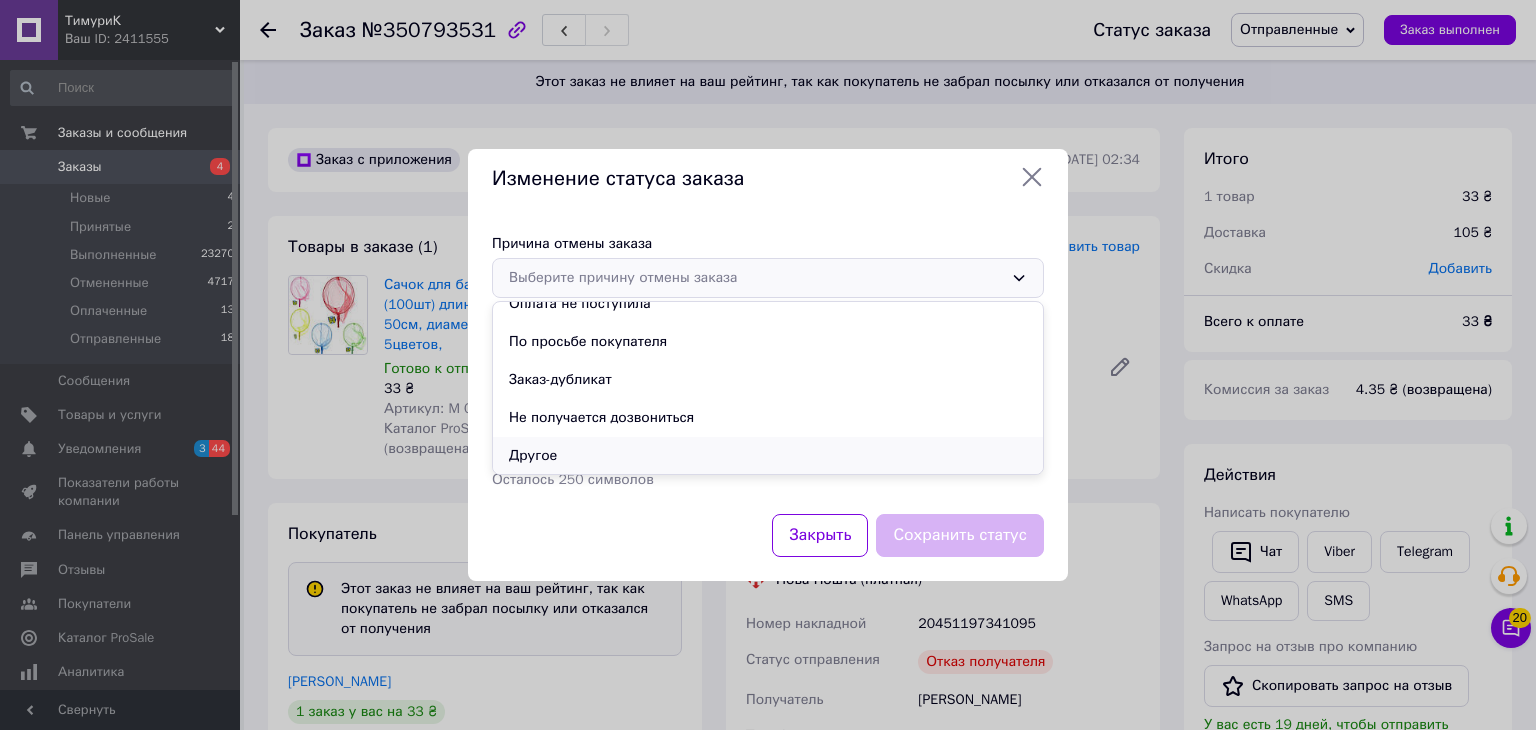 click on "Другое" at bounding box center [768, 456] 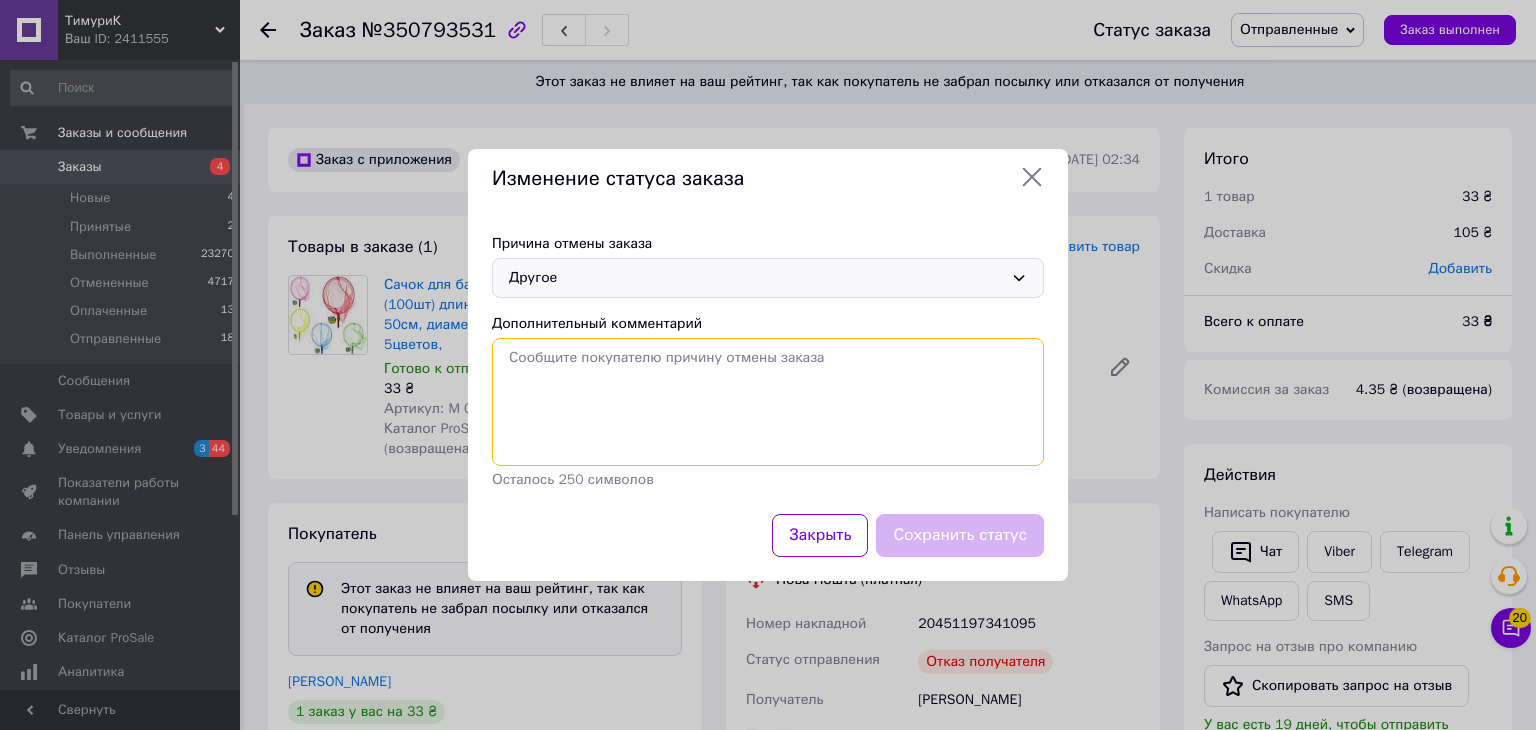 click on "Дополнительный комментарий" at bounding box center (768, 402) 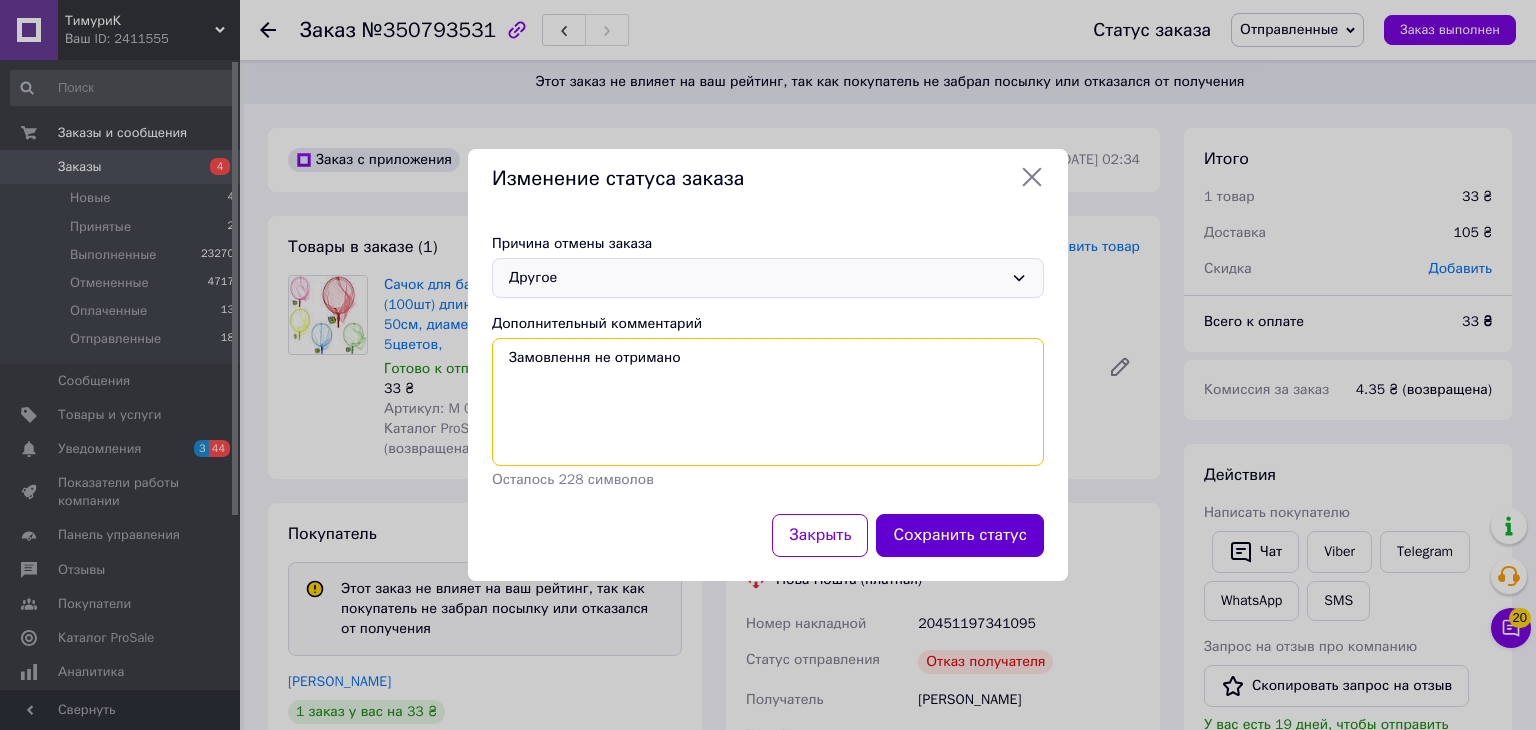 type on "Замовлення не отримано" 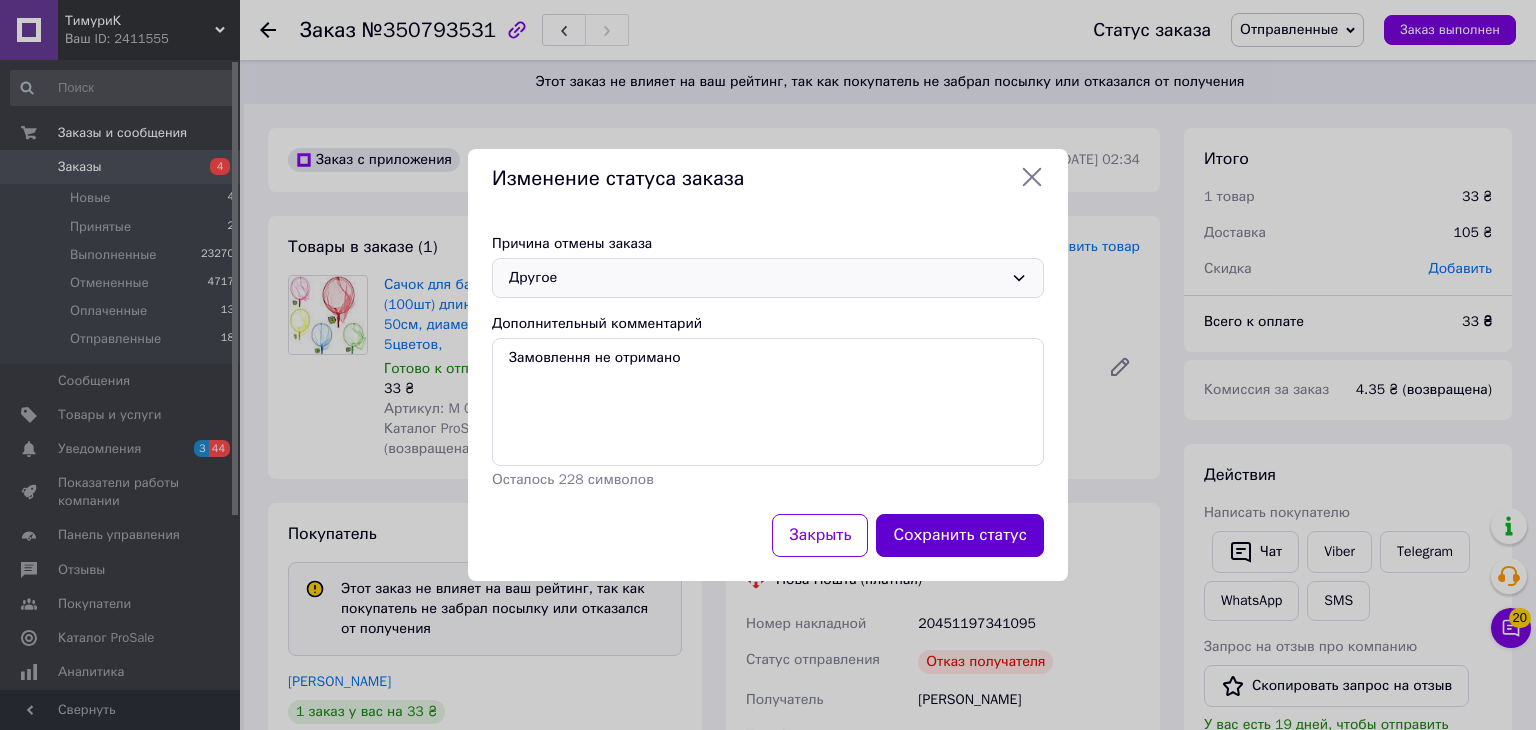 click on "Сохранить статус" at bounding box center (960, 535) 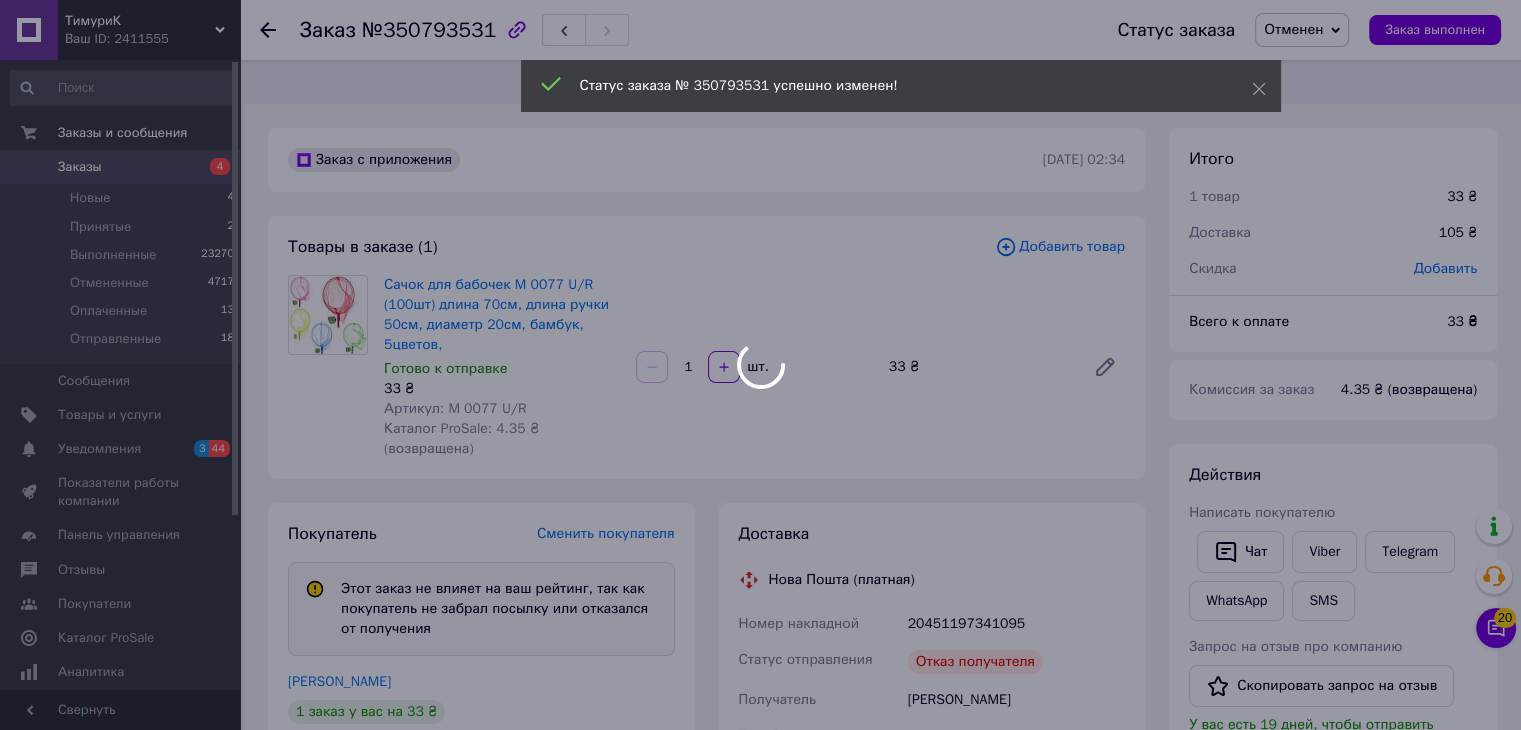 click at bounding box center (760, 365) 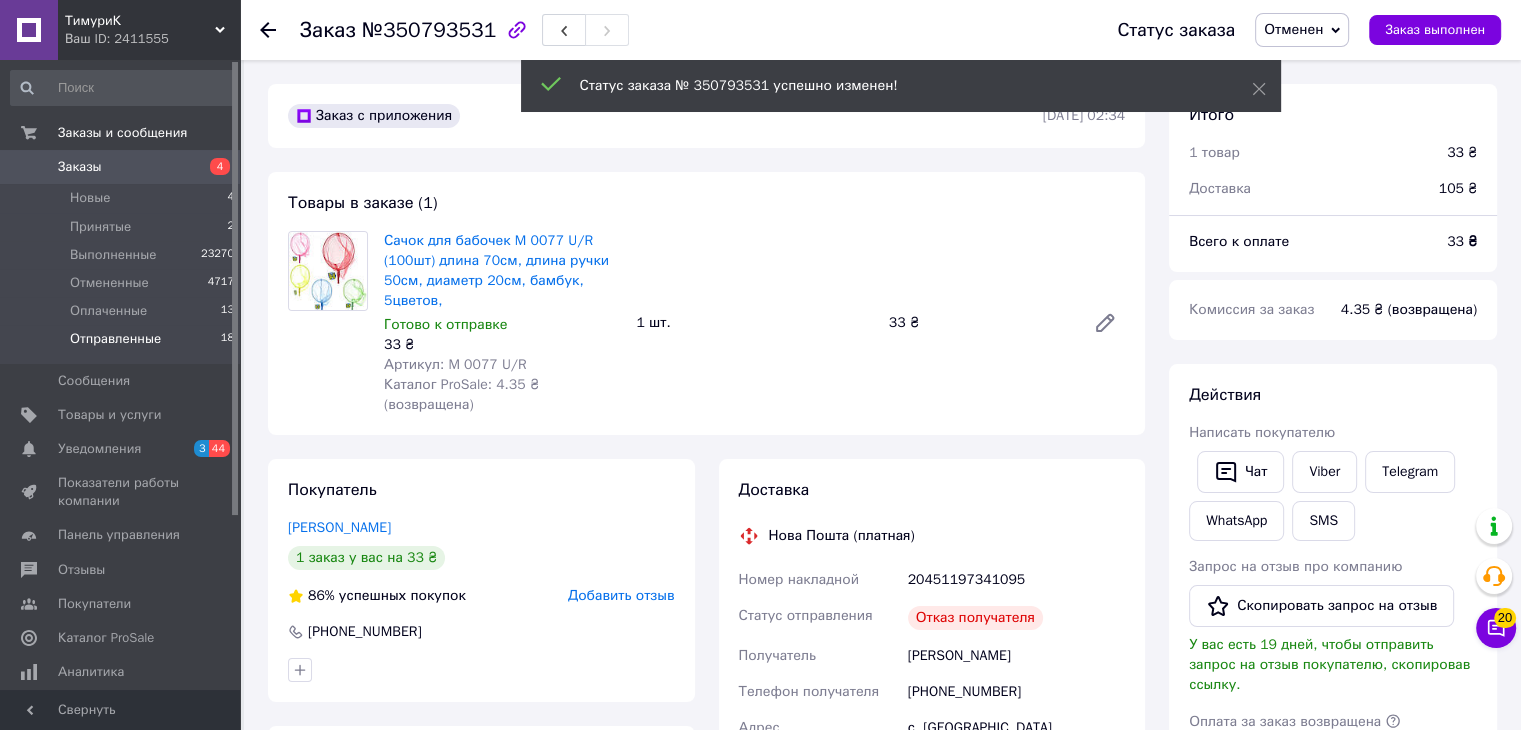 click on "Отправленные" at bounding box center (115, 339) 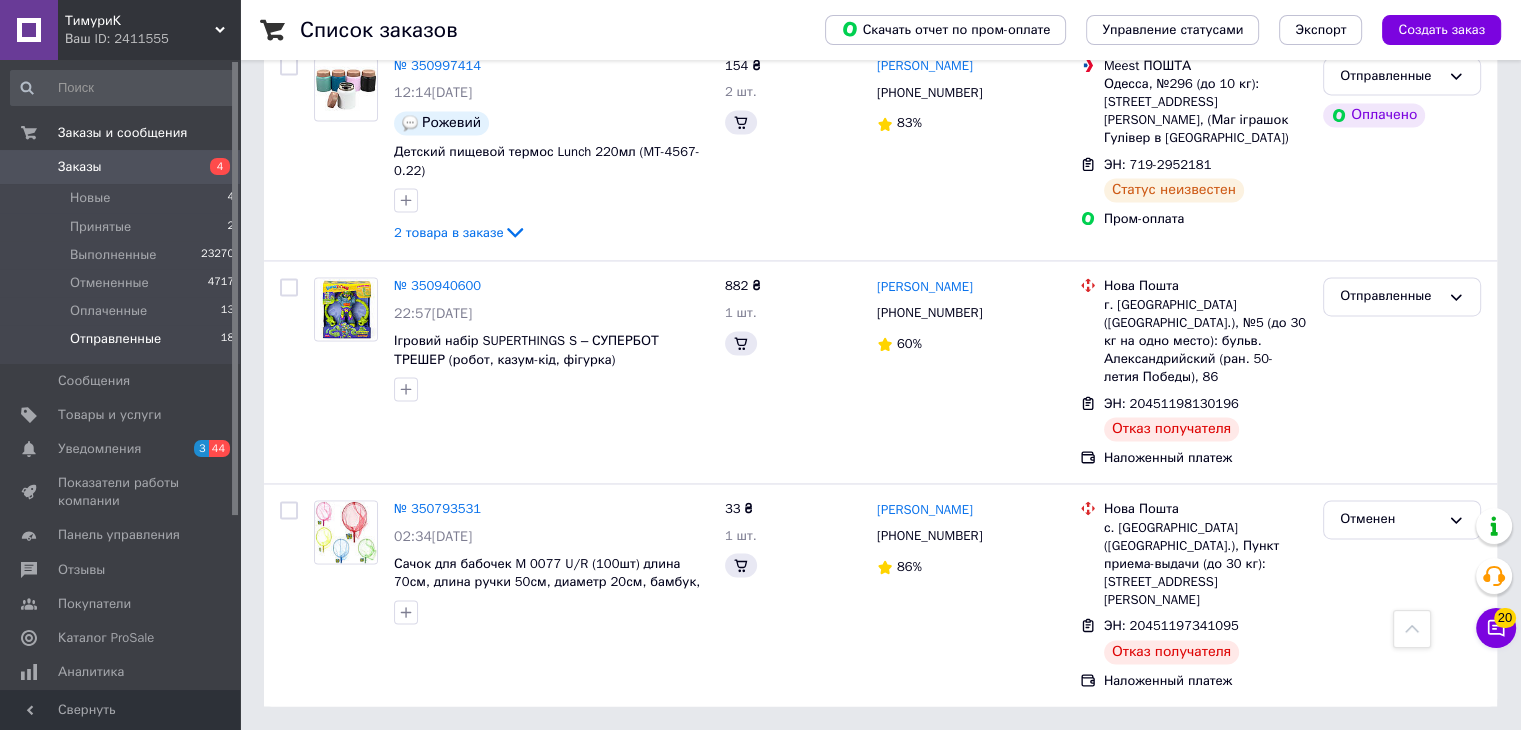 scroll, scrollTop: 0, scrollLeft: 0, axis: both 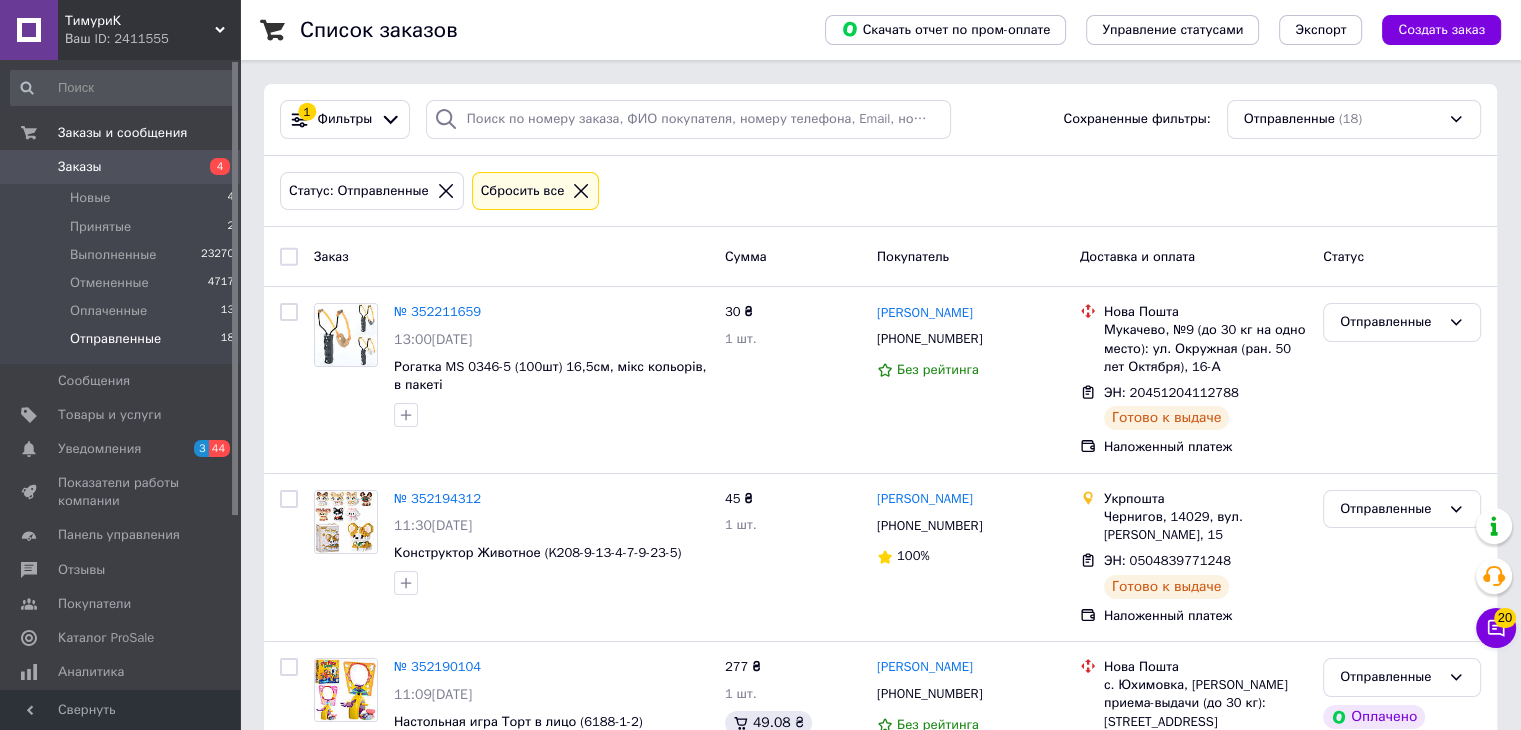 click on "Отправленные 18" at bounding box center [123, 344] 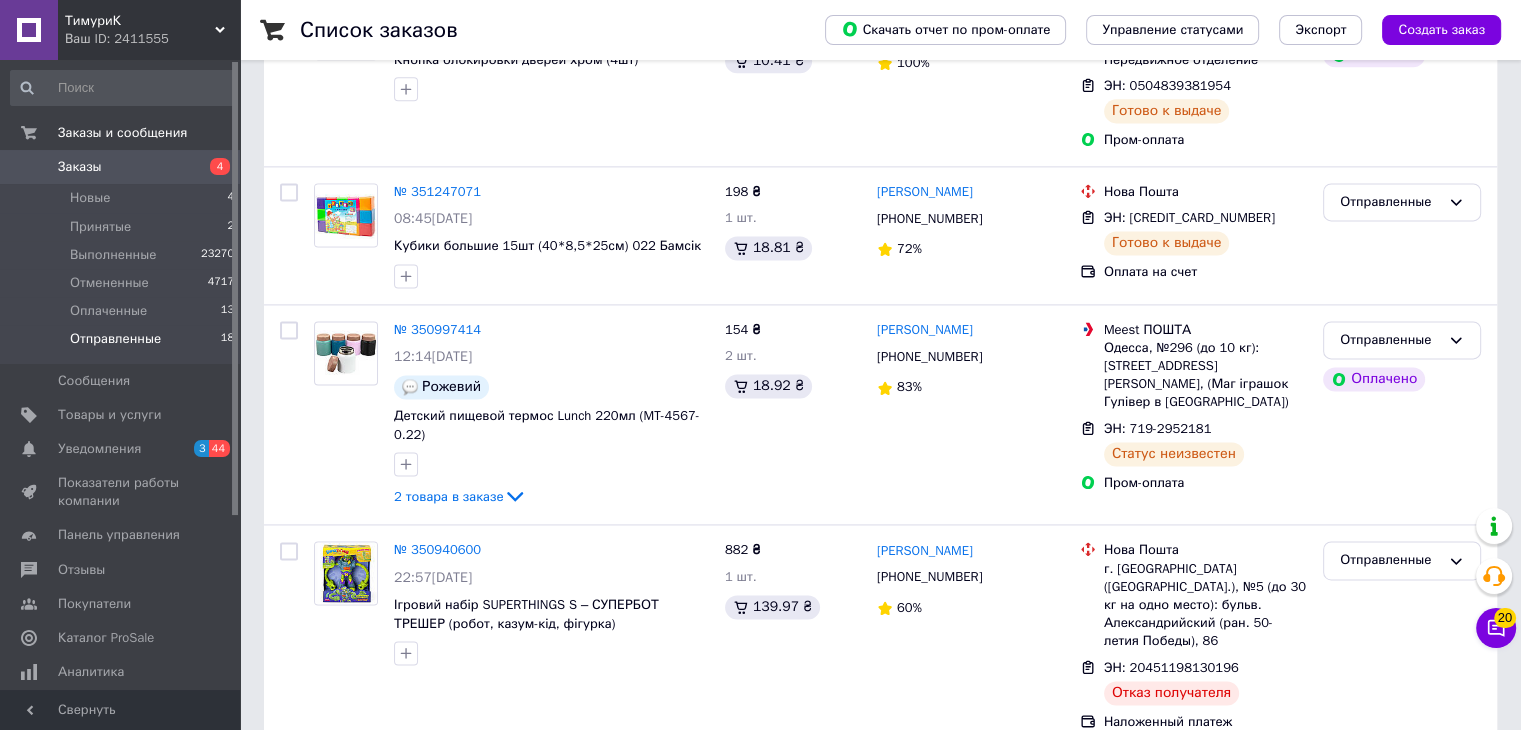 scroll, scrollTop: 2812, scrollLeft: 0, axis: vertical 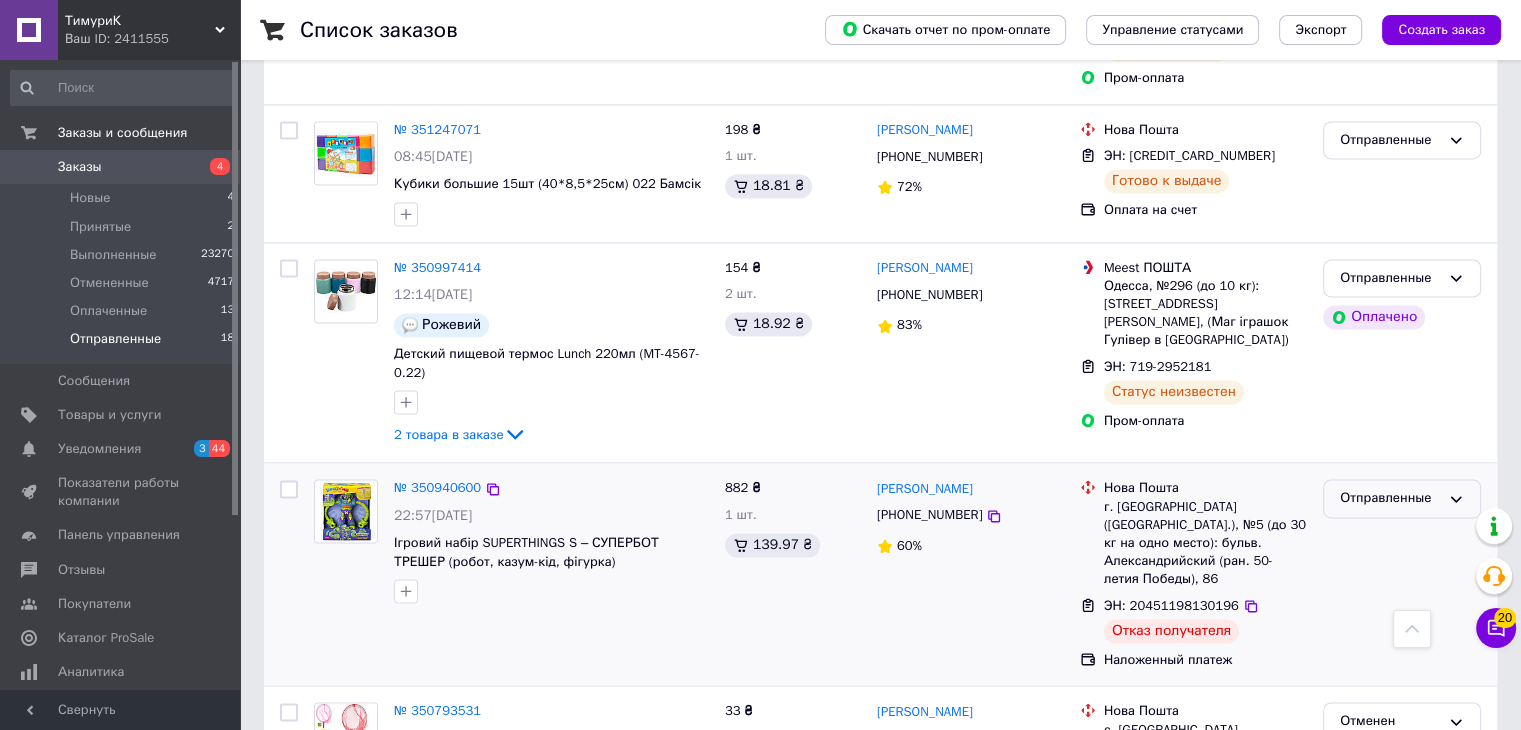 click on "Отправленные" at bounding box center (1390, 498) 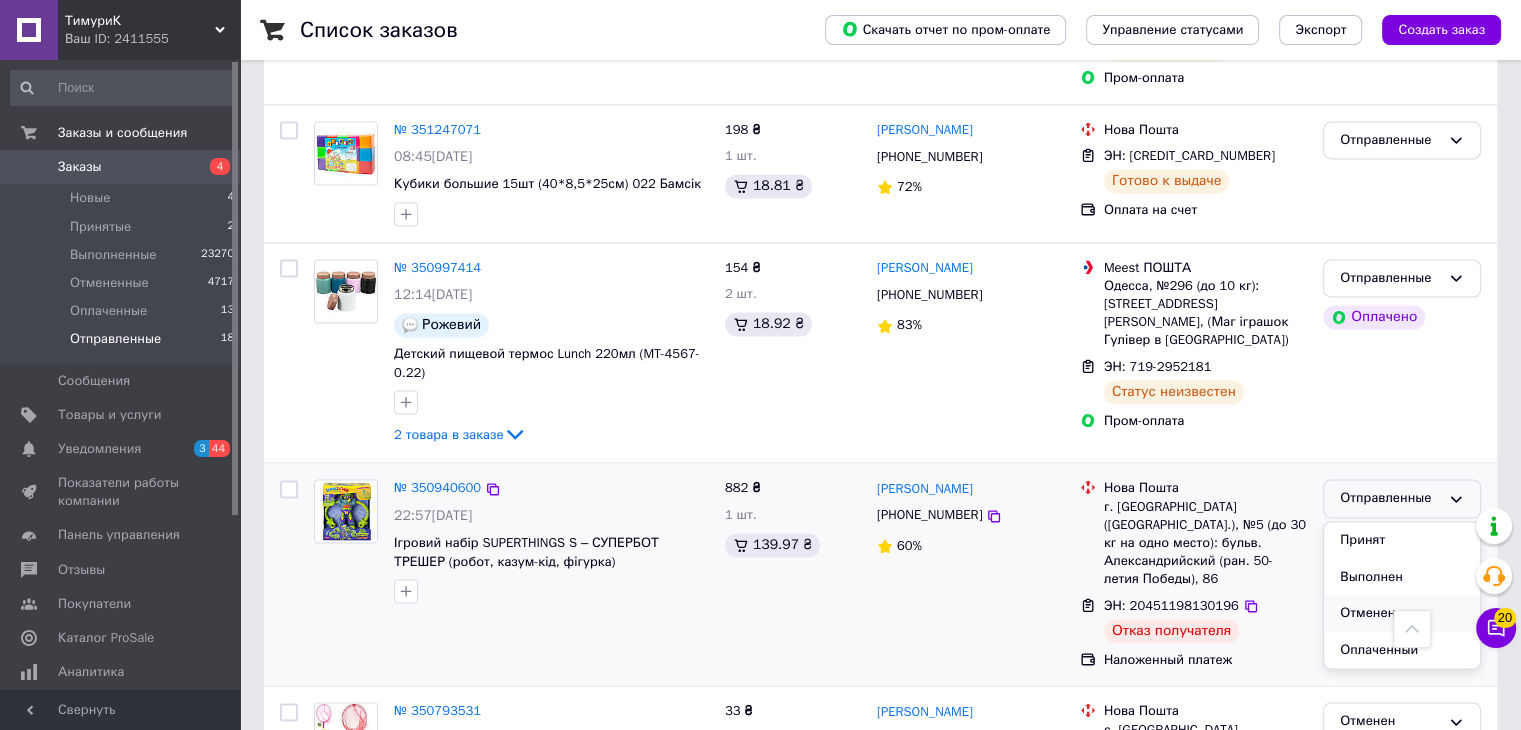 click on "Отменен" at bounding box center [1402, 613] 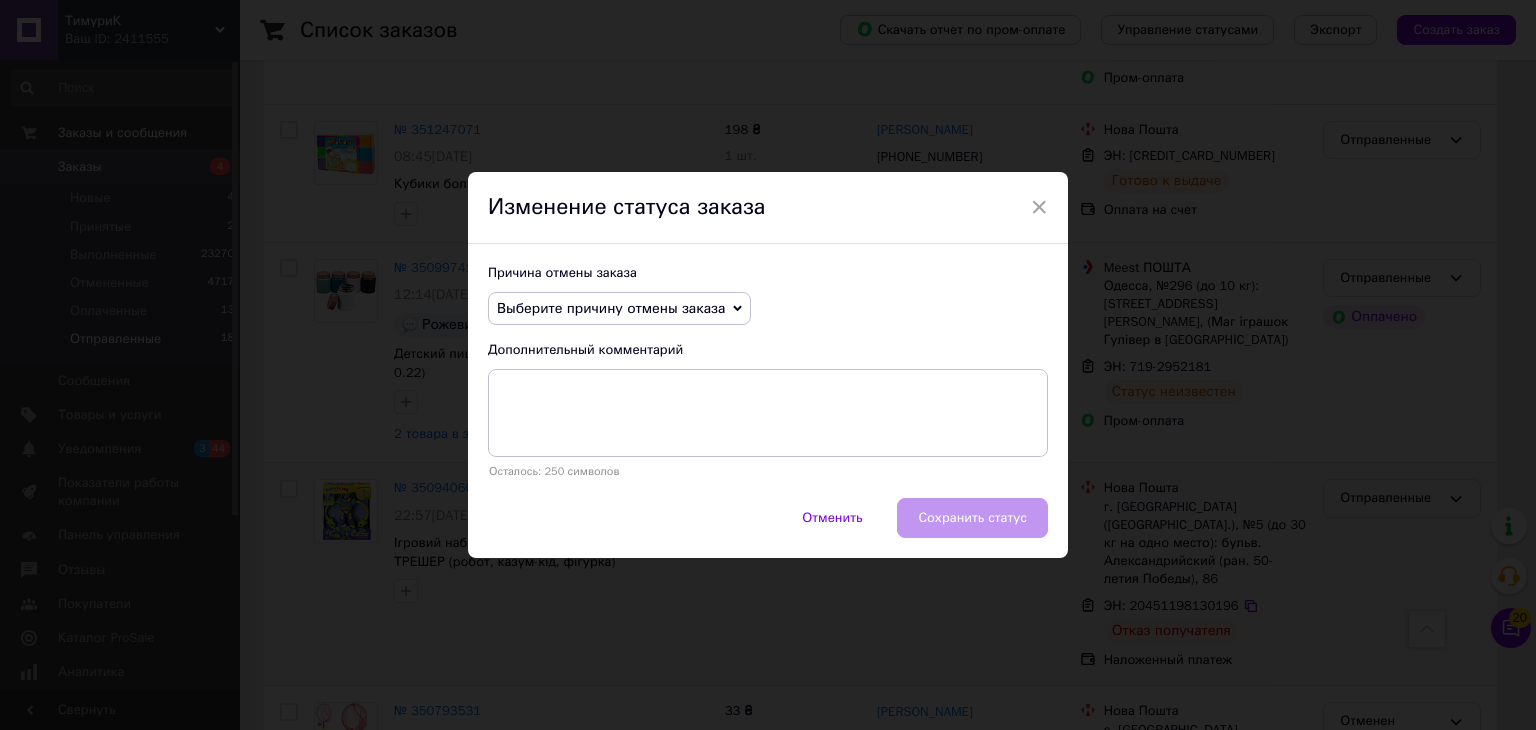 click on "Выберите причину отмены заказа" at bounding box center (611, 308) 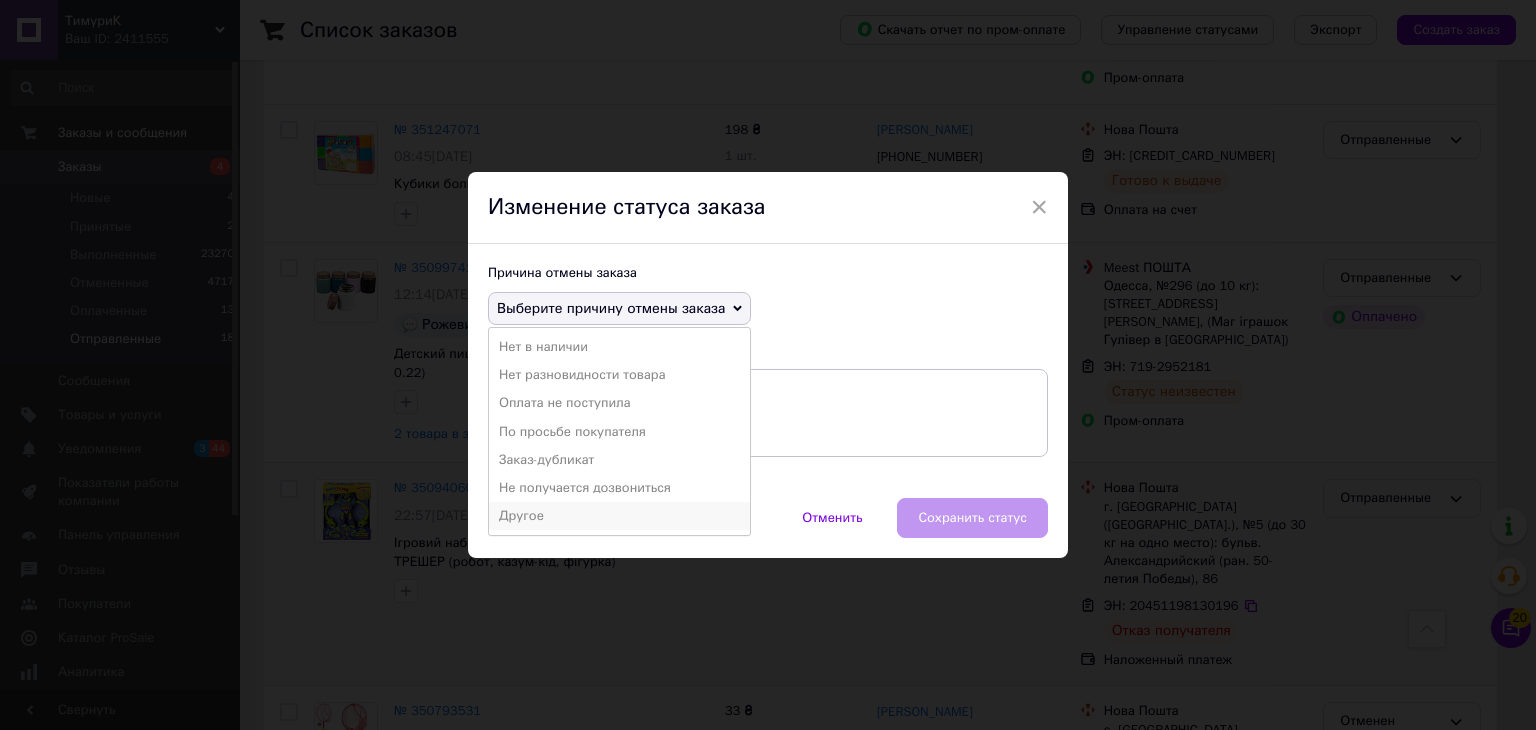 click on "Другое" at bounding box center [619, 516] 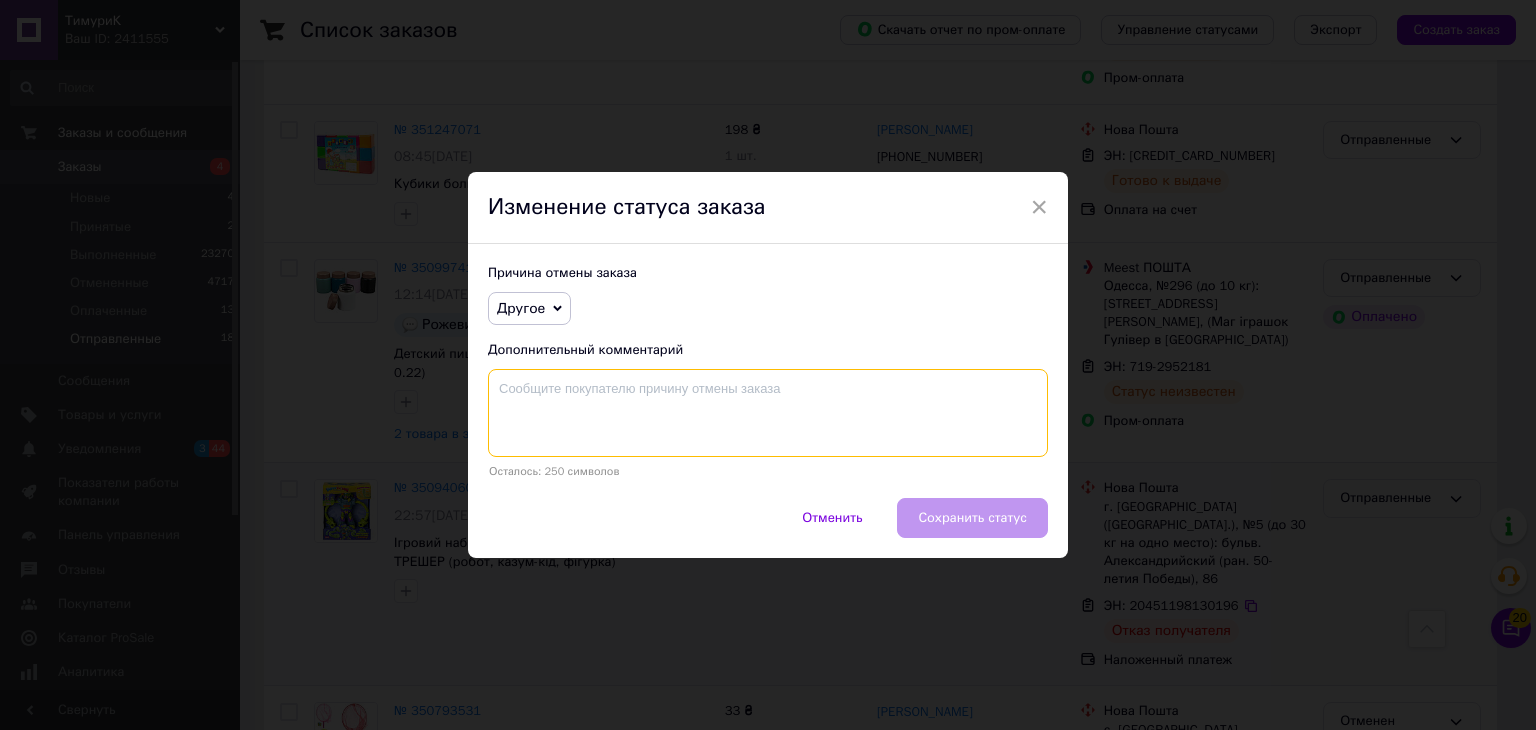 click at bounding box center [768, 413] 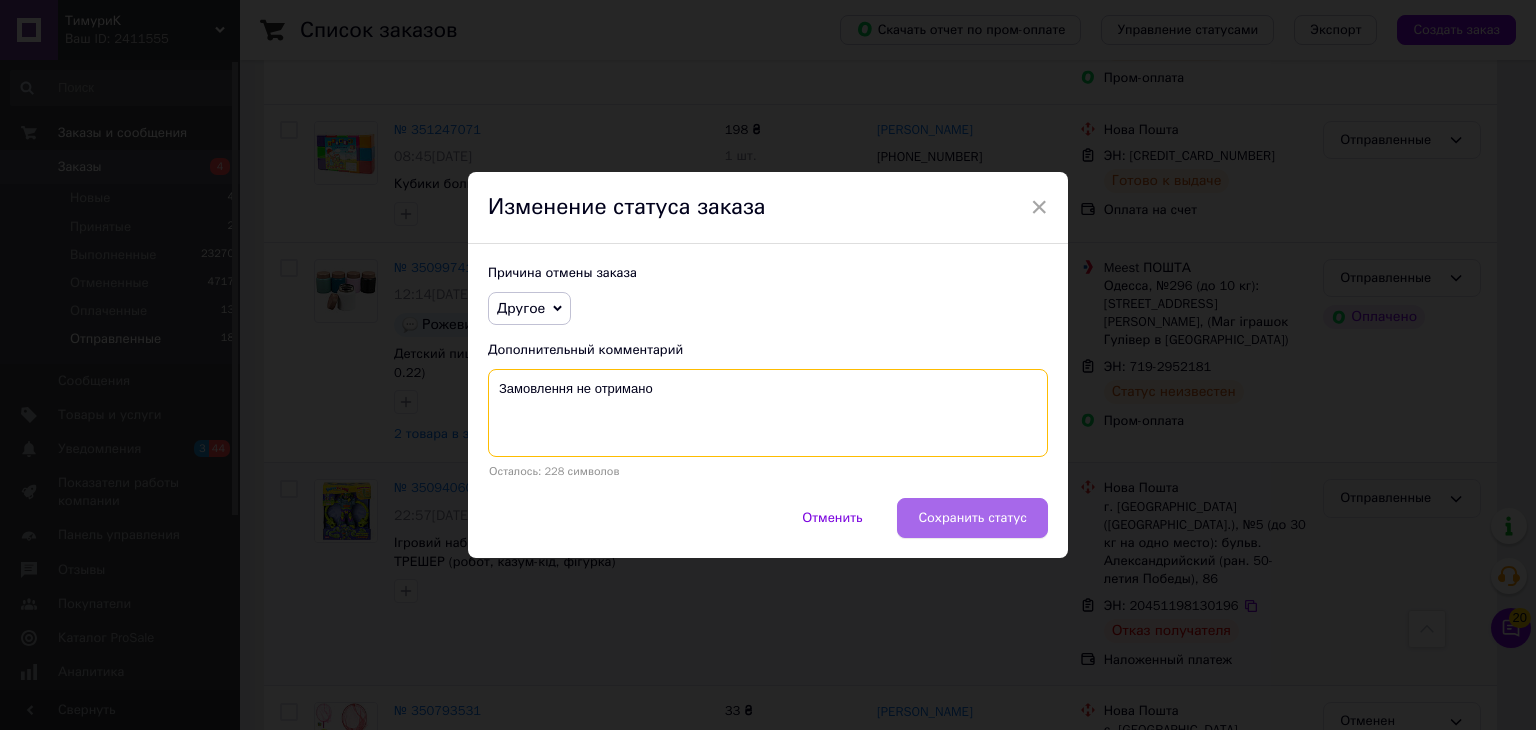 type on "Замовлення не отримано" 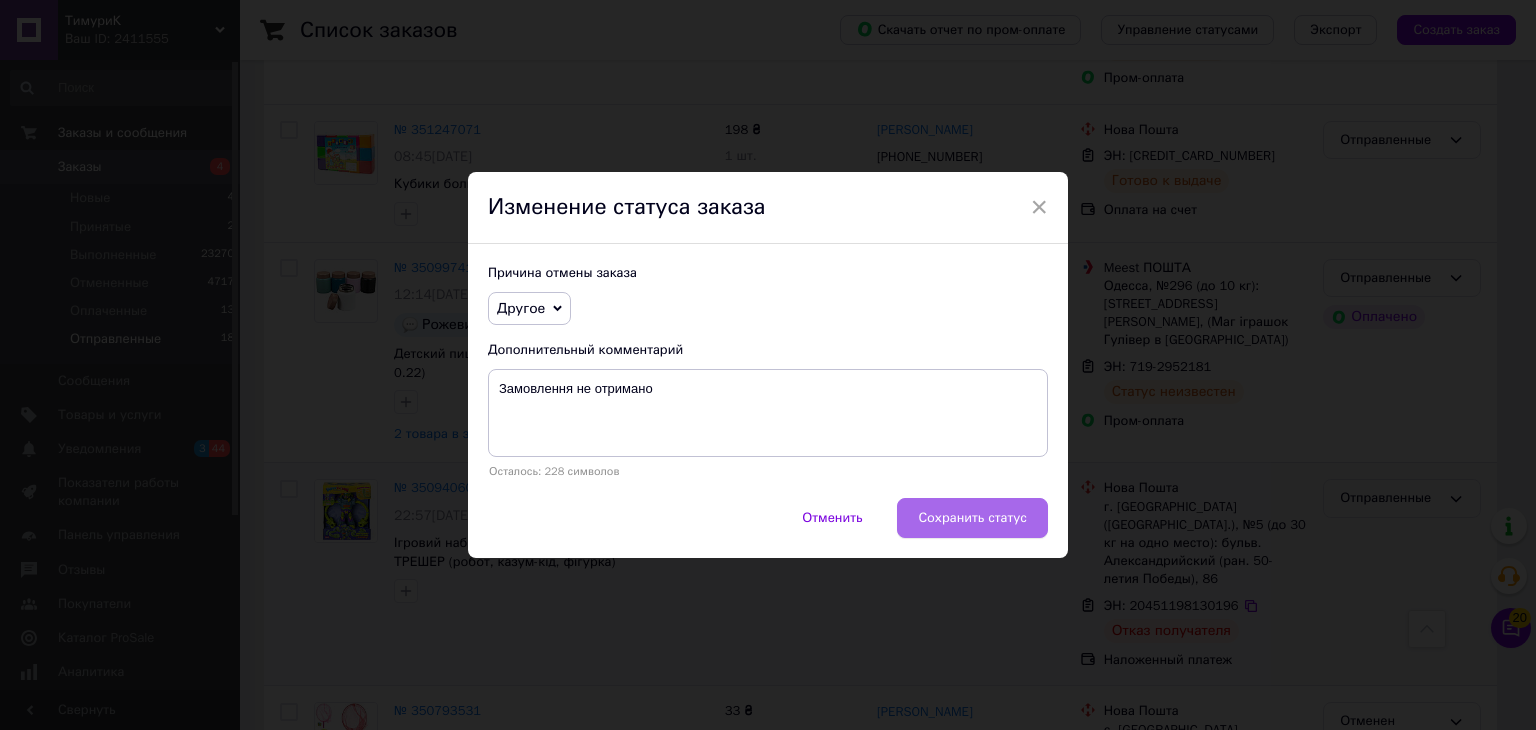 click on "Сохранить статус" at bounding box center [972, 518] 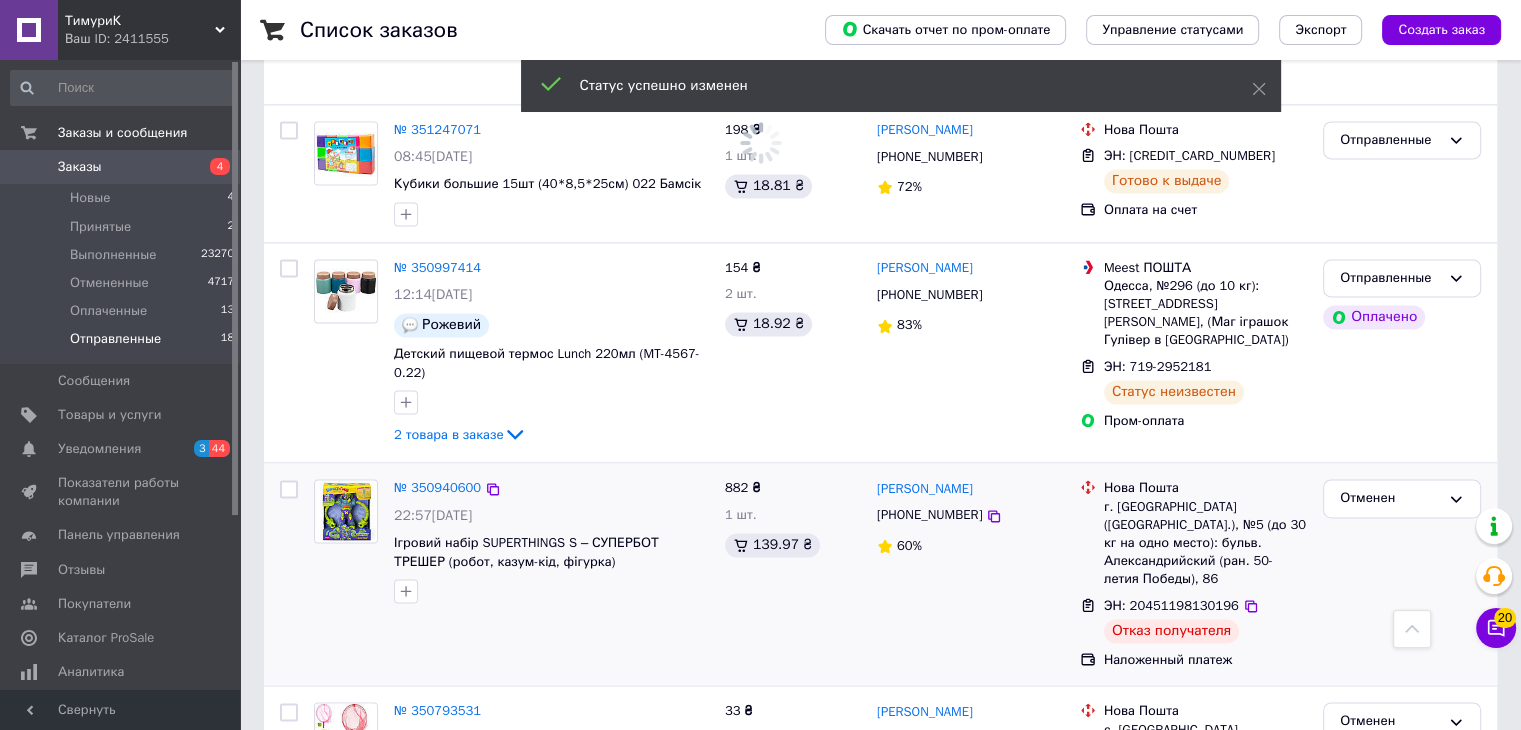click on "Статус успешно изменен" at bounding box center [901, 86] 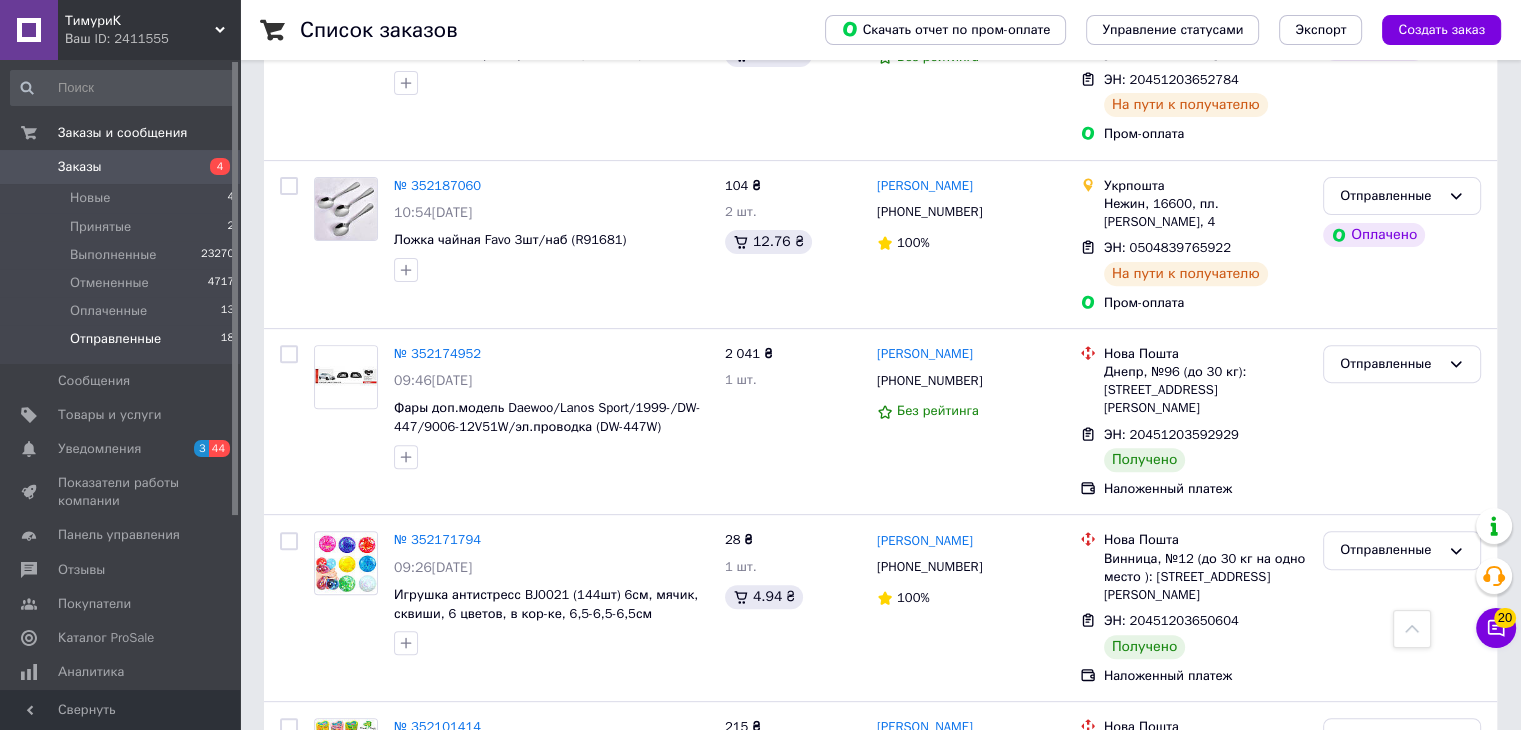 scroll, scrollTop: 653, scrollLeft: 0, axis: vertical 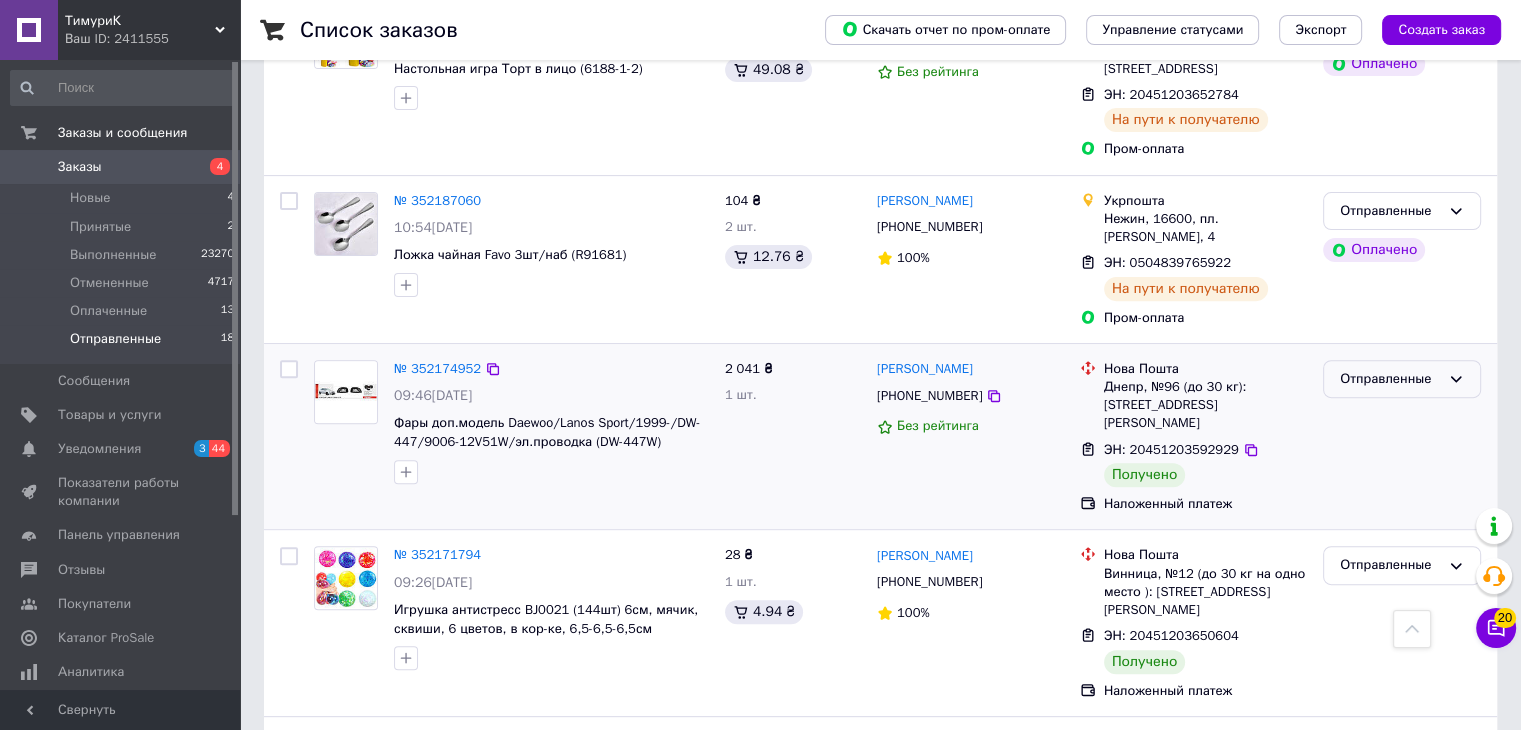 click on "Отправленные" at bounding box center [1390, 379] 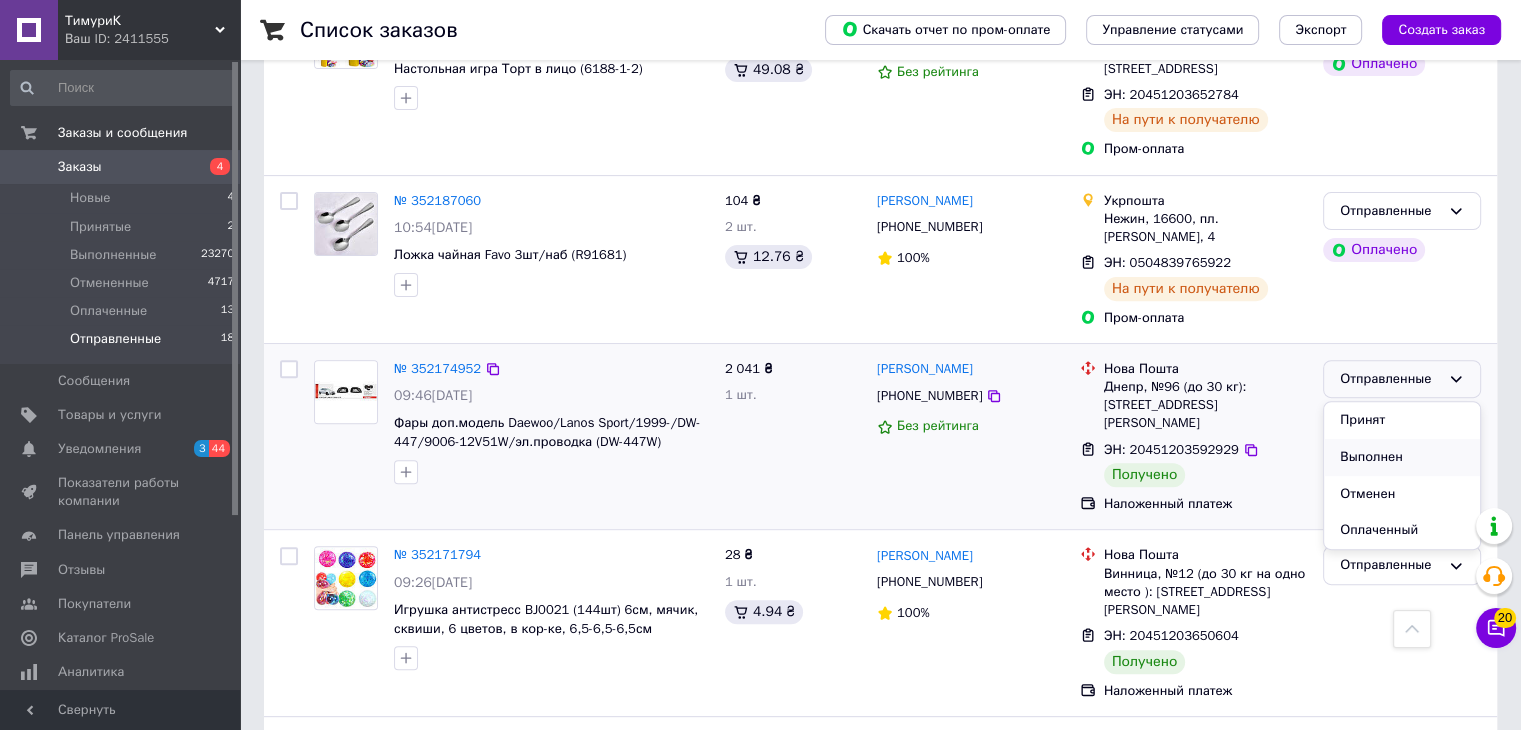 click on "Выполнен" at bounding box center (1402, 457) 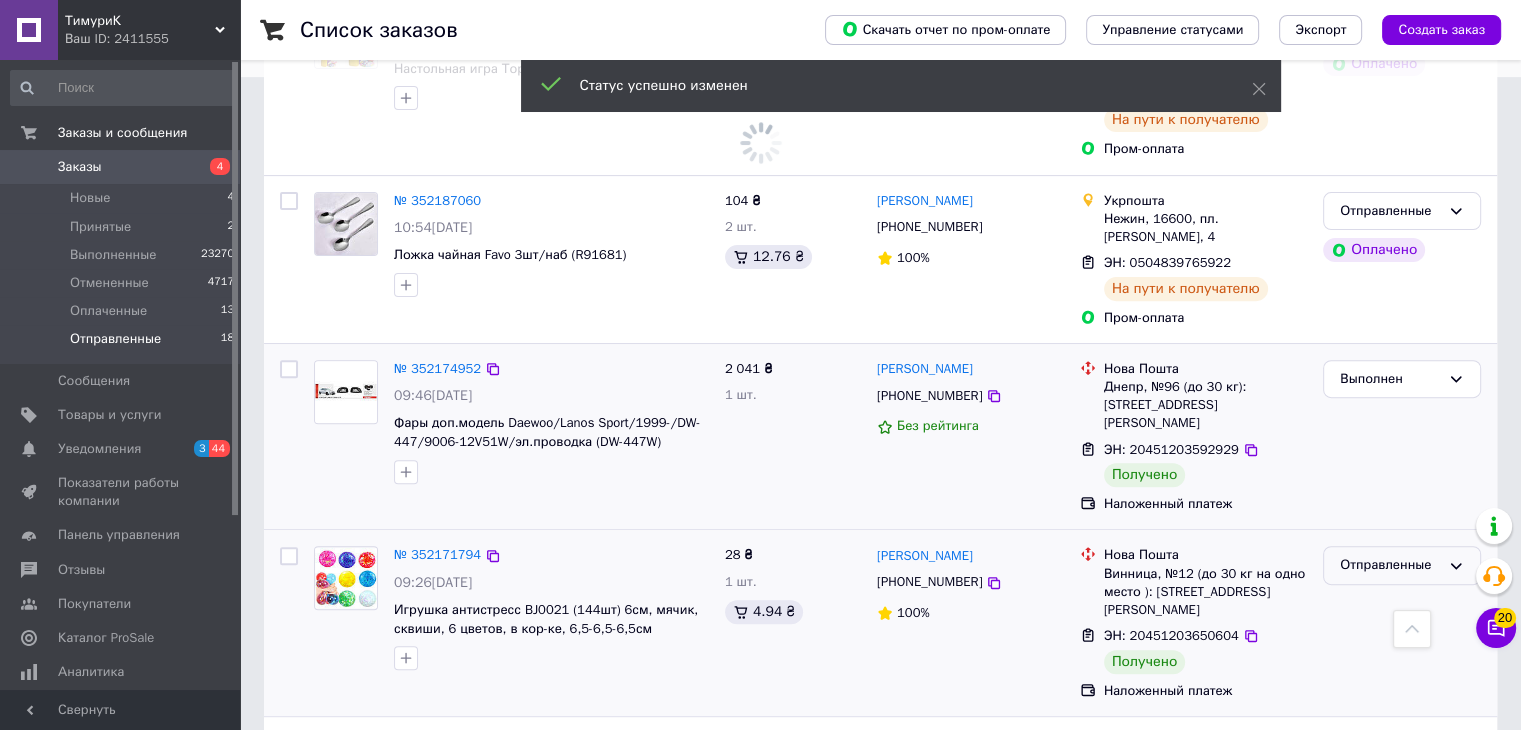 click on "Отправленные" at bounding box center [1390, 565] 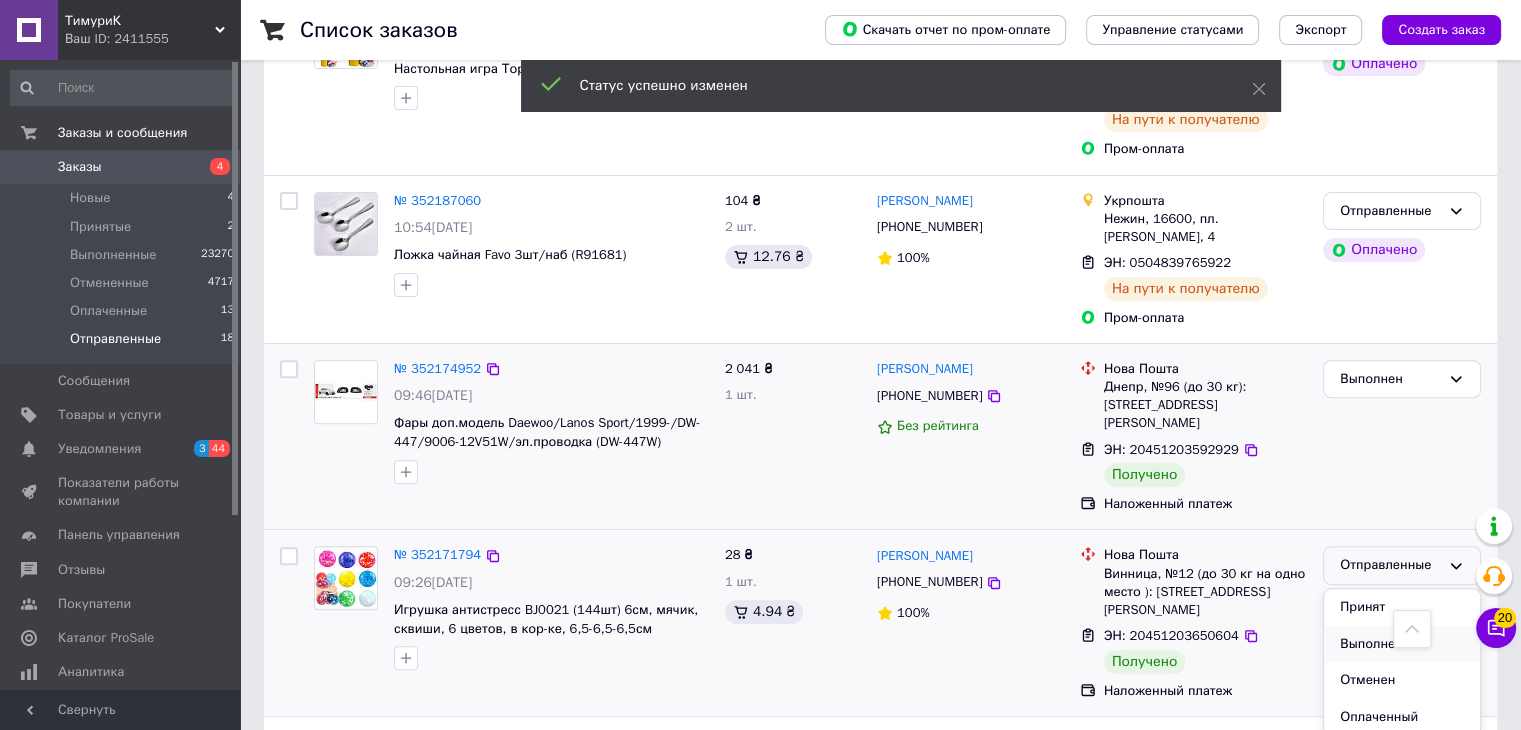 click on "Выполнен" at bounding box center (1402, 644) 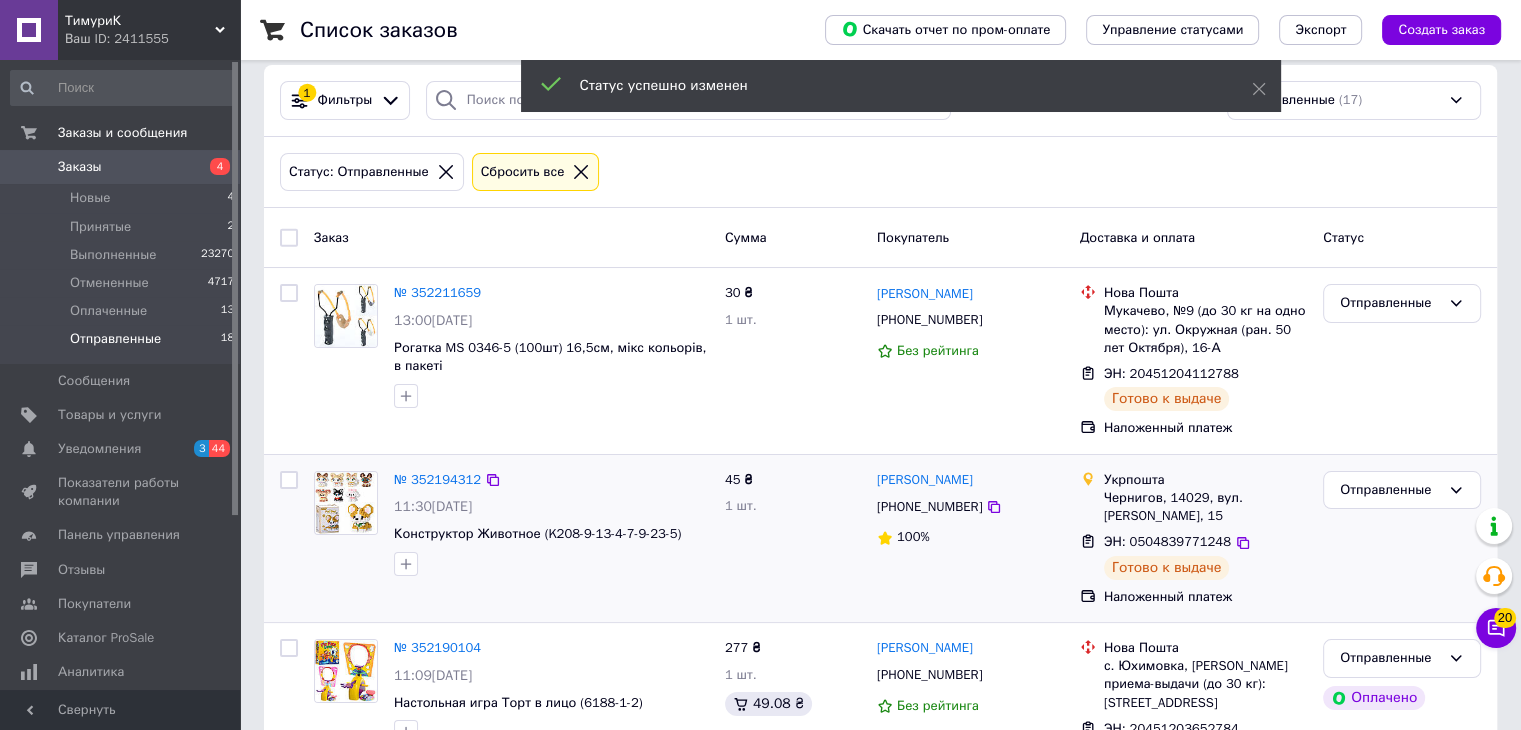 scroll, scrollTop: 0, scrollLeft: 0, axis: both 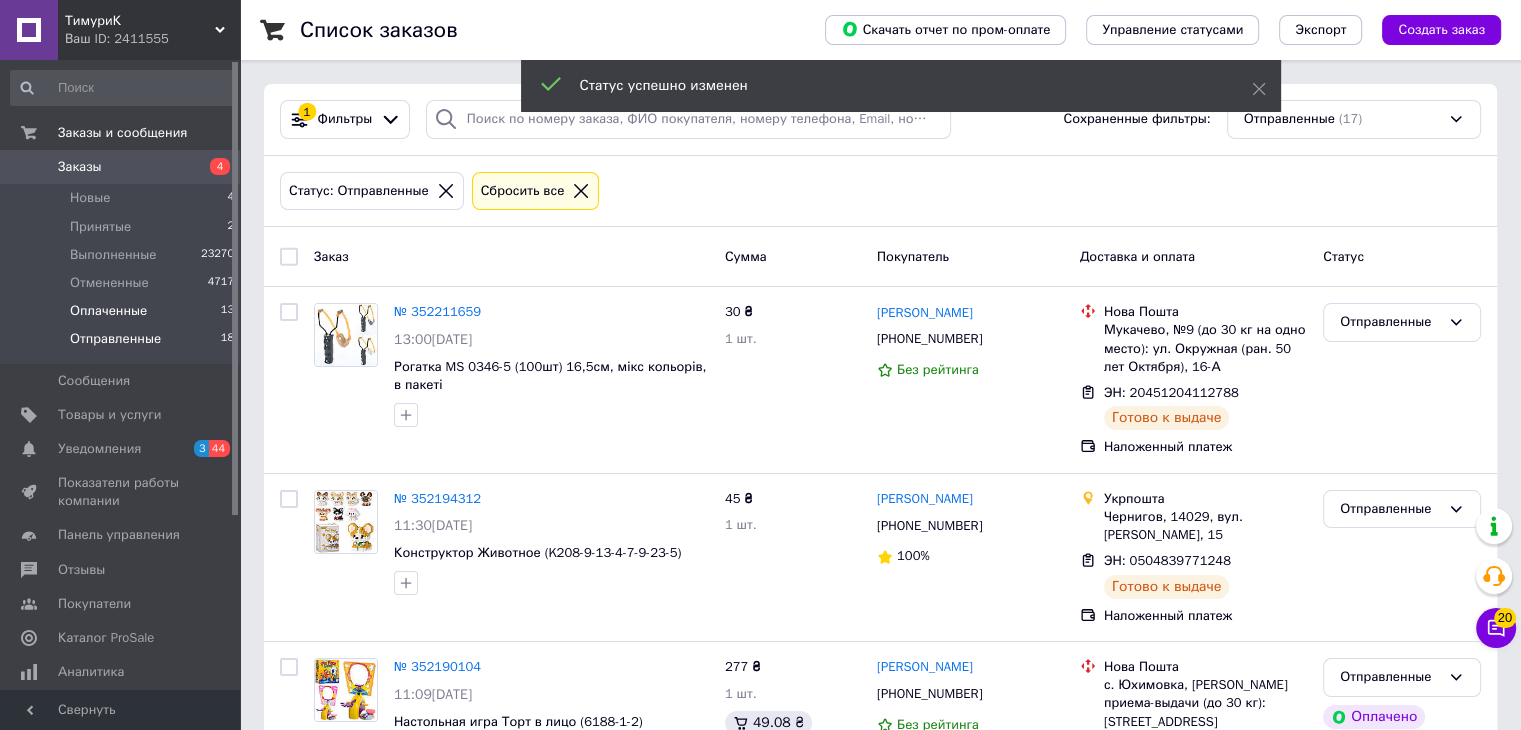 click on "Оплаченные 13" at bounding box center [123, 311] 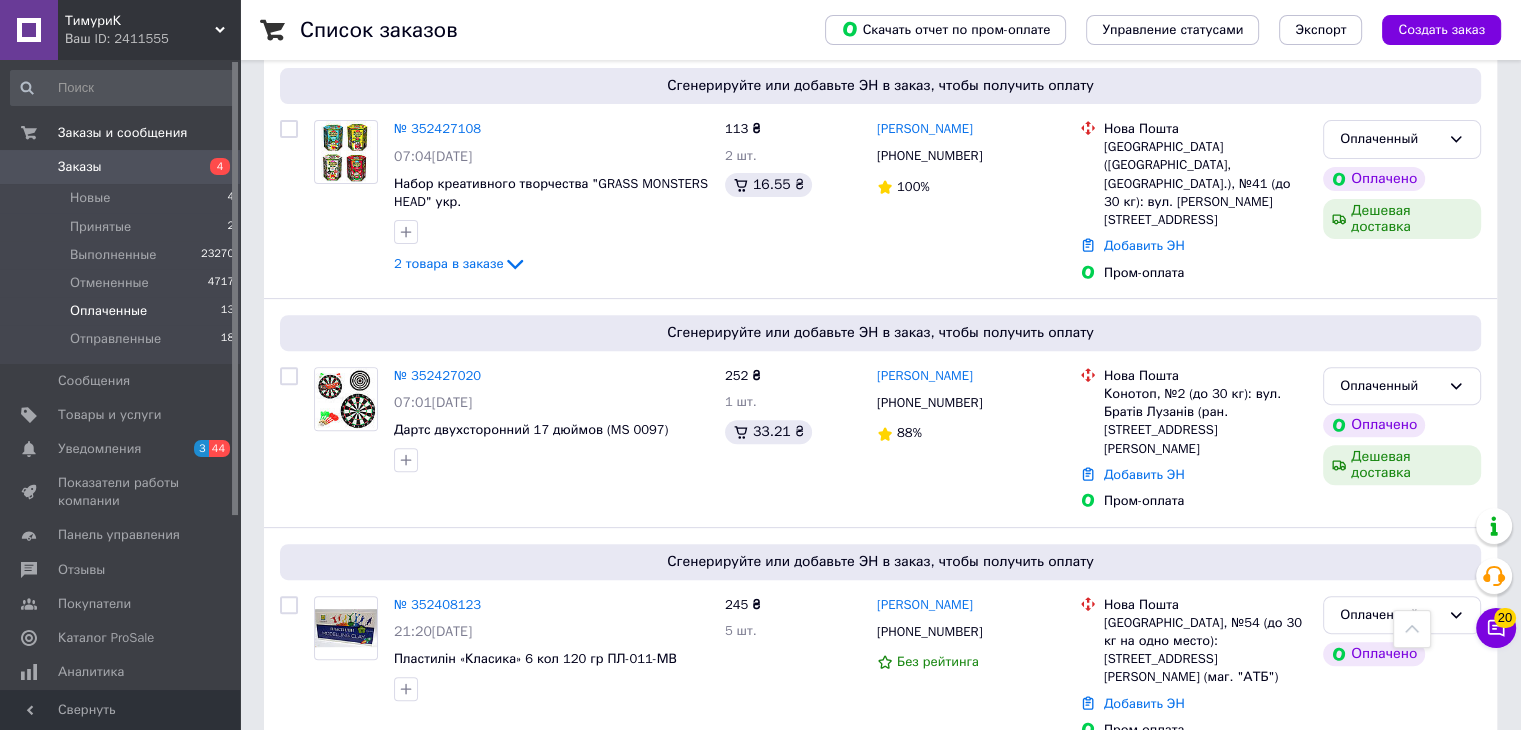 scroll, scrollTop: 569, scrollLeft: 0, axis: vertical 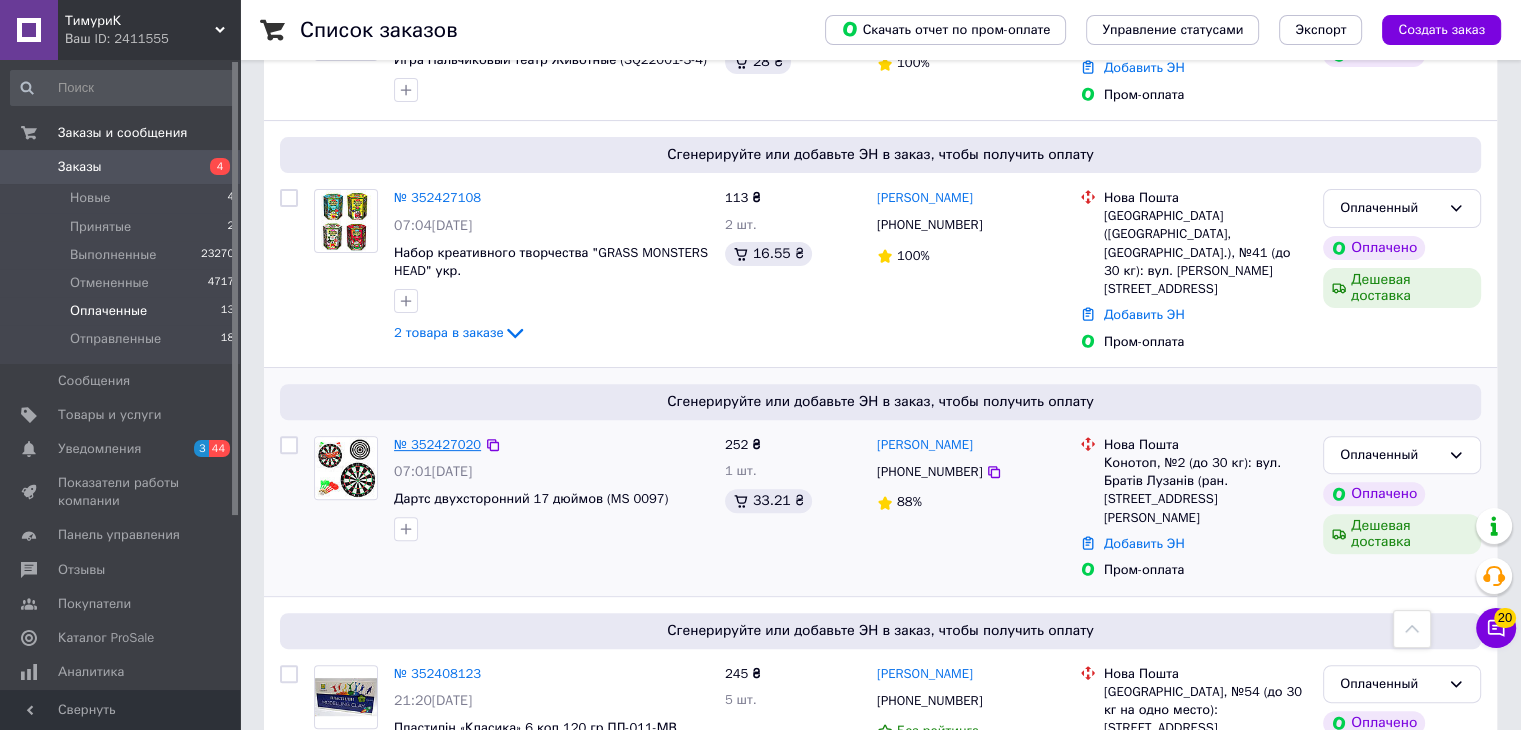 click on "№ 352427020" at bounding box center (437, 444) 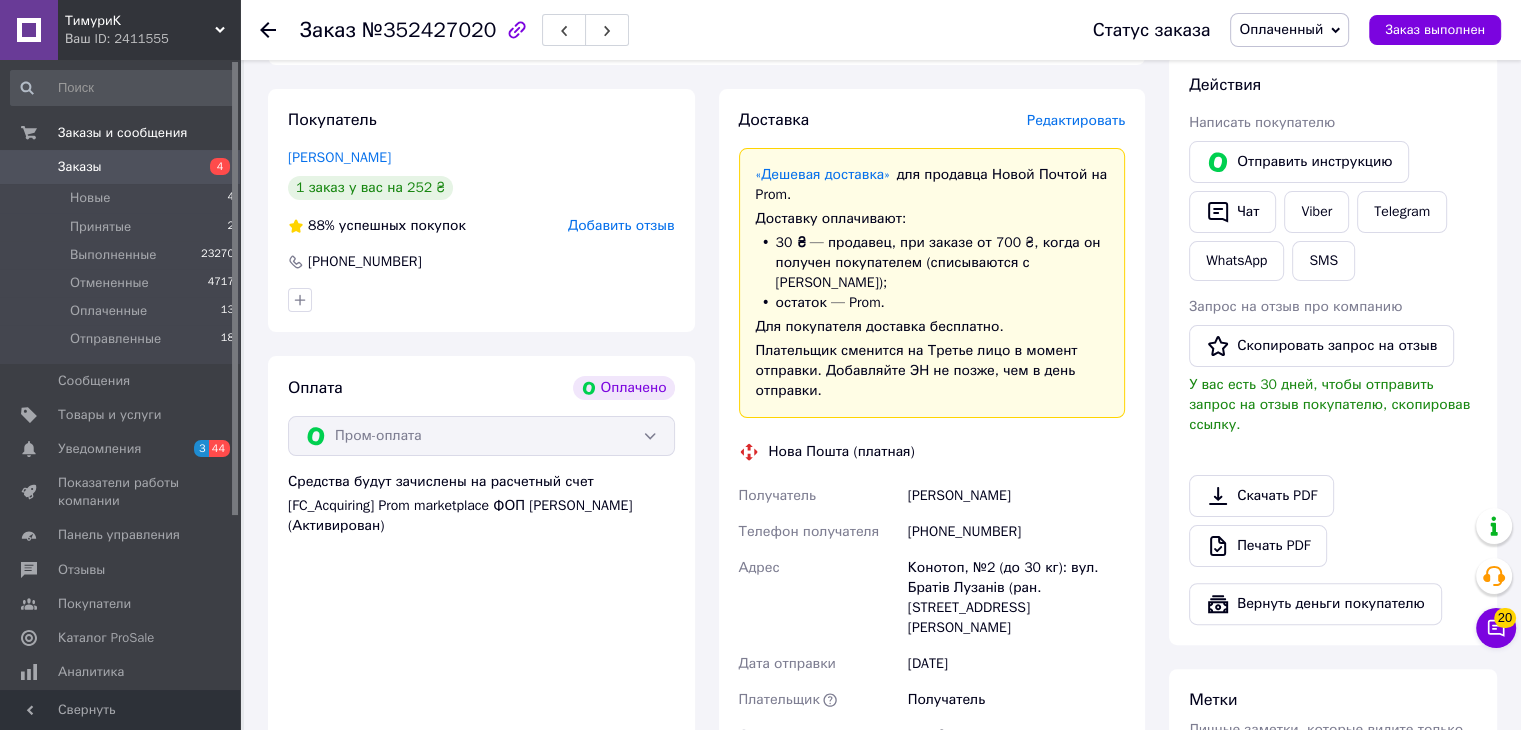scroll, scrollTop: 269, scrollLeft: 0, axis: vertical 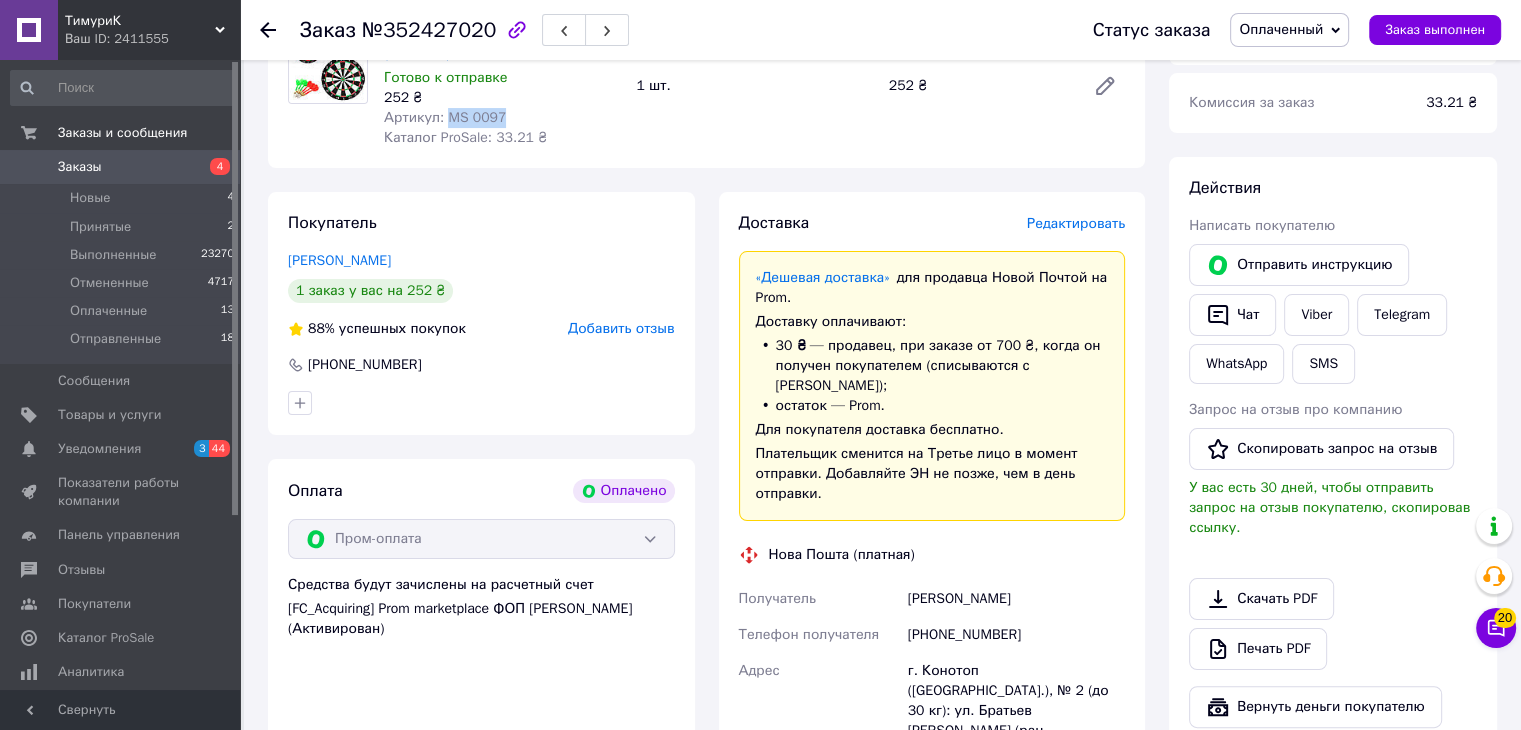 drag, startPoint x: 499, startPoint y: 119, endPoint x: 444, endPoint y: 126, distance: 55.443665 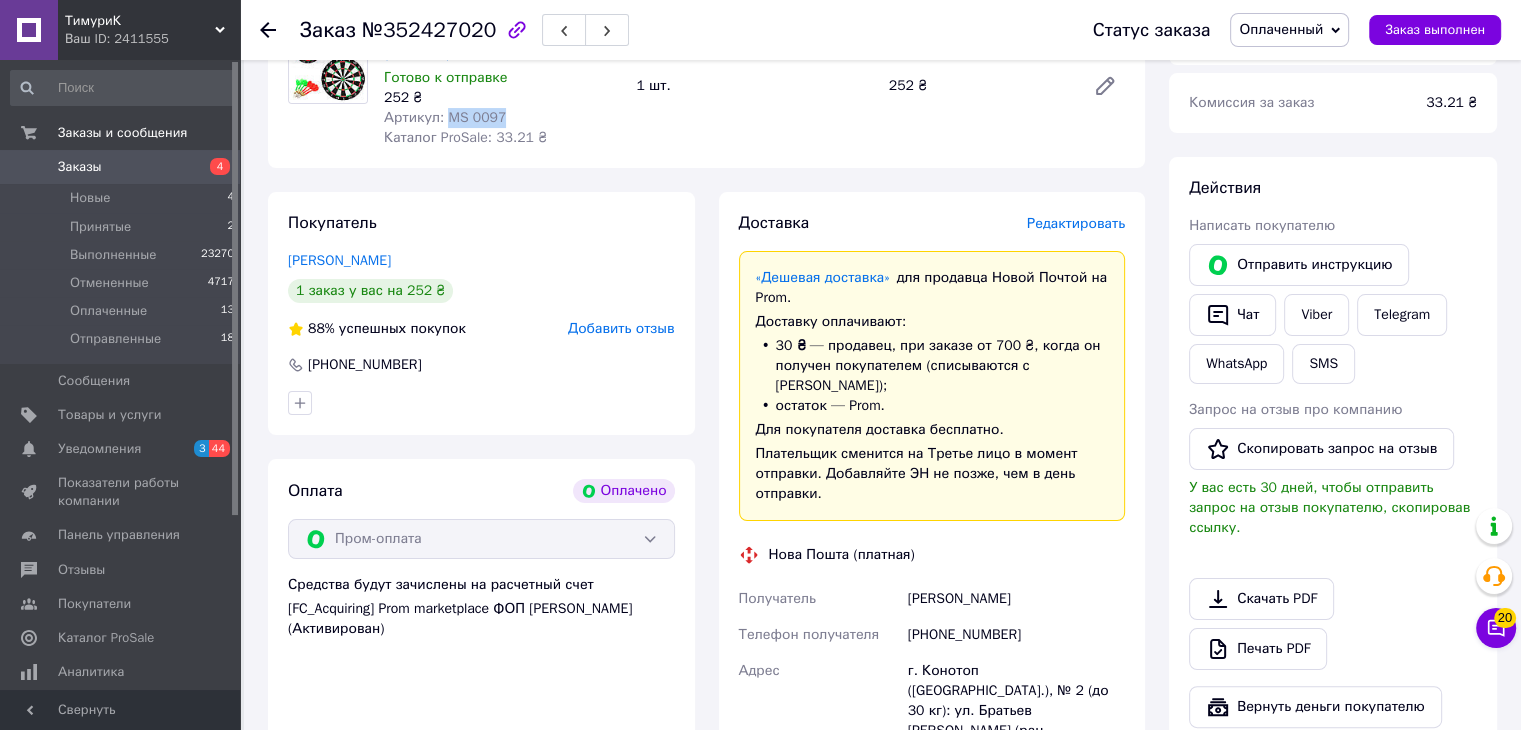 click on "Артикул: MS 0097" at bounding box center (502, 118) 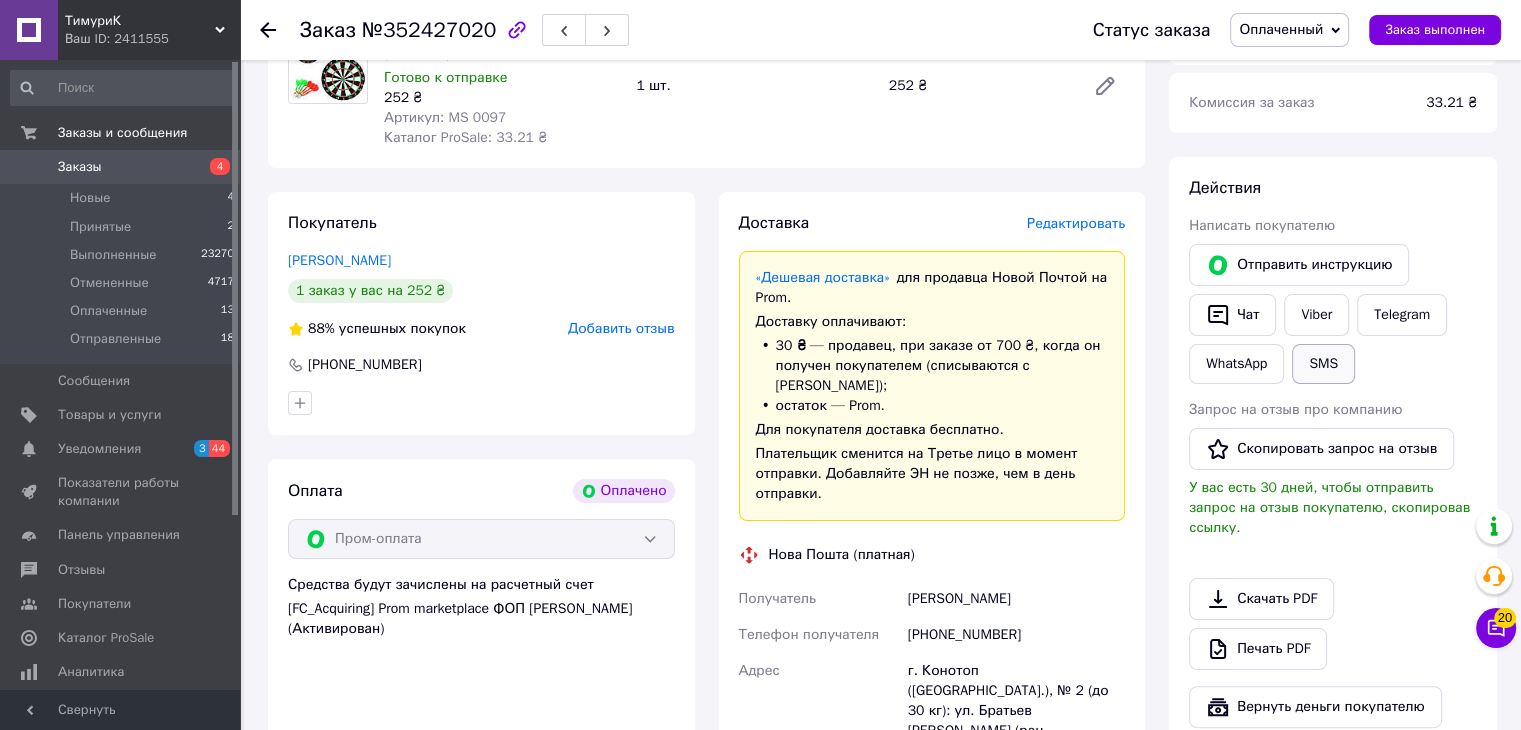 drag, startPoint x: 1408, startPoint y: 376, endPoint x: 1345, endPoint y: 363, distance: 64.327286 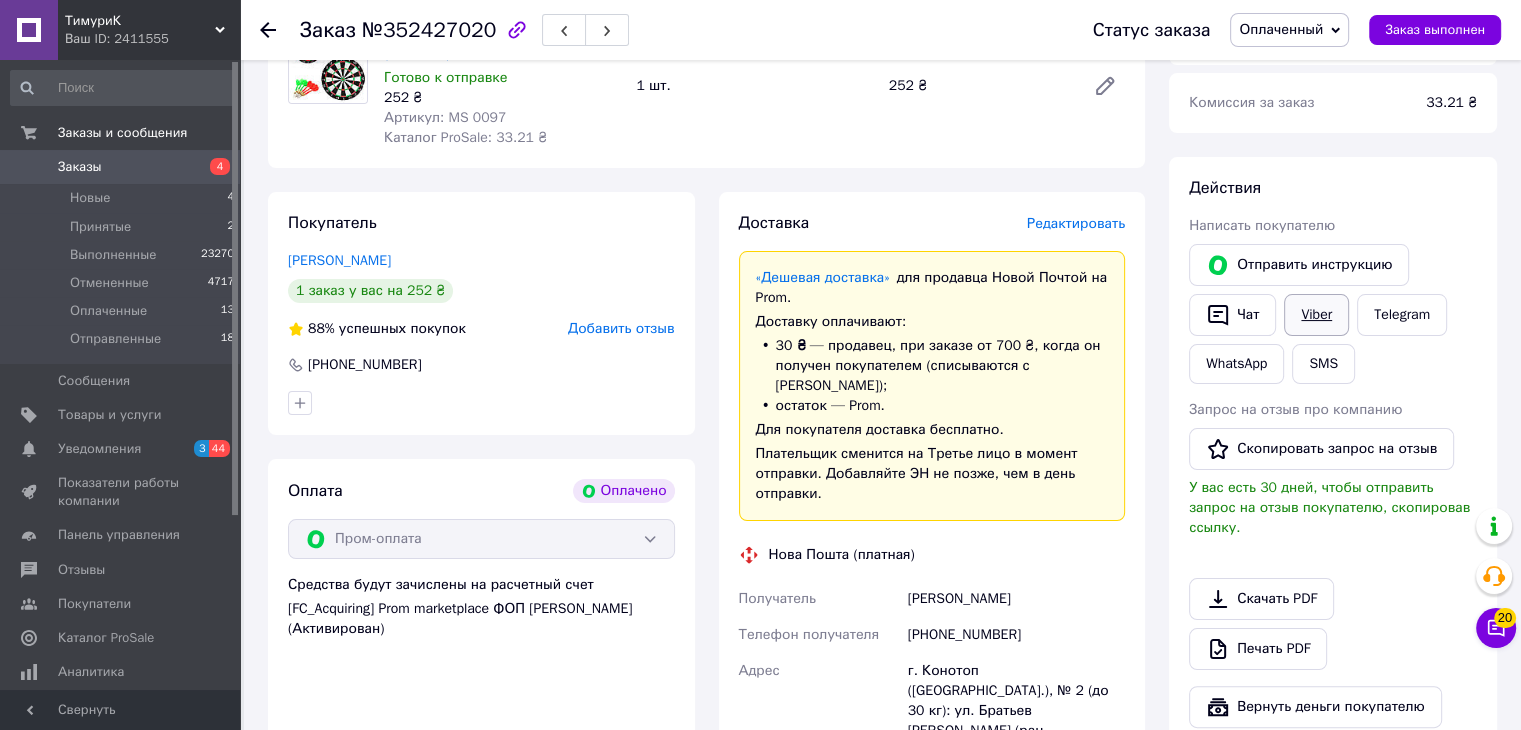 click on "Viber" at bounding box center [1316, 315] 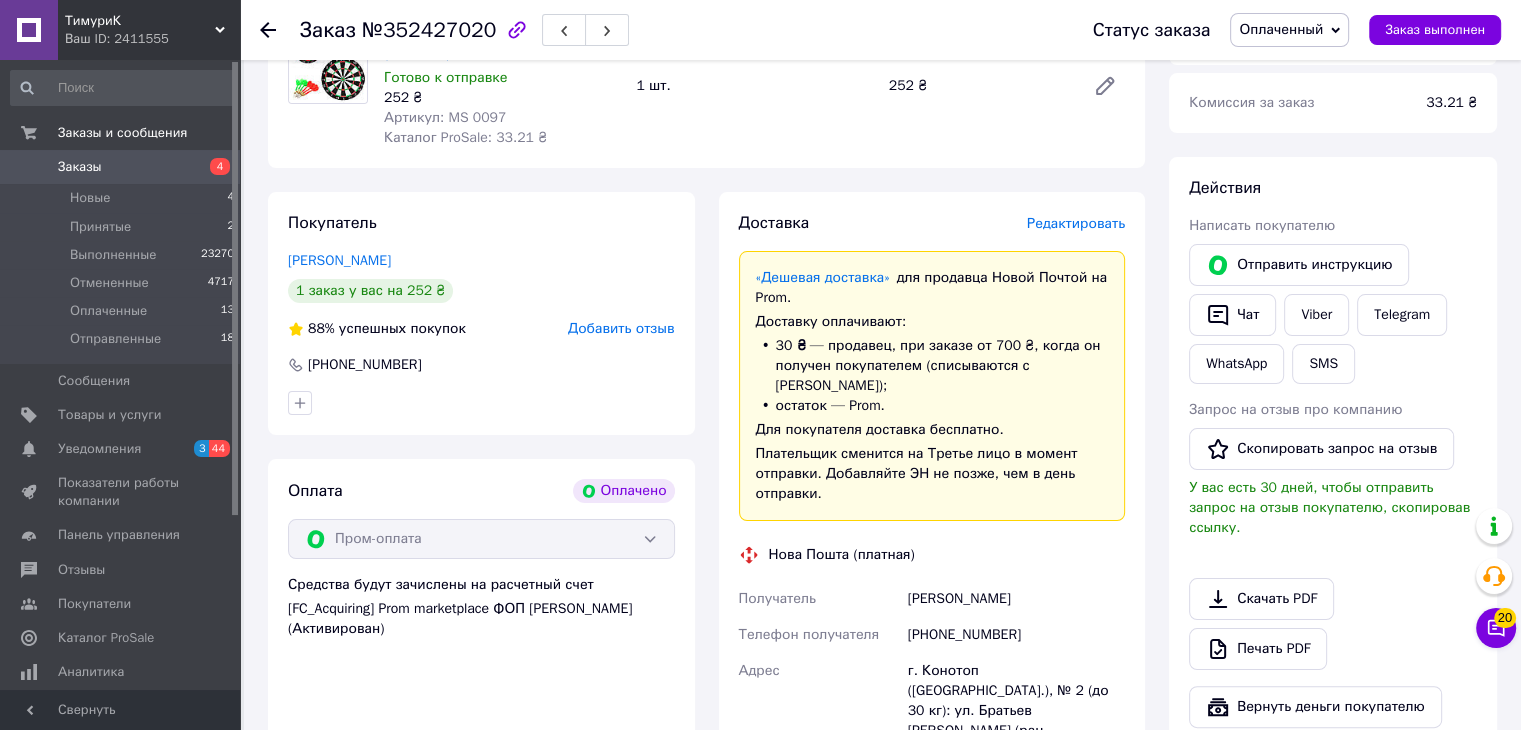 click on "Отправить инструкцию   Чат Viber Telegram WhatsApp SMS" at bounding box center (1333, 314) 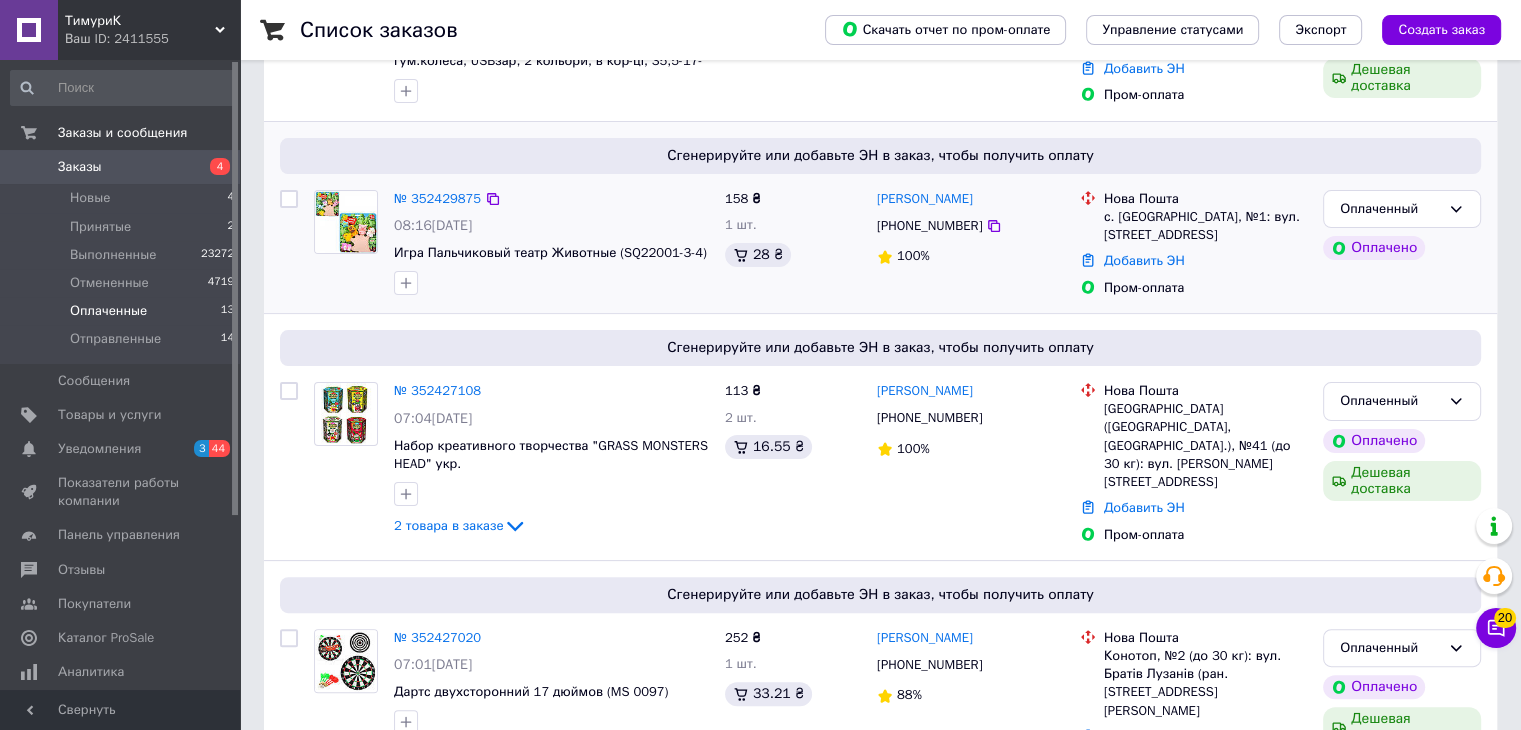 scroll, scrollTop: 500, scrollLeft: 0, axis: vertical 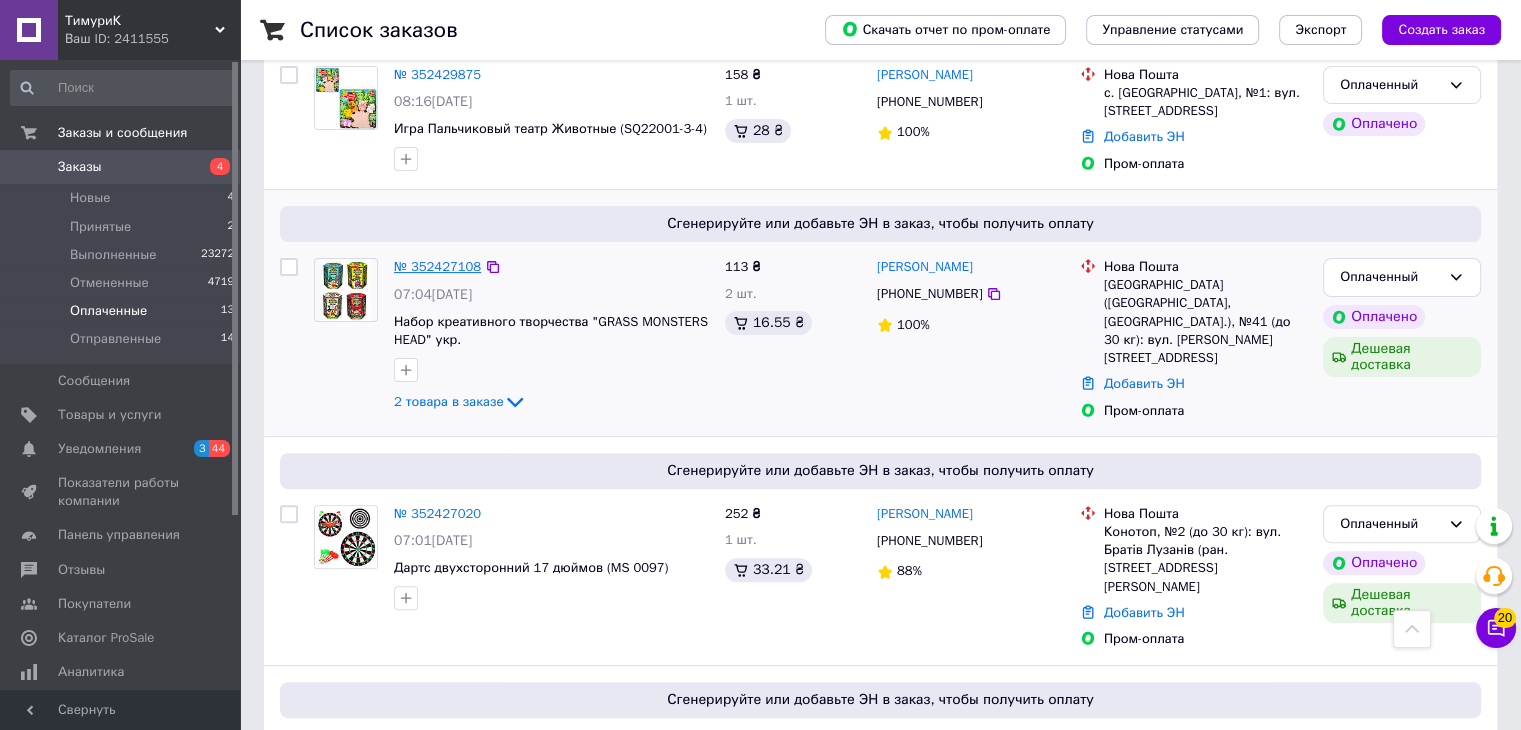 click on "№ 352427108" at bounding box center (437, 266) 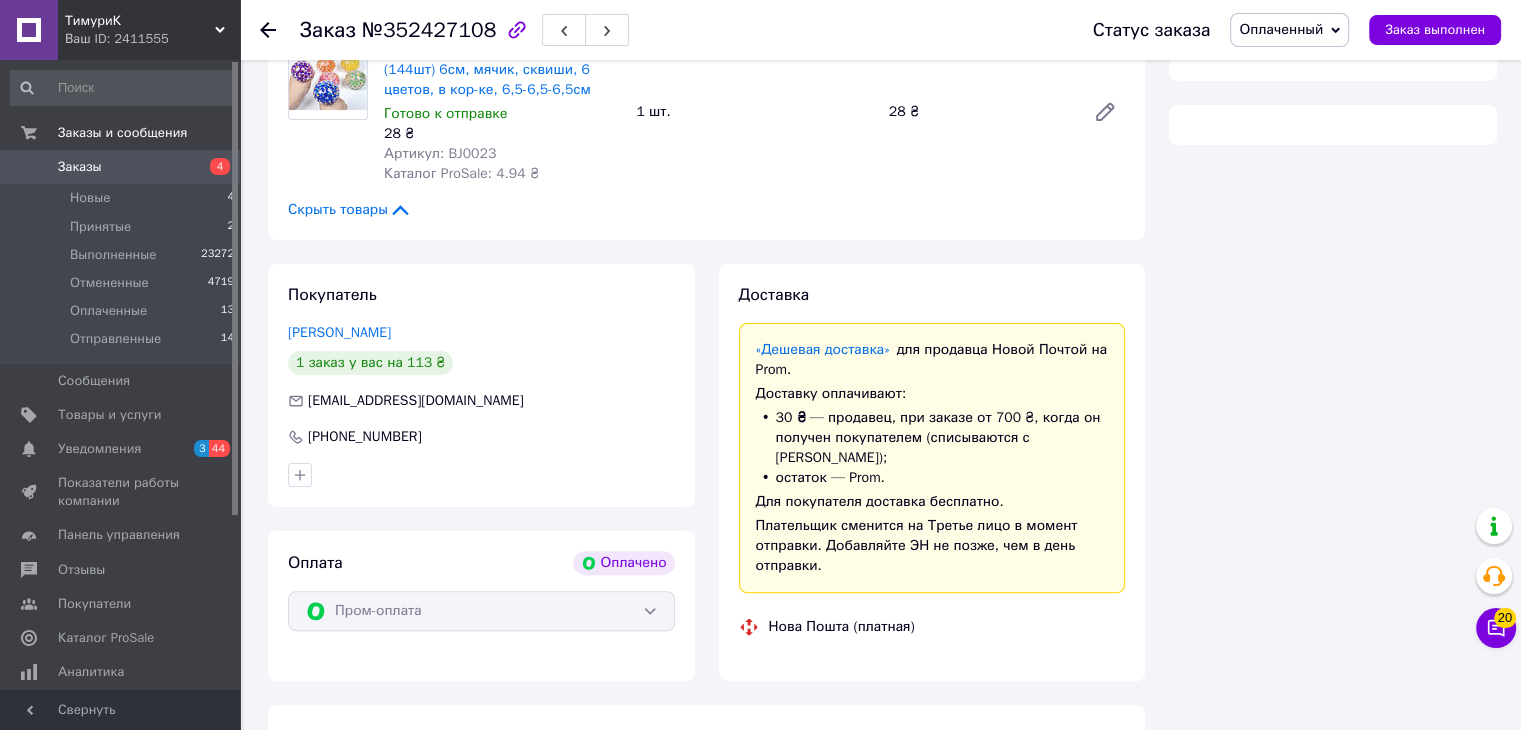 scroll, scrollTop: 113, scrollLeft: 0, axis: vertical 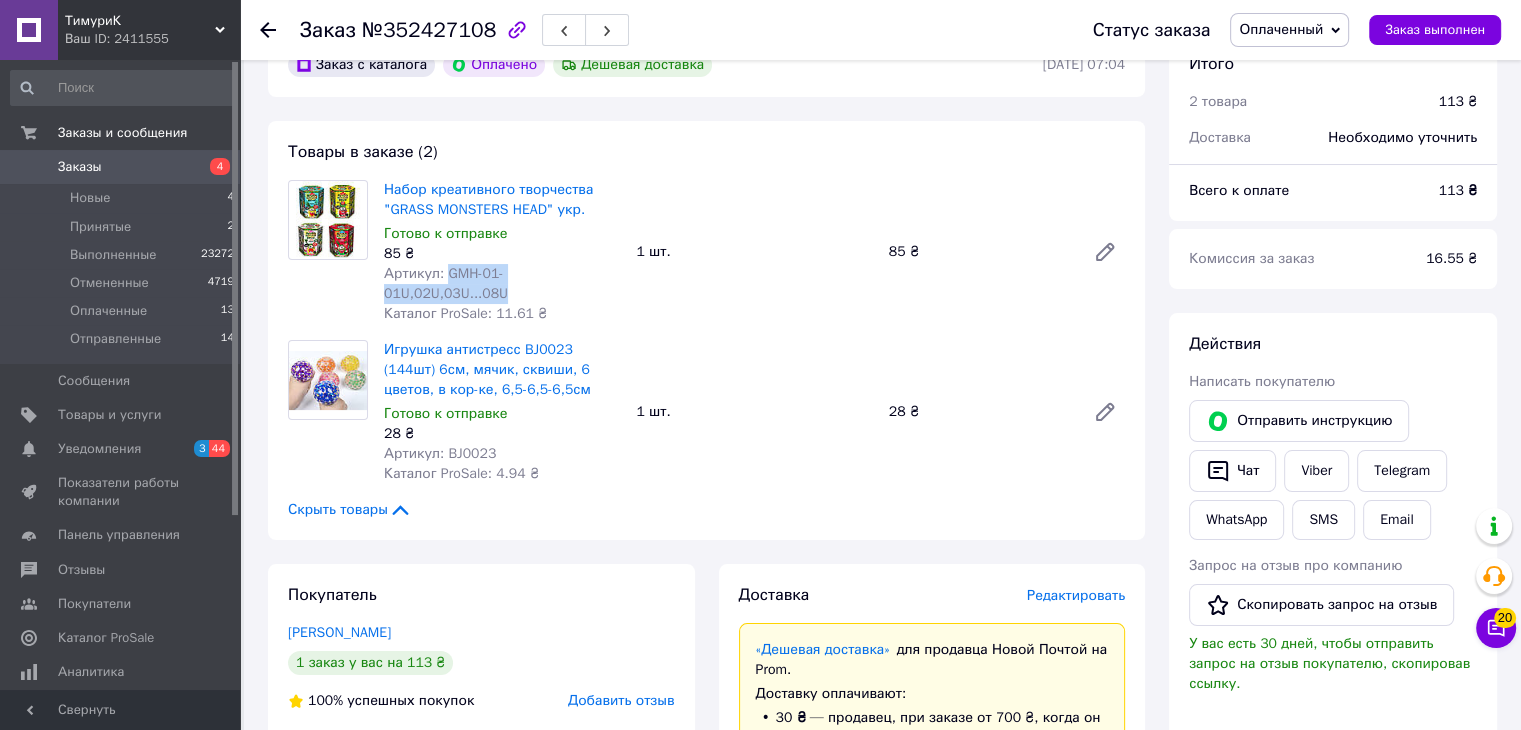 drag, startPoint x: 628, startPoint y: 283, endPoint x: 444, endPoint y: 280, distance: 184.02446 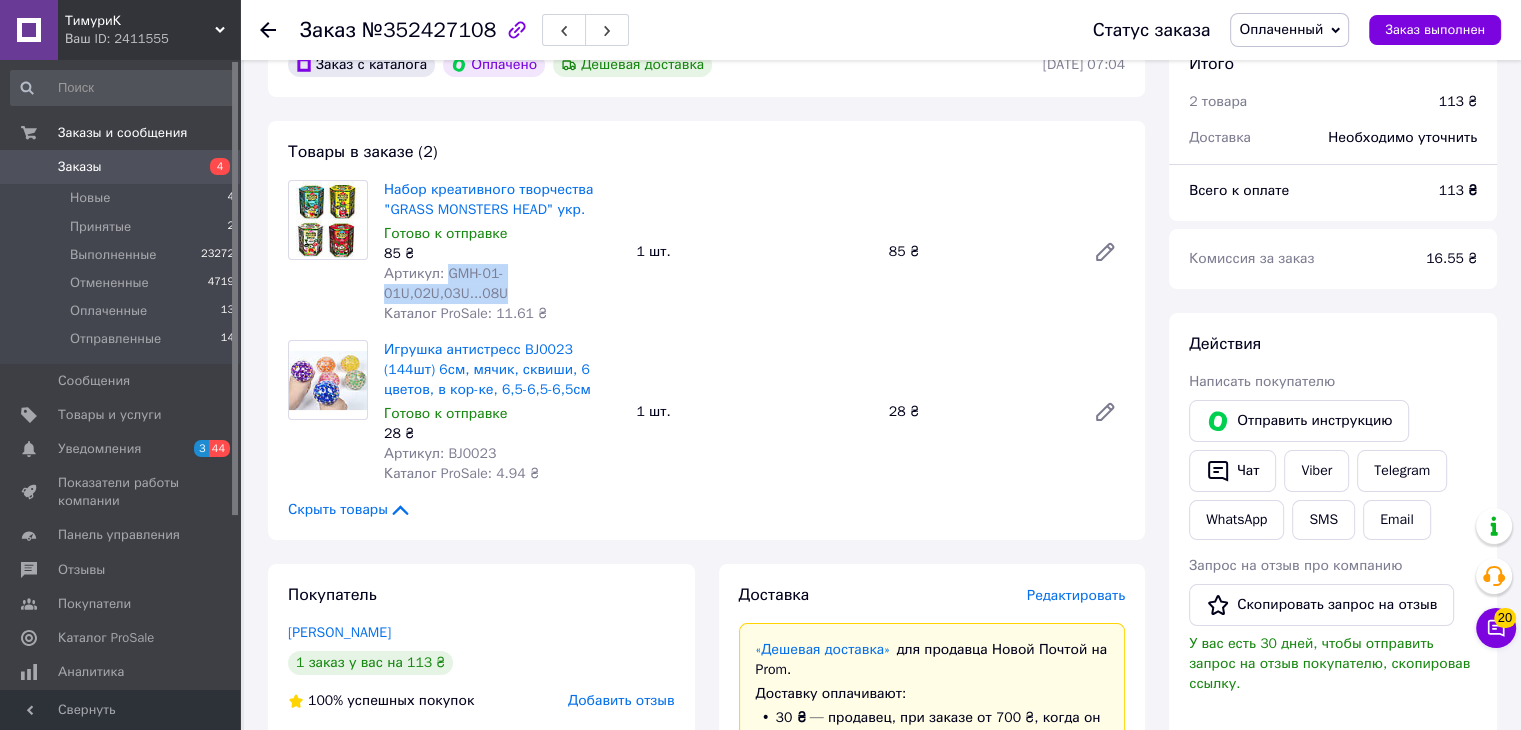 click on "Набор креативного творчества "GRASS MONSTERS HEAD" укр. Готово к отправке 85 ₴ Артикул: GMH-01-01U,02U,03U...08U Каталог ProSale: 11.61 ₴" at bounding box center [502, 252] 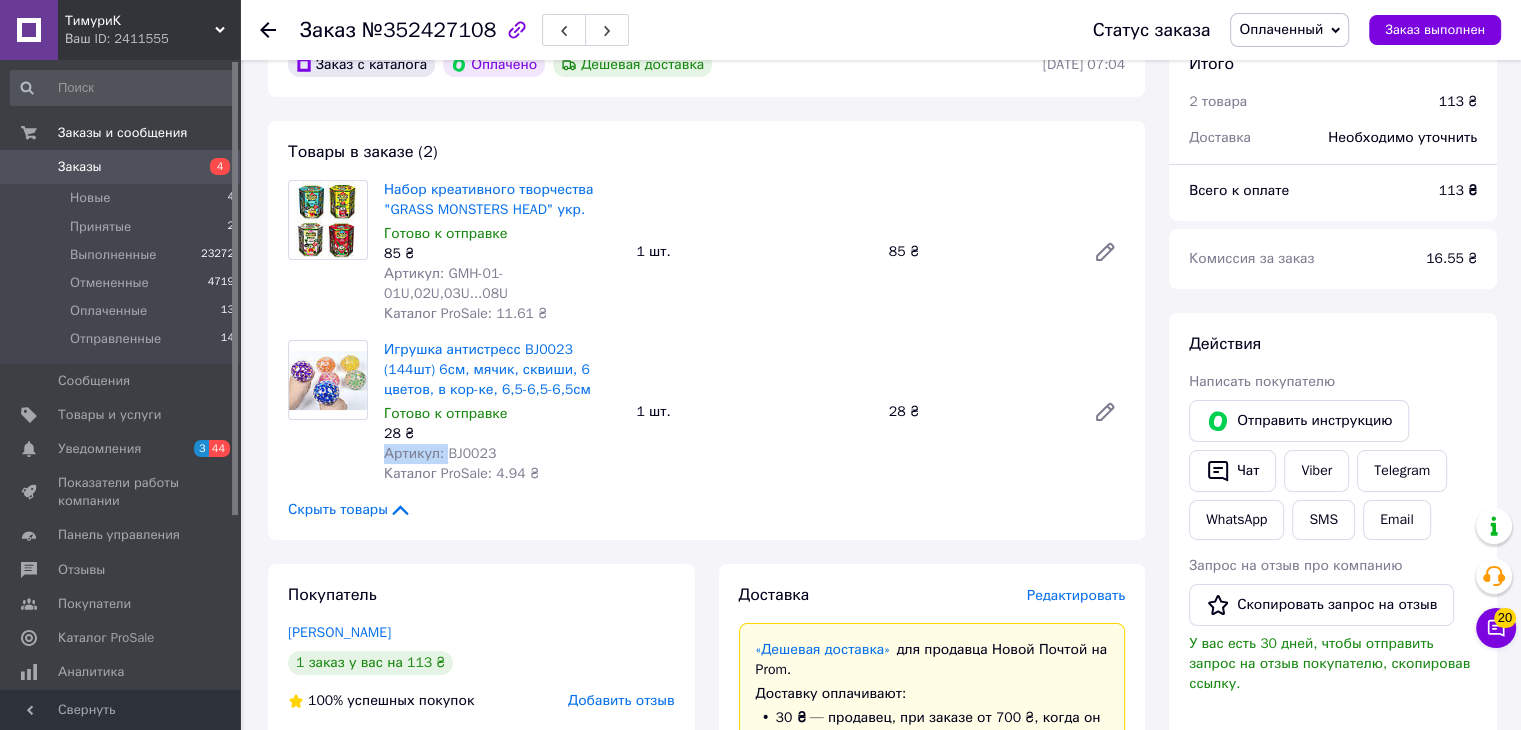 drag, startPoint x: 502, startPoint y: 423, endPoint x: 471, endPoint y: 439, distance: 34.88553 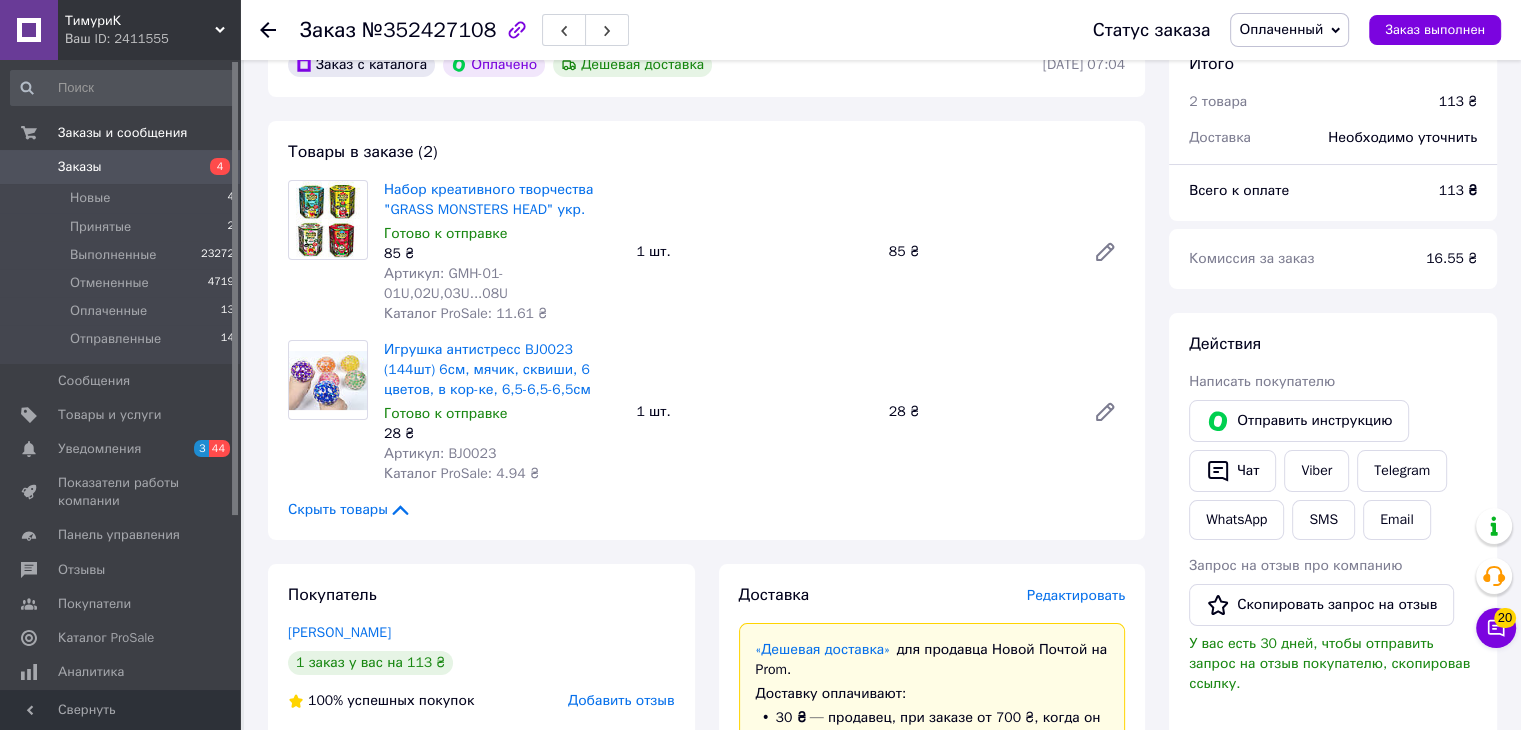 click on "Артикул: BJ0023" at bounding box center (440, 453) 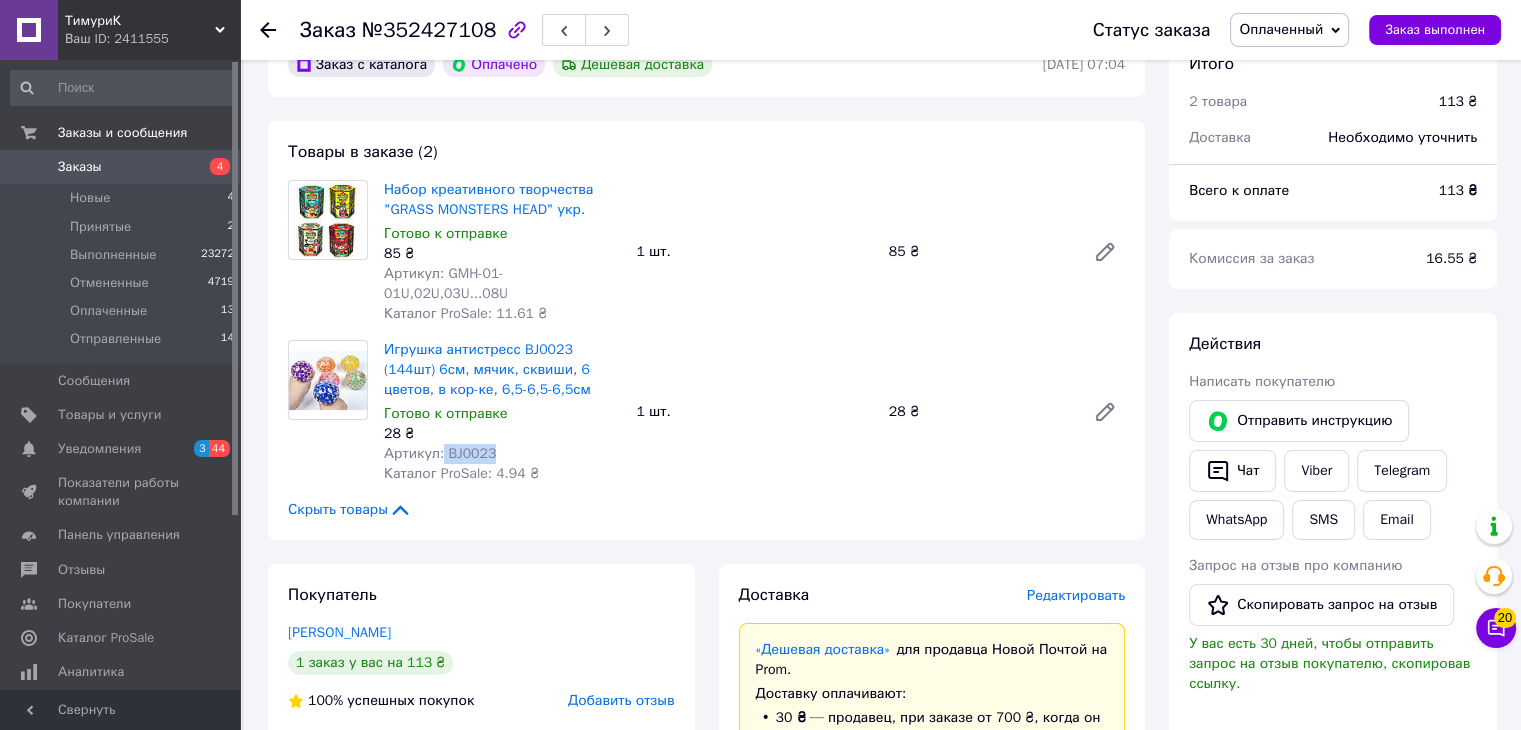 drag, startPoint x: 490, startPoint y: 436, endPoint x: 440, endPoint y: 436, distance: 50 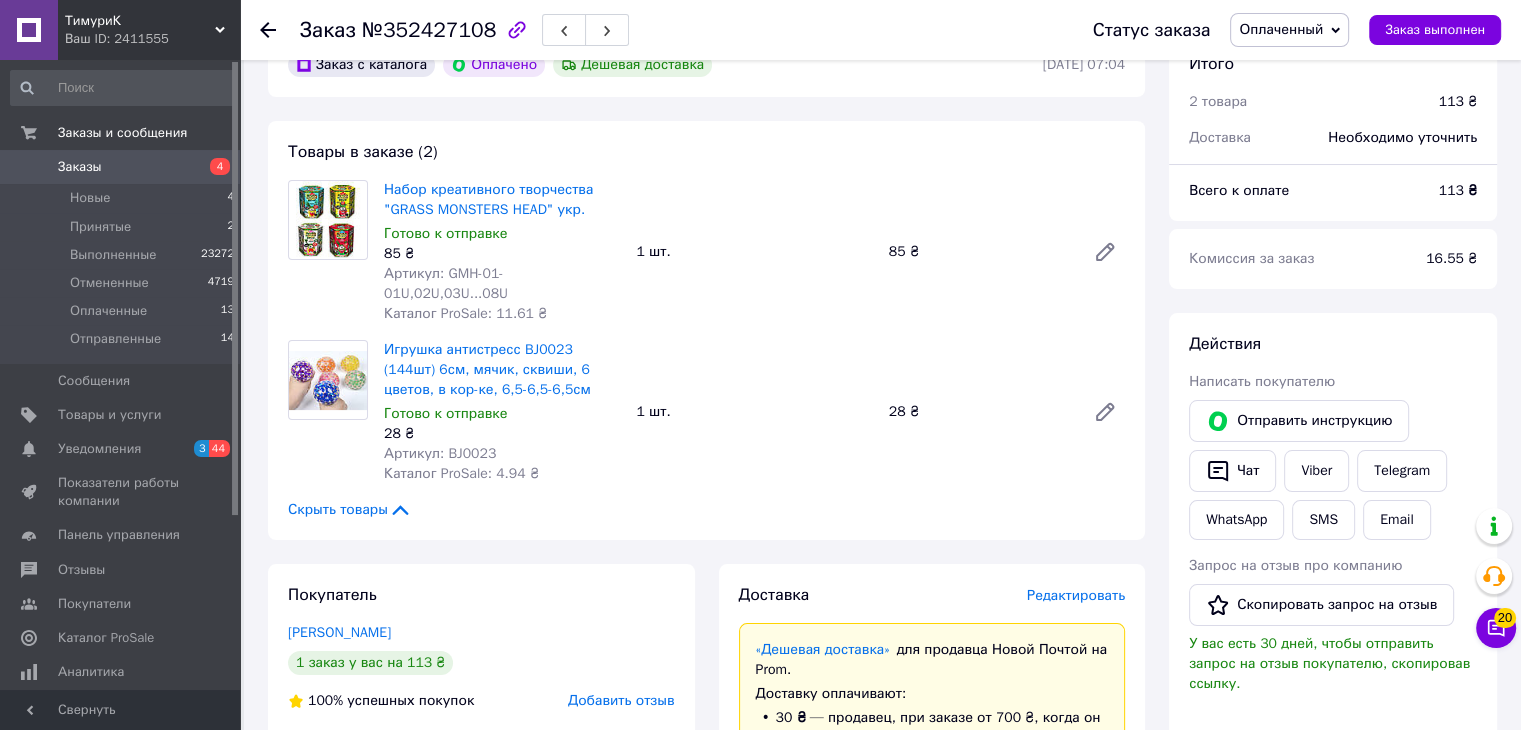 click on "Итого 2 товара 113 ₴ Доставка Необходимо уточнить Всего к оплате 113 ₴ Комиссия за заказ 16.55 ₴ Действия Написать покупателю   Отправить инструкцию   Чат Viber Telegram WhatsApp SMS Email Запрос на отзыв про компанию   Скопировать запрос на отзыв У вас есть 30 дней, чтобы отправить запрос на отзыв покупателю, скопировав ссылку.   Скачать PDF   Печать PDF   Вернуть деньги покупателю Метки Личные заметки, которые видите только вы. По ним можно фильтровать заказы Примечания Осталось 300 символов Очистить Сохранить" at bounding box center [1333, 700] 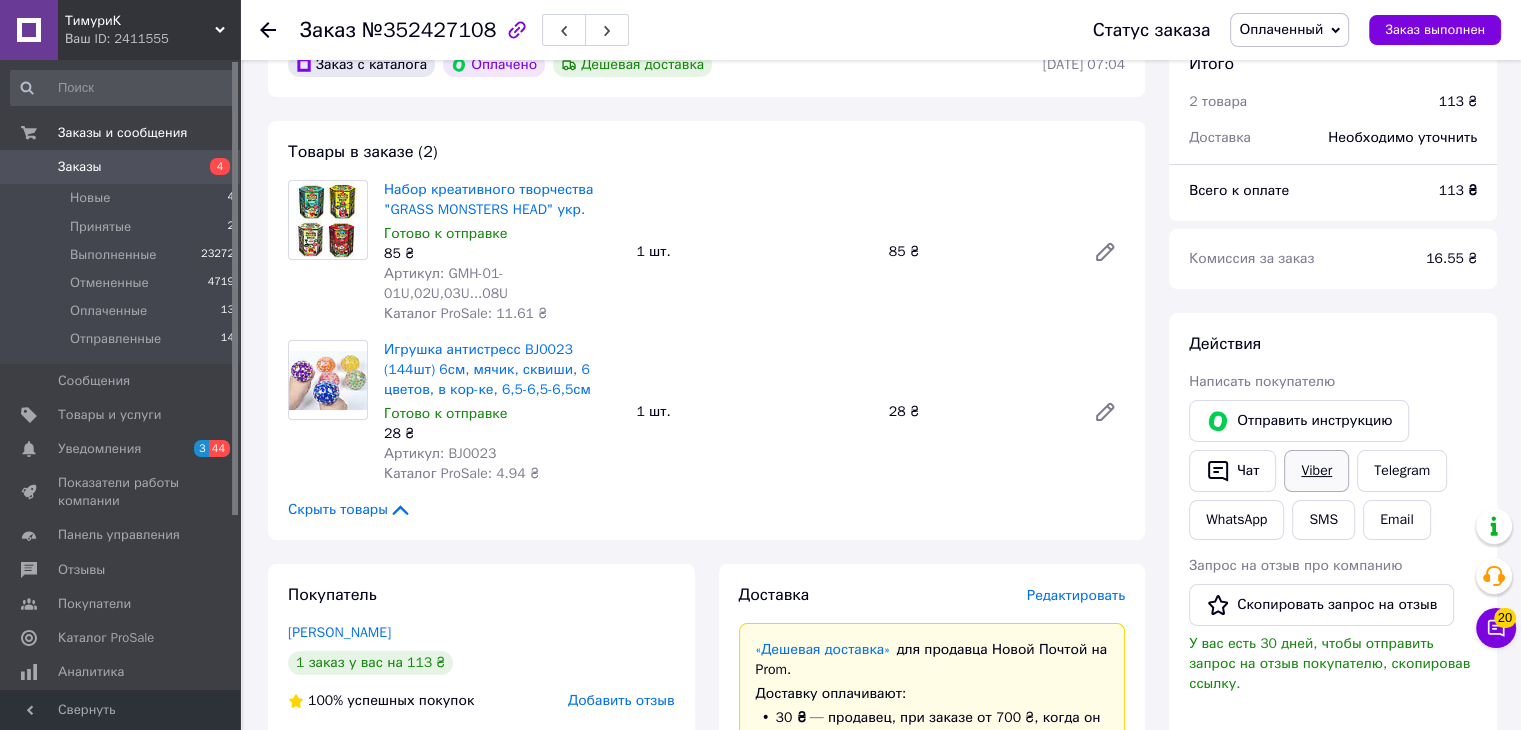 click on "Viber" at bounding box center (1316, 471) 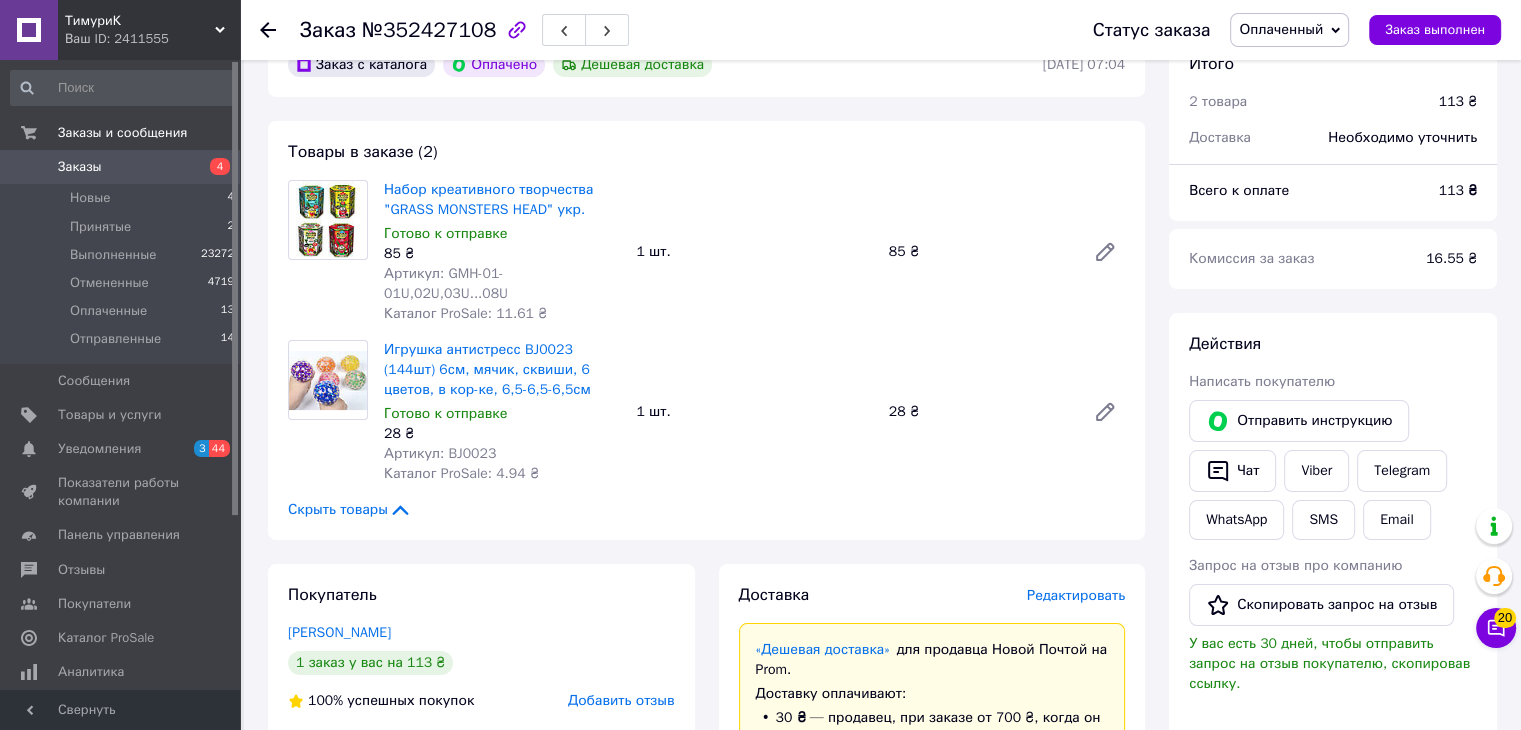 click on "Комиссия за заказ" at bounding box center [1295, 259] 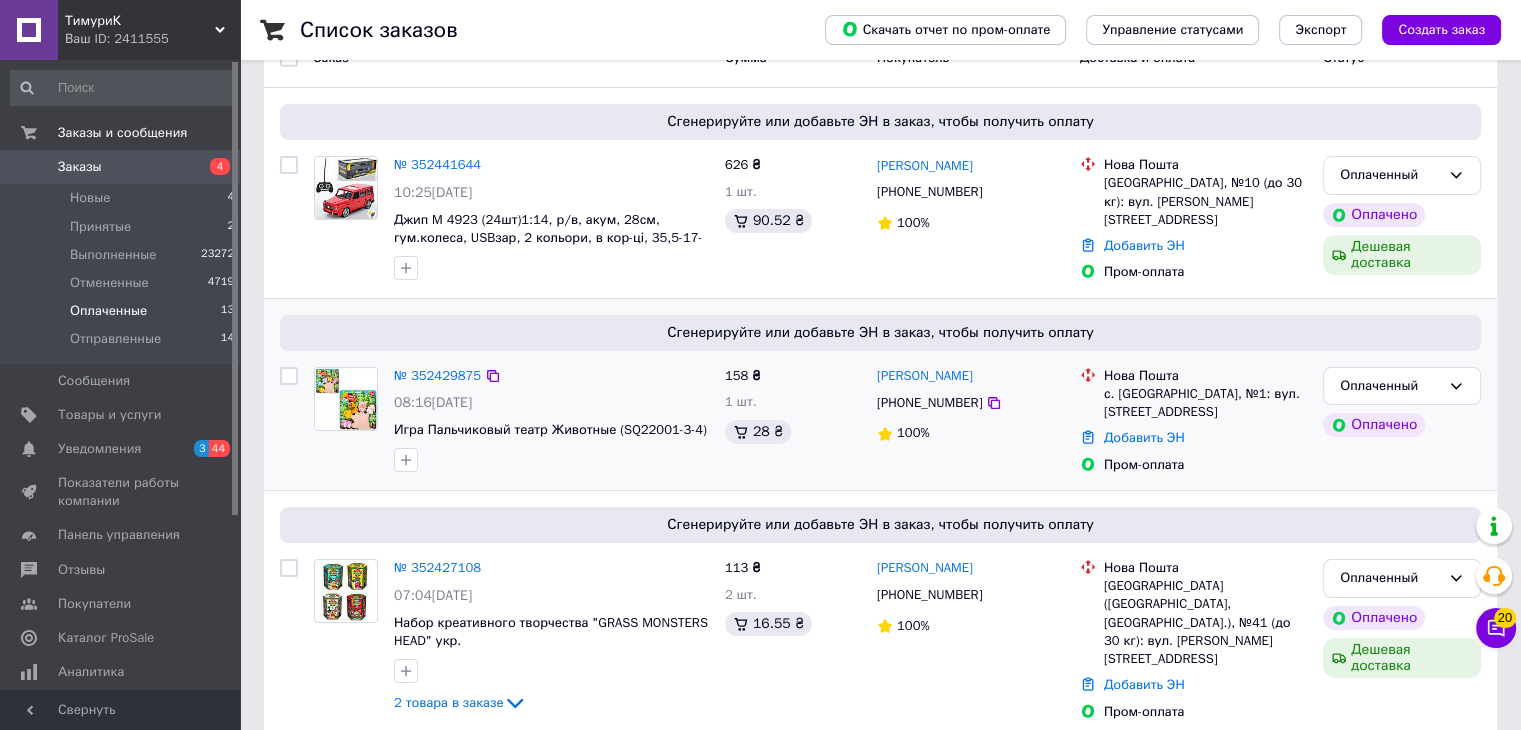 scroll, scrollTop: 200, scrollLeft: 0, axis: vertical 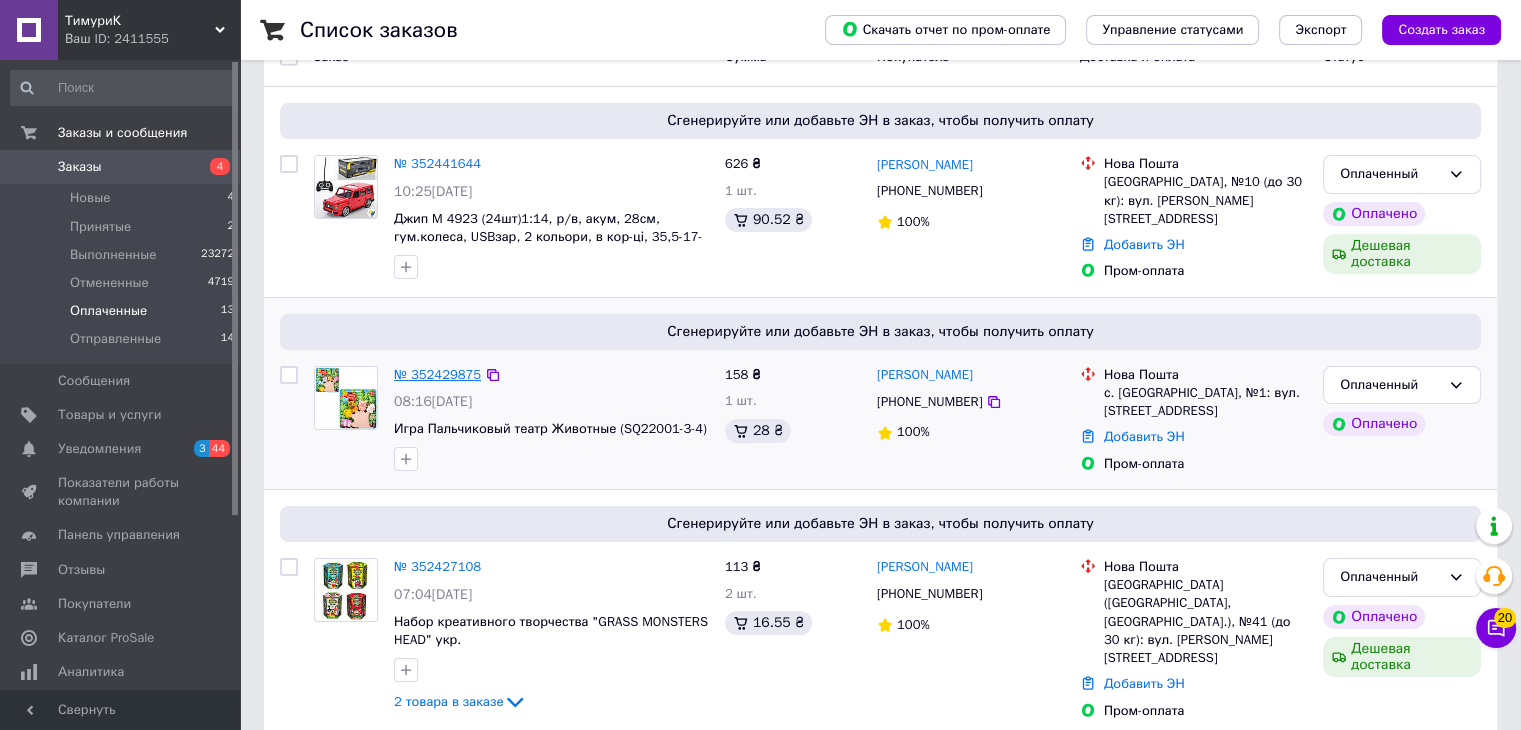 click on "№ 352429875" at bounding box center (437, 374) 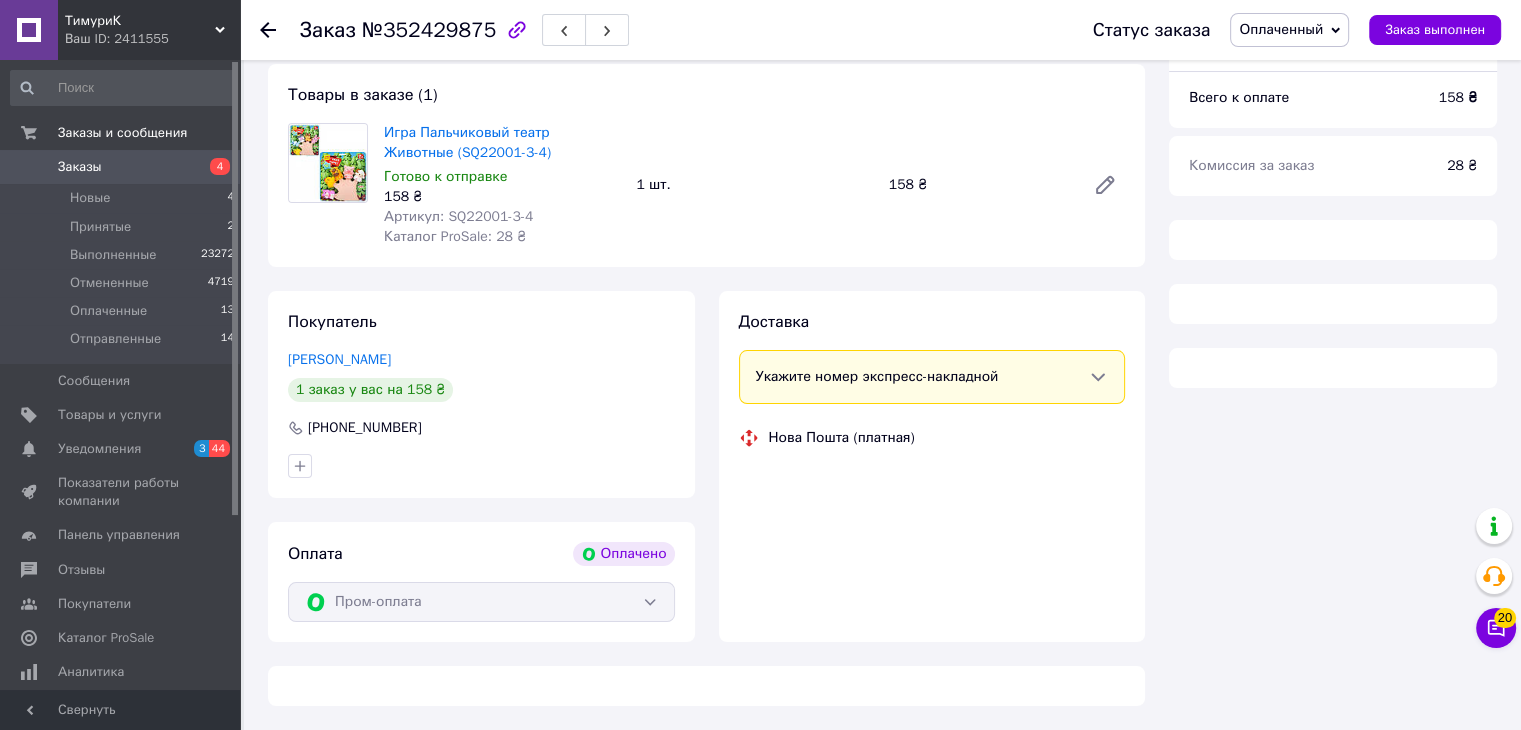 scroll, scrollTop: 200, scrollLeft: 0, axis: vertical 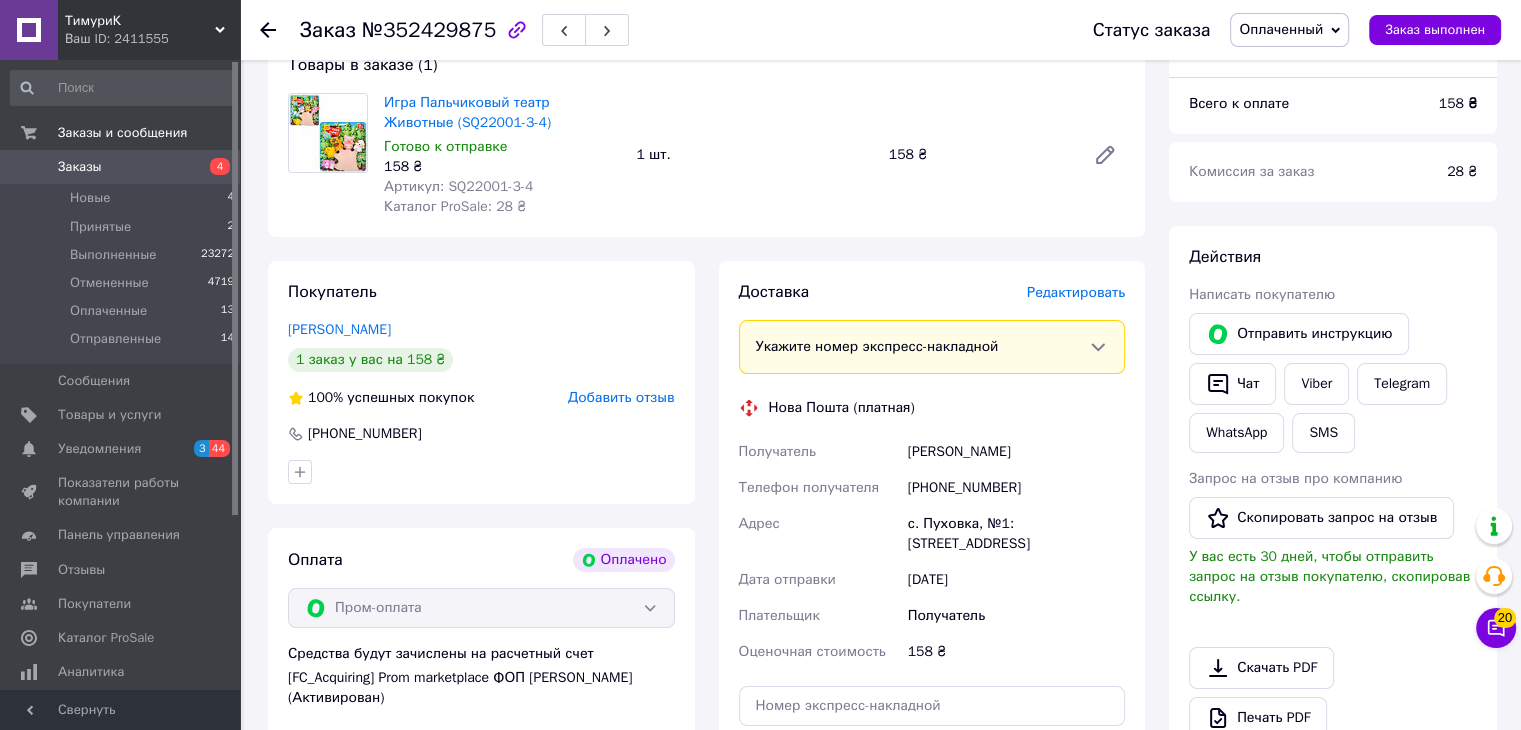 drag, startPoint x: 1324, startPoint y: 233, endPoint x: 1321, endPoint y: 313, distance: 80.05623 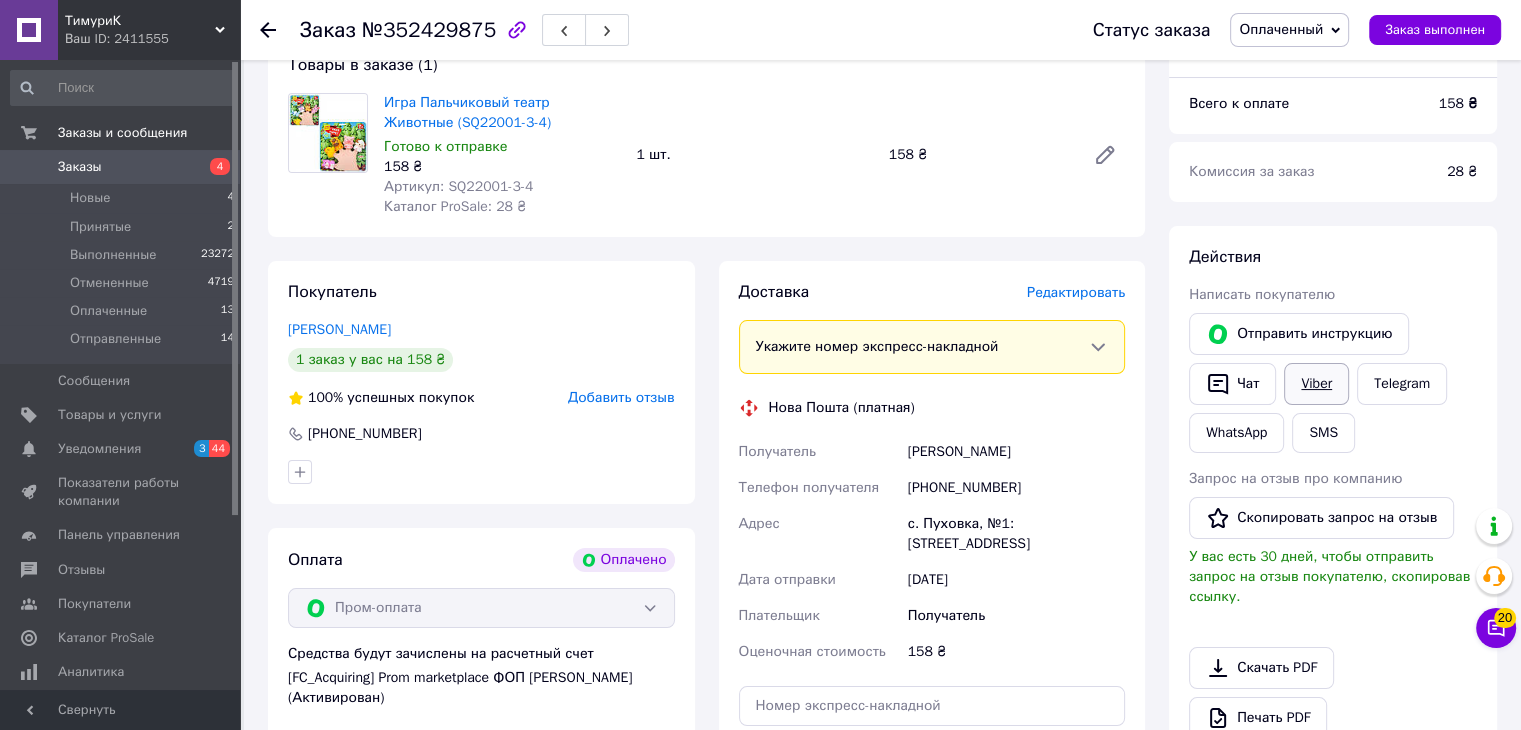 click on "Viber" at bounding box center (1316, 384) 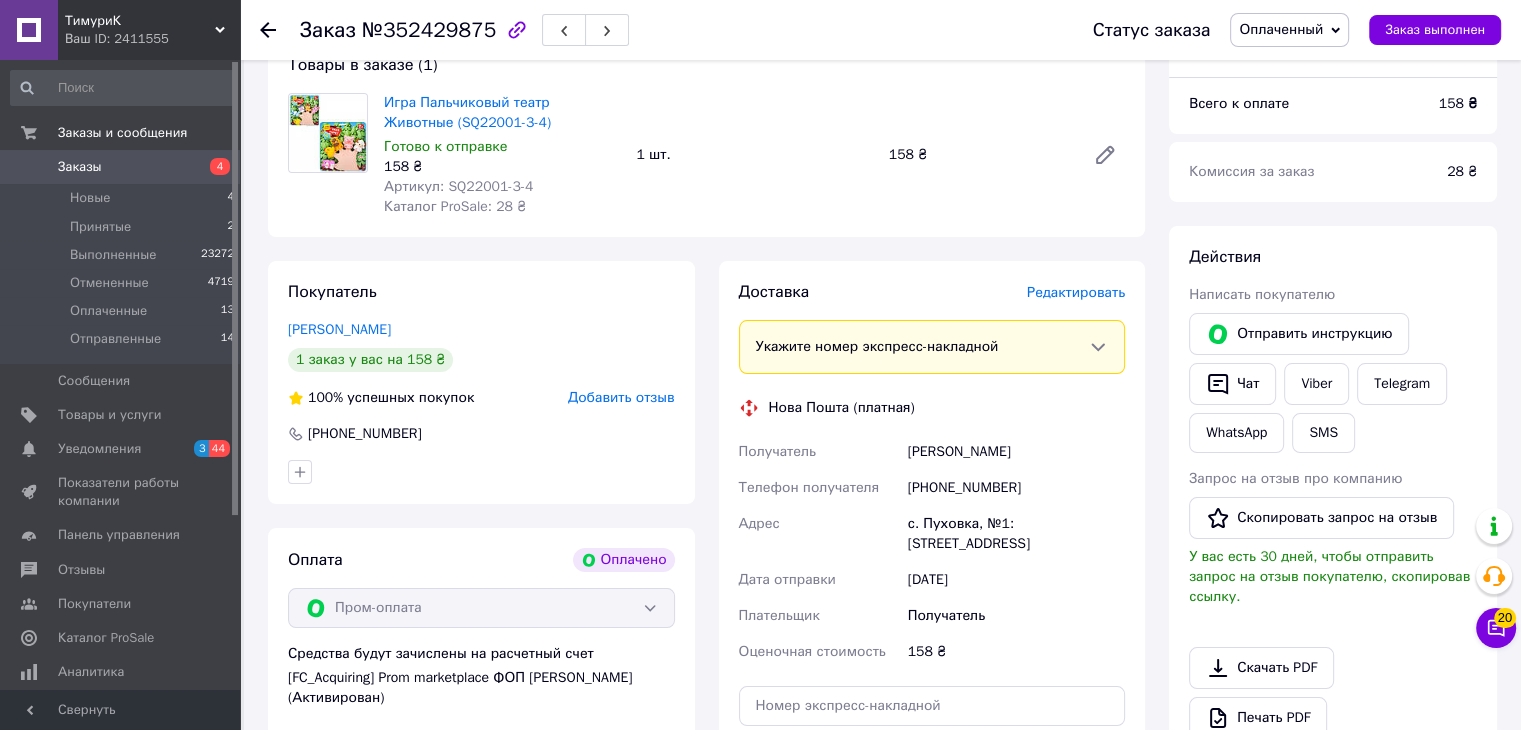click on "Действия Написать покупателю   Отправить инструкцию   Чат Viber Telegram WhatsApp SMS Запрос на отзыв про компанию   Скопировать запрос на отзыв У вас есть 30 дней, чтобы отправить запрос на отзыв покупателю, скопировав ссылку.   Скачать PDF   Печать PDF   Вернуть деньги покупателю" at bounding box center (1333, 521) 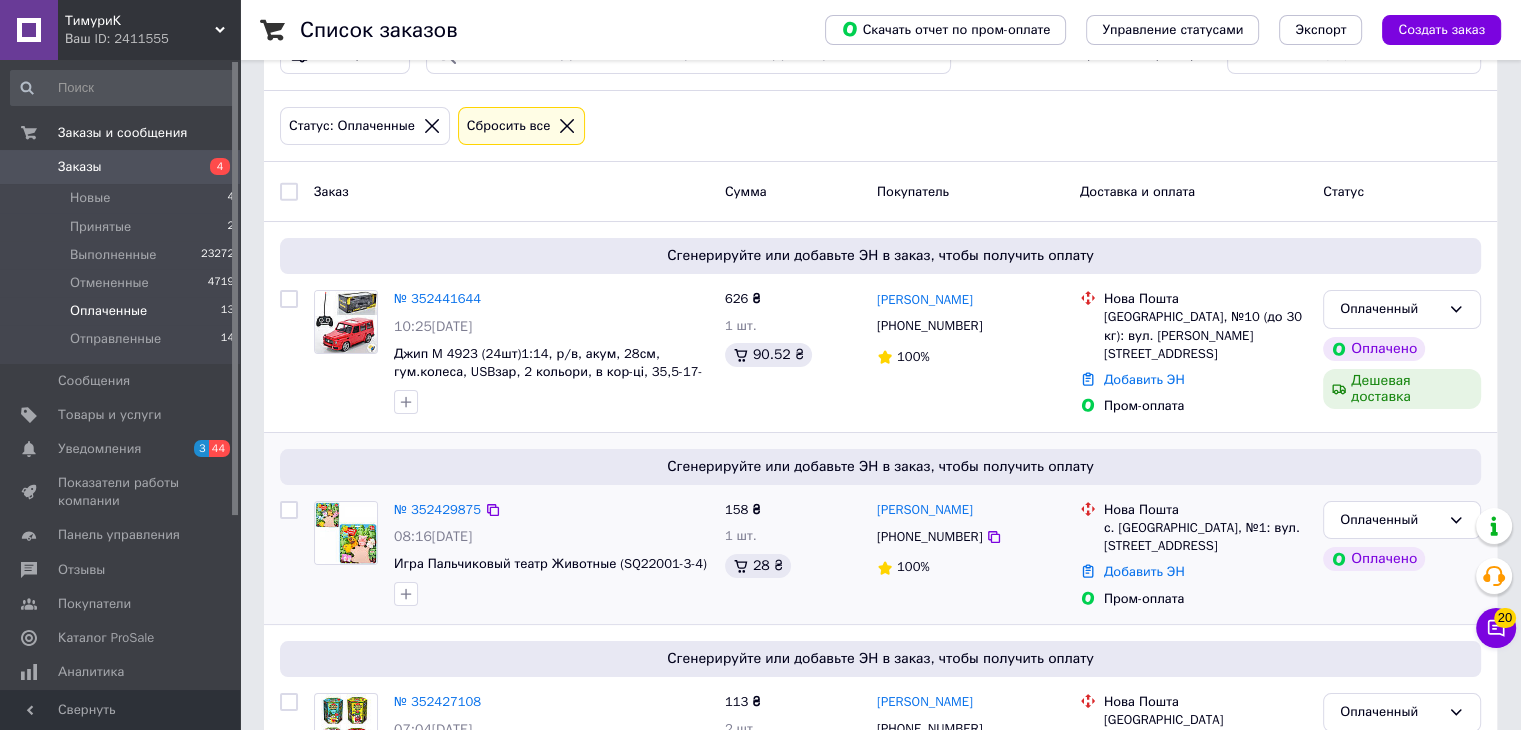 scroll, scrollTop: 100, scrollLeft: 0, axis: vertical 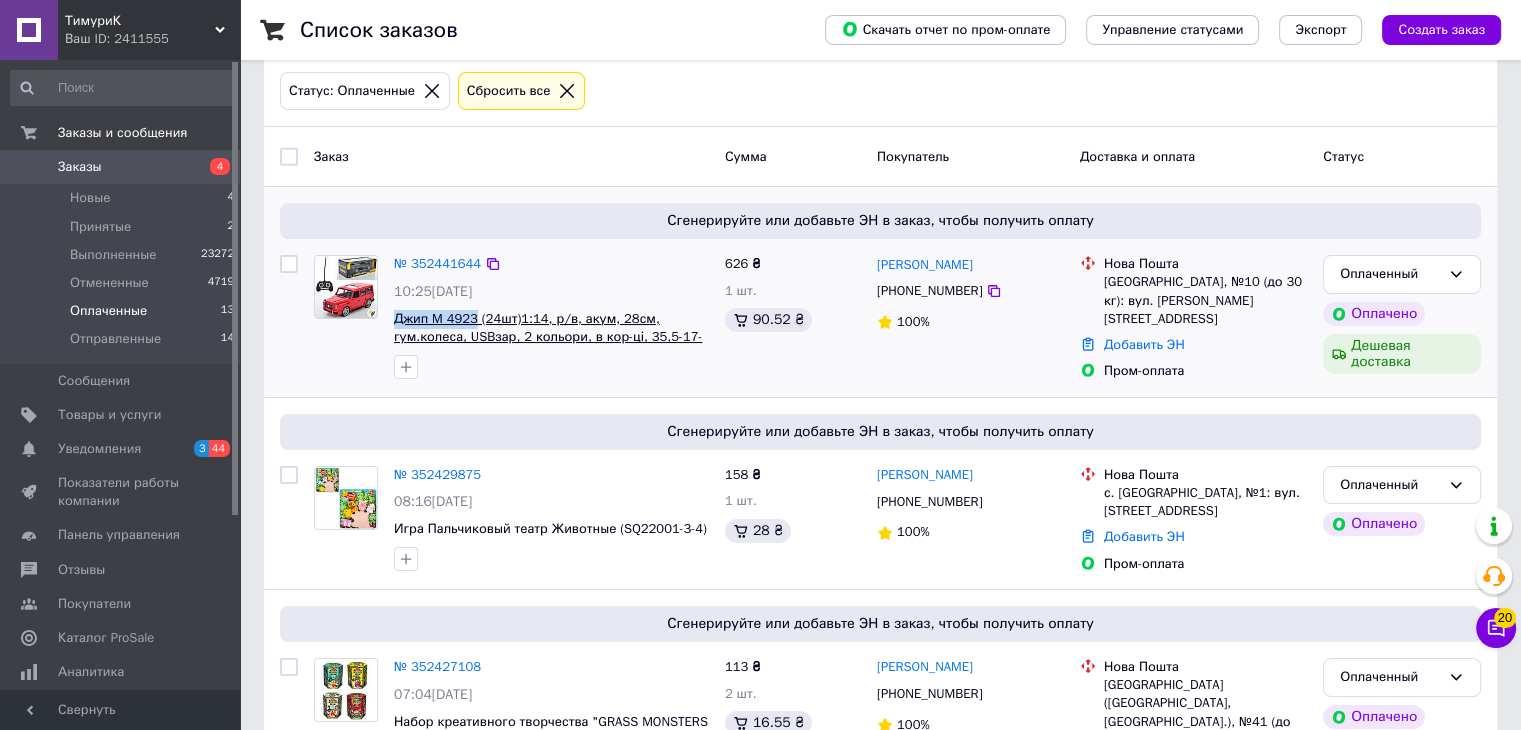 drag, startPoint x: 394, startPoint y: 323, endPoint x: 472, endPoint y: 318, distance: 78.160095 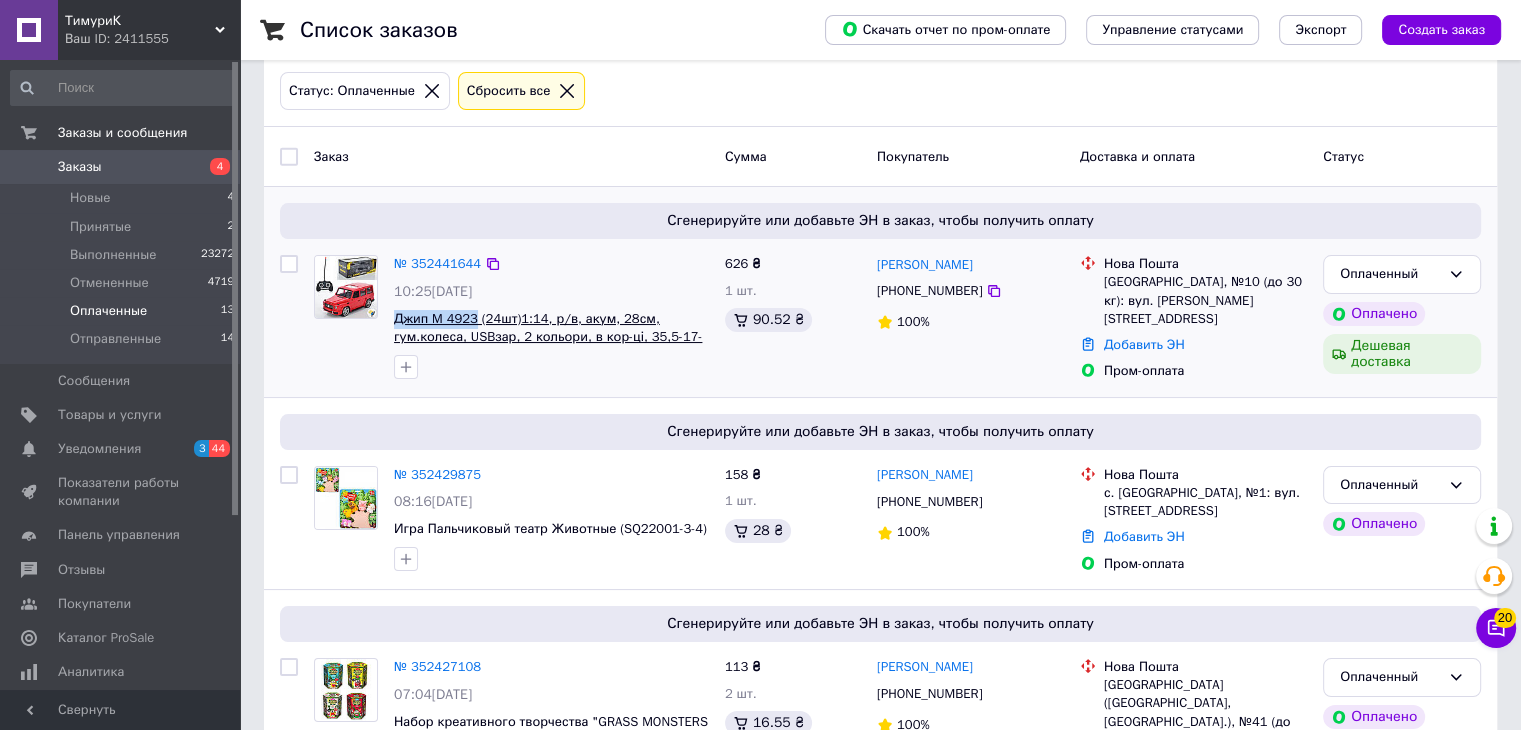 click on "№ 352441644 10:25[DATE] Джип M 4923 (24шт)1:14, р/в, акум, 28см, гум.колеса, USBзар, 2 кольори, в кор-ці, 35,5-17-14см" at bounding box center (551, 317) 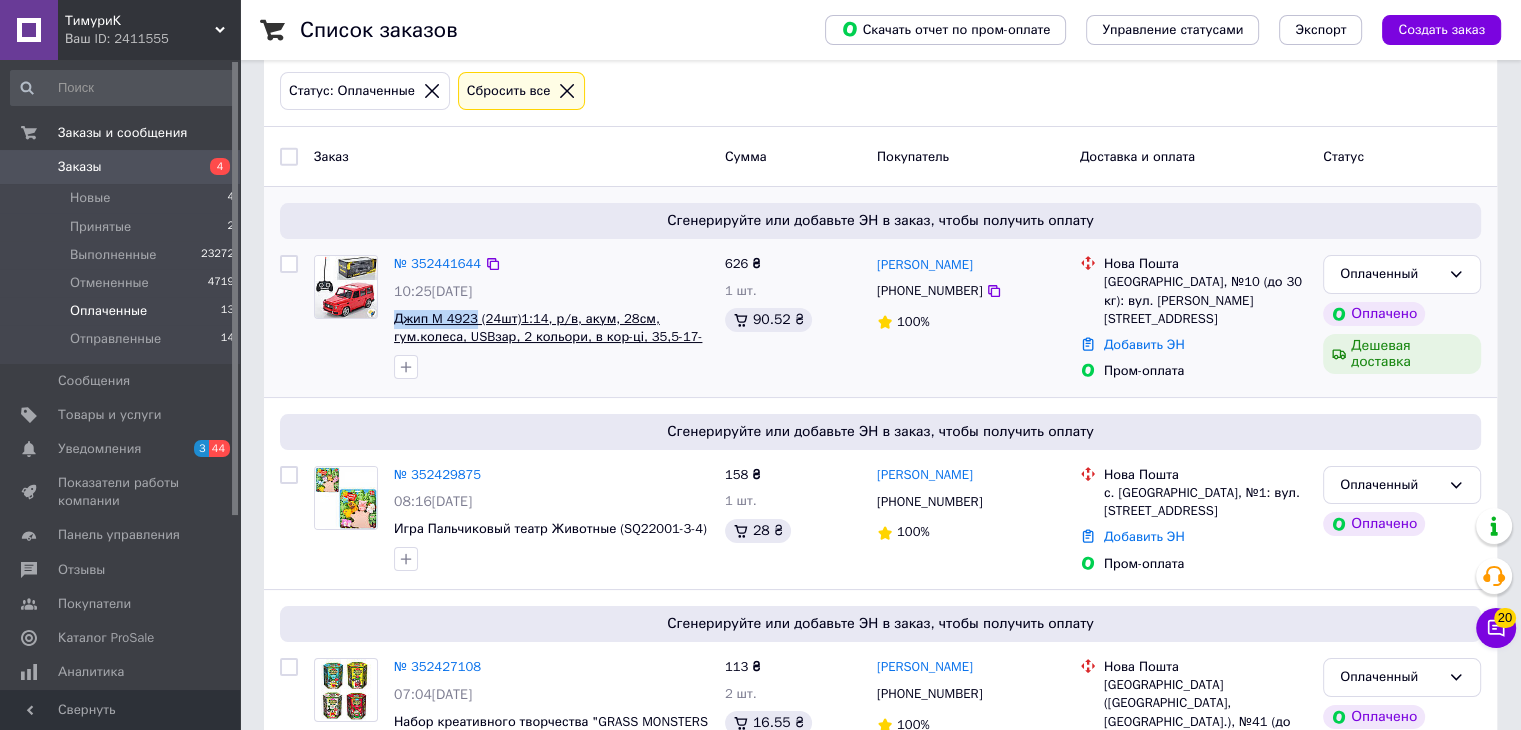 copy on "Джип M 4923" 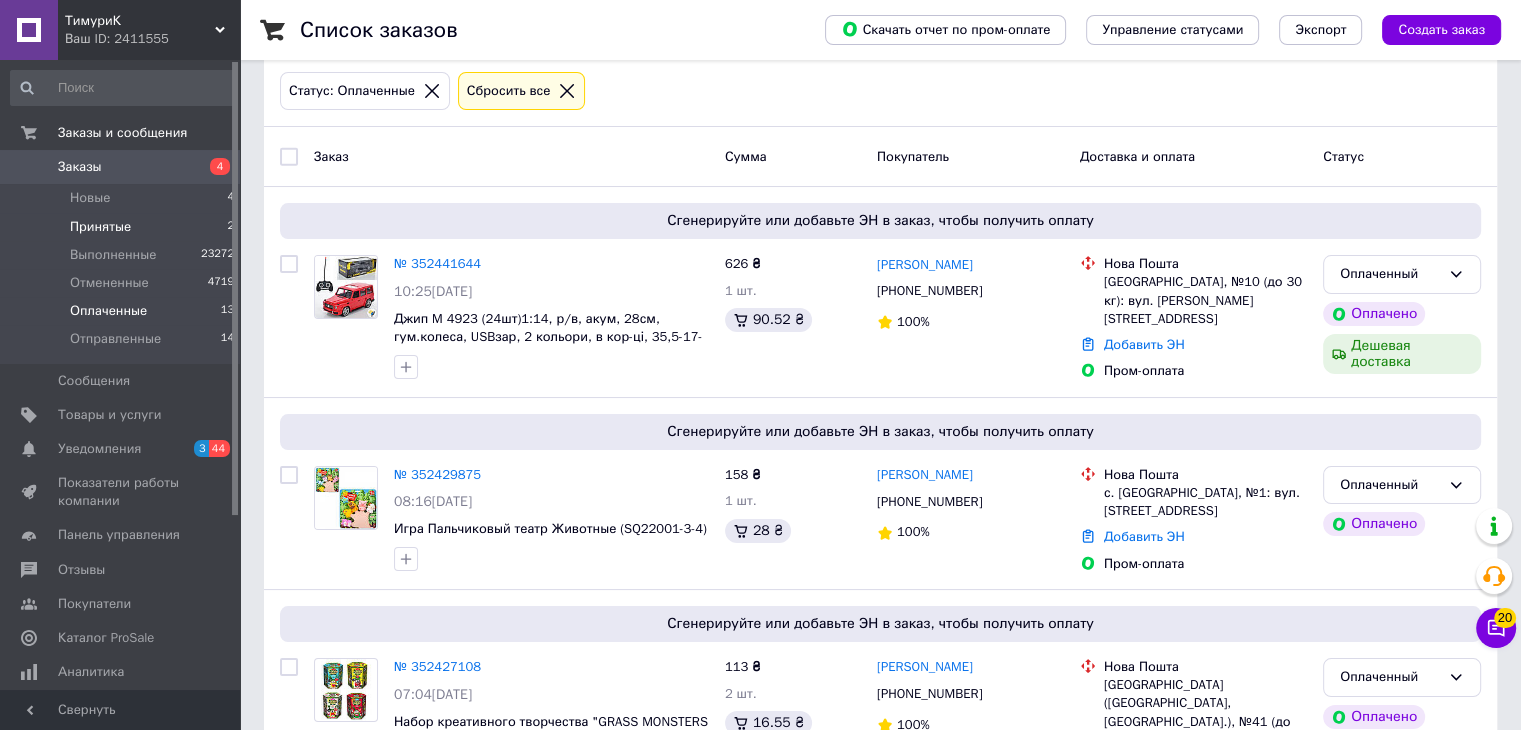 click on "Принятые 2" at bounding box center [123, 227] 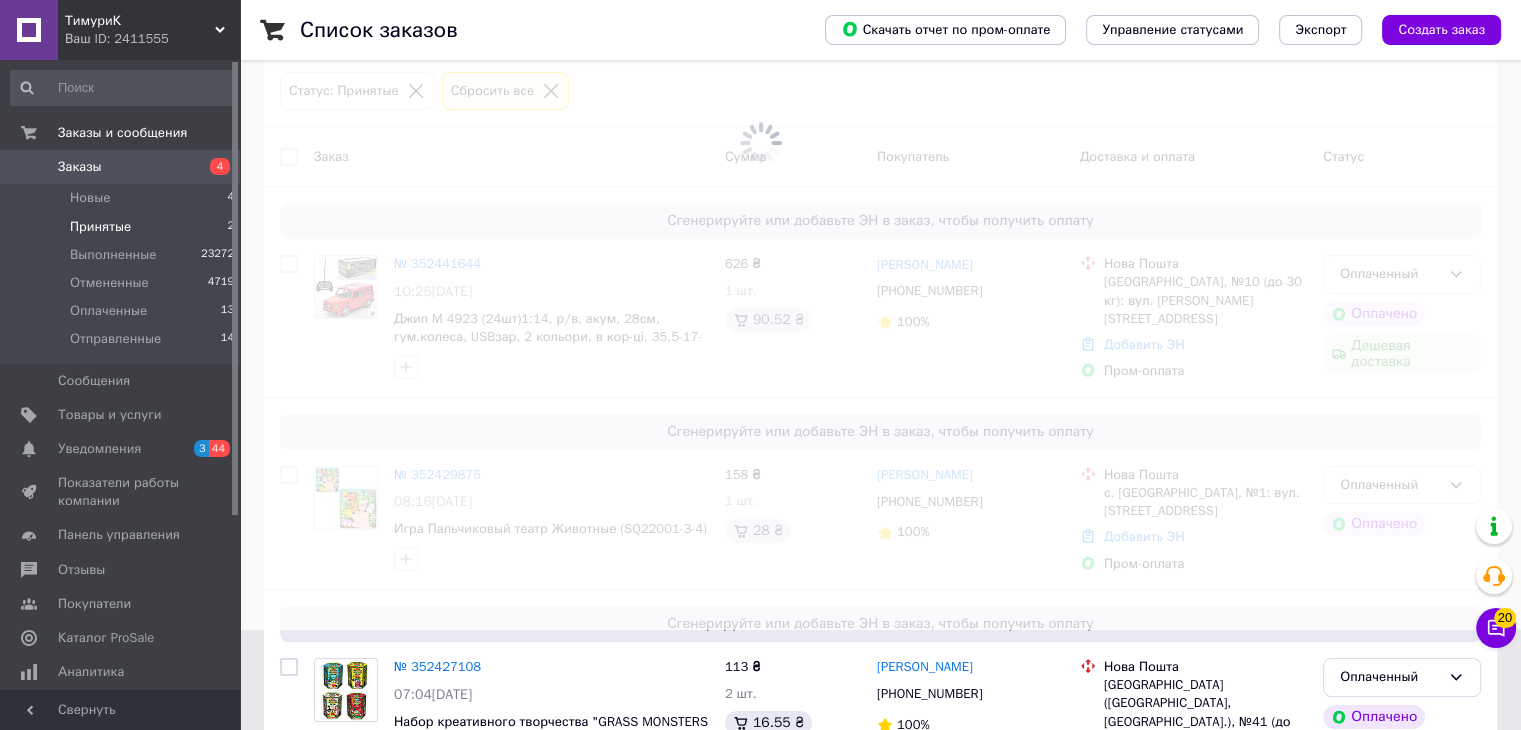 click on "Принятые 2" at bounding box center (123, 227) 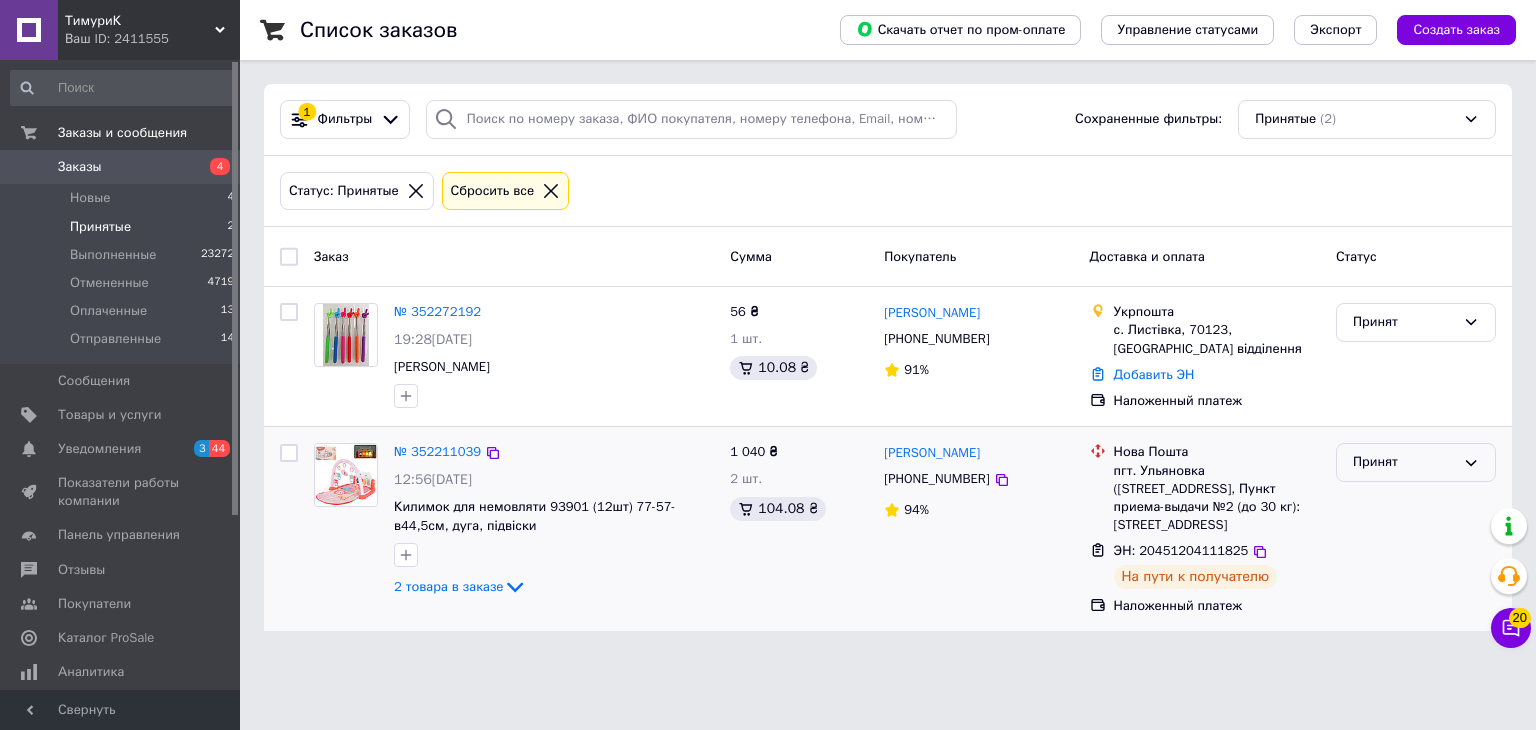 click on "Принят" at bounding box center [1404, 462] 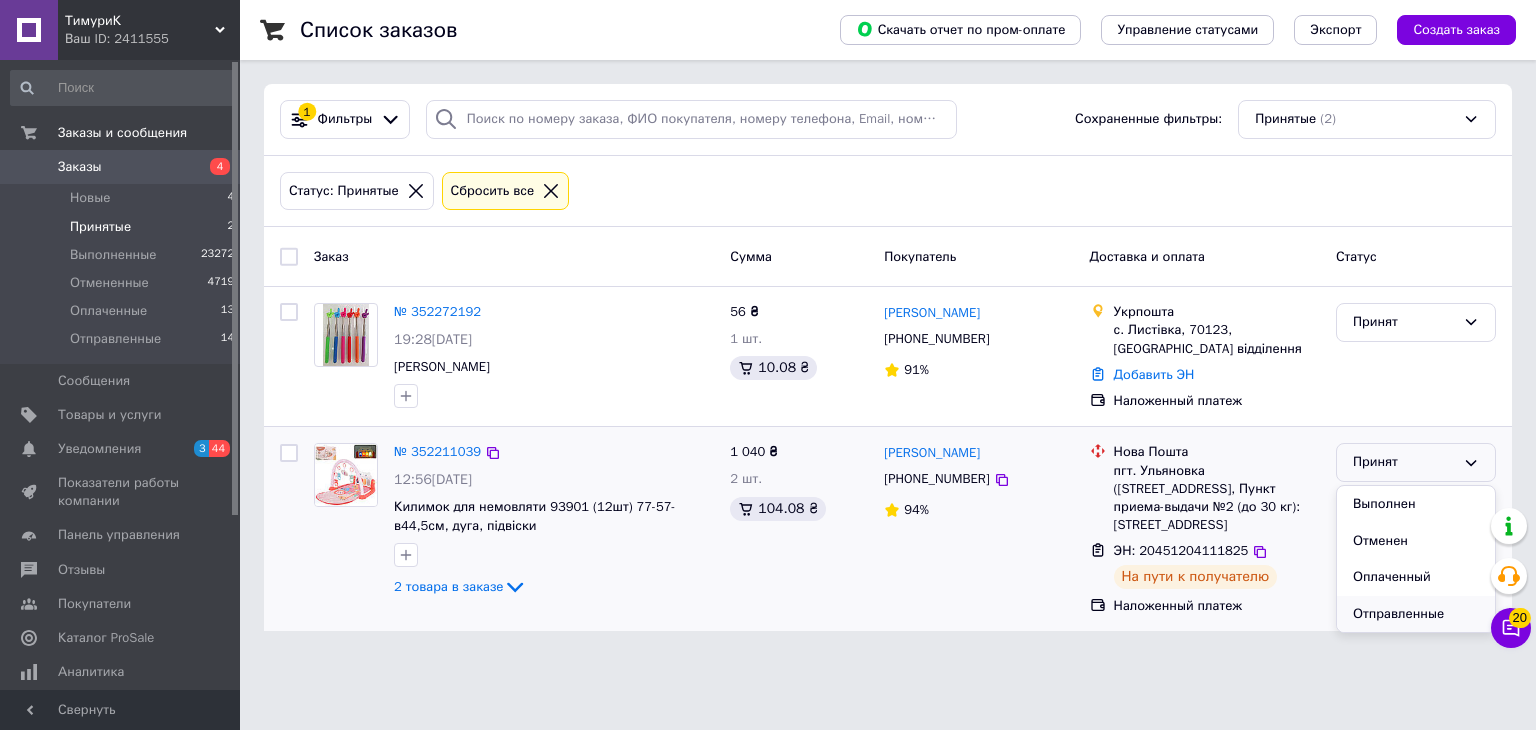 click on "Отправленные" at bounding box center (1416, 614) 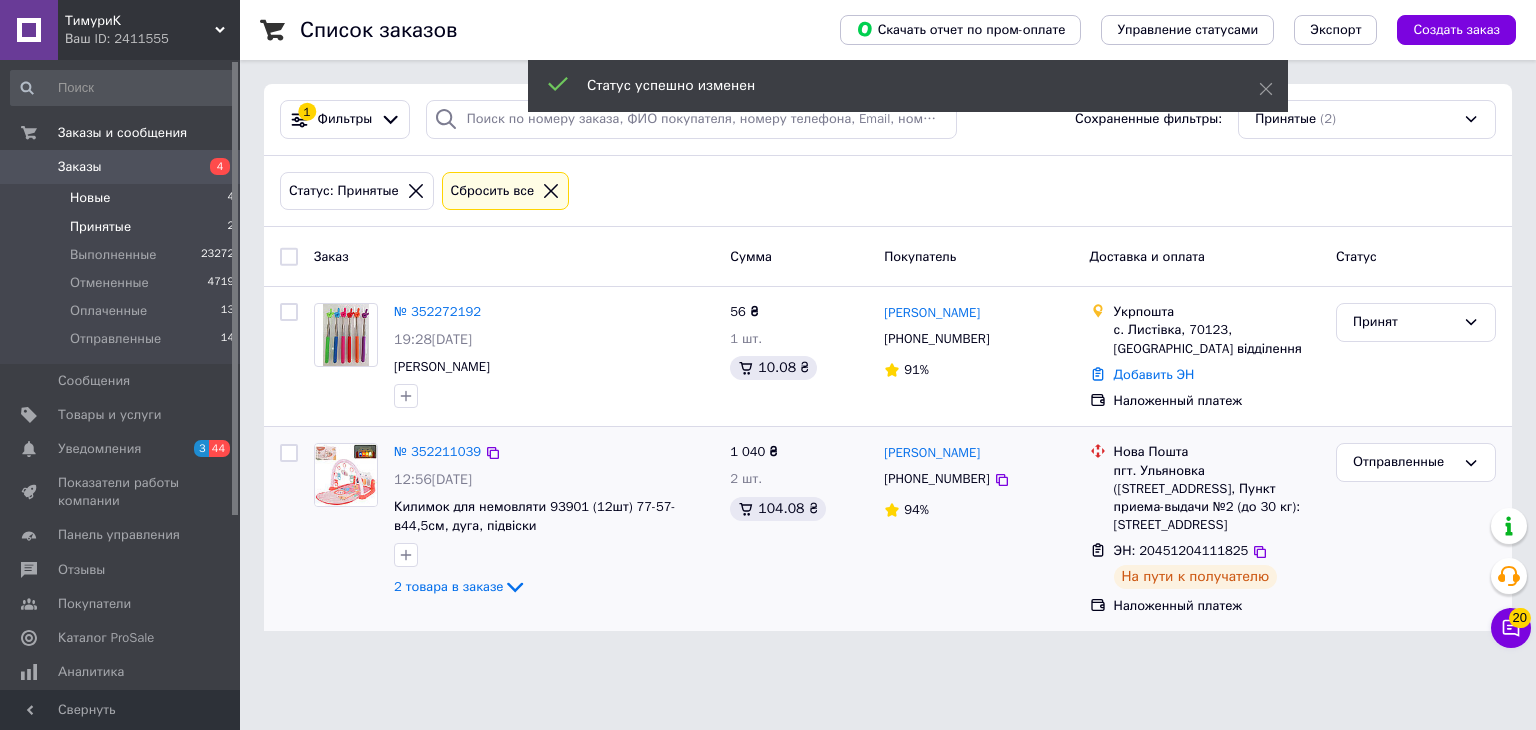 click on "Новые 4" at bounding box center (123, 198) 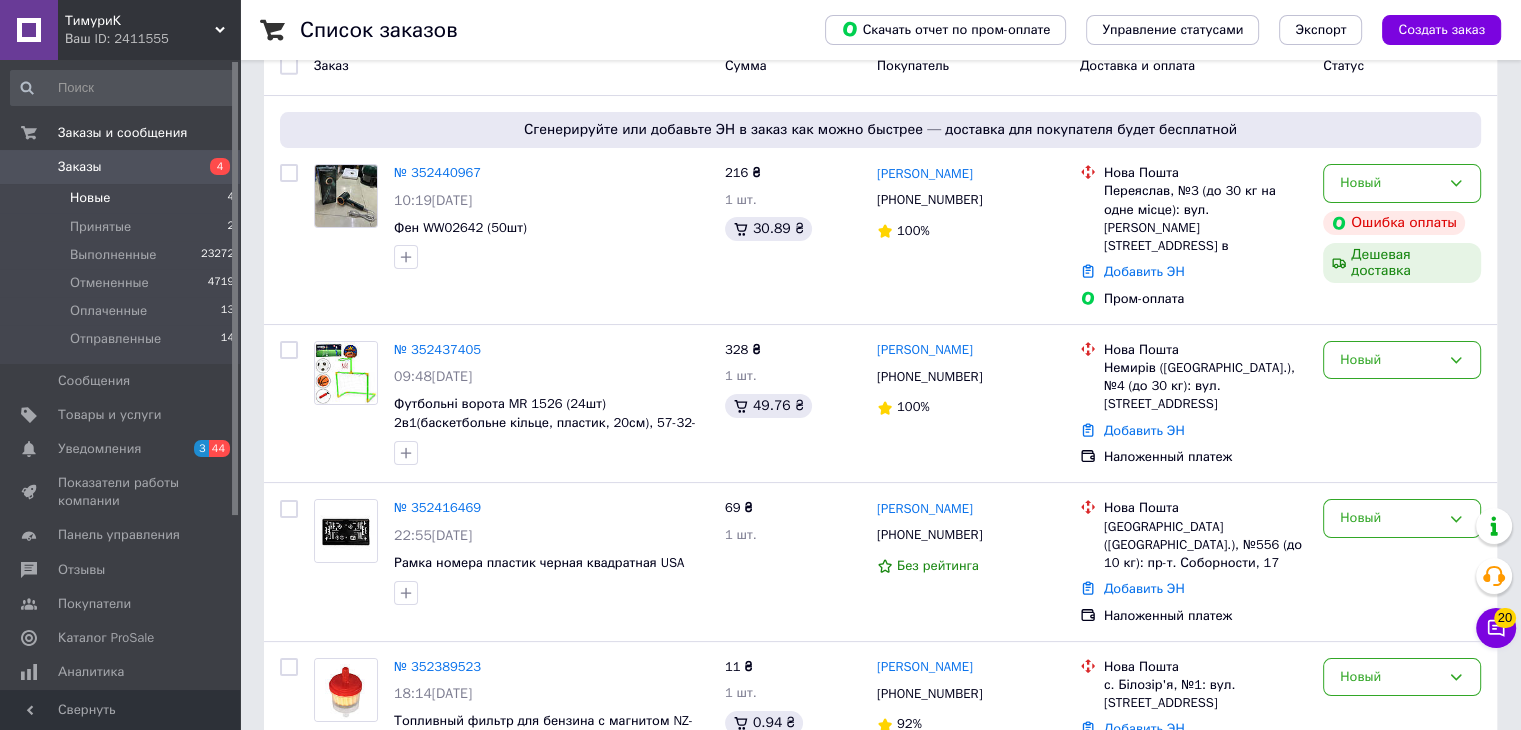 scroll, scrollTop: 243, scrollLeft: 0, axis: vertical 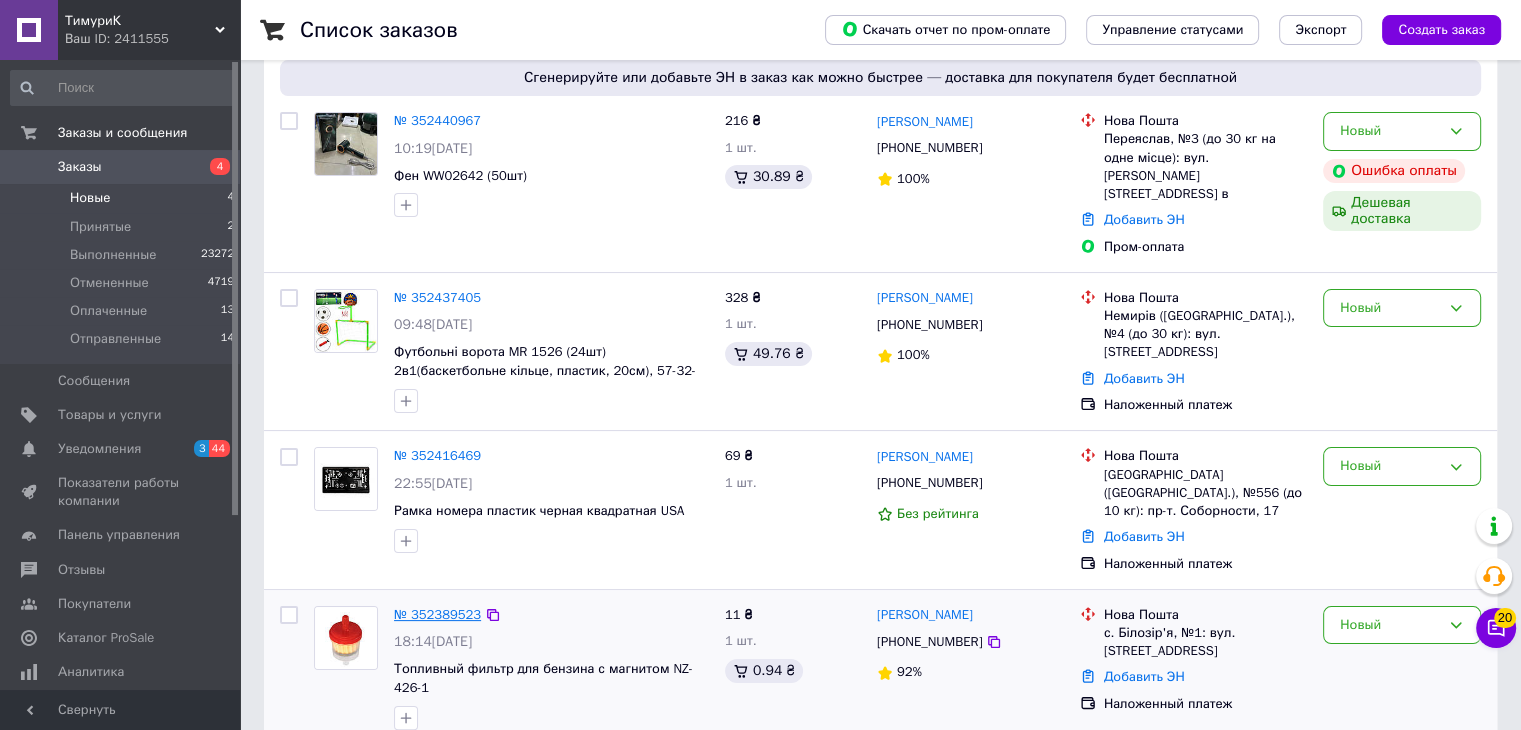 click on "№ 352389523" at bounding box center [437, 614] 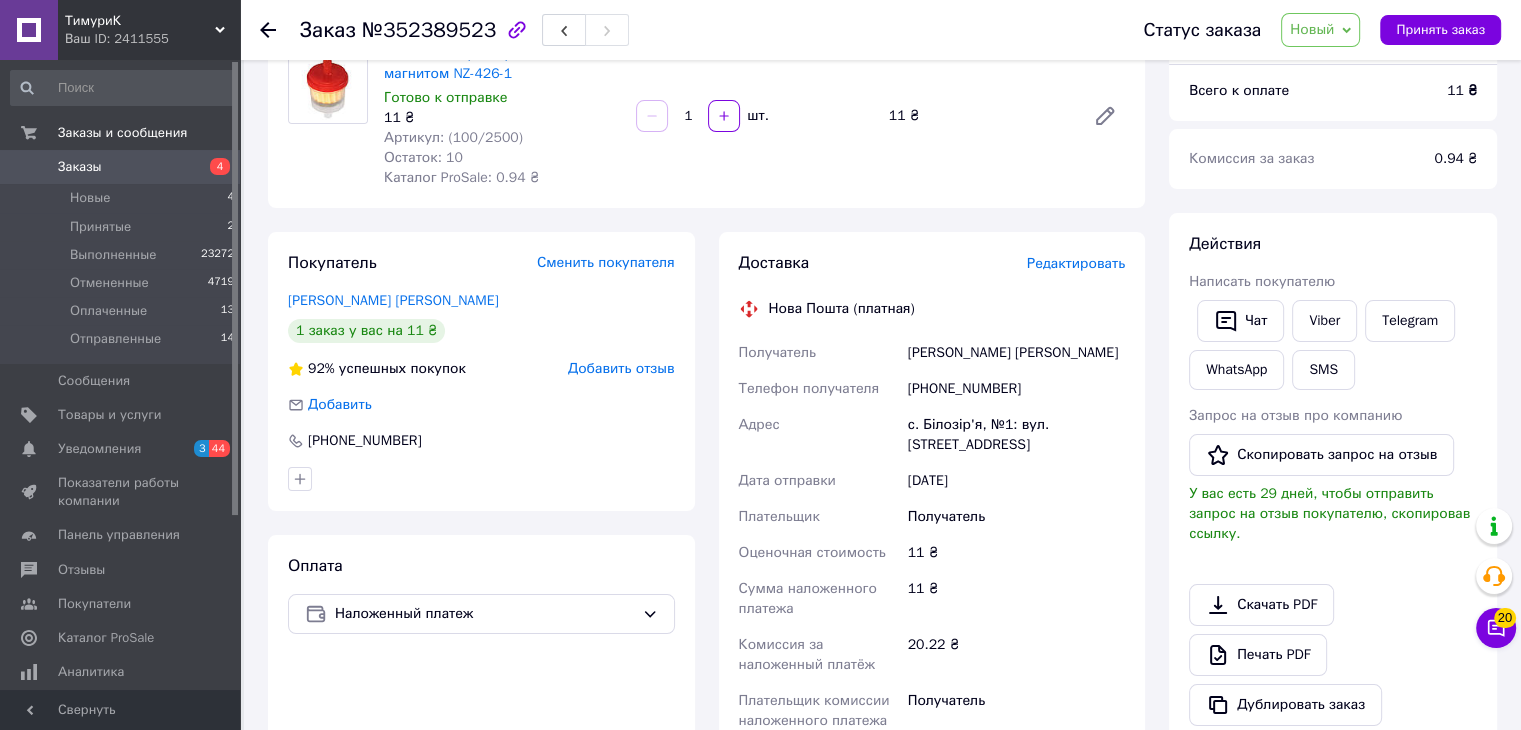 scroll, scrollTop: 0, scrollLeft: 0, axis: both 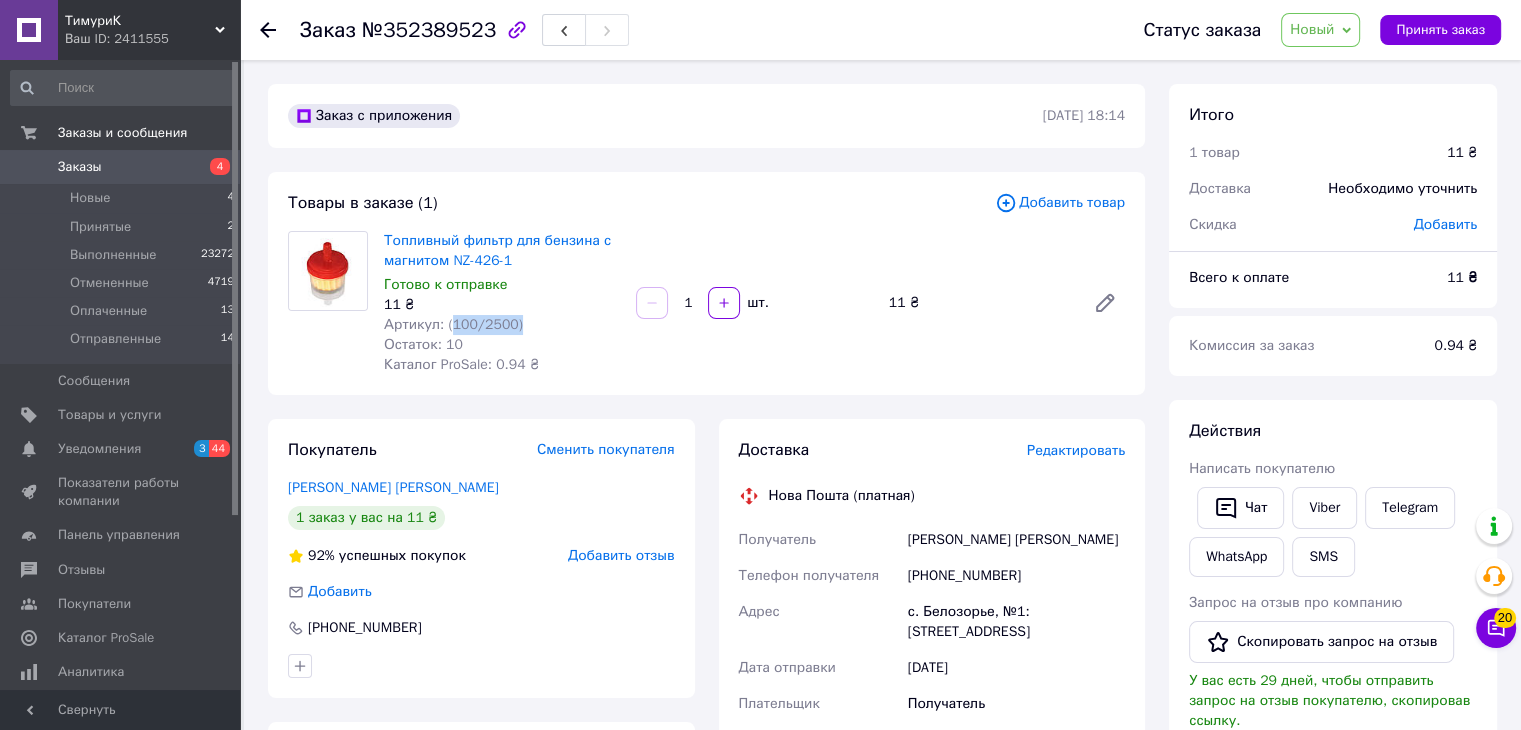 drag, startPoint x: 514, startPoint y: 329, endPoint x: 445, endPoint y: 333, distance: 69.115845 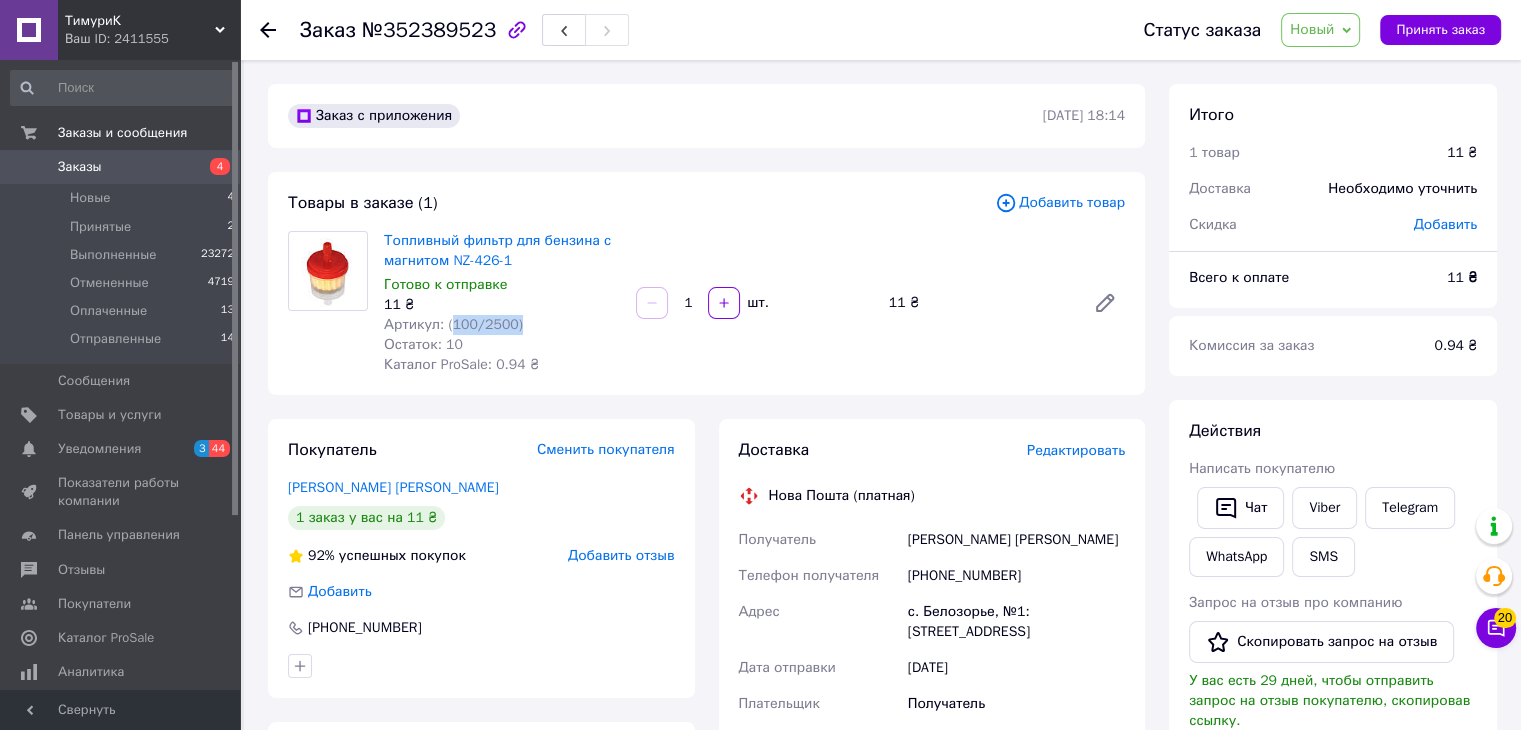 click on "Артикул: (100/2500)" at bounding box center (502, 325) 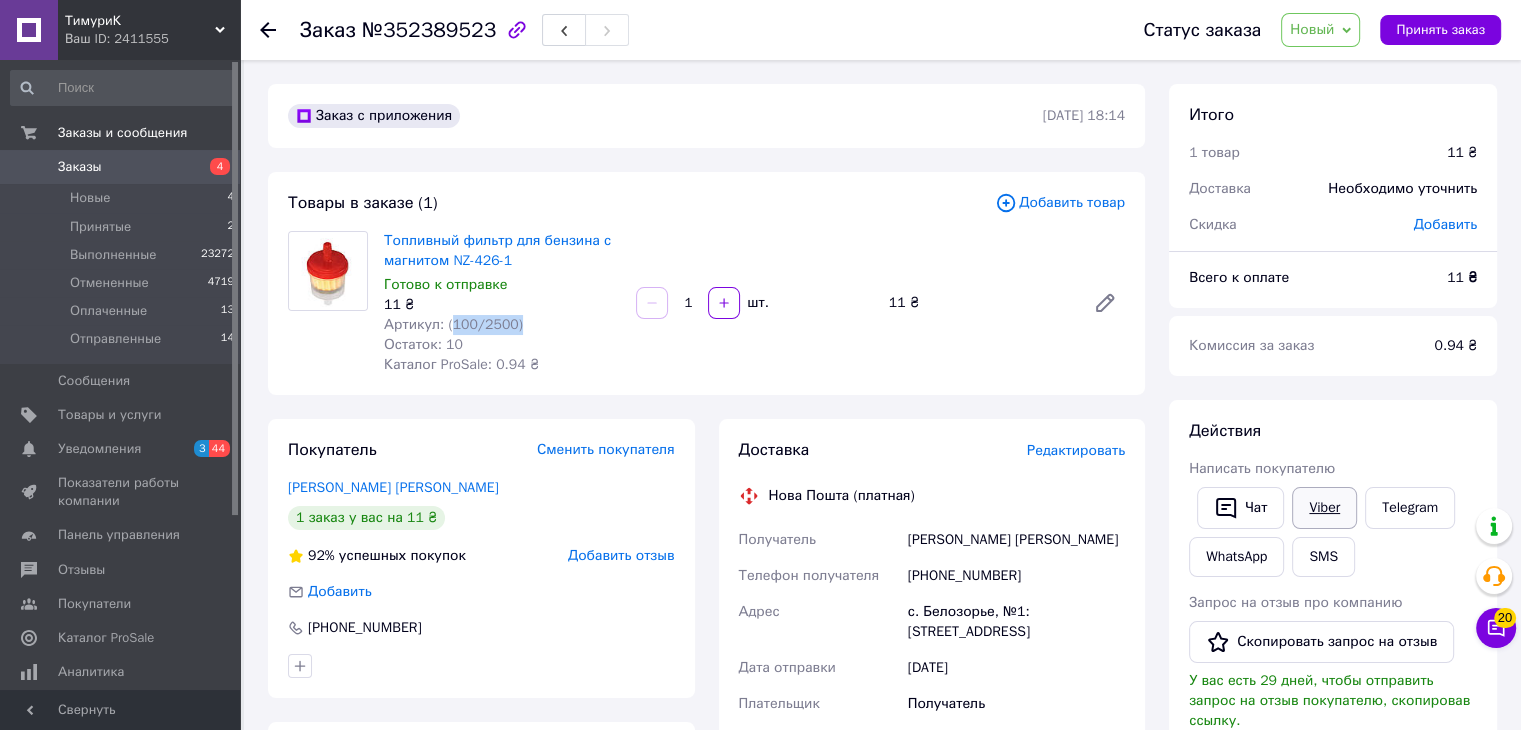 click on "Viber" at bounding box center (1324, 508) 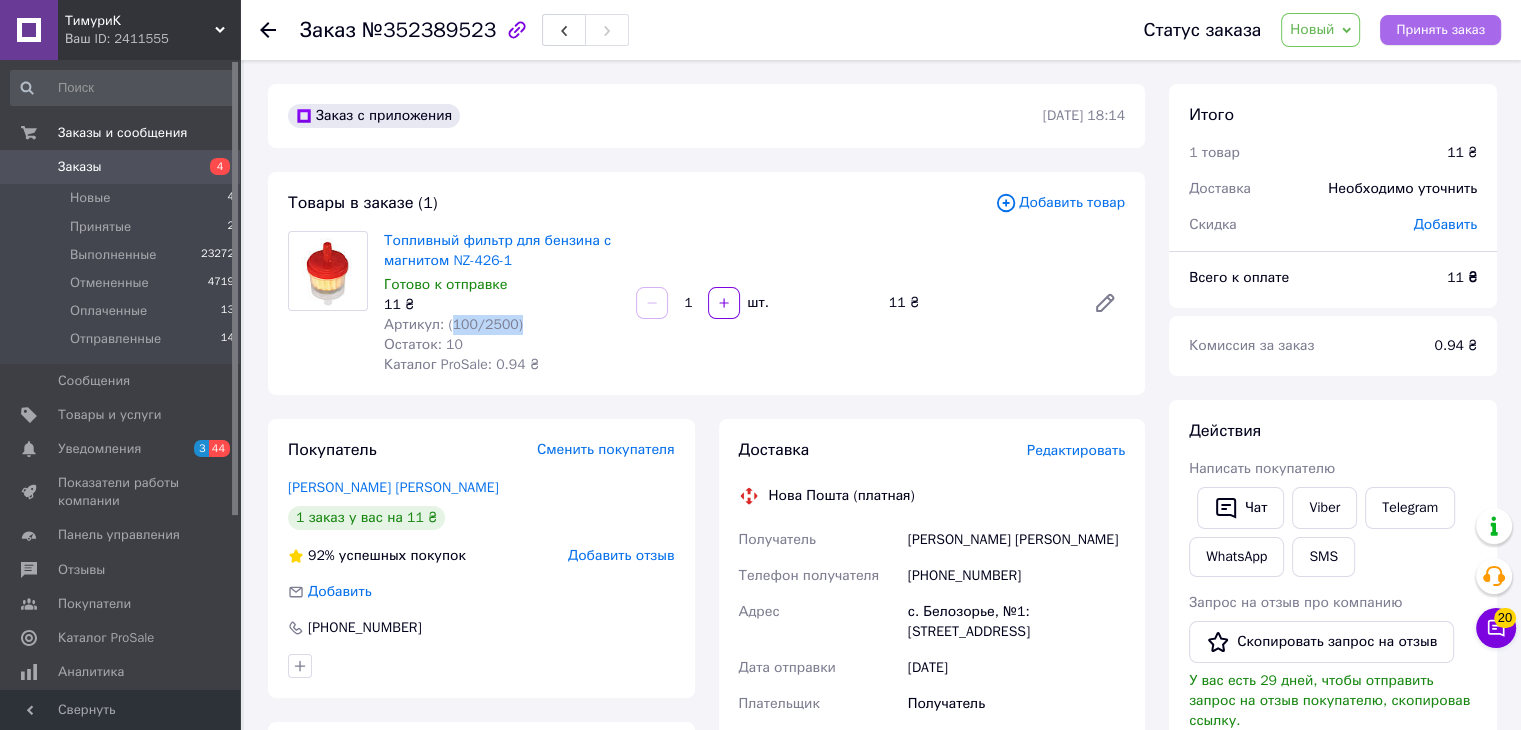 click on "Принять заказ" at bounding box center [1440, 30] 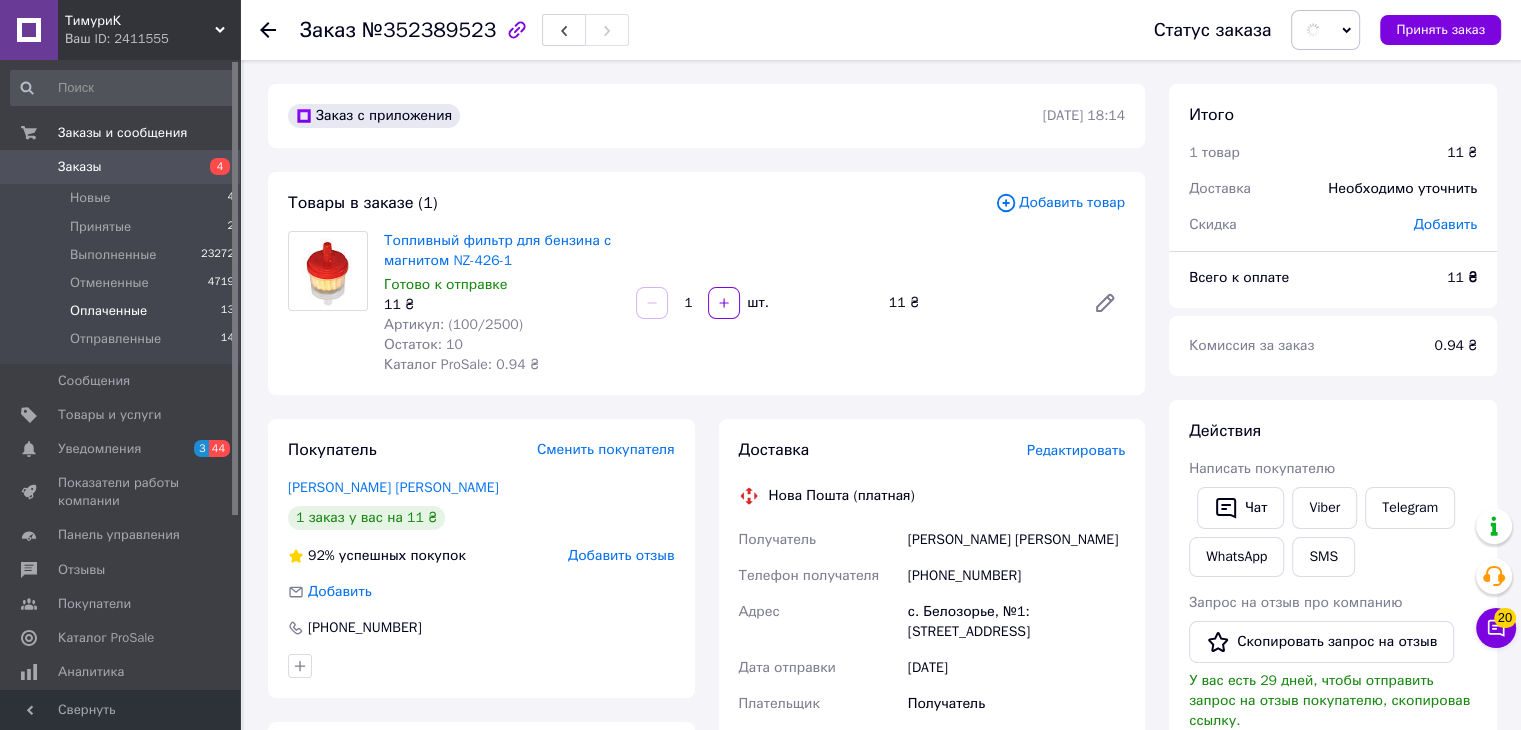 click on "Оплаченные" at bounding box center (108, 311) 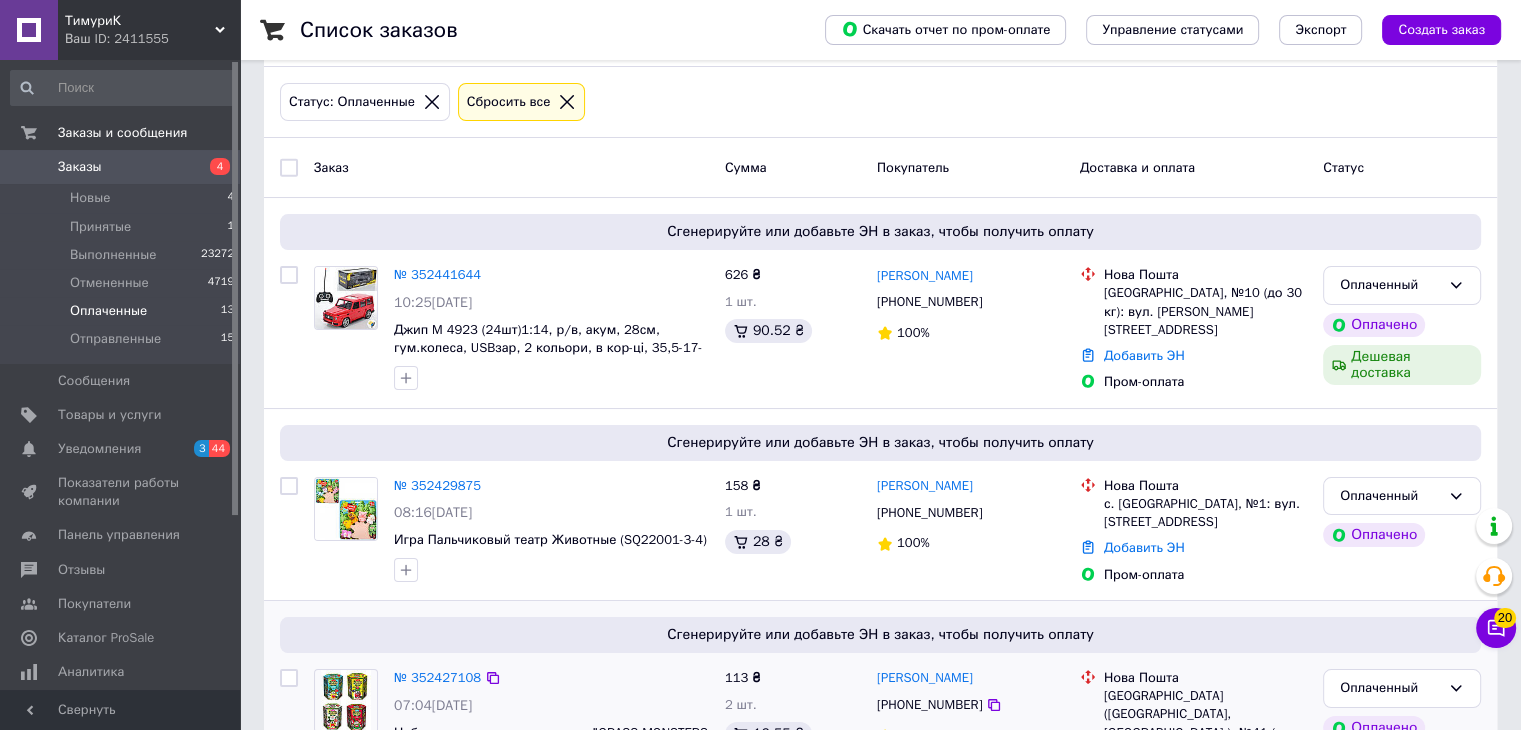 scroll, scrollTop: 200, scrollLeft: 0, axis: vertical 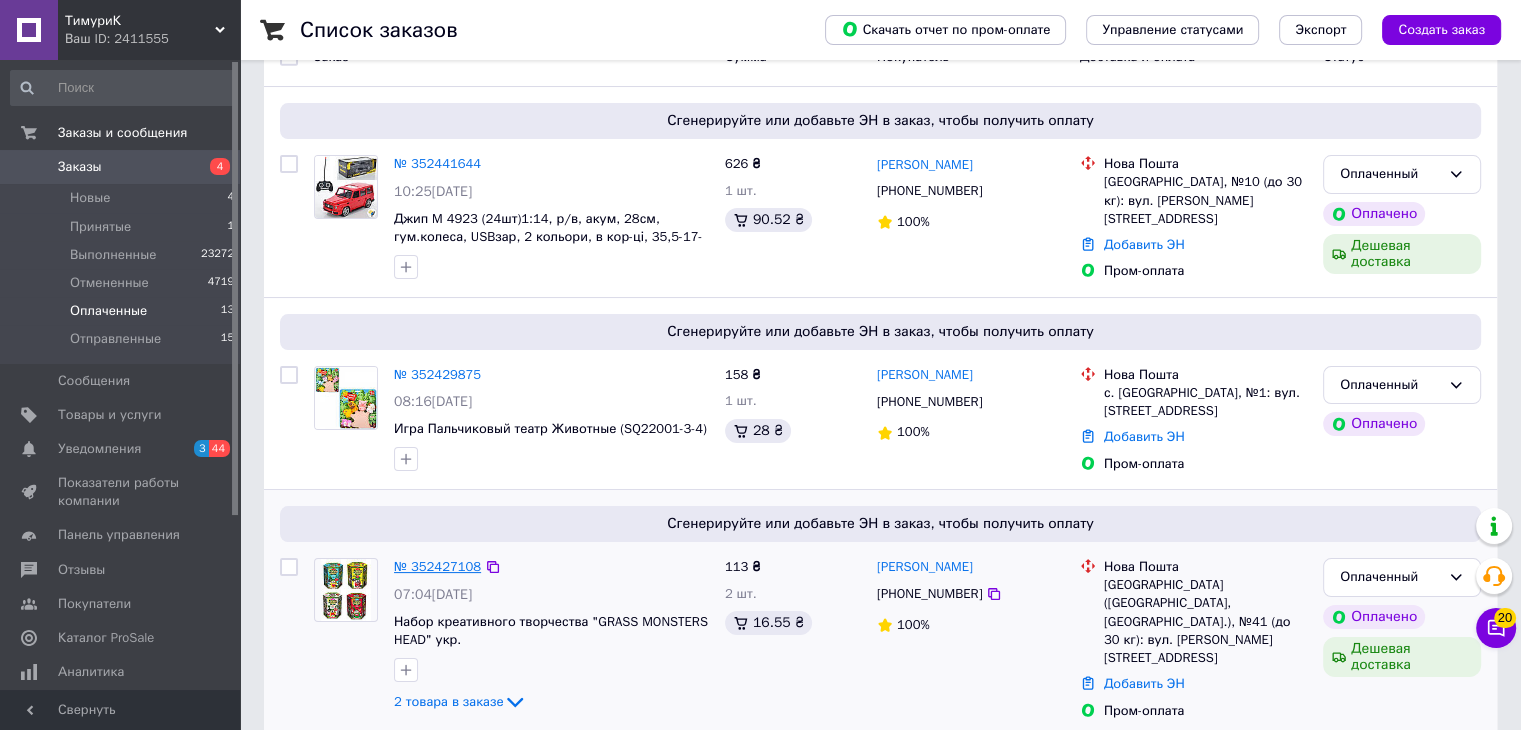 click on "№ 352427108" at bounding box center [437, 566] 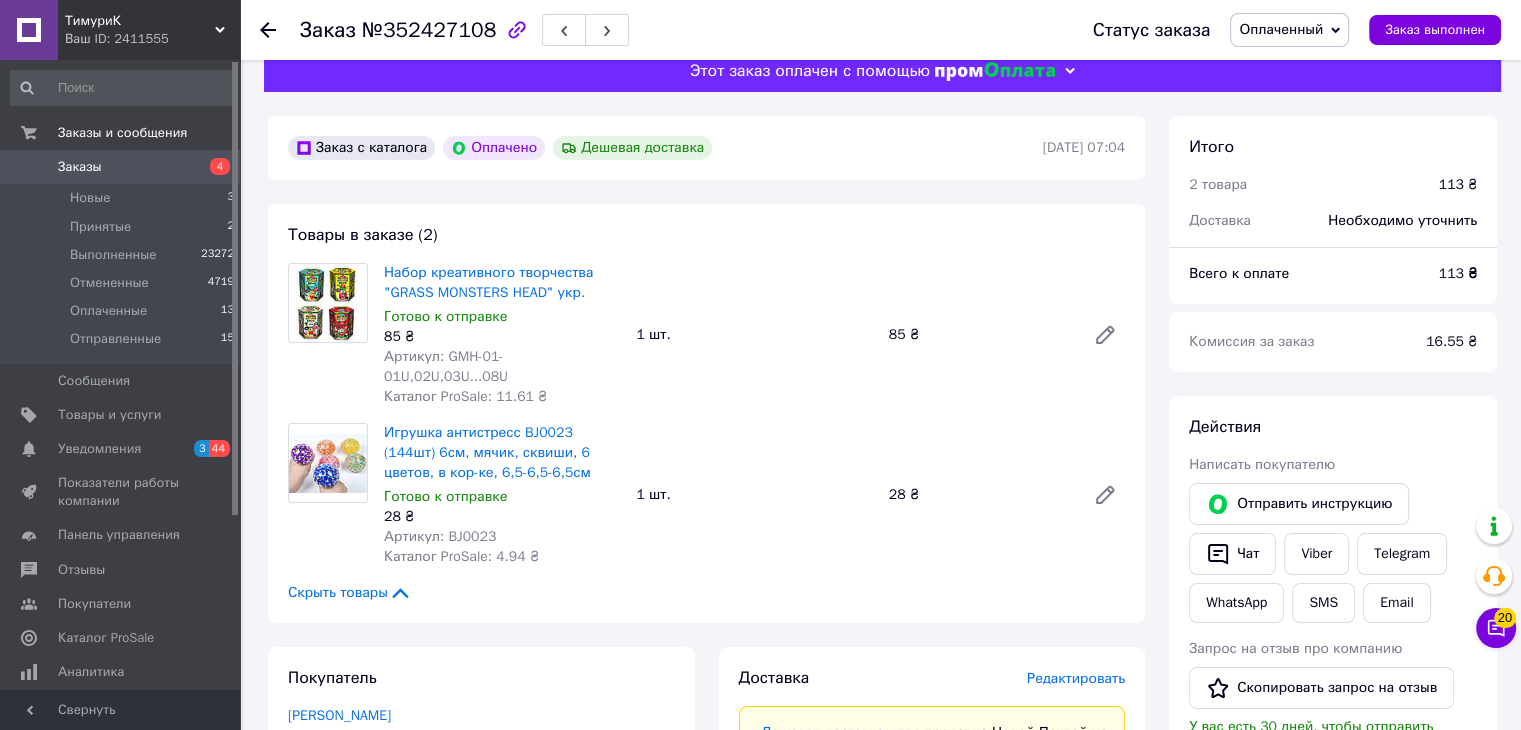 scroll, scrollTop: 0, scrollLeft: 0, axis: both 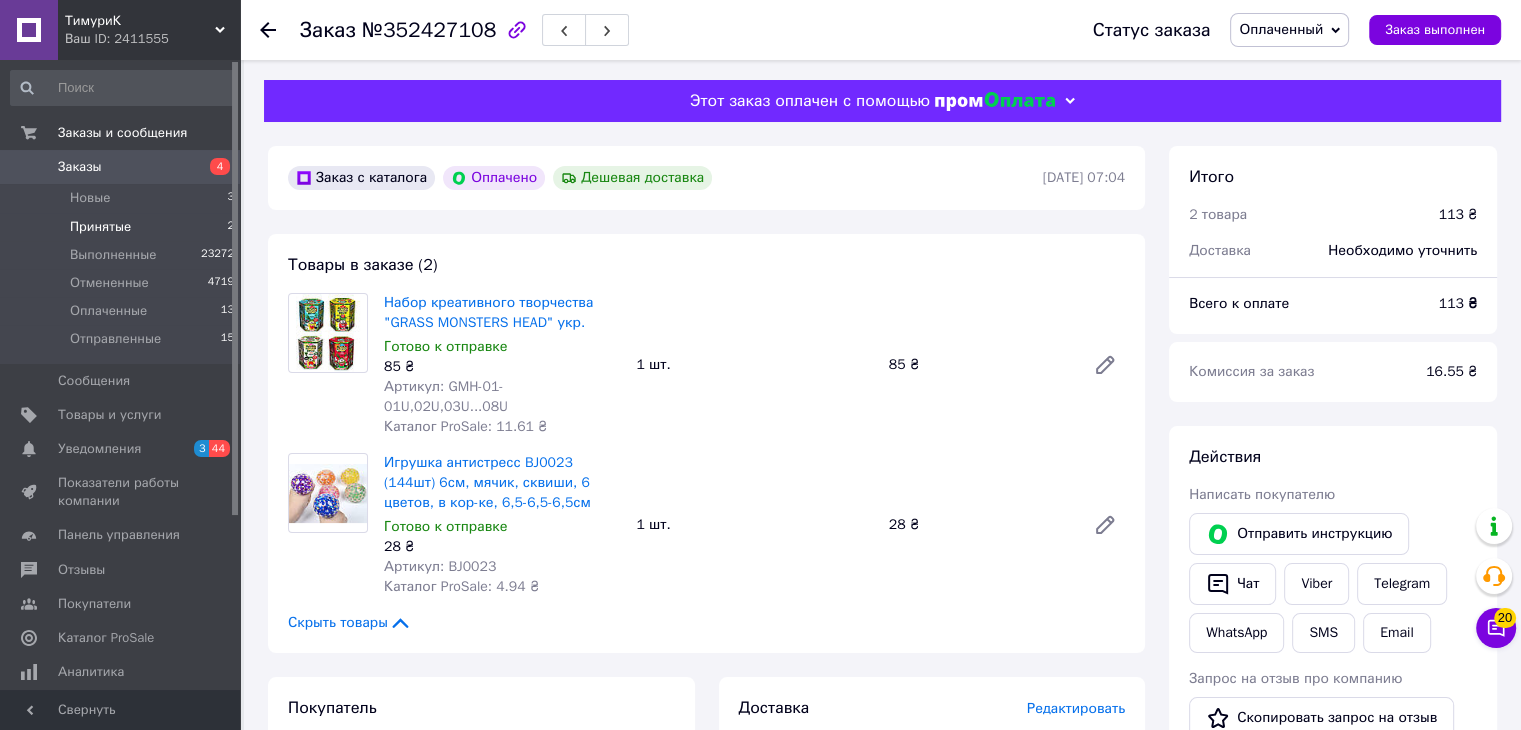 click on "Принятые 2" at bounding box center (123, 227) 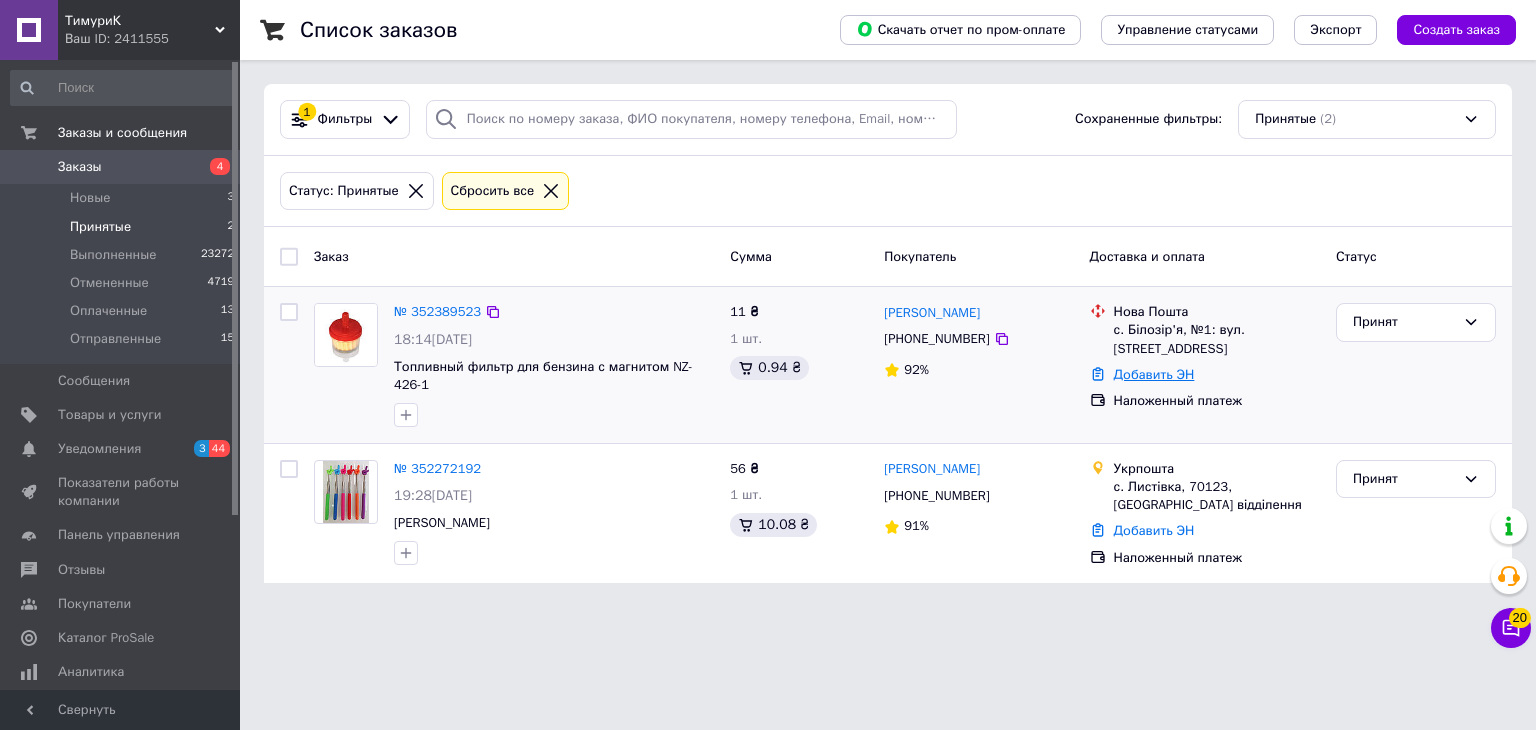 click on "Добавить ЭН" at bounding box center (1154, 374) 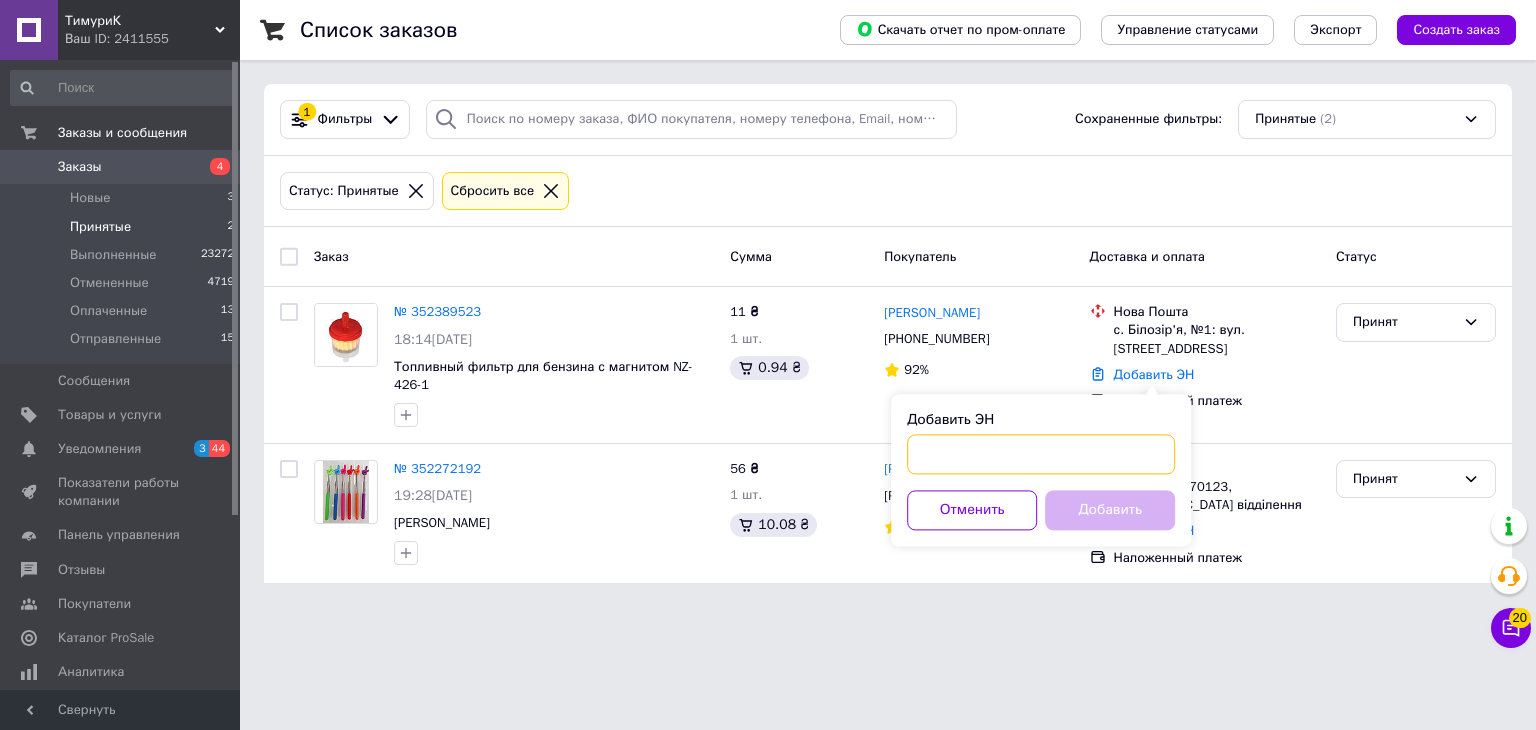 click on "Добавить ЭН" at bounding box center [1041, 454] 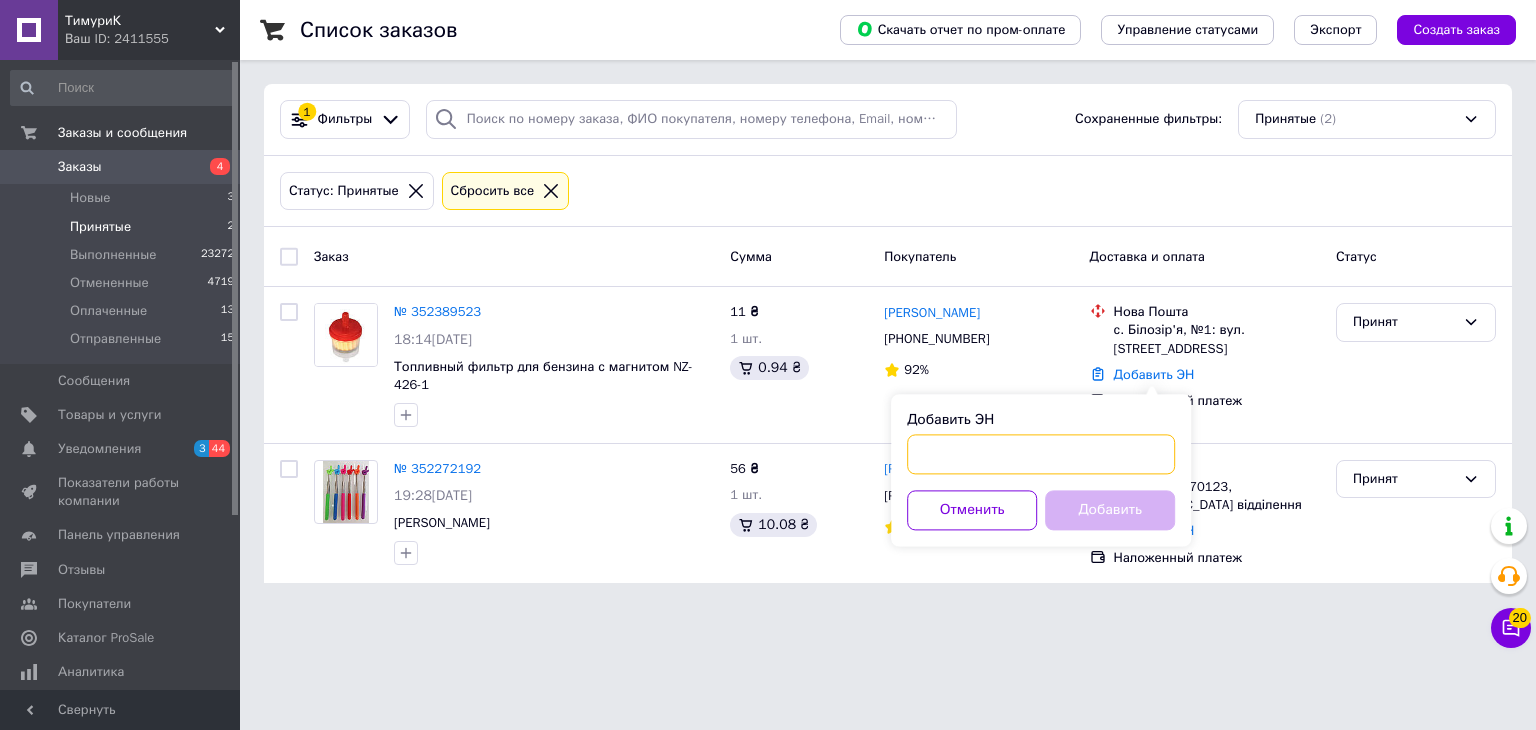 paste on "20451204805214" 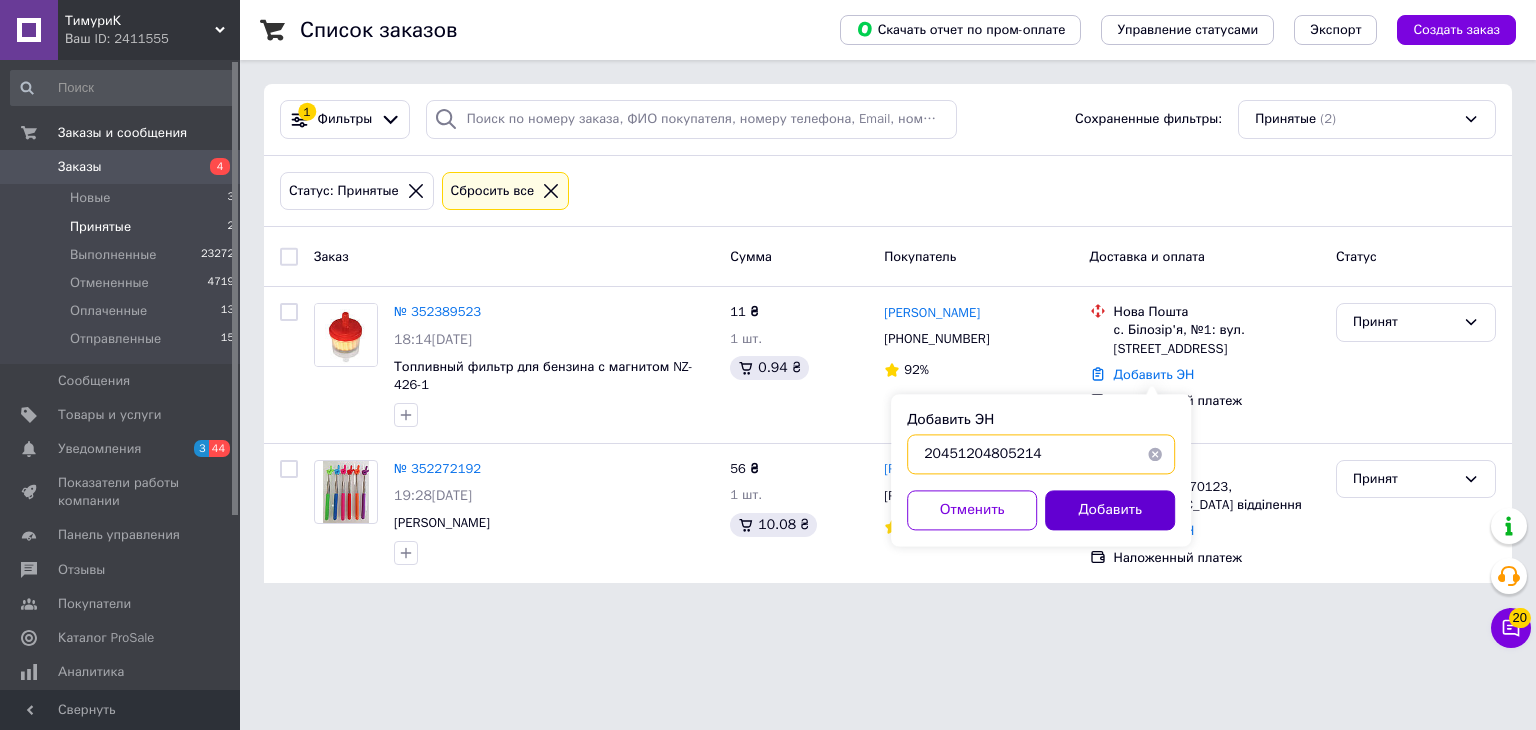 type on "20451204805214" 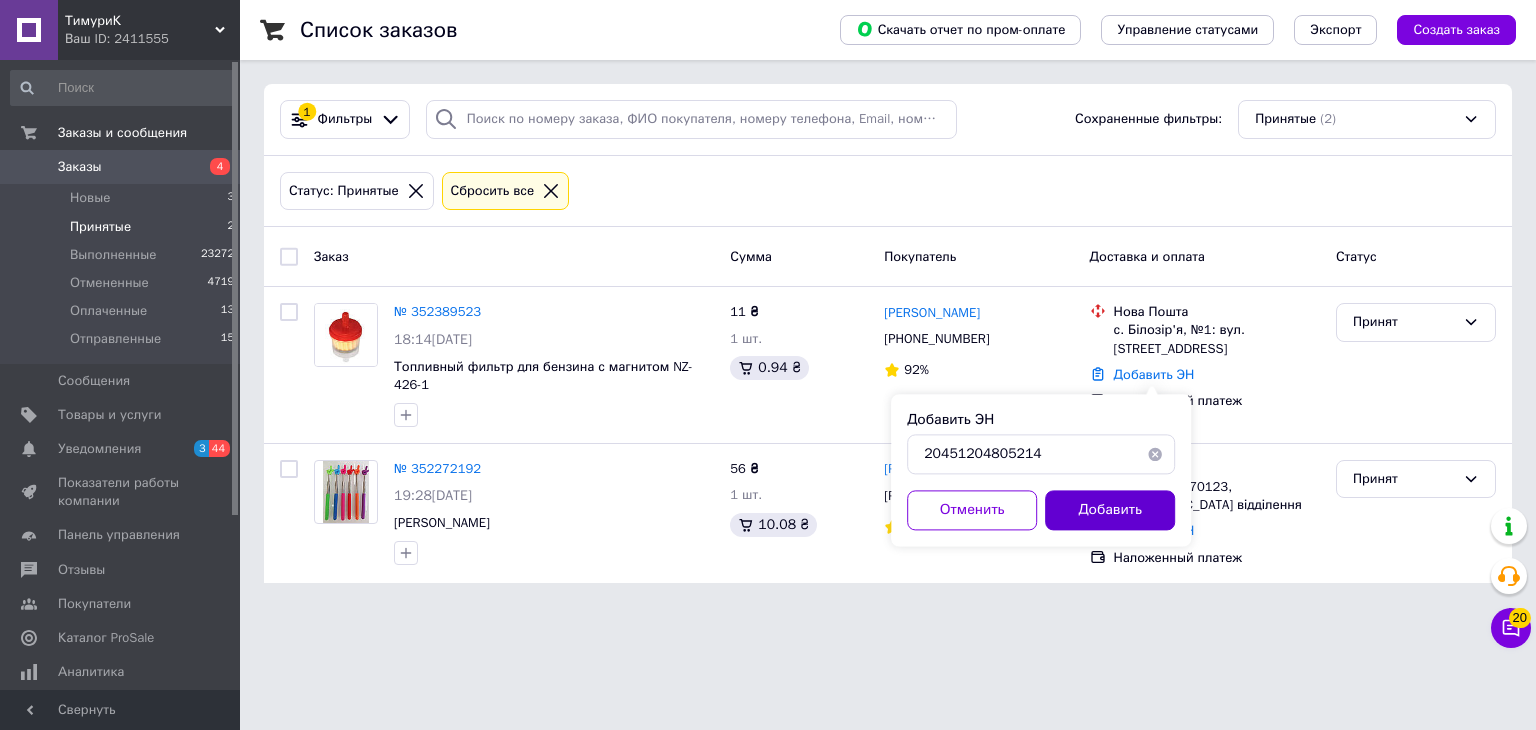 click on "Добавить" at bounding box center [1110, 510] 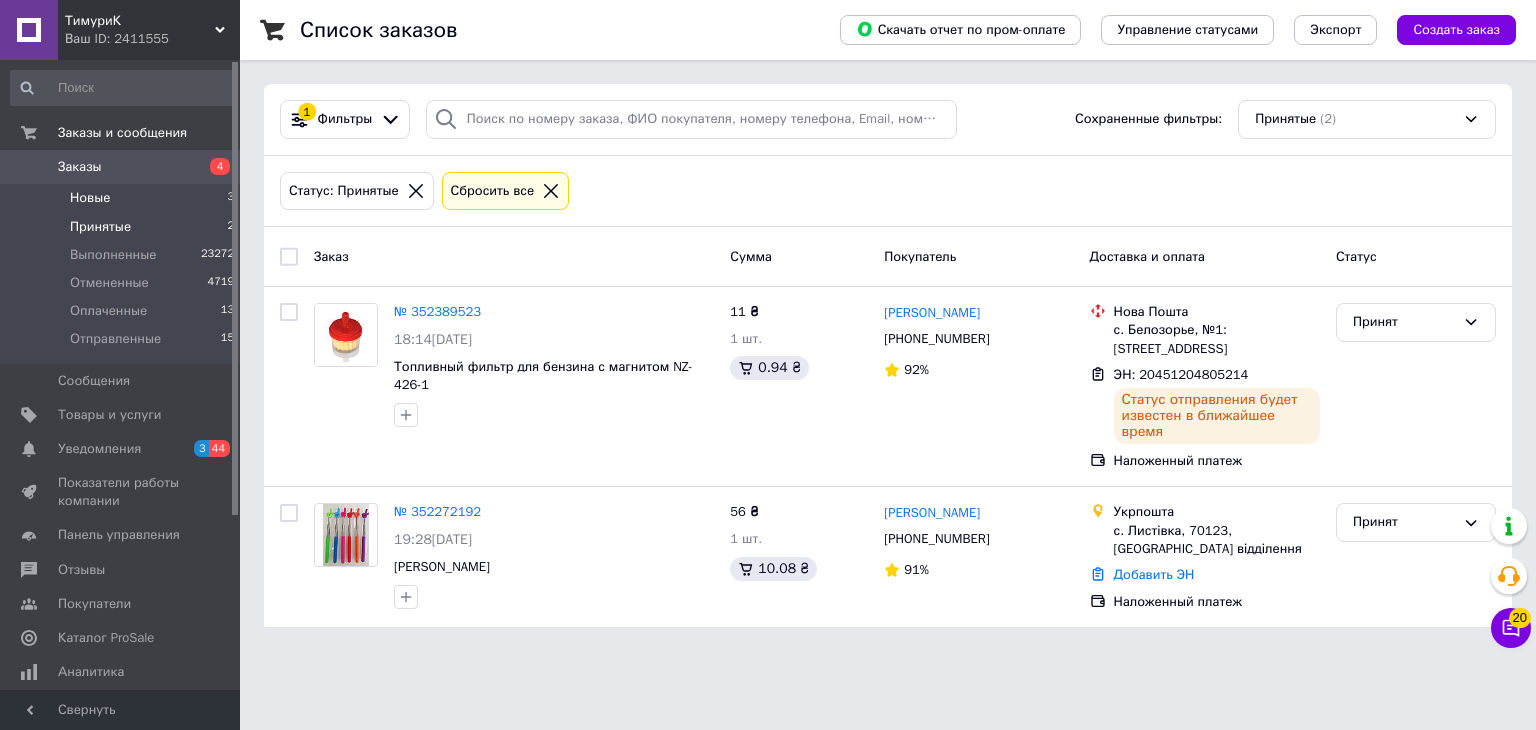 click on "Новые 3" at bounding box center (123, 198) 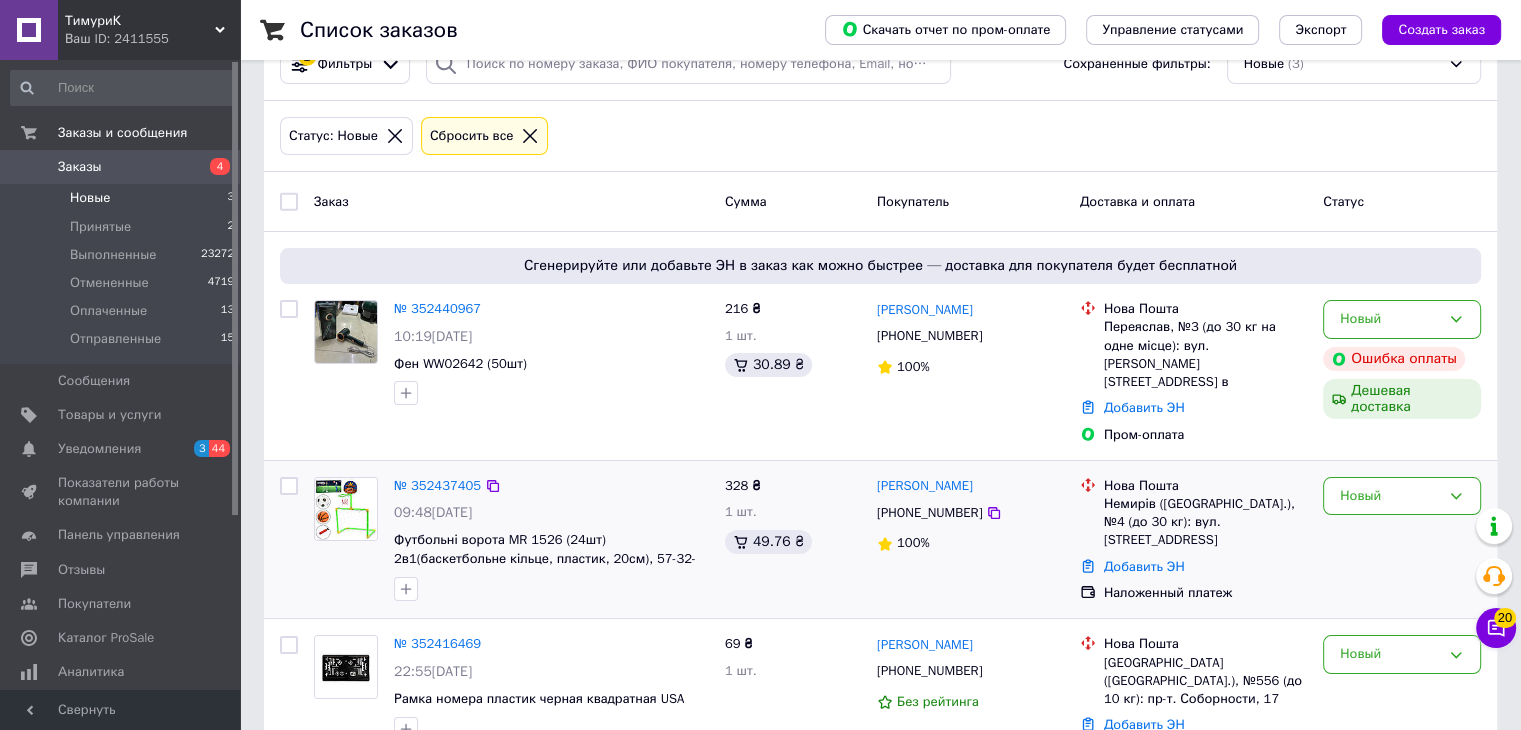 scroll, scrollTop: 86, scrollLeft: 0, axis: vertical 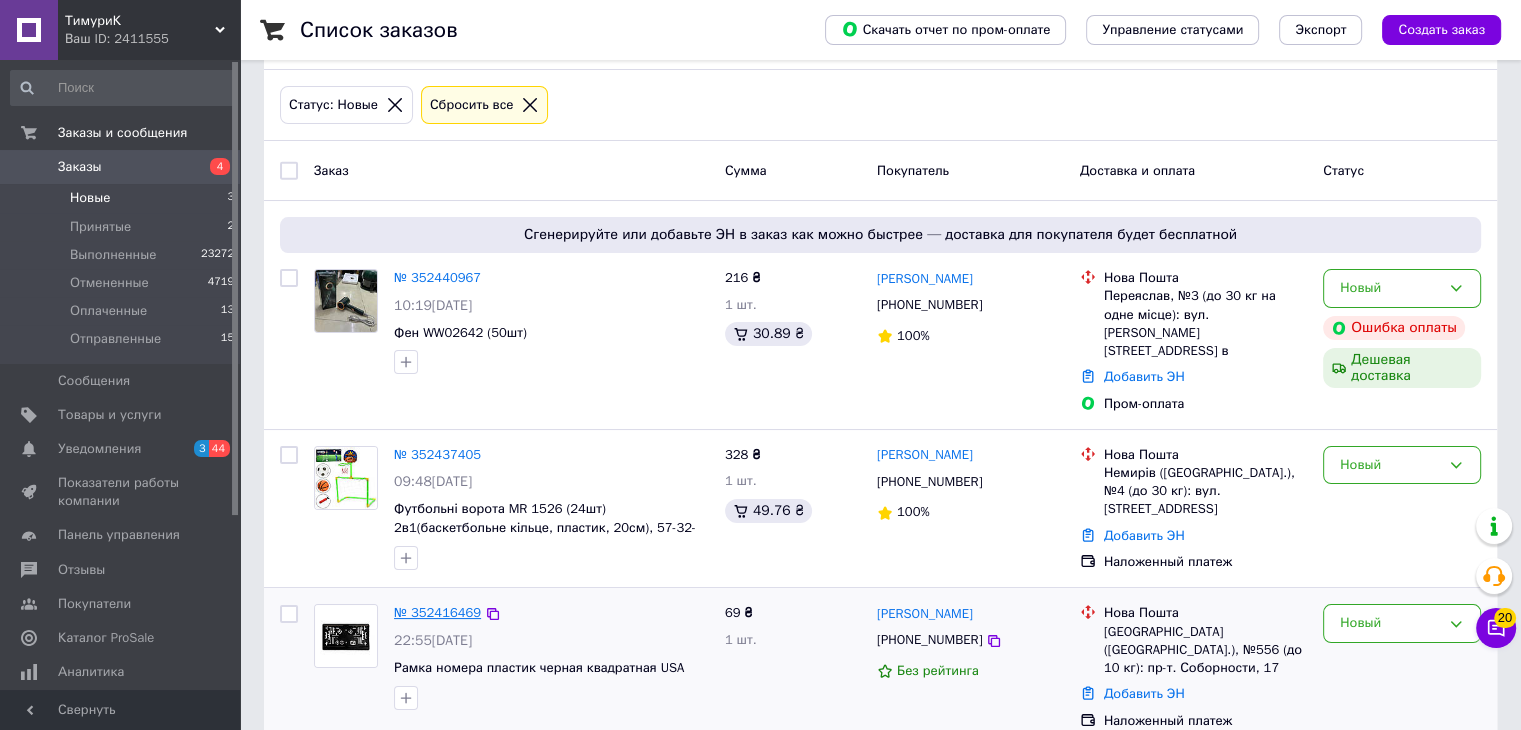 click on "№ 352416469" at bounding box center [437, 612] 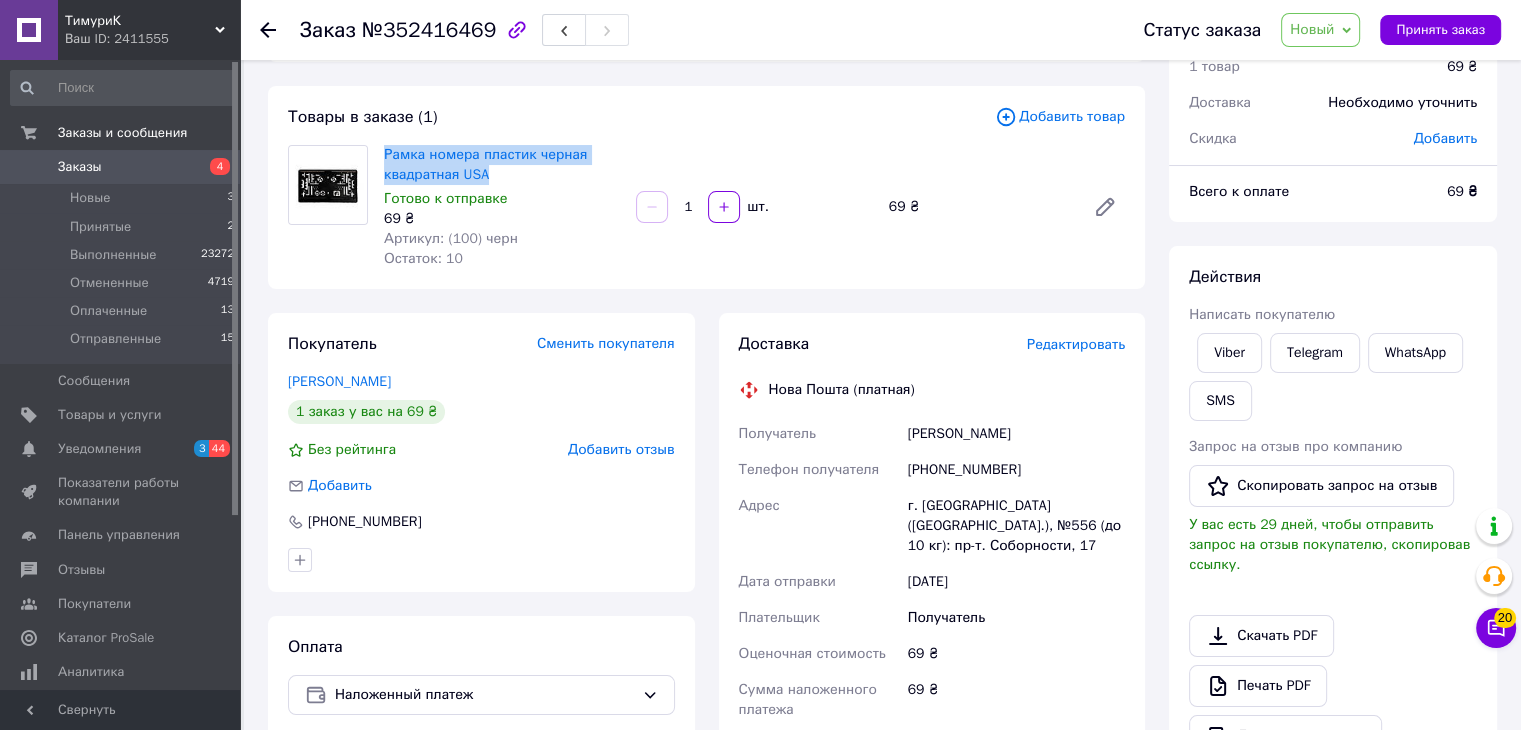 drag, startPoint x: 380, startPoint y: 160, endPoint x: 490, endPoint y: 180, distance: 111.8034 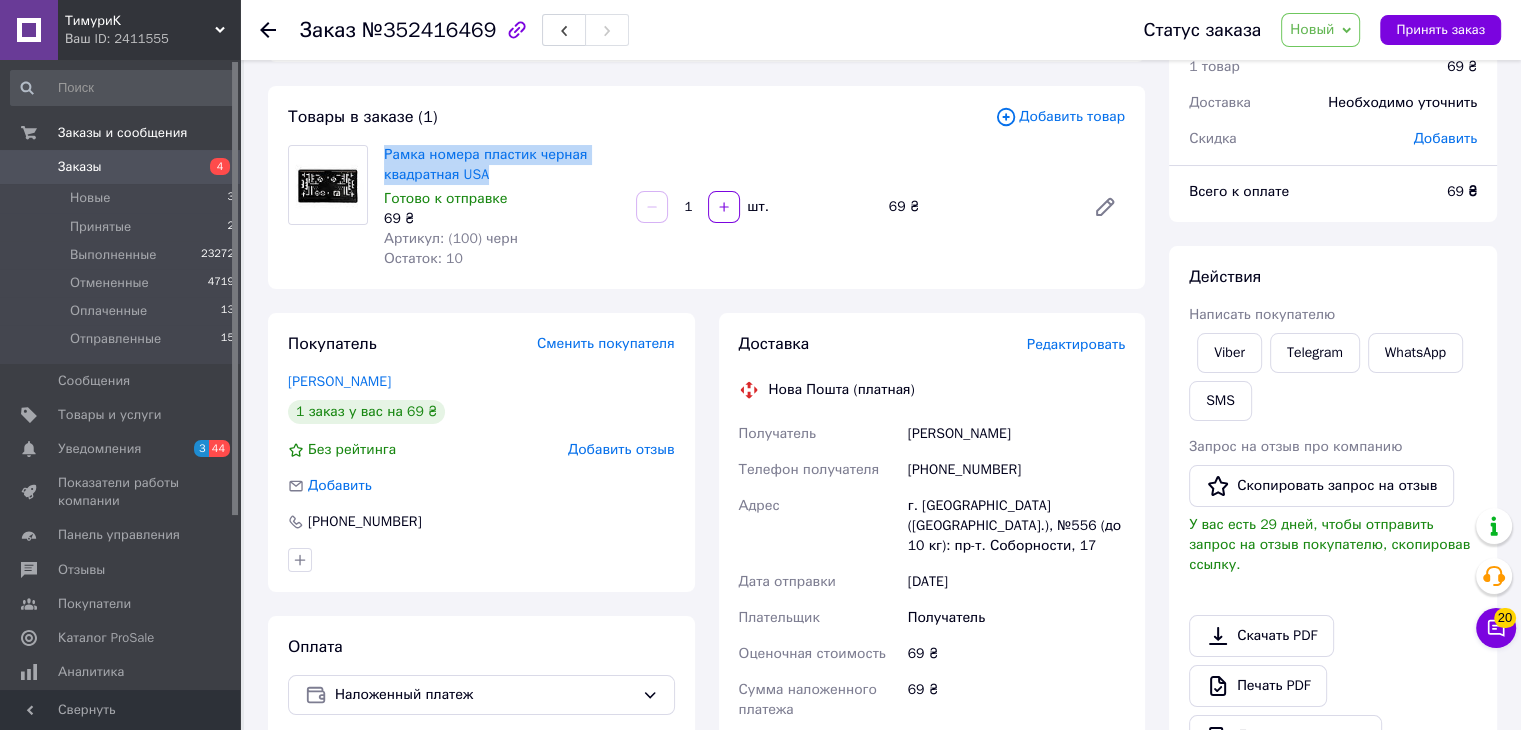 click on "Рамка номера пластик черная квадратная USA Готово к отправке 69 ₴ Артикул: (100) черн Остаток: 10" at bounding box center (502, 207) 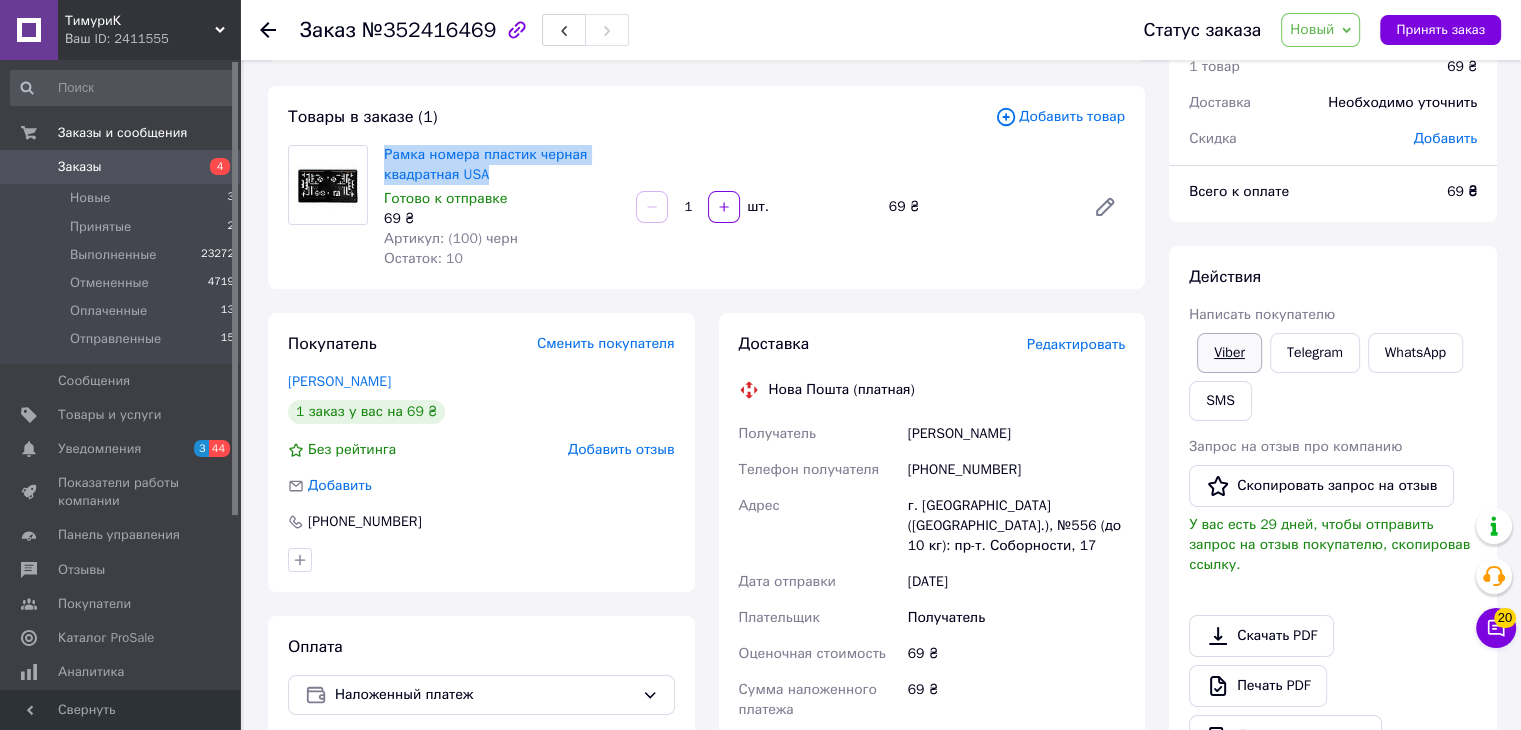click on "Viber" at bounding box center (1229, 353) 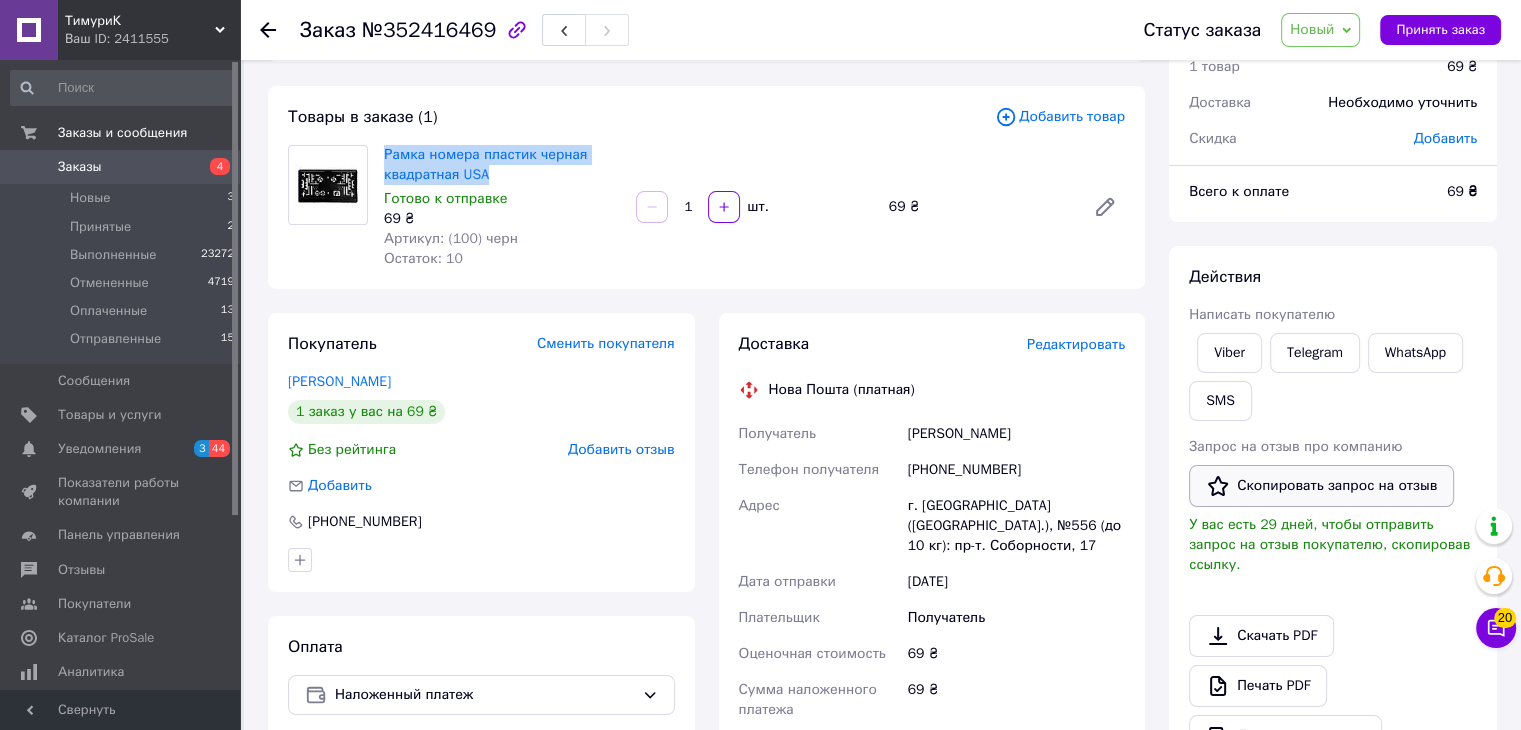 drag, startPoint x: 1337, startPoint y: 424, endPoint x: 1295, endPoint y: 466, distance: 59.39697 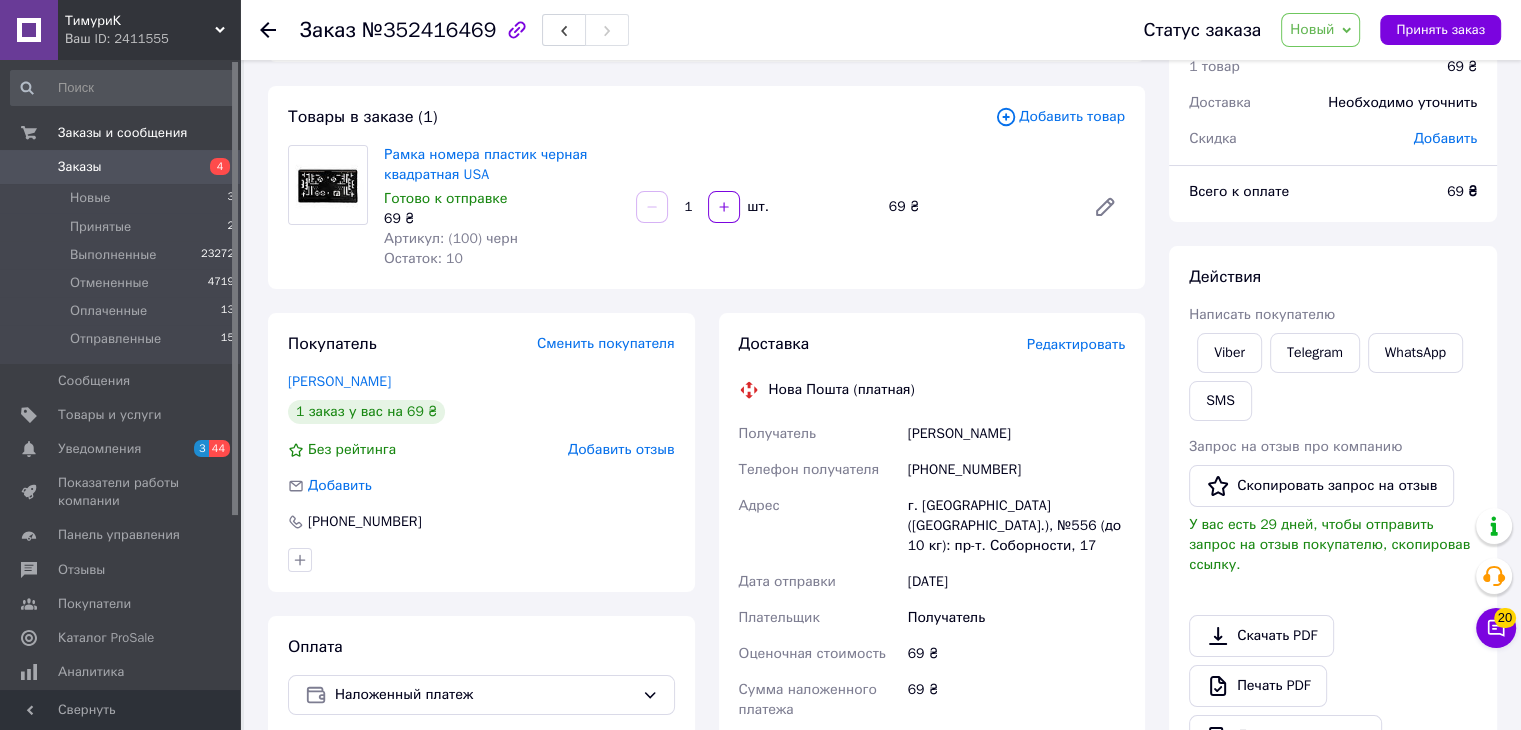 drag, startPoint x: 1410, startPoint y: 245, endPoint x: 1192, endPoint y: 165, distance: 232.21542 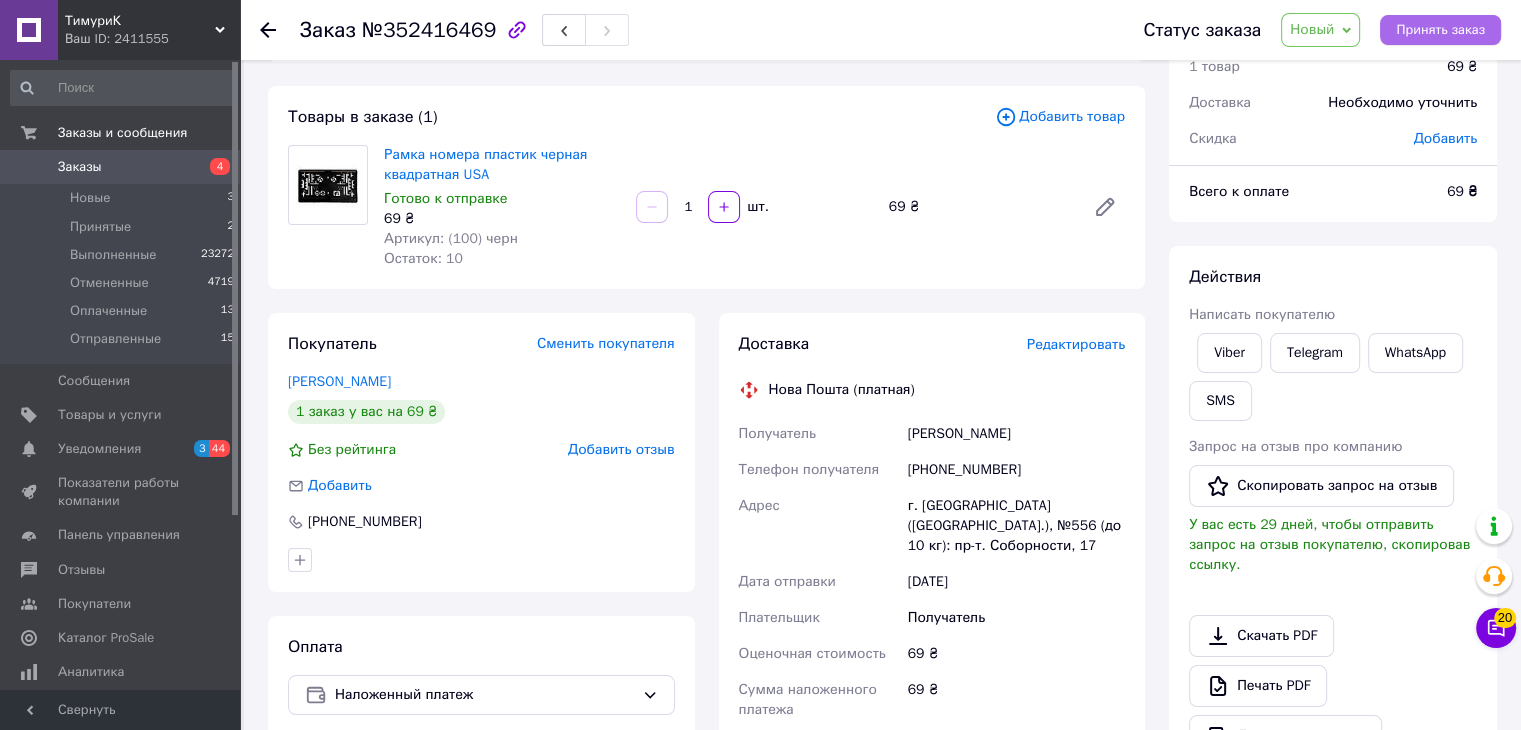 click on "Принять заказ" at bounding box center [1440, 30] 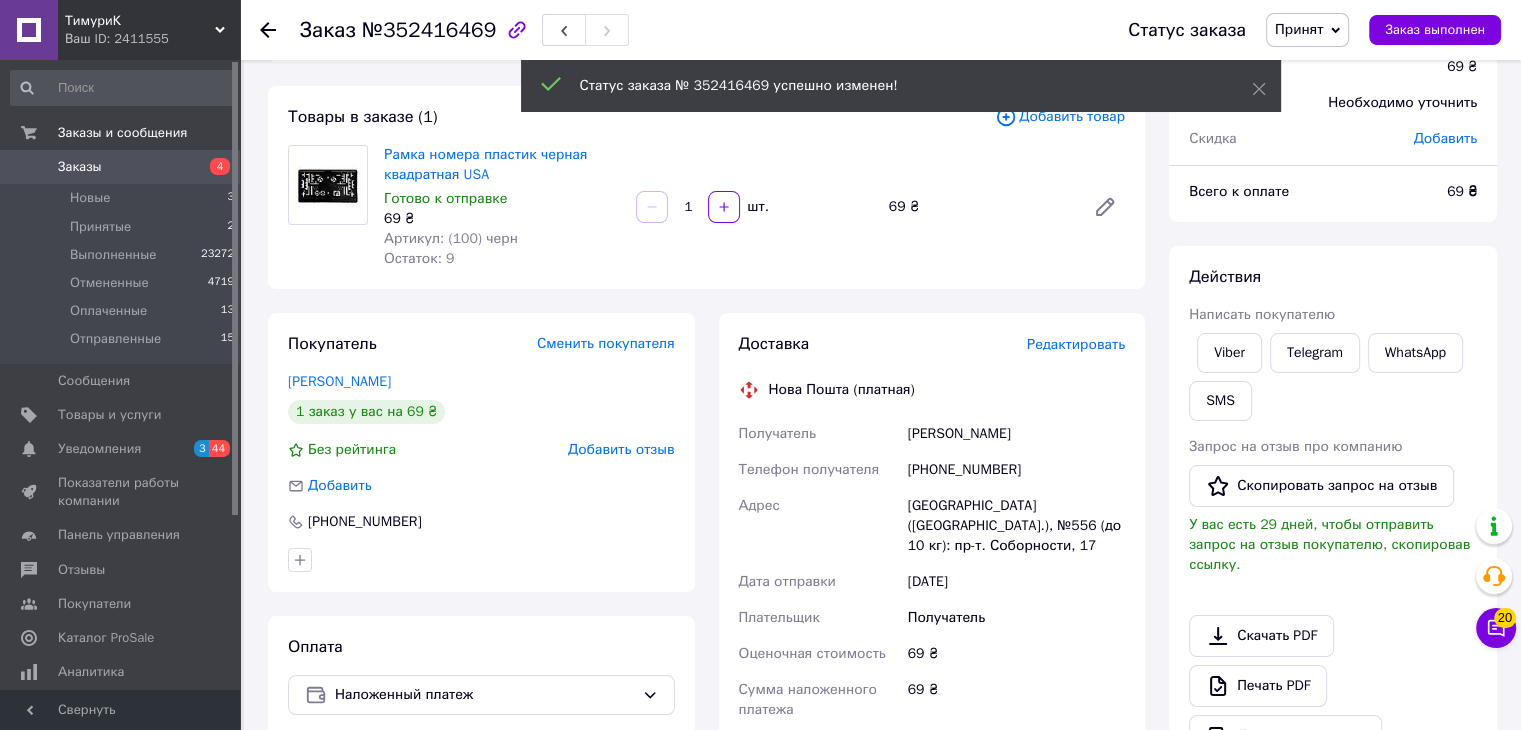 click on "Заказ №352416469 Статус заказа Принят Выполнен Отменен Оплаченный Отправленные Заказ выполнен" at bounding box center (880, 30) 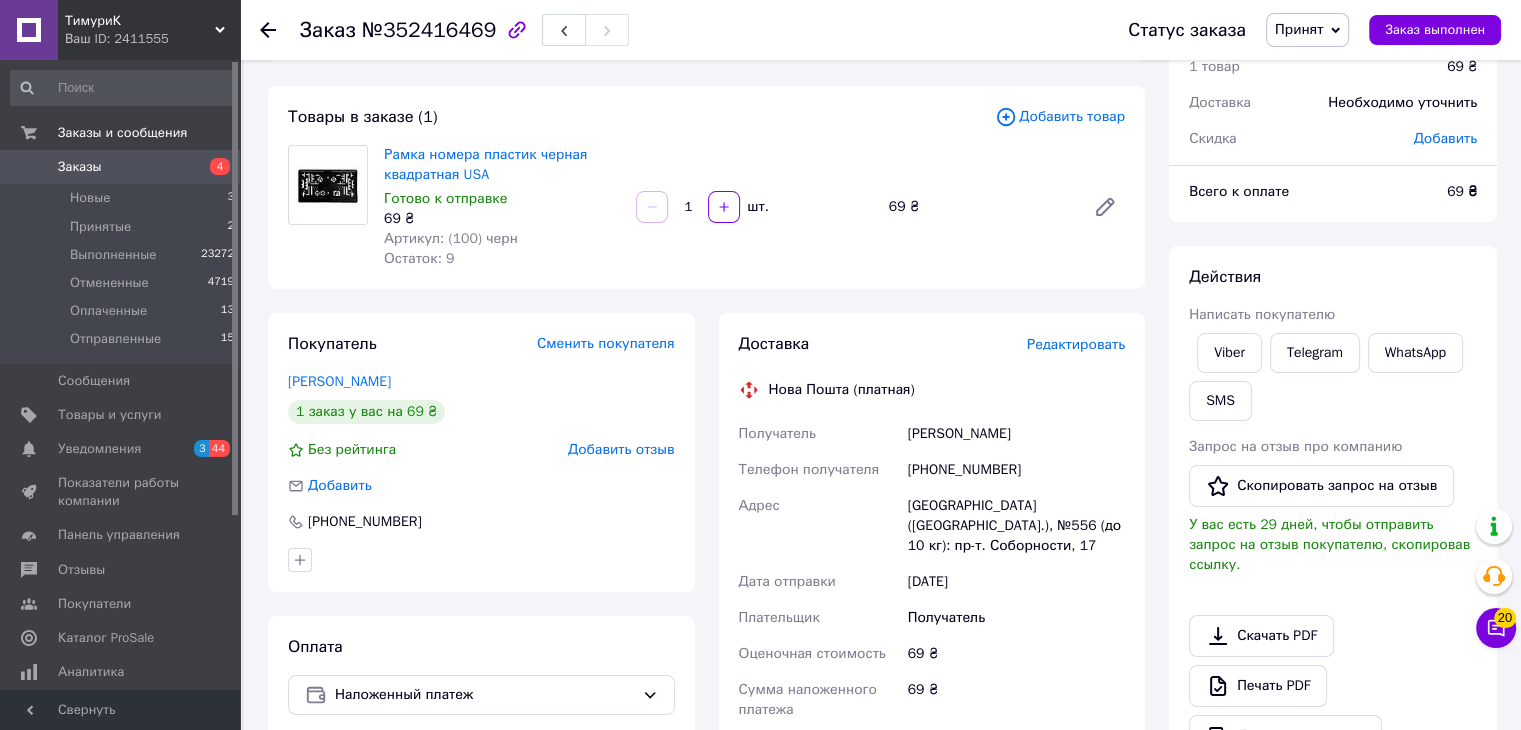 click 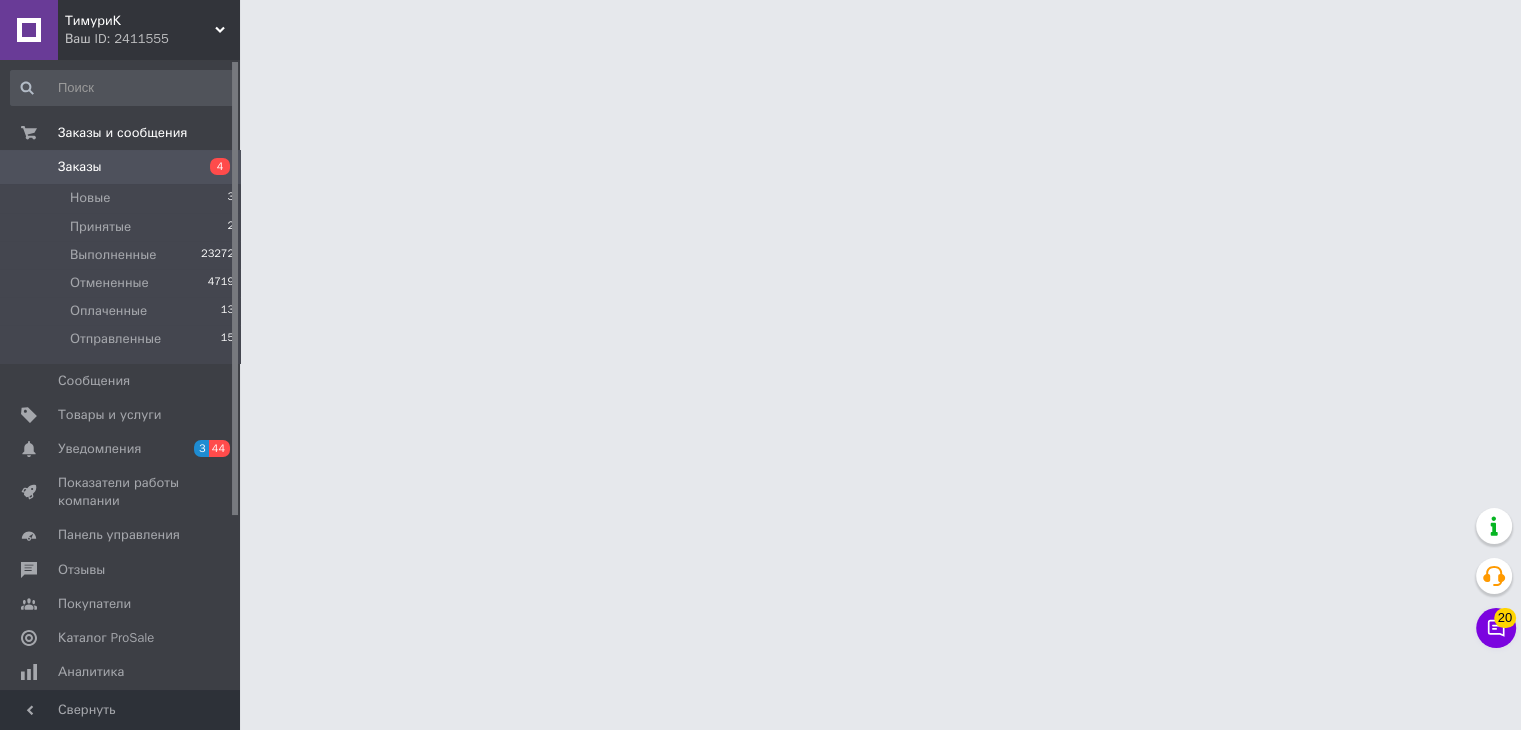 scroll, scrollTop: 0, scrollLeft: 0, axis: both 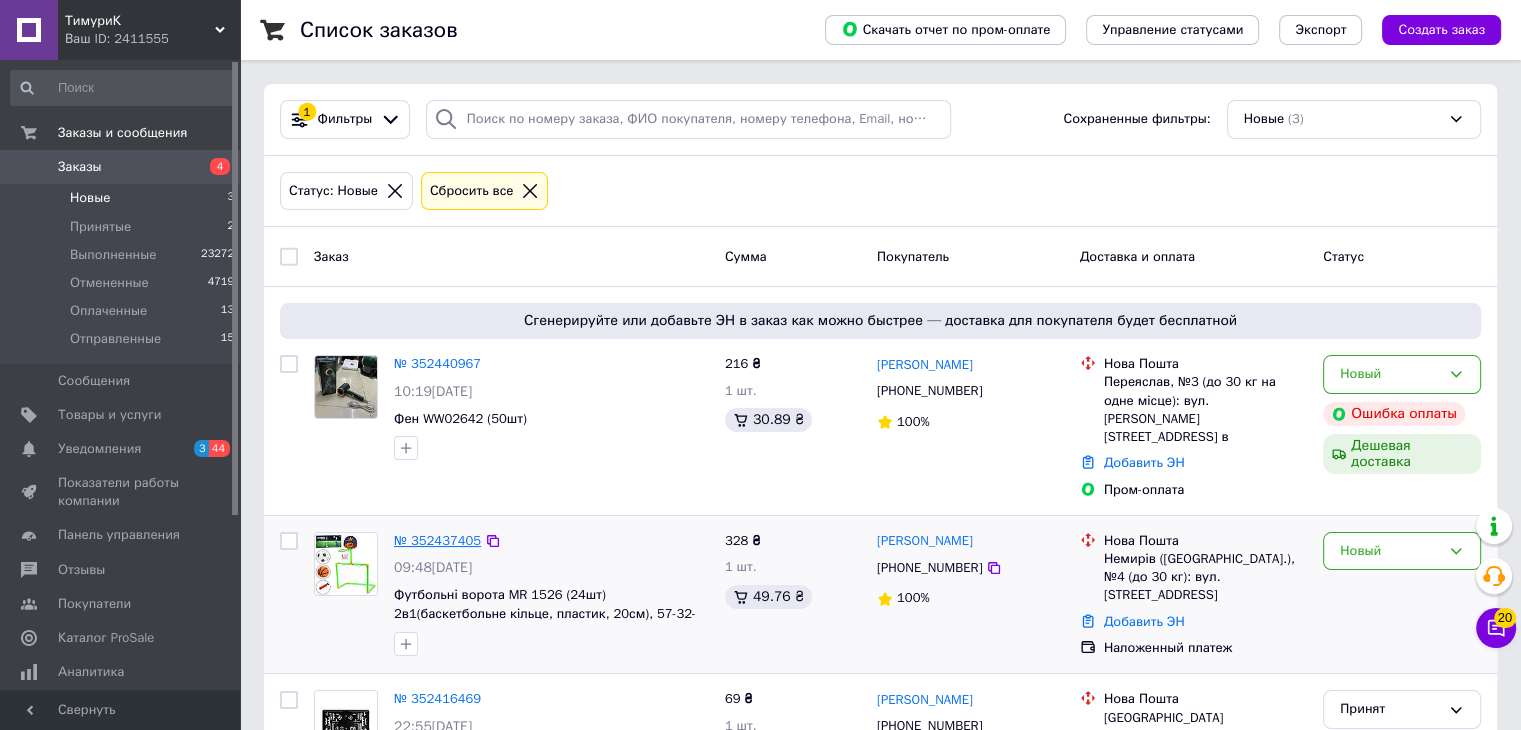 click on "№ 352437405" at bounding box center [437, 540] 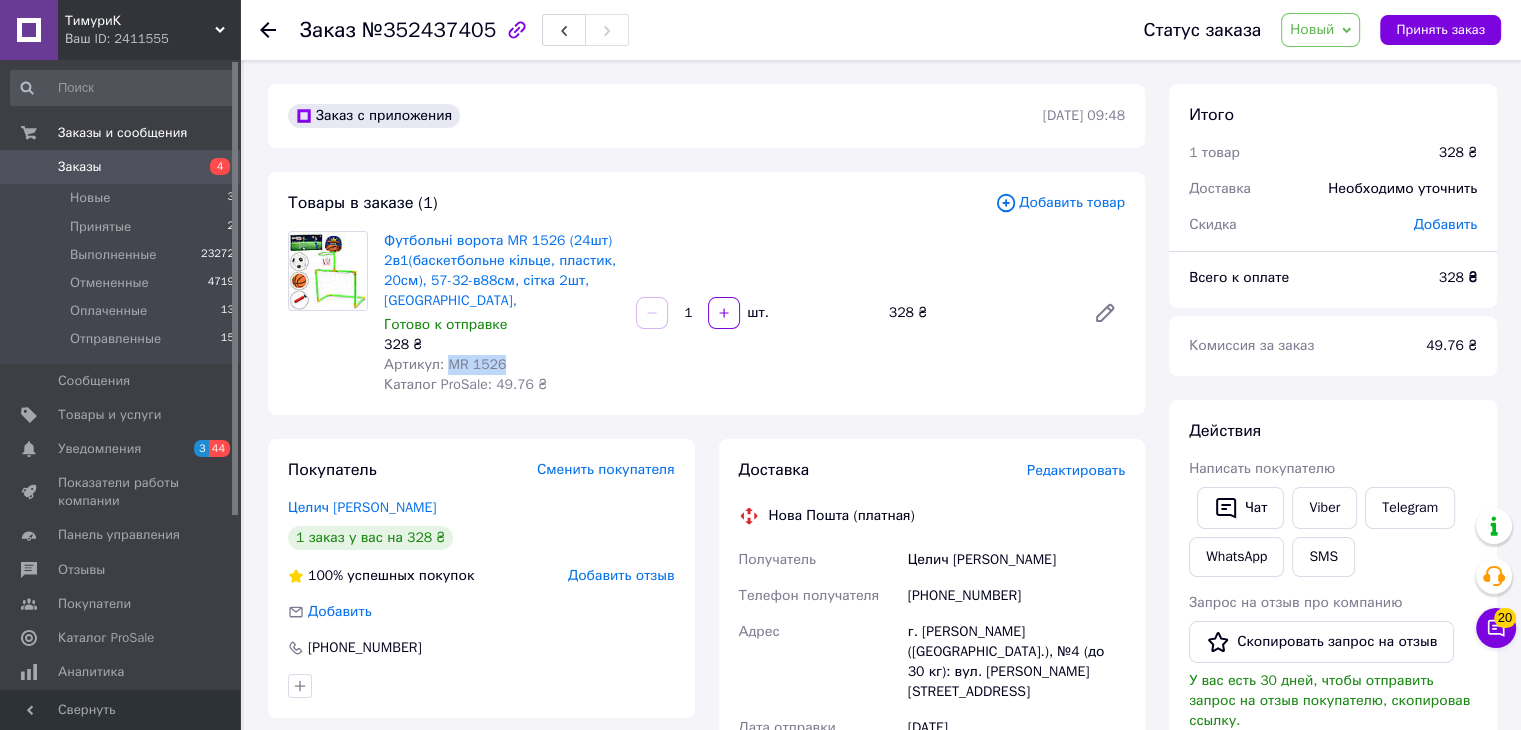 drag, startPoint x: 504, startPoint y: 365, endPoint x: 445, endPoint y: 366, distance: 59.008472 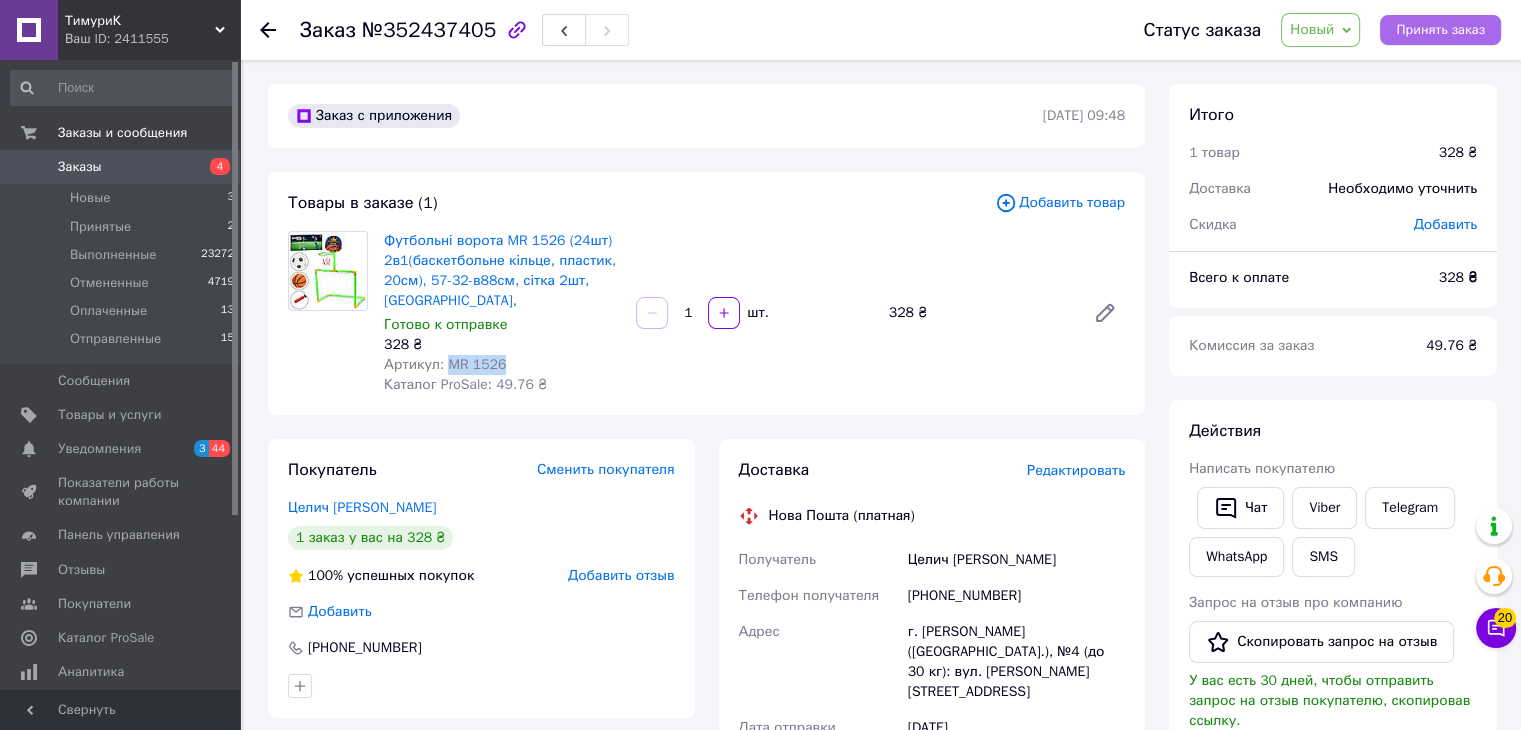 click on "Принять заказ" at bounding box center [1440, 30] 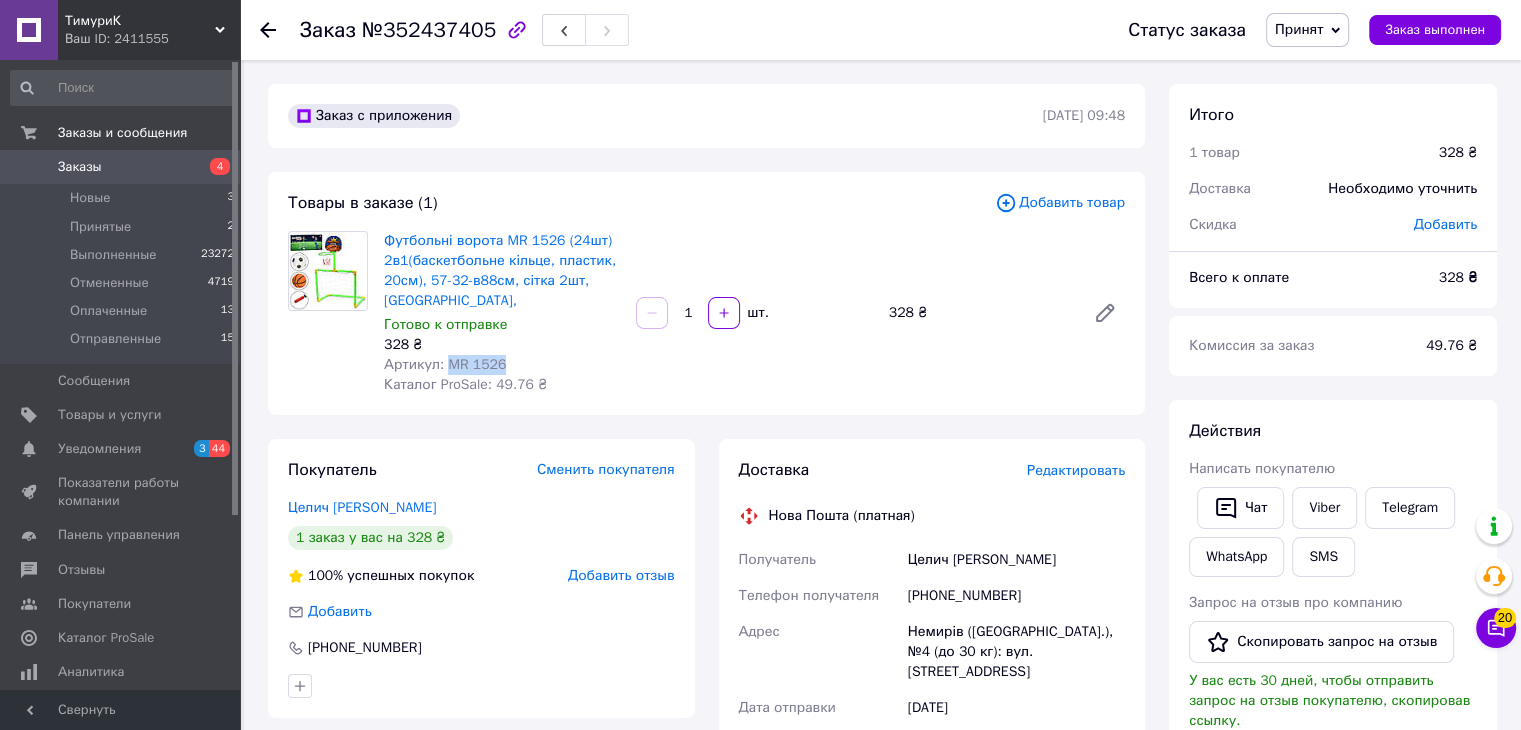 click on "Действия Написать покупателю   Чат Viber Telegram WhatsApp SMS Запрос на отзыв про компанию   Скопировать запрос на отзыв У вас есть 30 дней, чтобы отправить запрос на отзыв покупателю, скопировав ссылку.   Скачать PDF   Печать PDF   Дублировать заказ" at bounding box center (1333, 666) 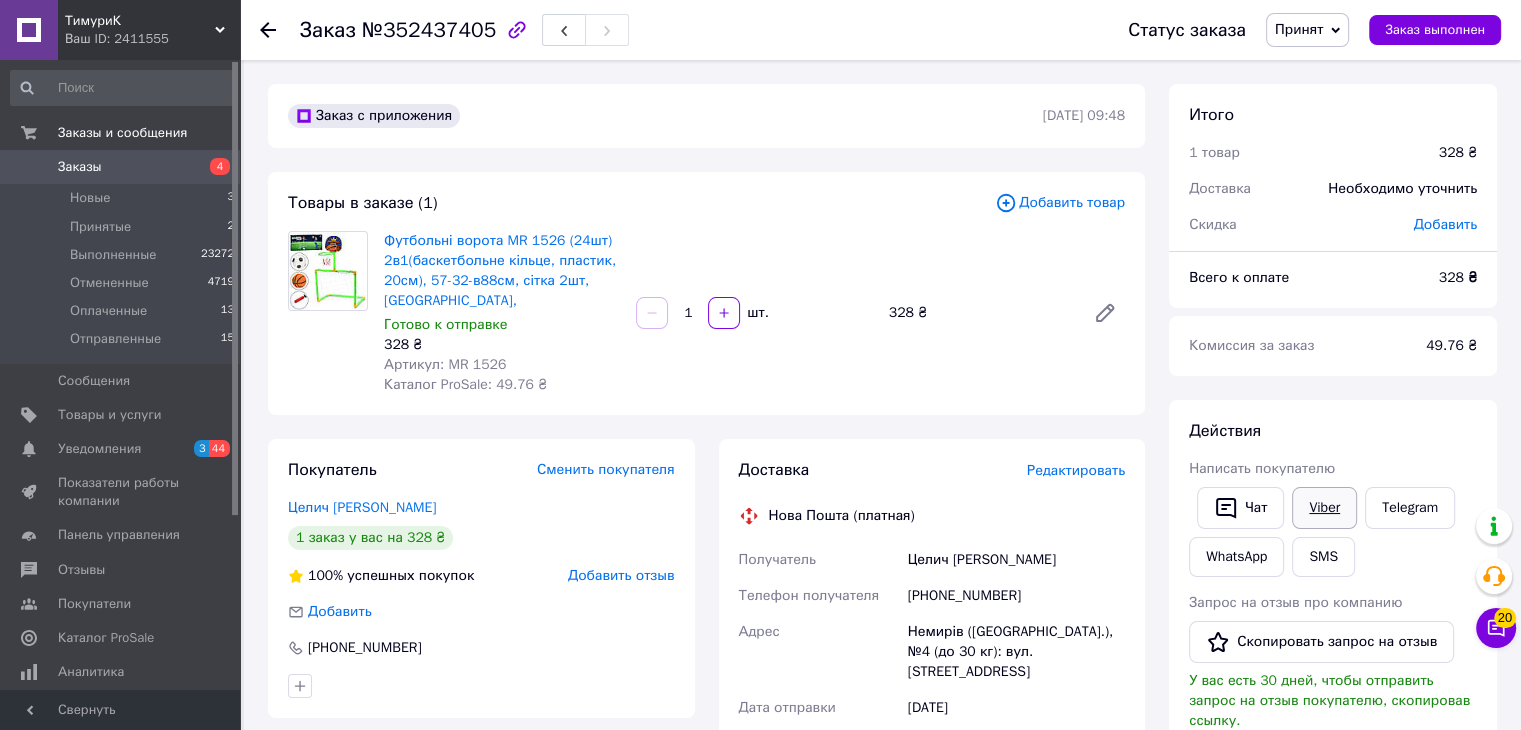 click on "Viber" at bounding box center [1324, 508] 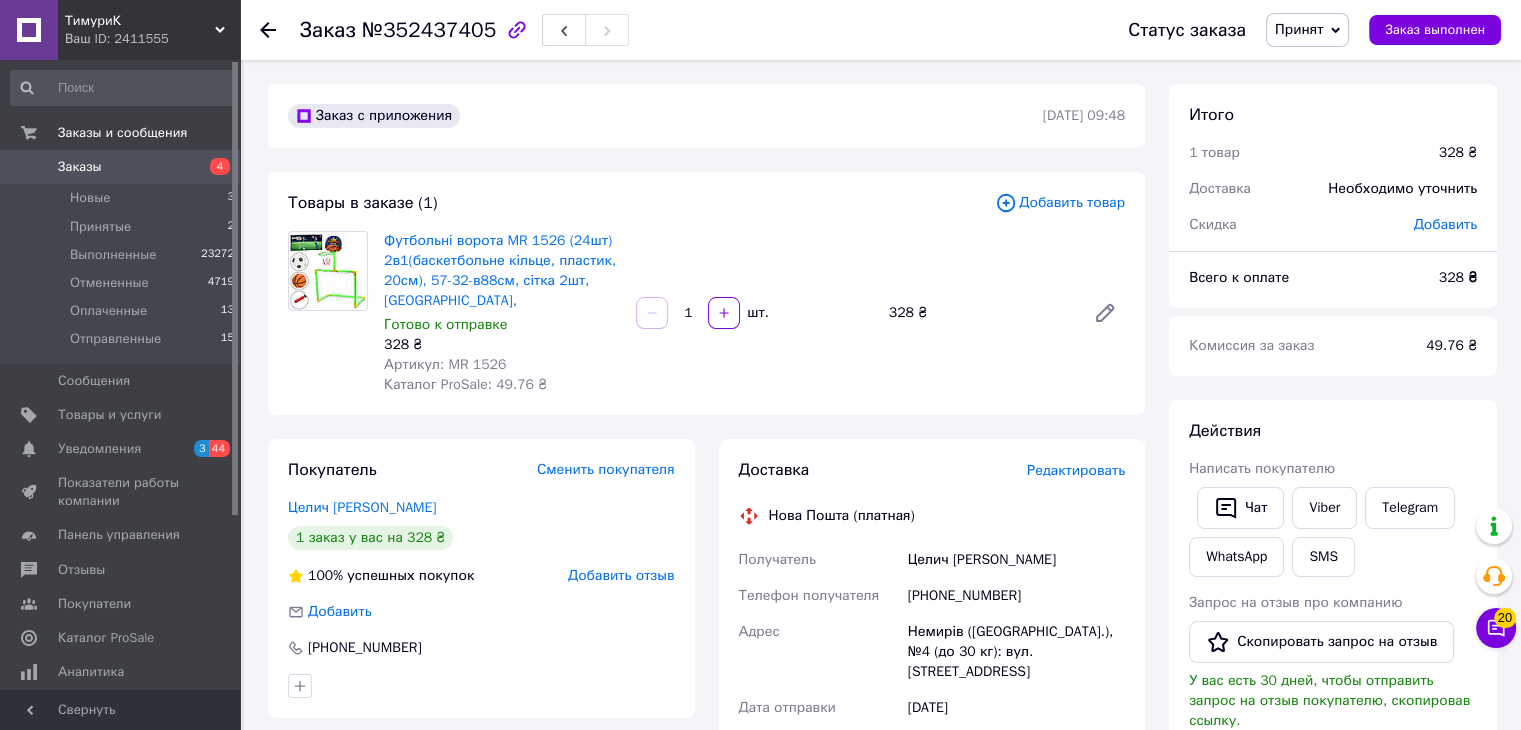 click on "Комиссия за заказ" at bounding box center (1295, 346) 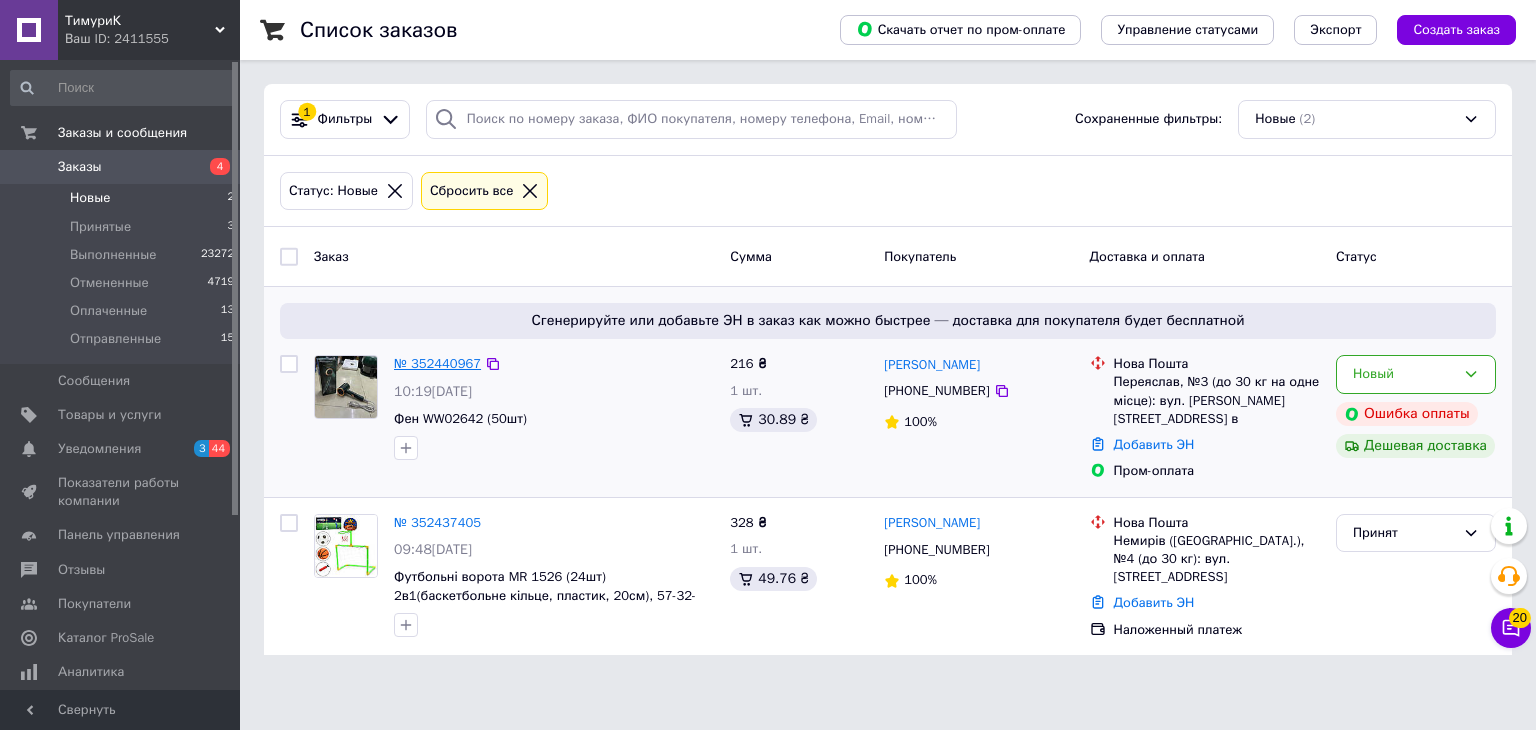 click on "№ 352440967" at bounding box center (437, 363) 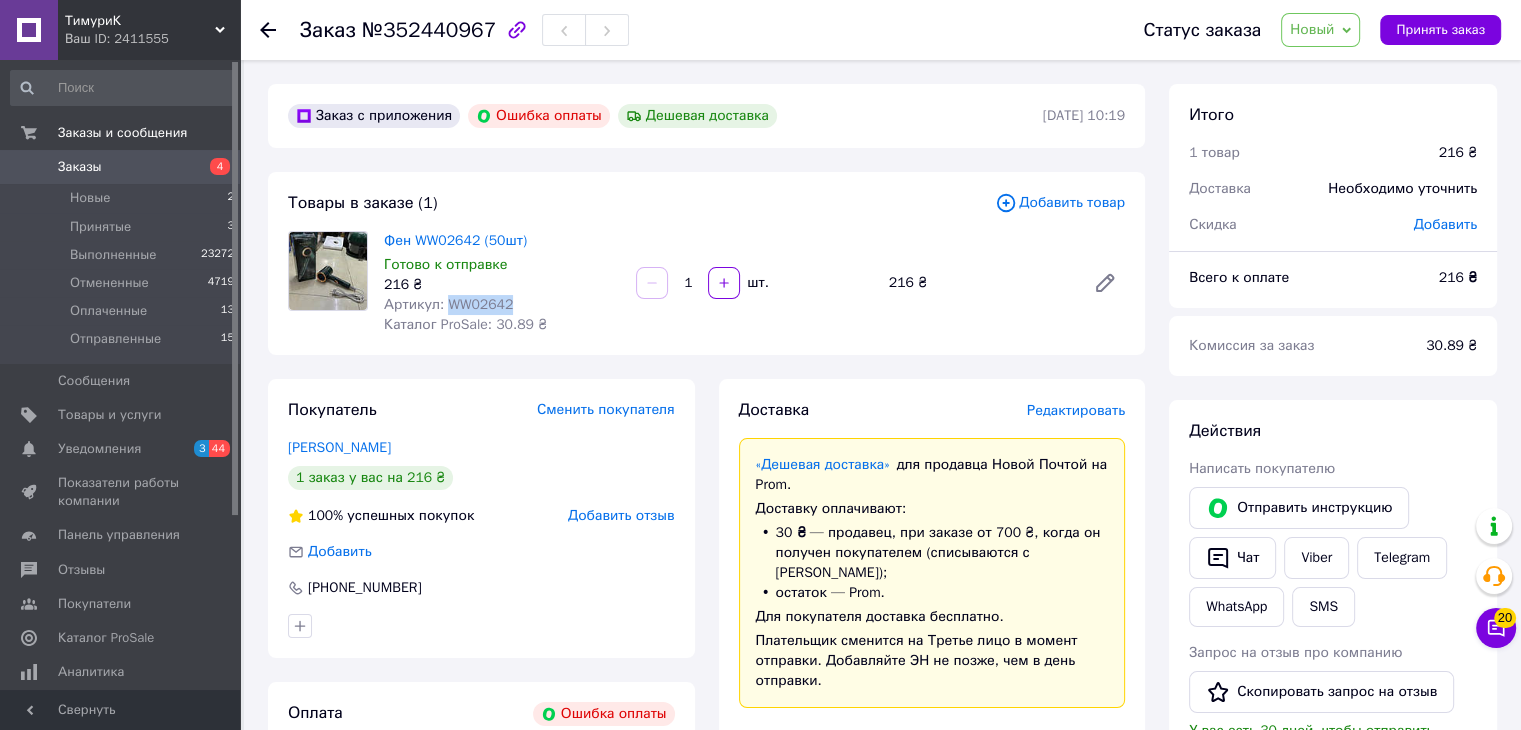drag, startPoint x: 515, startPoint y: 304, endPoint x: 444, endPoint y: 304, distance: 71 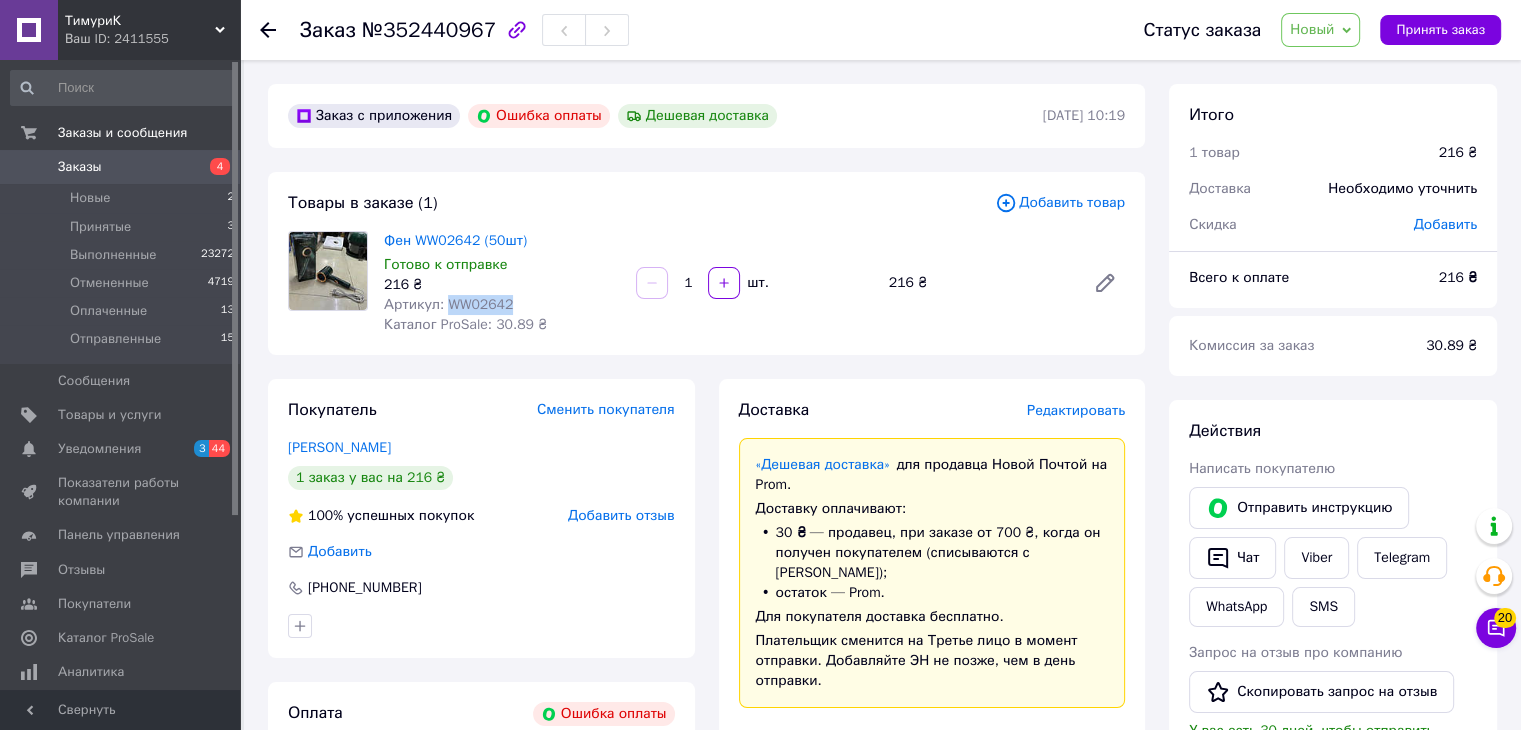 click on "Артикул: WW02642" at bounding box center (502, 305) 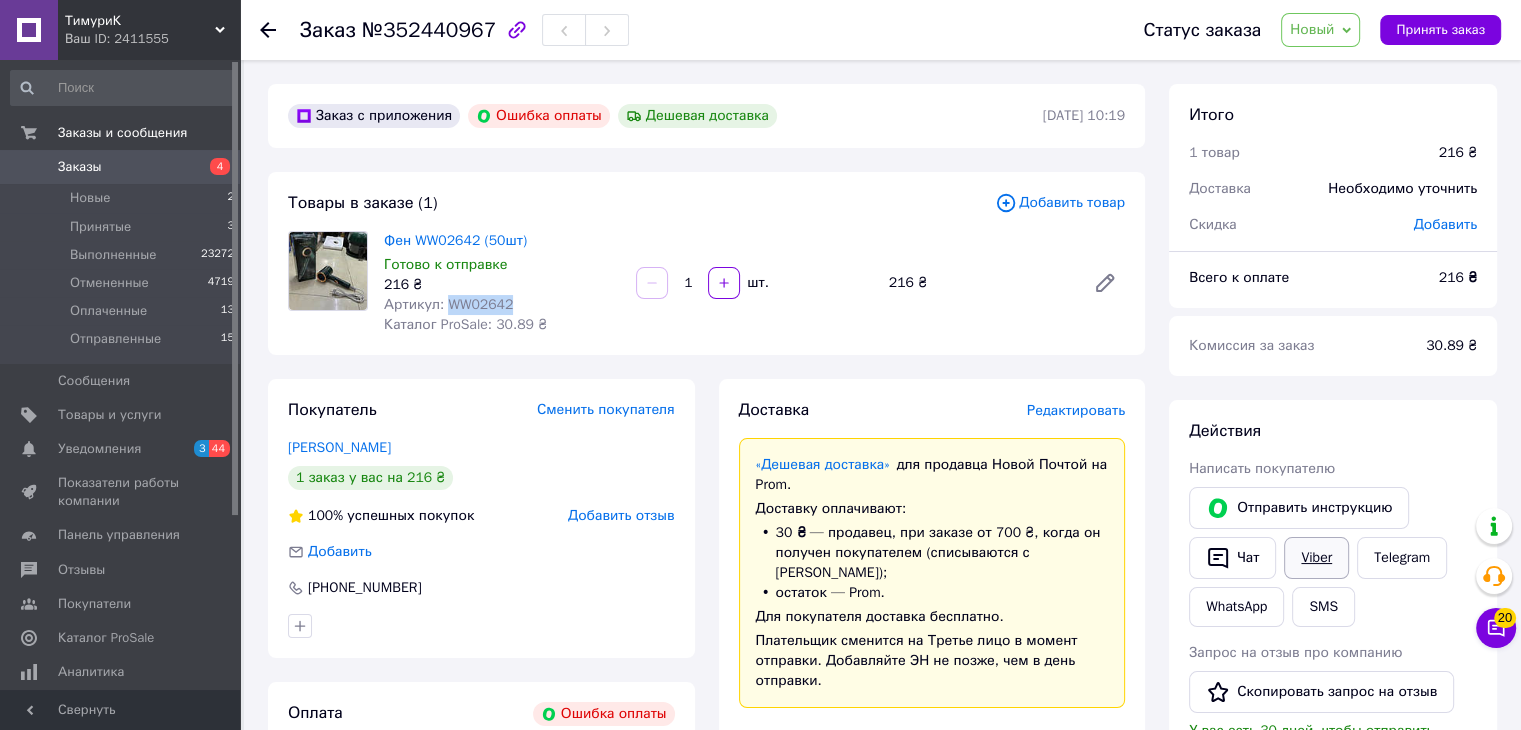 click on "Viber" at bounding box center (1316, 558) 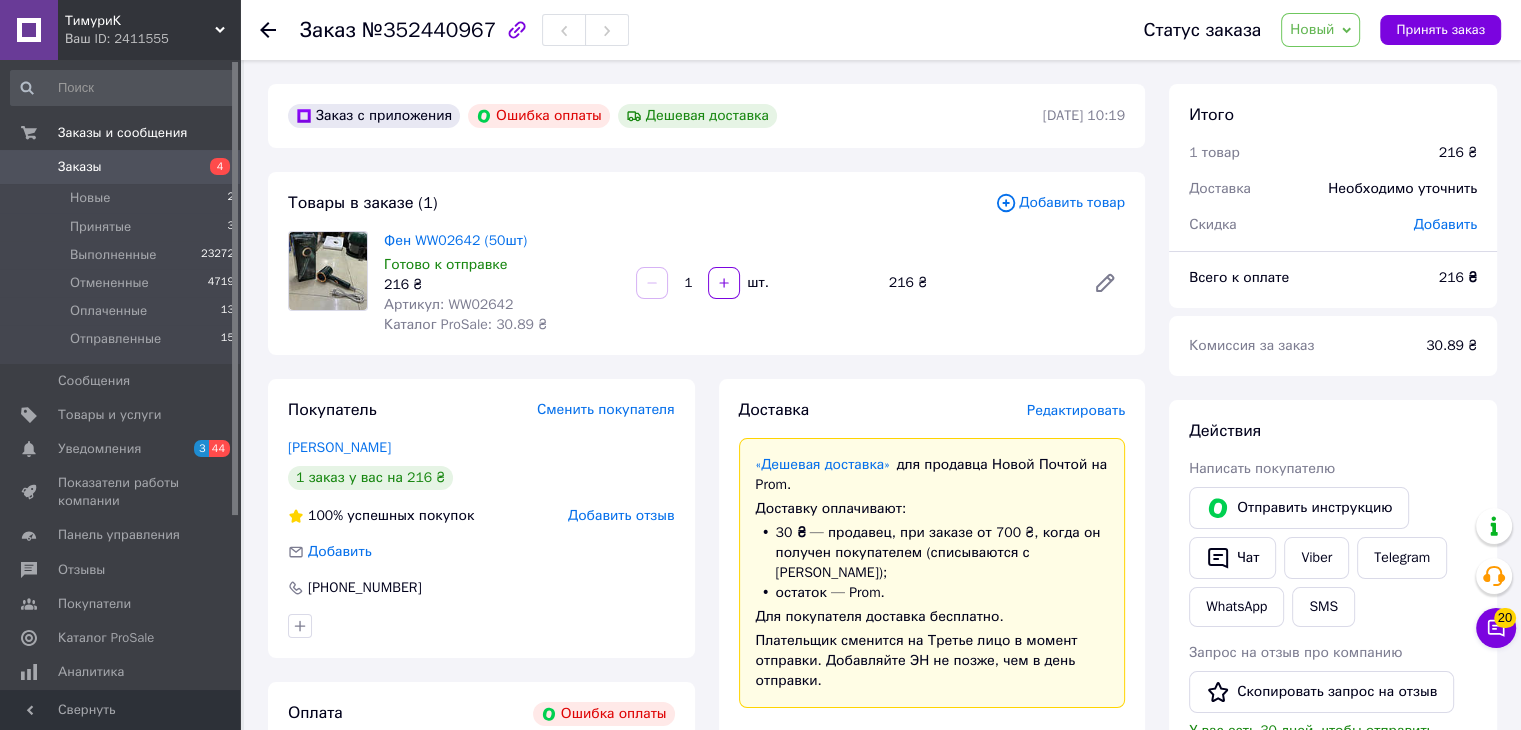 click on "Действия" at bounding box center (1333, 431) 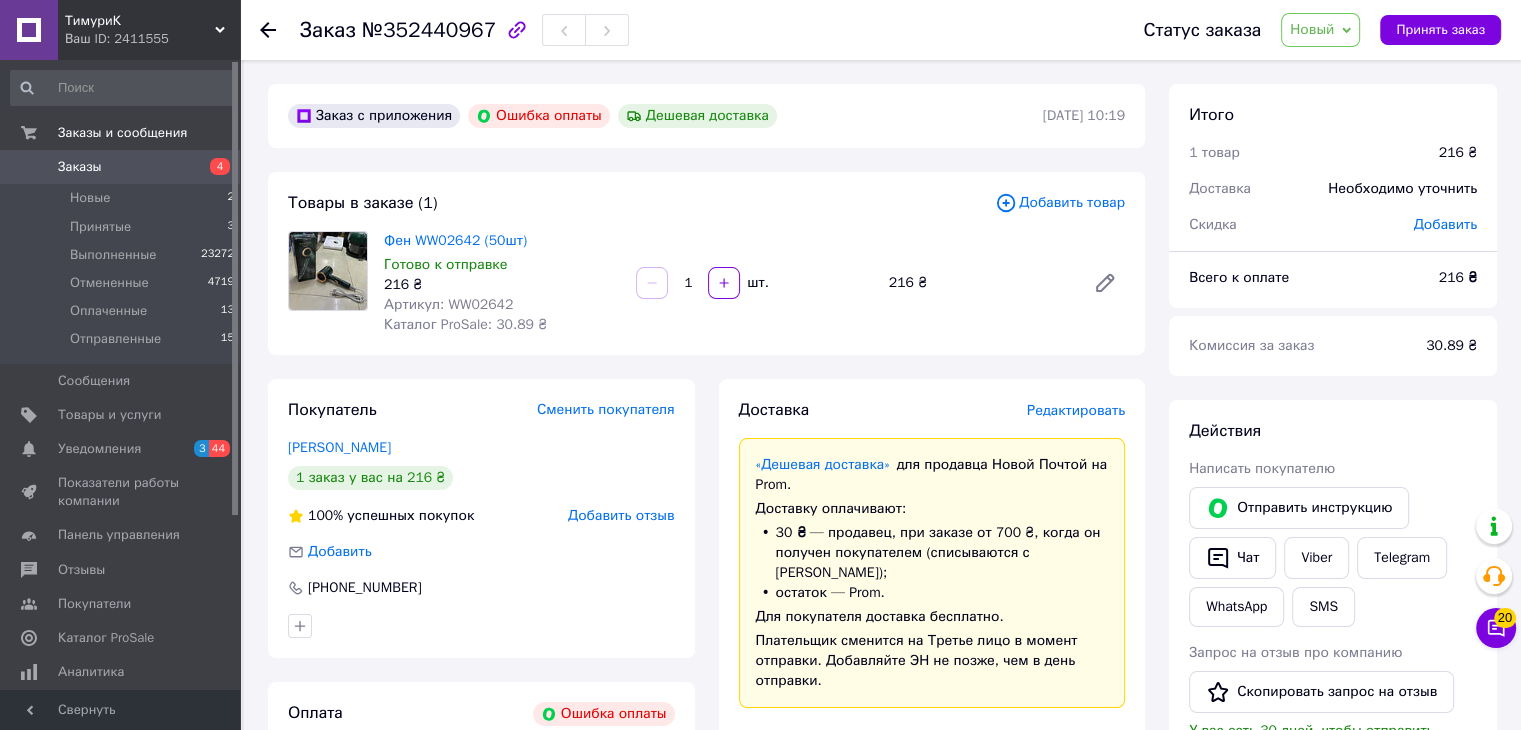 click on "Действия" at bounding box center [1333, 431] 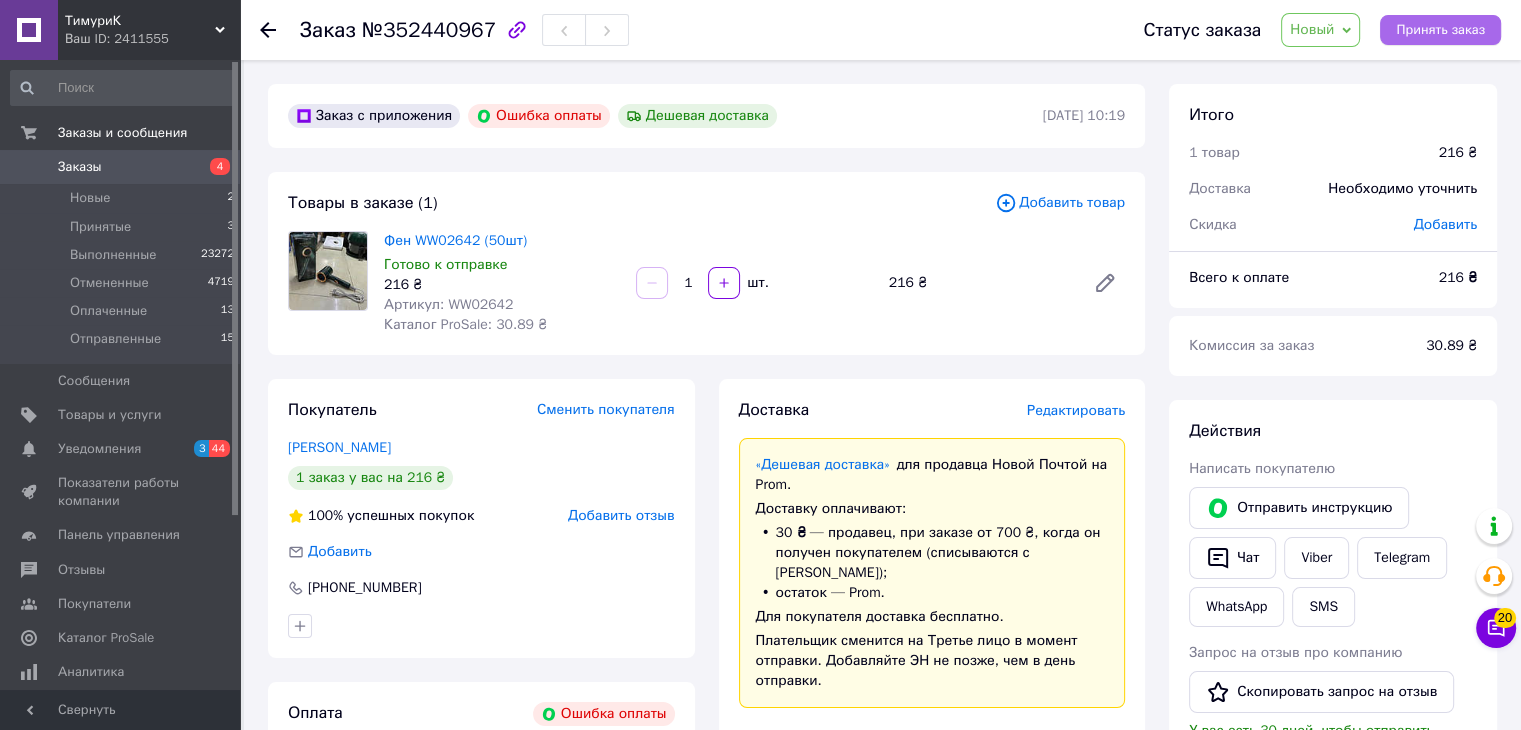 click on "Принять заказ" at bounding box center (1440, 30) 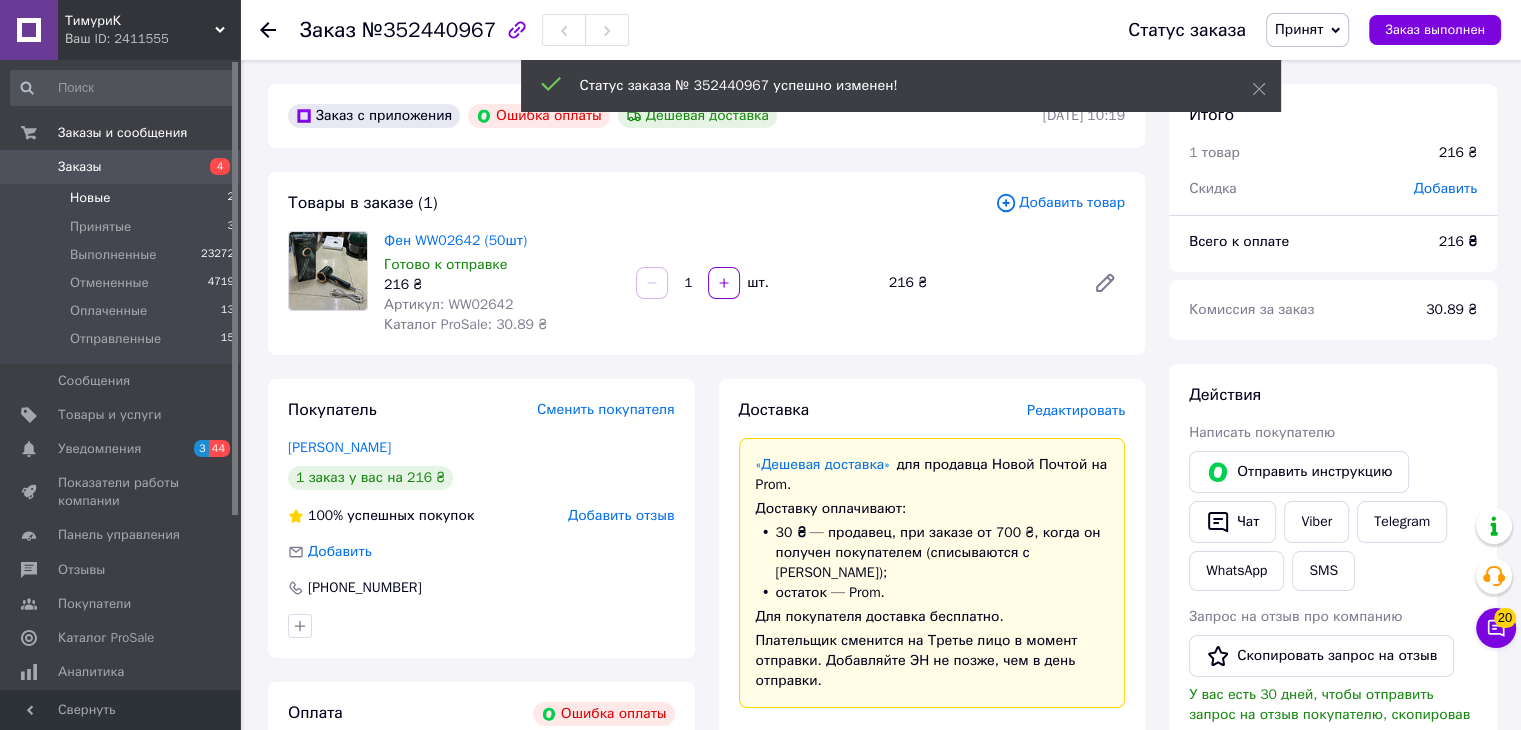 click on "Новые" at bounding box center (90, 198) 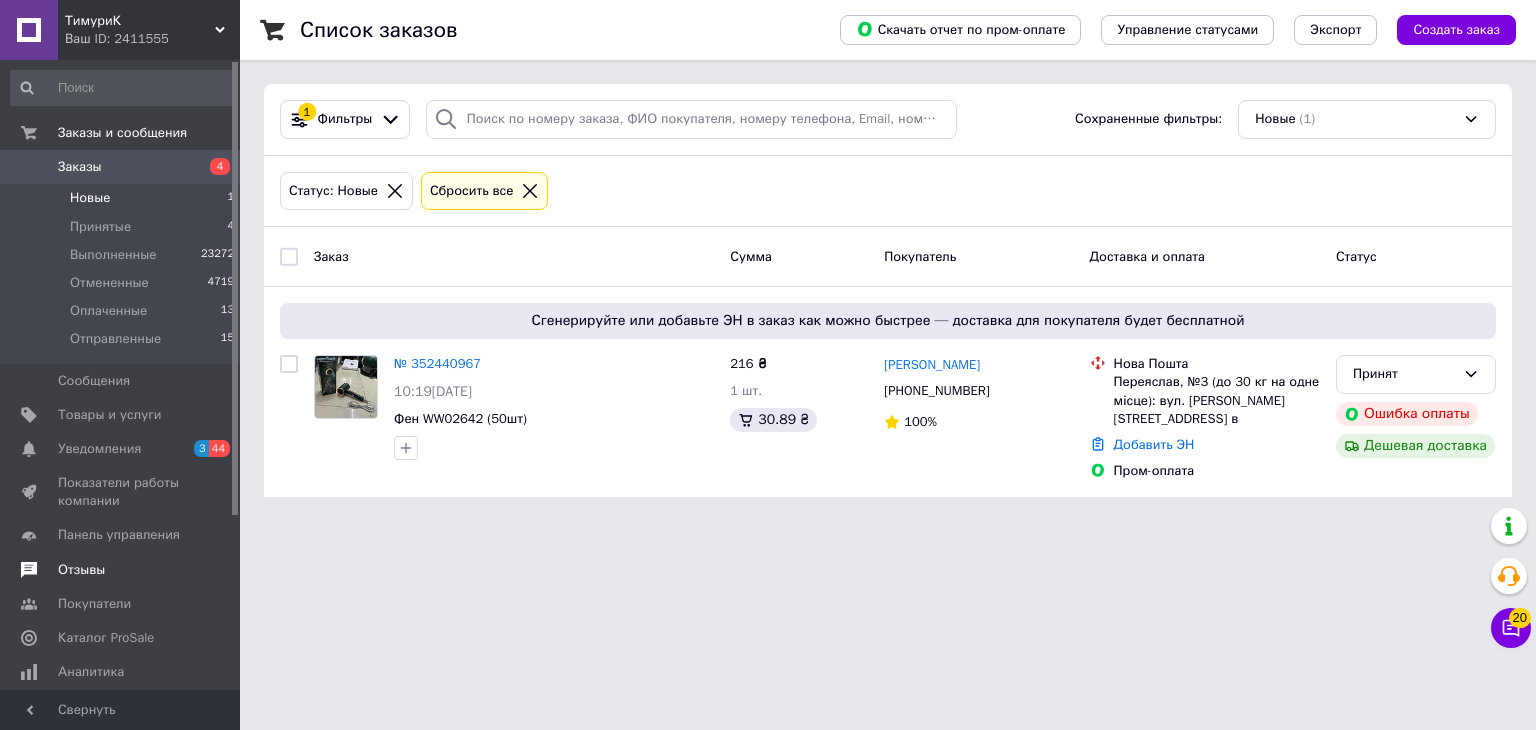 click on "Отзывы" at bounding box center [81, 570] 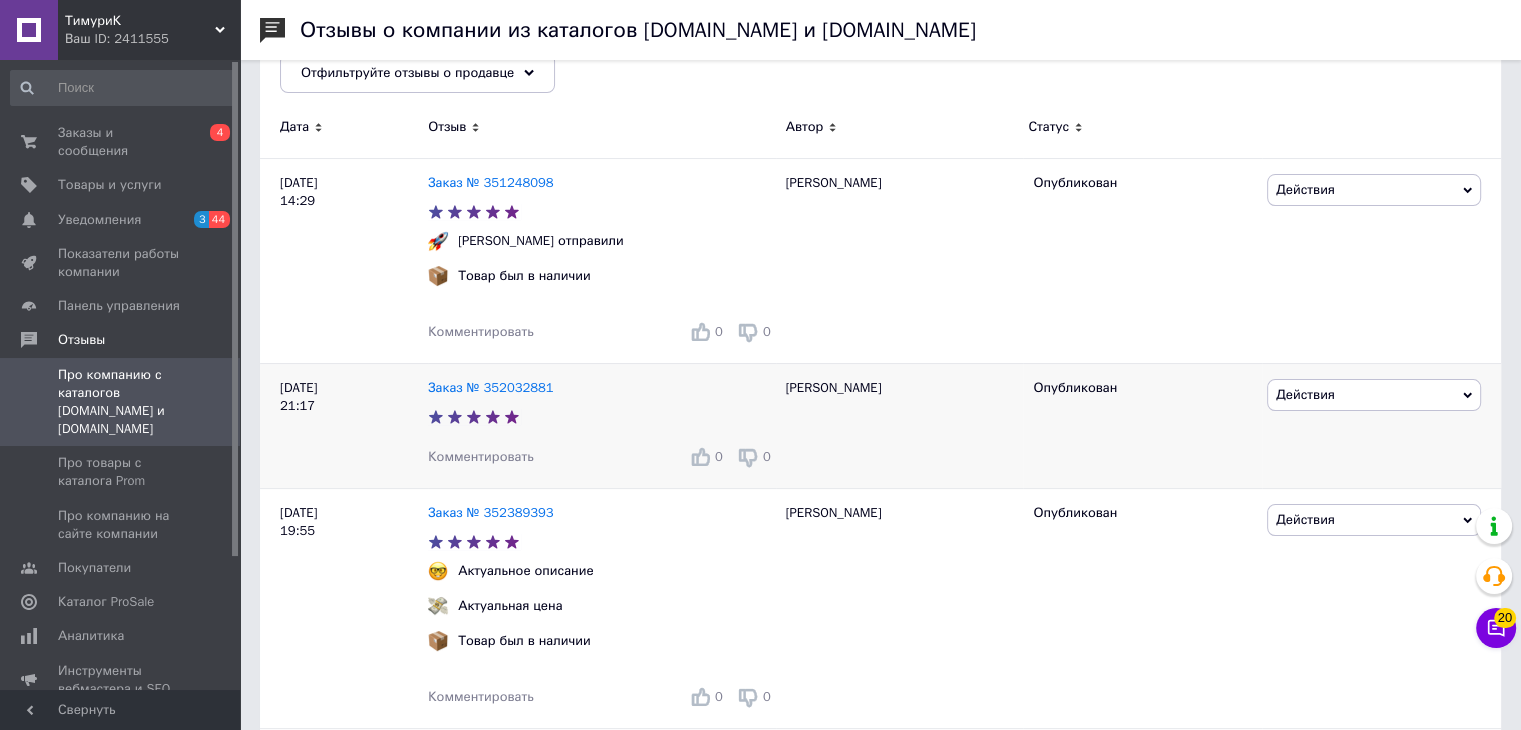 scroll, scrollTop: 300, scrollLeft: 0, axis: vertical 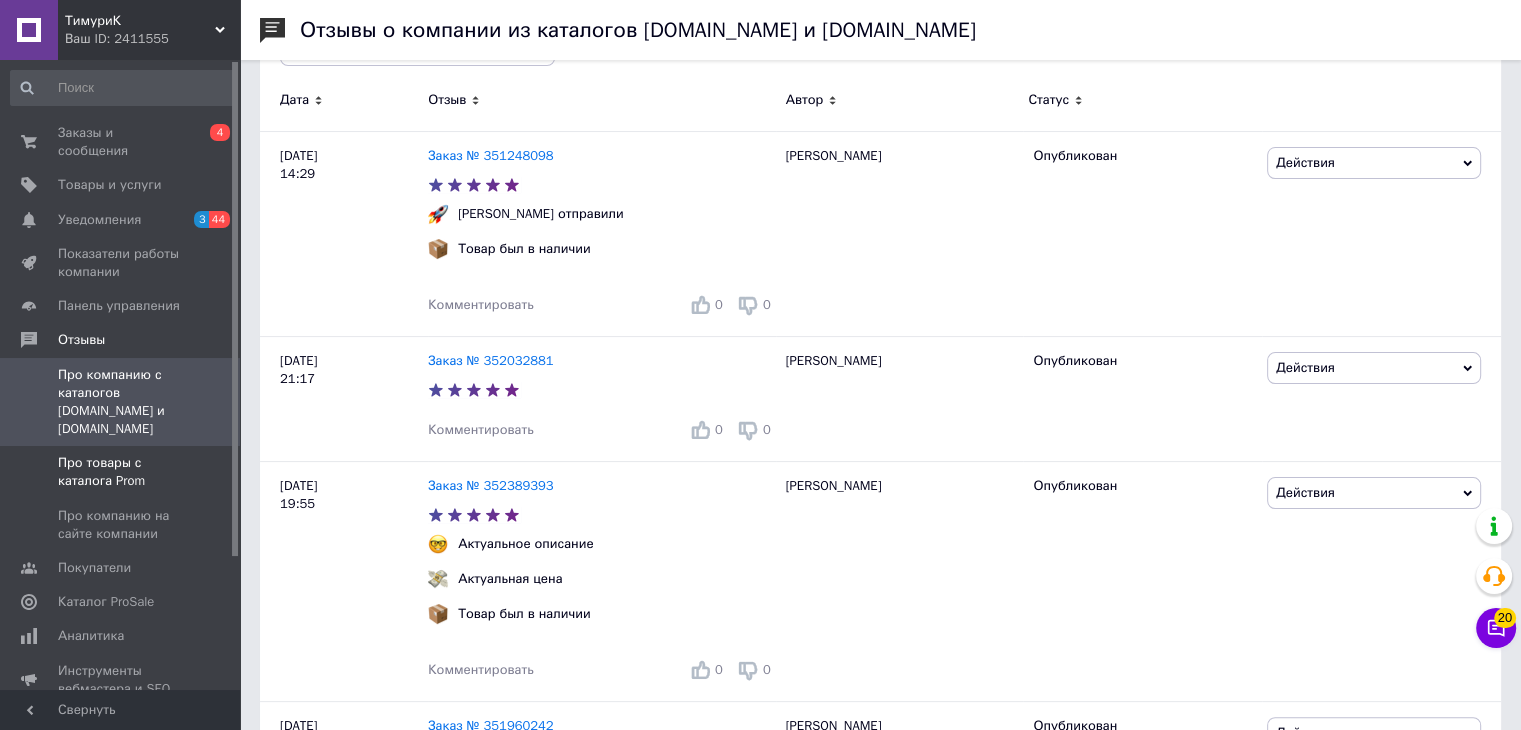 click on "Про товары с каталога Prom" at bounding box center (121, 472) 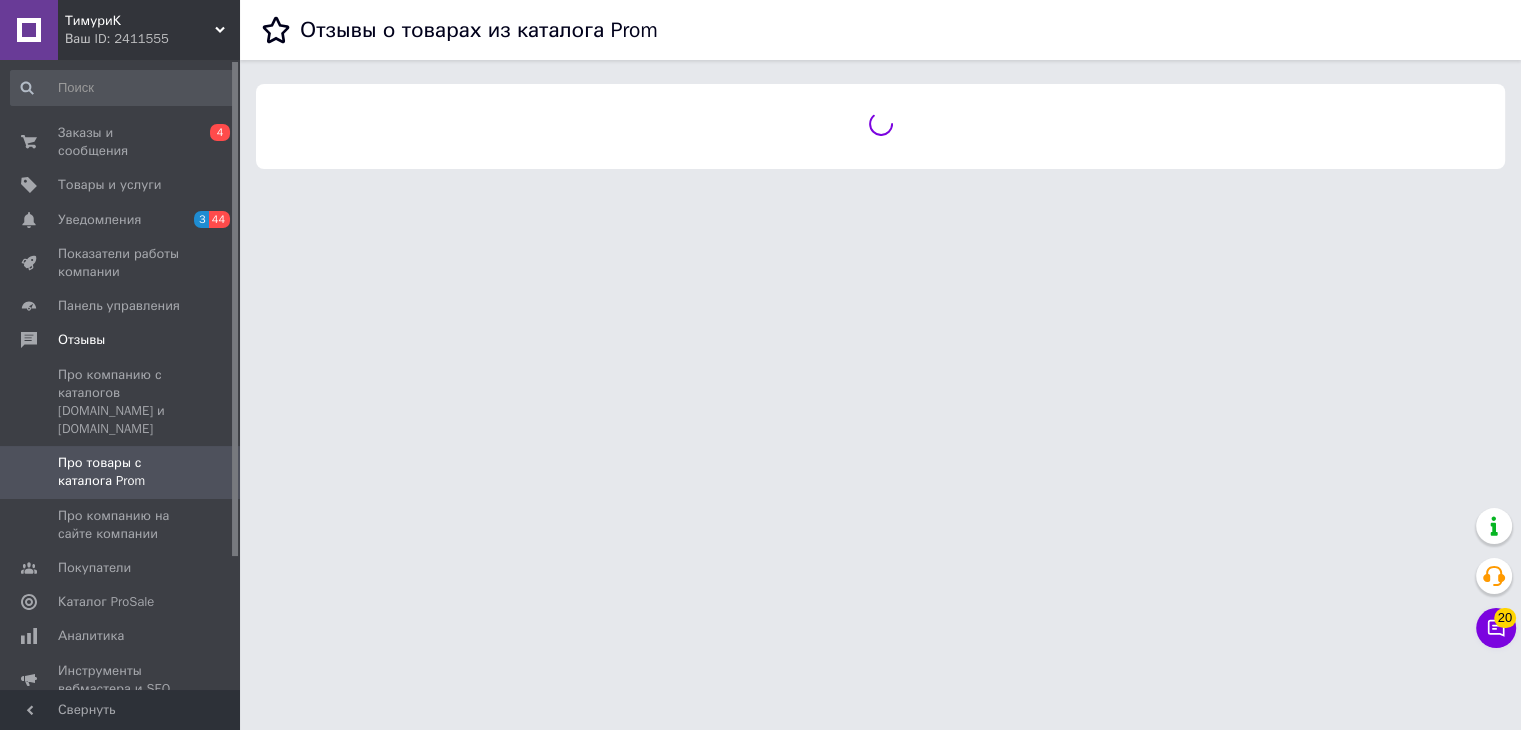 scroll, scrollTop: 0, scrollLeft: 0, axis: both 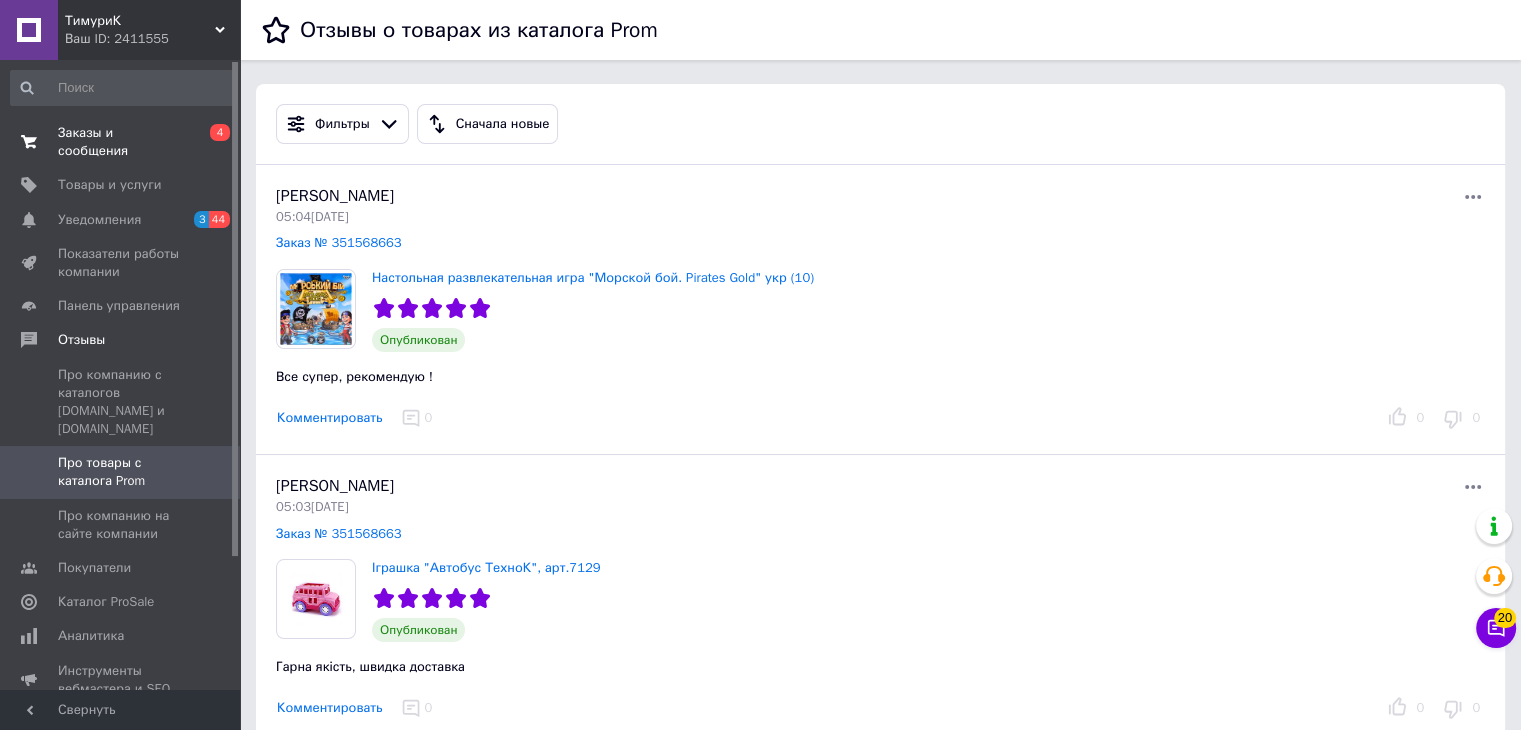 click on "Заказы и сообщения" at bounding box center [121, 142] 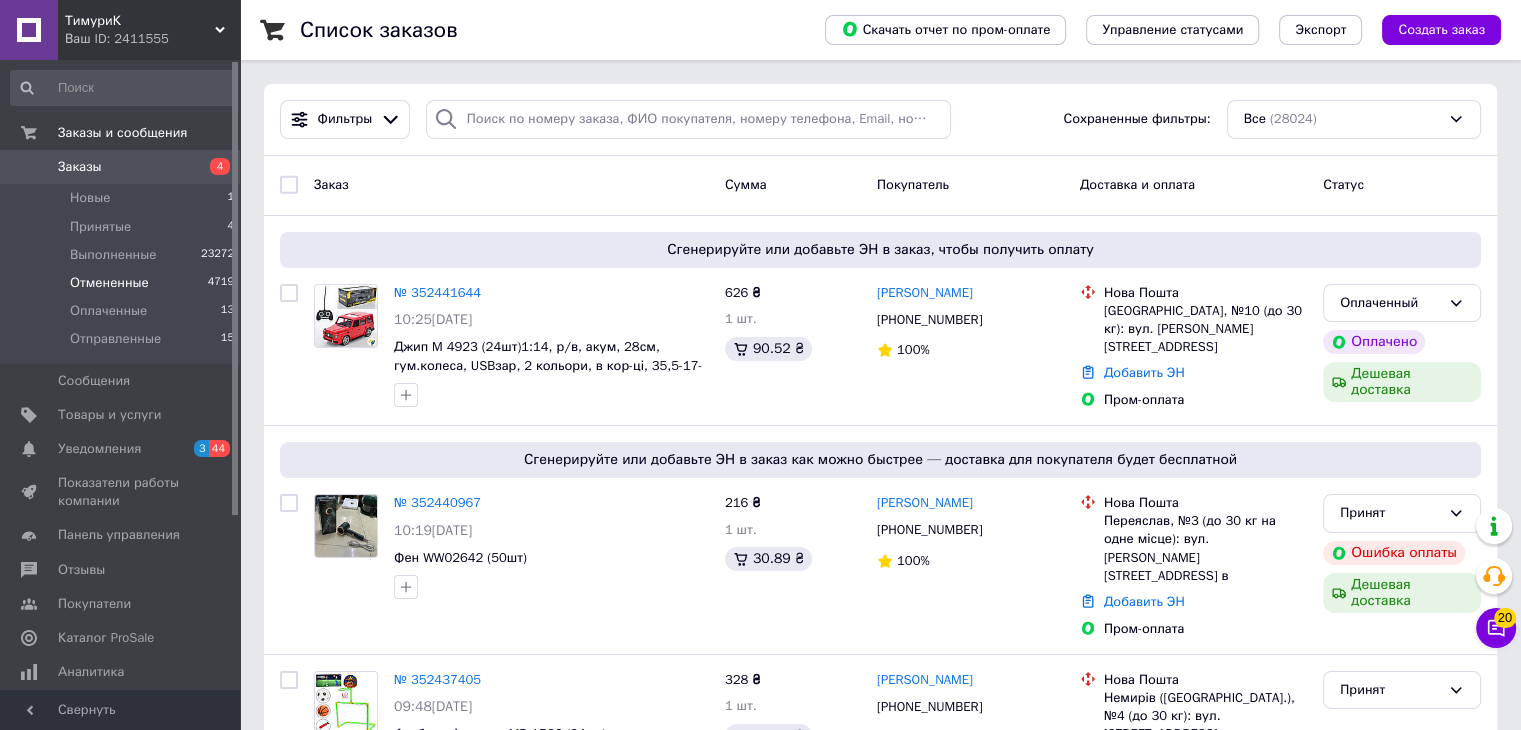 click on "Отмененные" at bounding box center (109, 283) 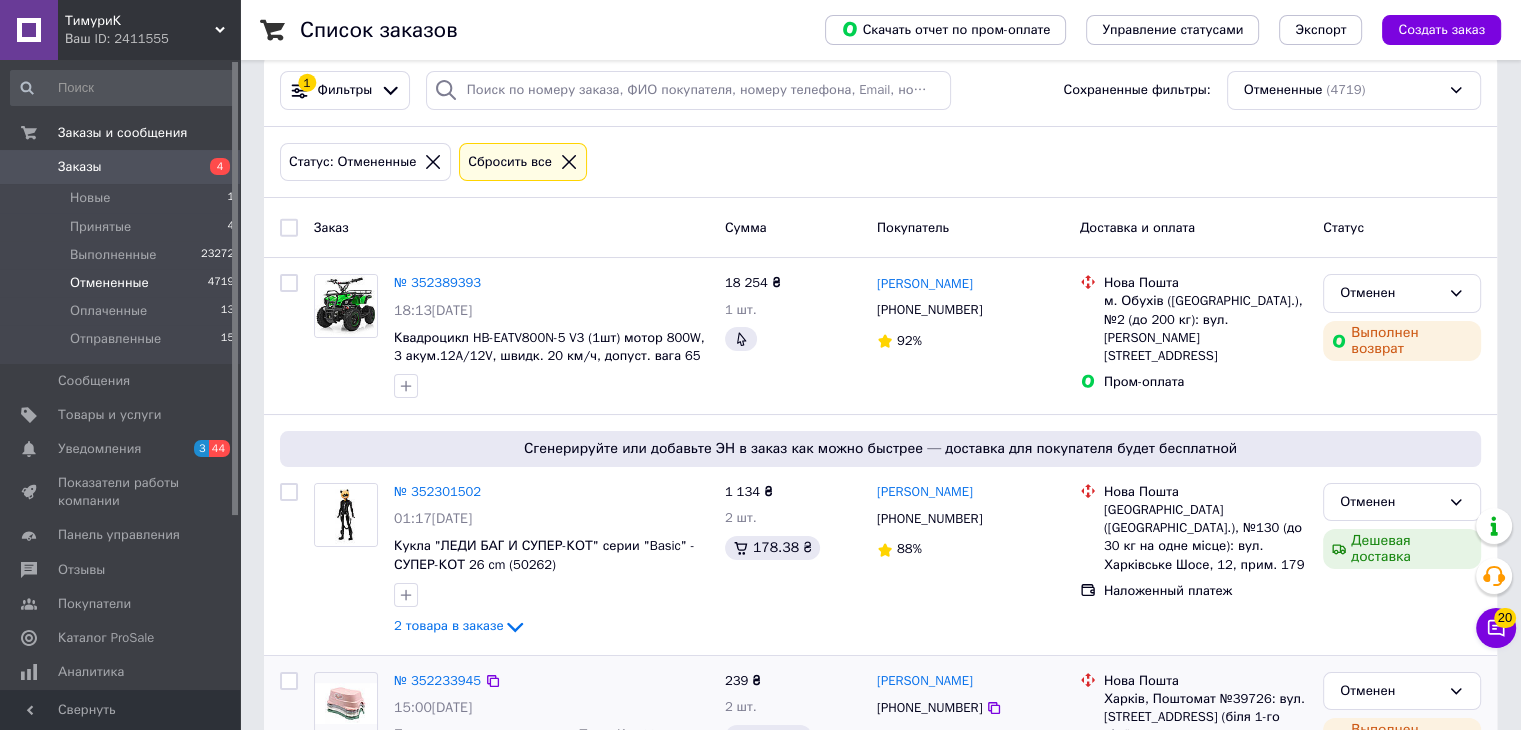 scroll, scrollTop: 0, scrollLeft: 0, axis: both 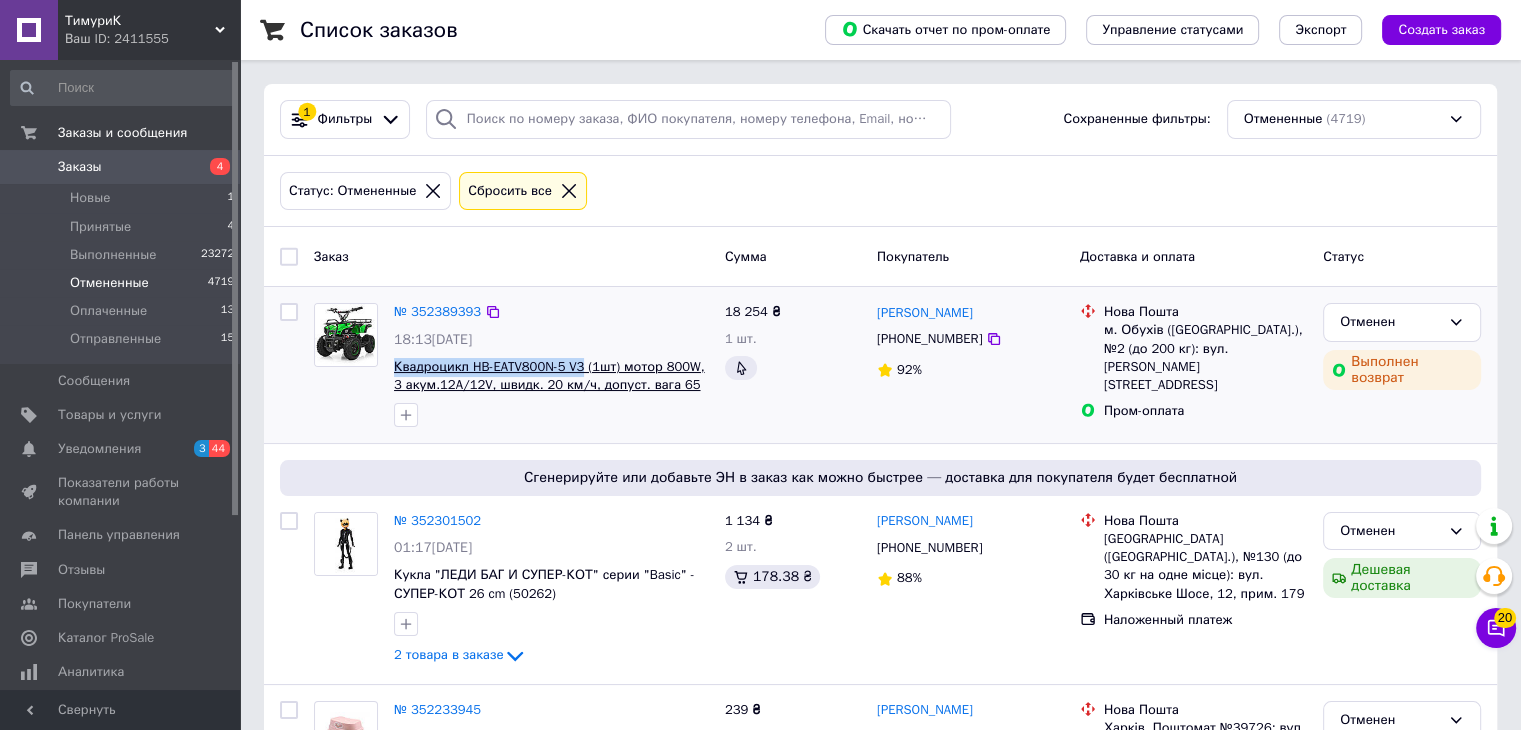 drag, startPoint x: 421, startPoint y: 368, endPoint x: 581, endPoint y: 361, distance: 160.15305 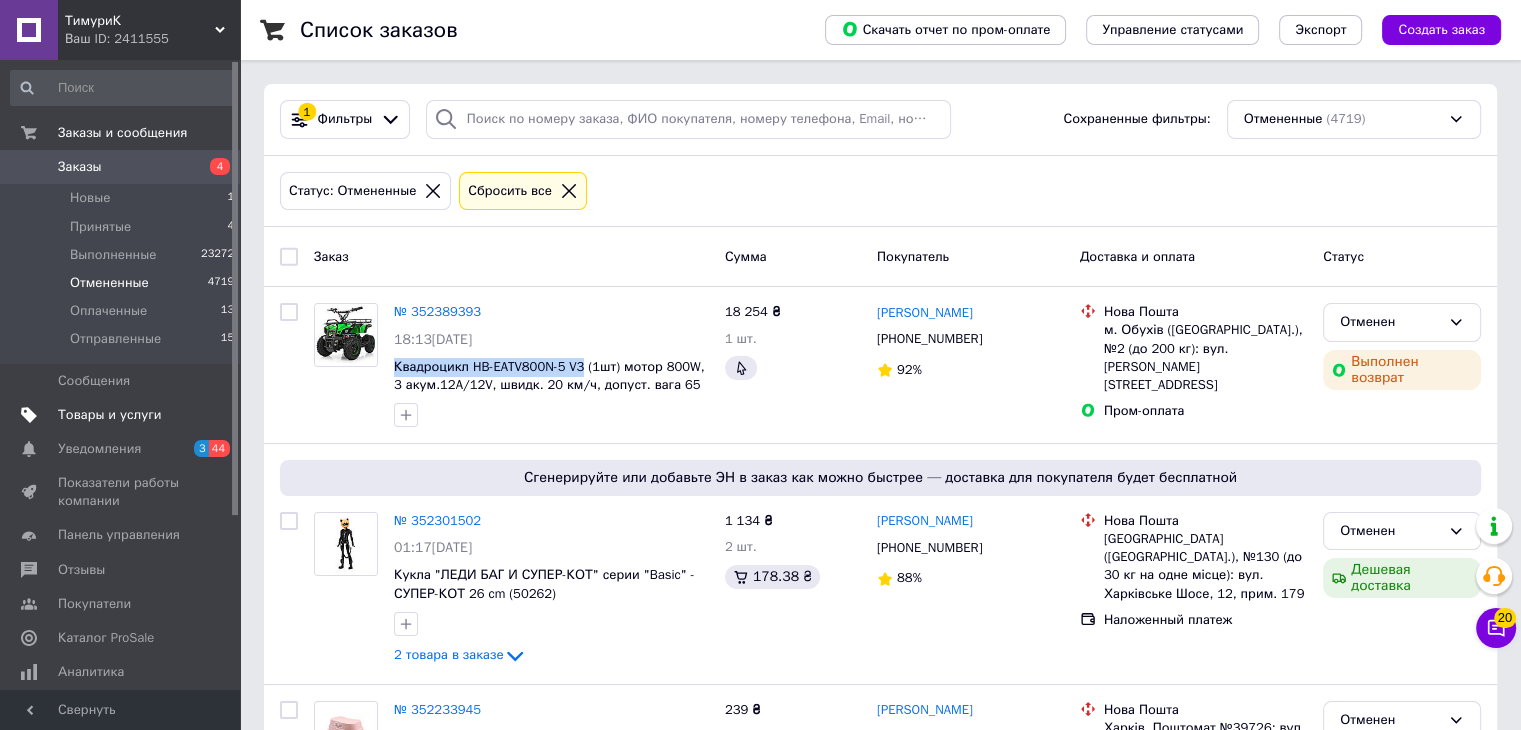 click on "Товары и услуги" at bounding box center [110, 415] 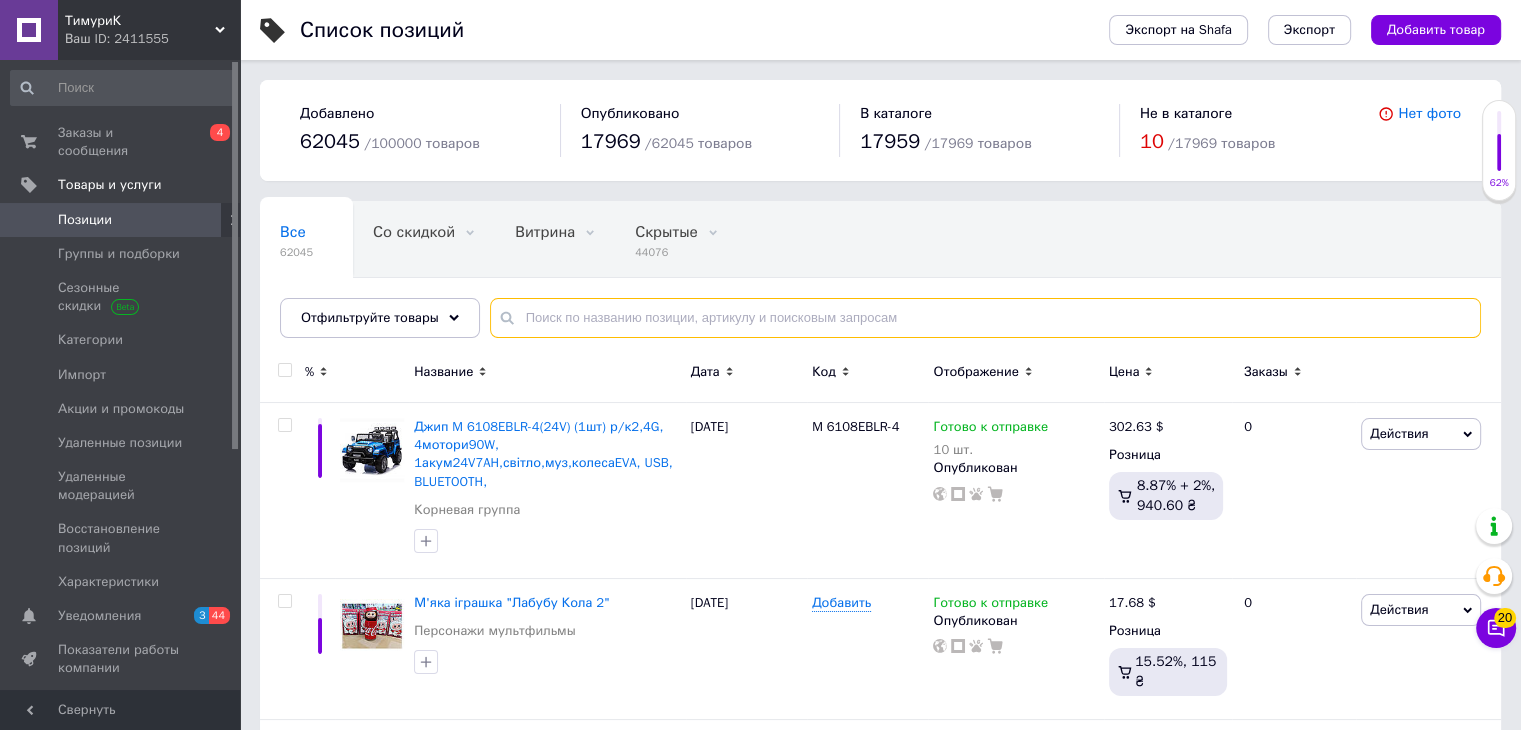 click at bounding box center (985, 318) 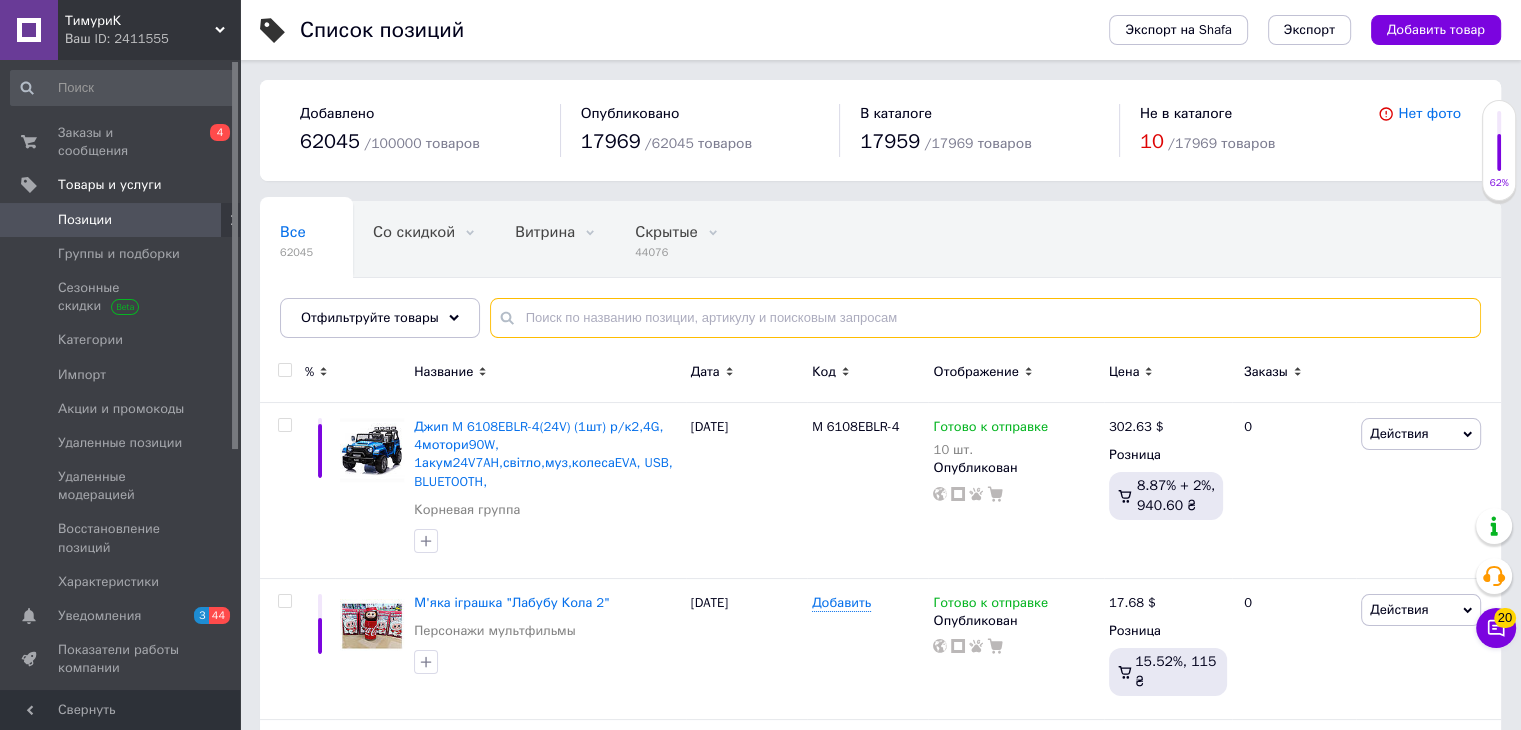 paste on "Квадроцикл HB-EATV800N-5 V3" 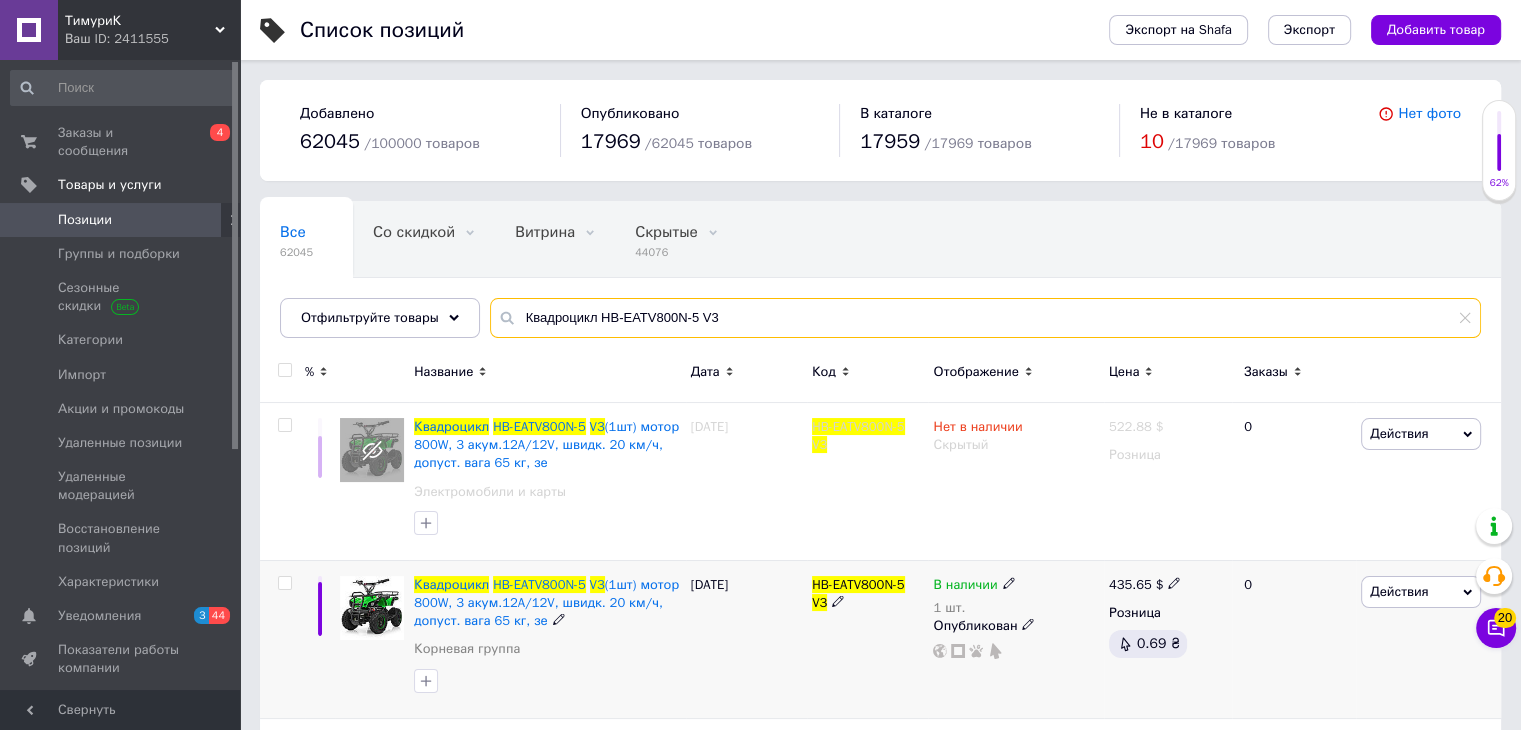 type on "Квадроцикл HB-EATV800N-5 V3" 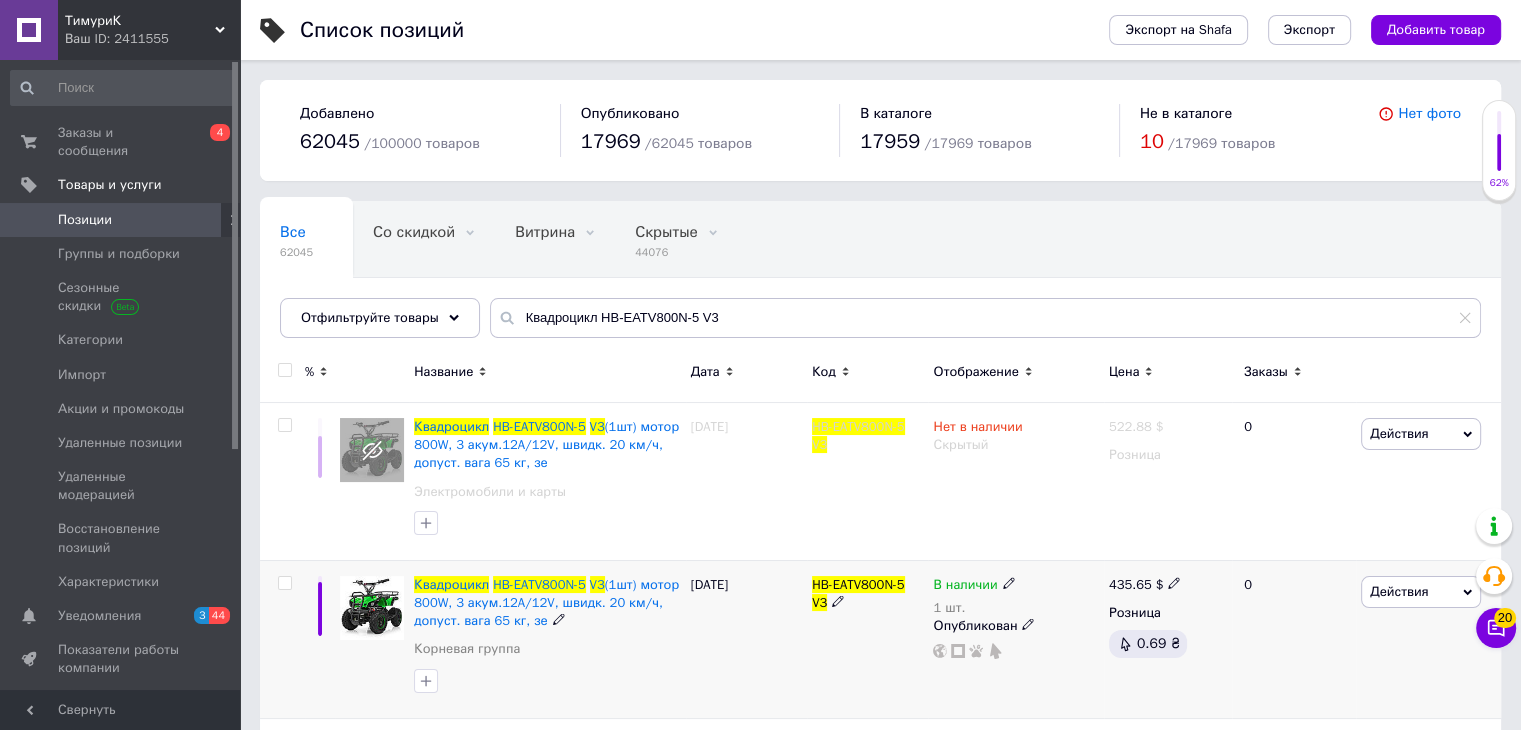 click 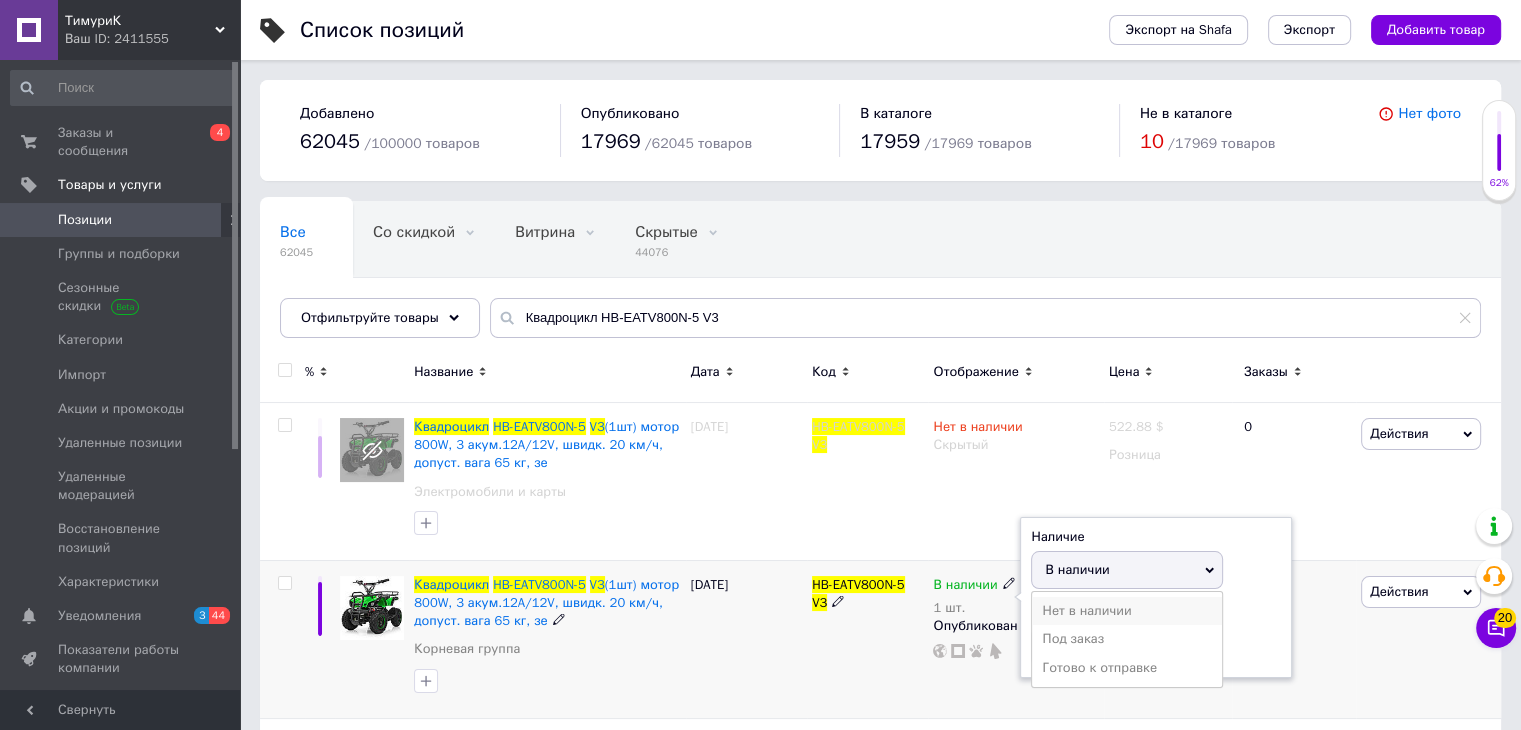 click on "Нет в наличии" at bounding box center [1127, 611] 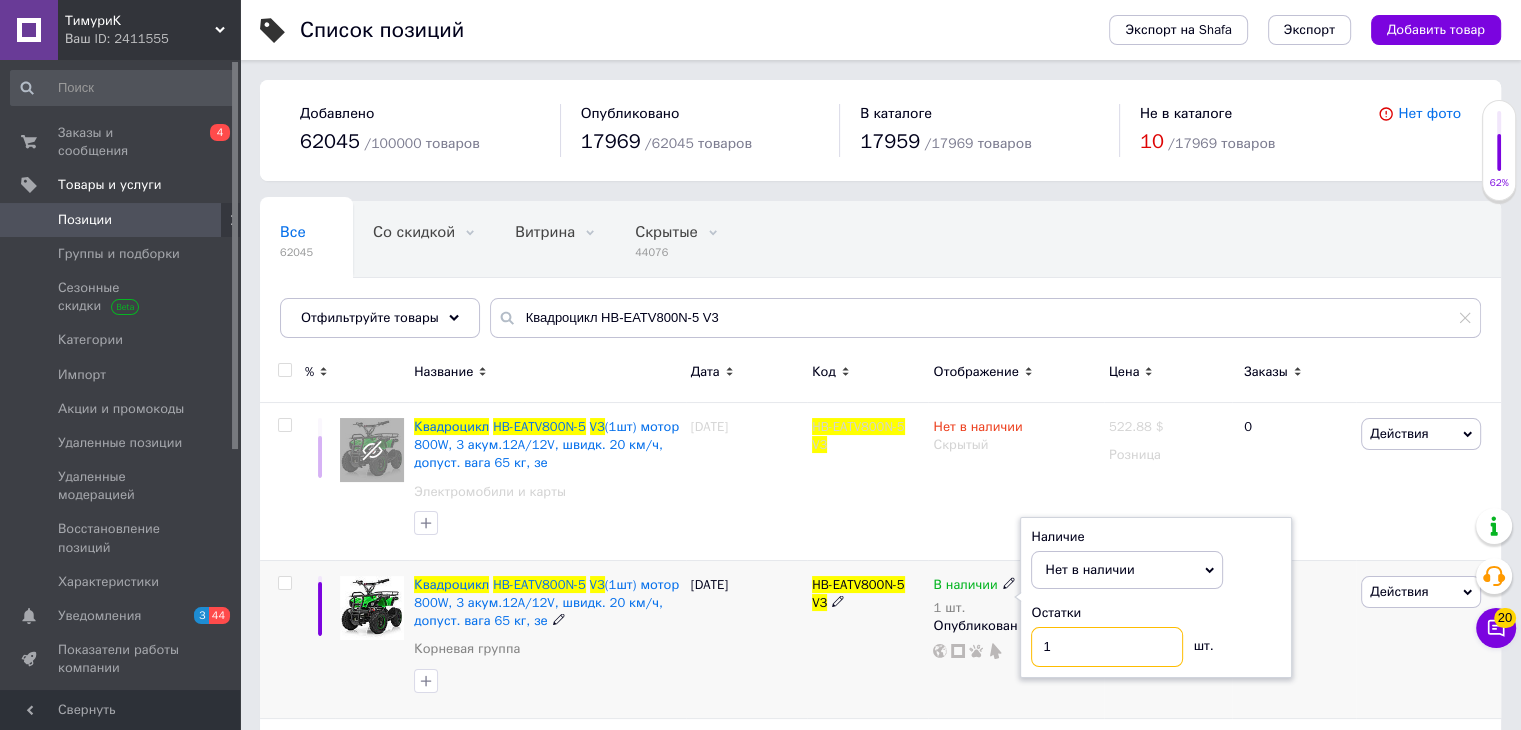 click on "1" at bounding box center [1107, 647] 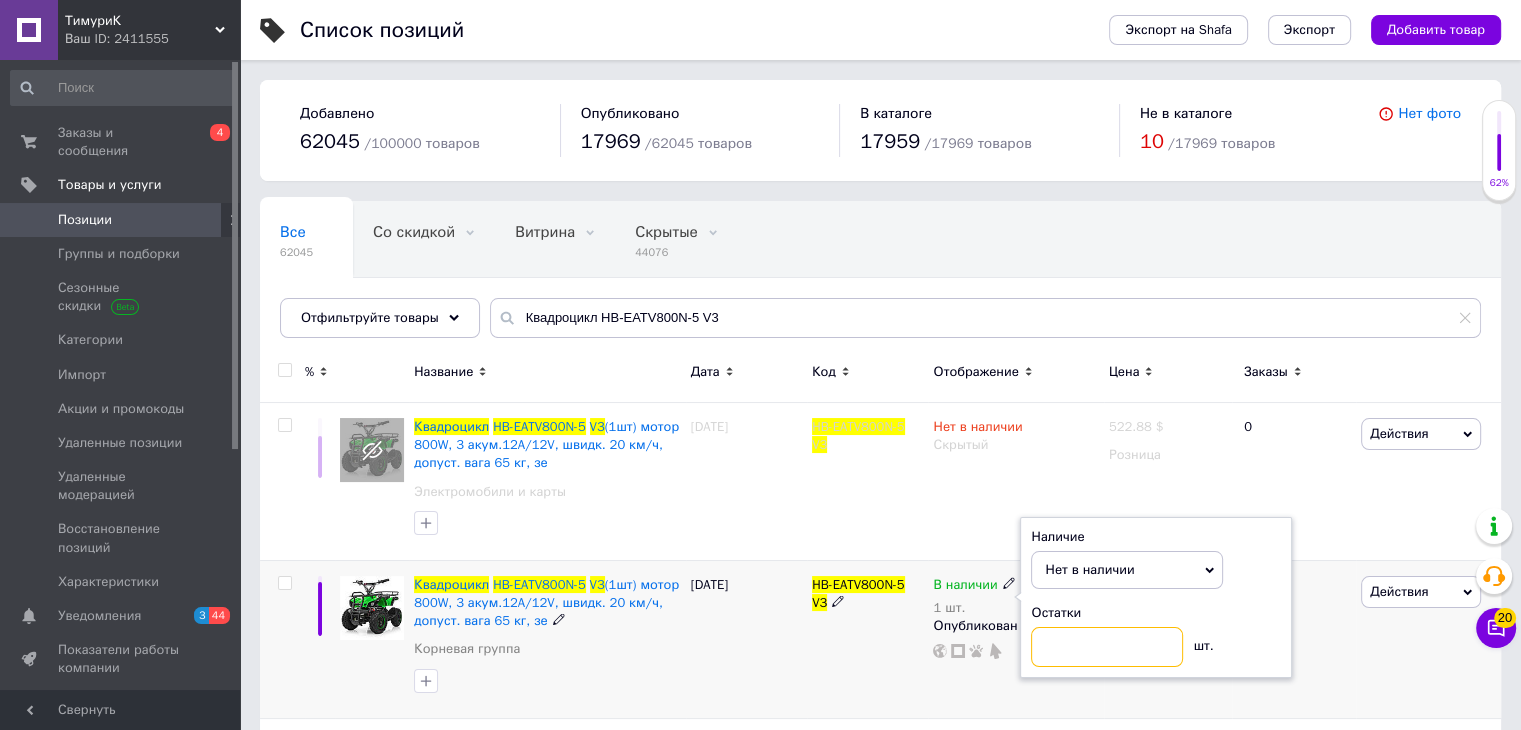type 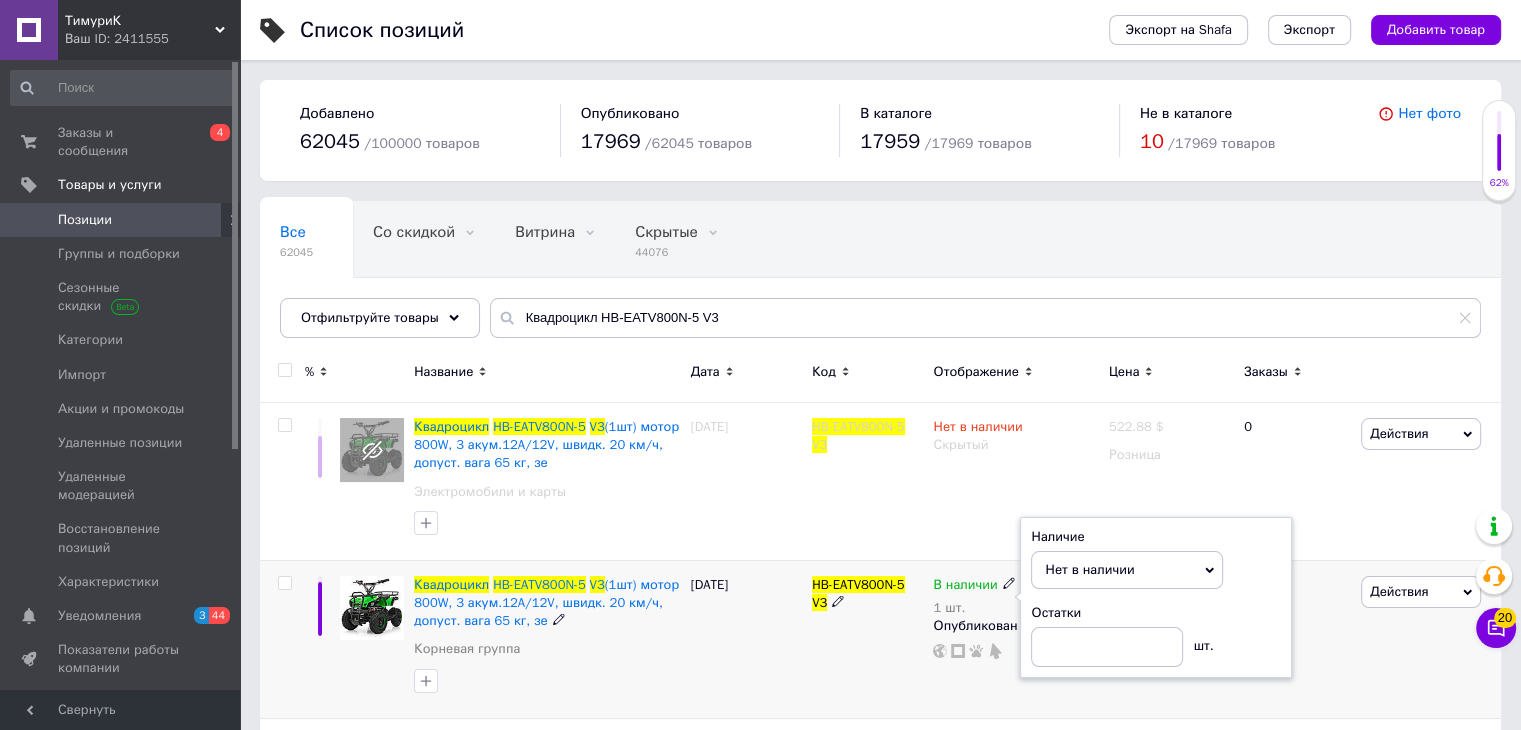 click on "Действия Редактировать Поднять в начало группы Копировать Скидка Подарок Сопутствующие Скрыть Ярлык Добавить на витрину Добавить в кампанию Каталог ProSale Удалить" at bounding box center [1428, 639] 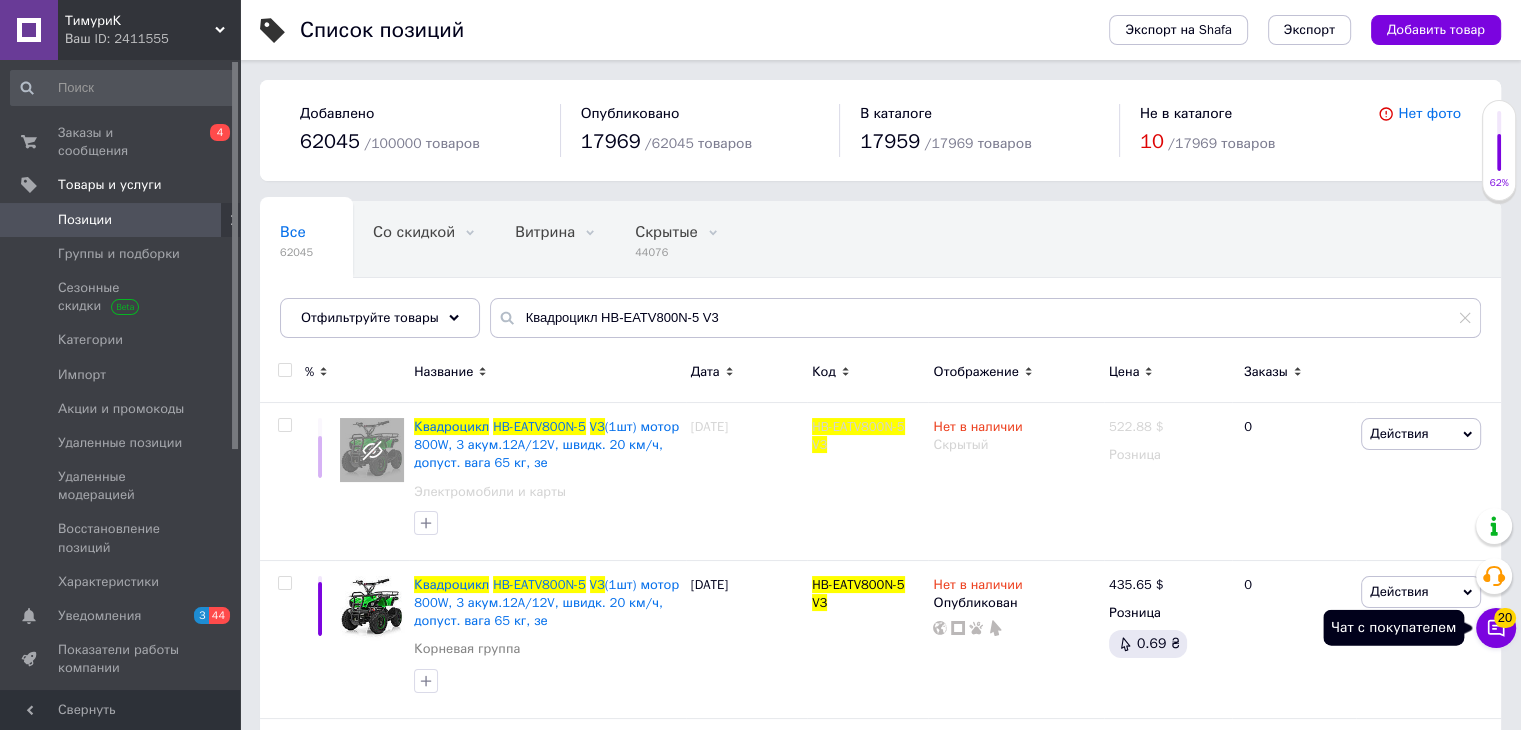 click 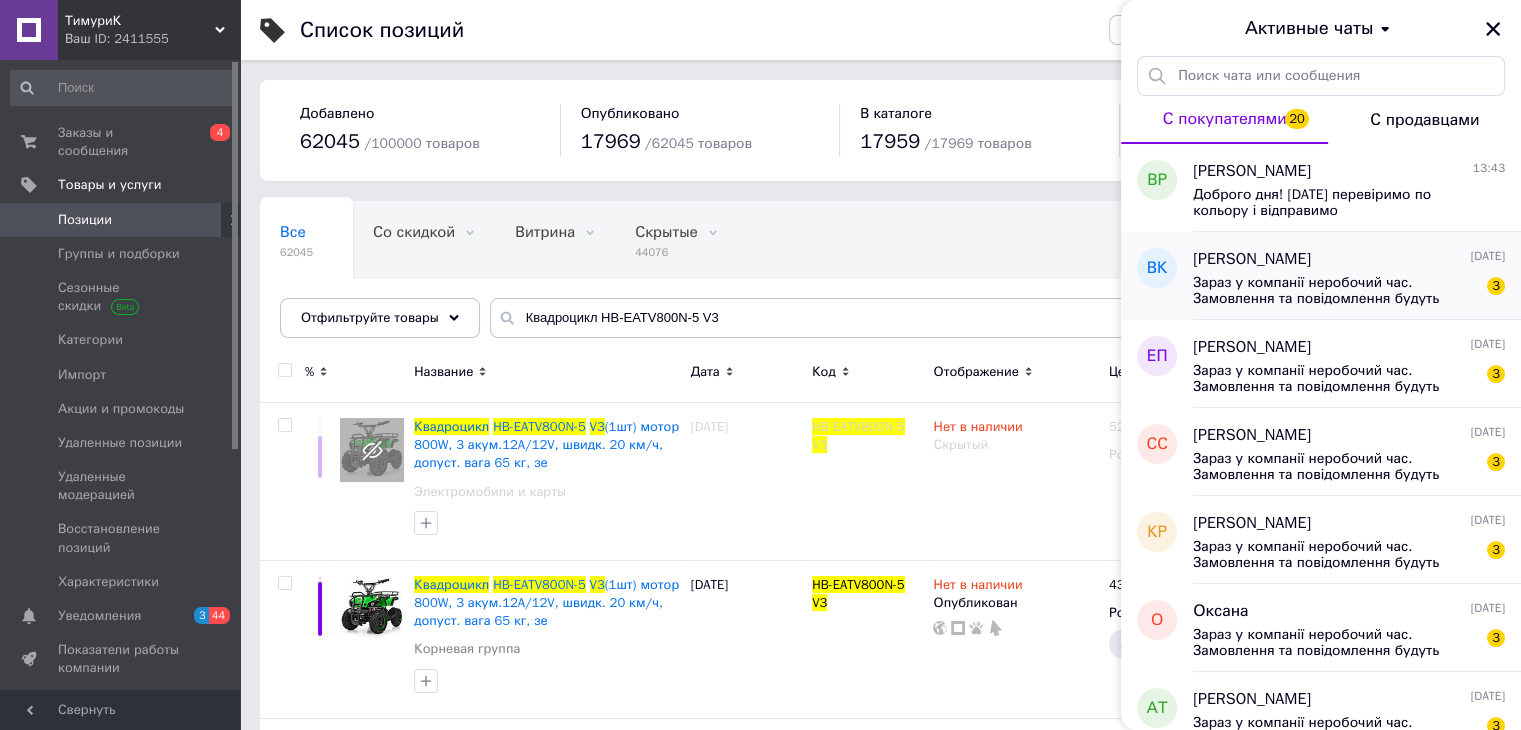 click on "Зараз у компанії неробочий час. Замовлення та повідомлення будуть оброблені з 09:00 найближчого робочого дня (14.07)" at bounding box center [1335, 291] 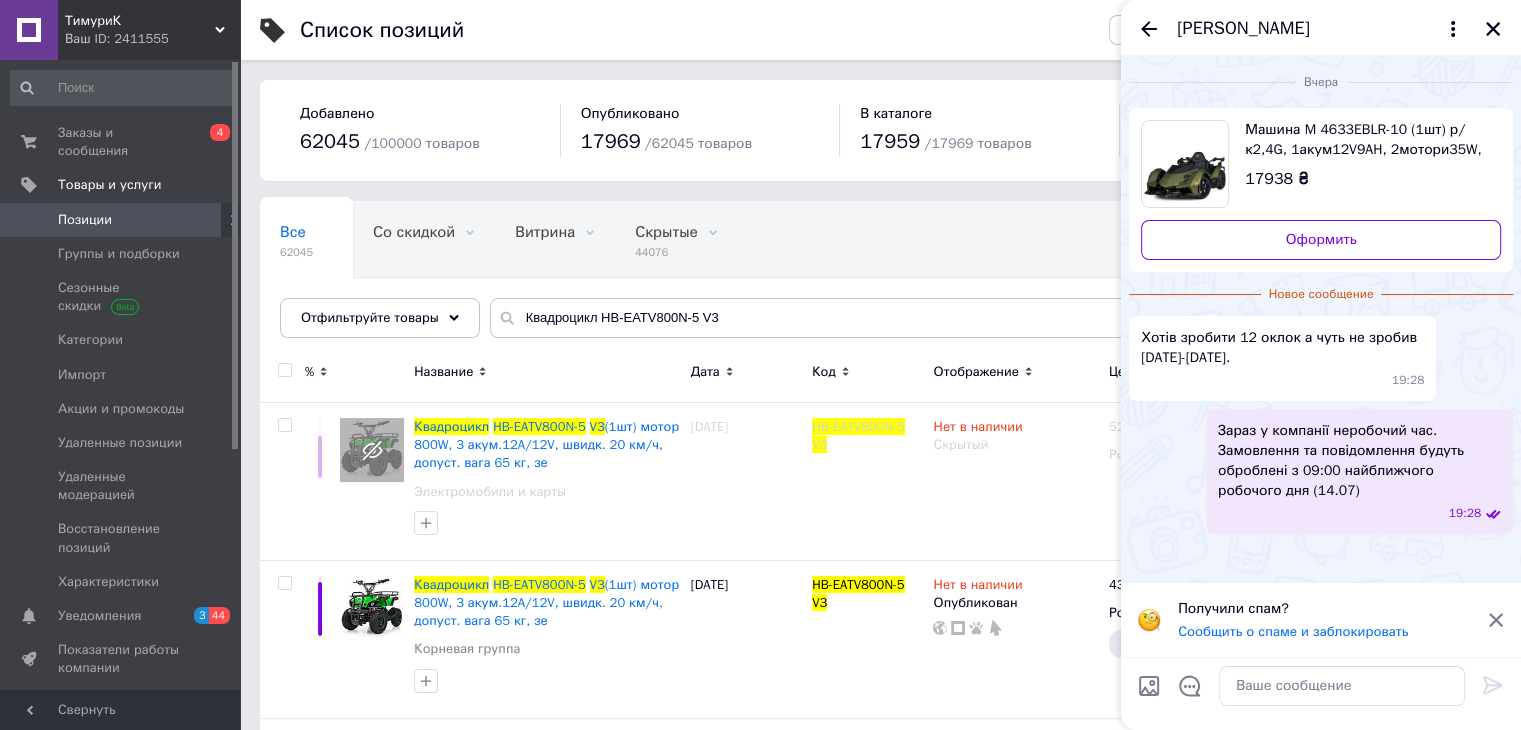 click on "[PERSON_NAME]" at bounding box center (1321, 28) 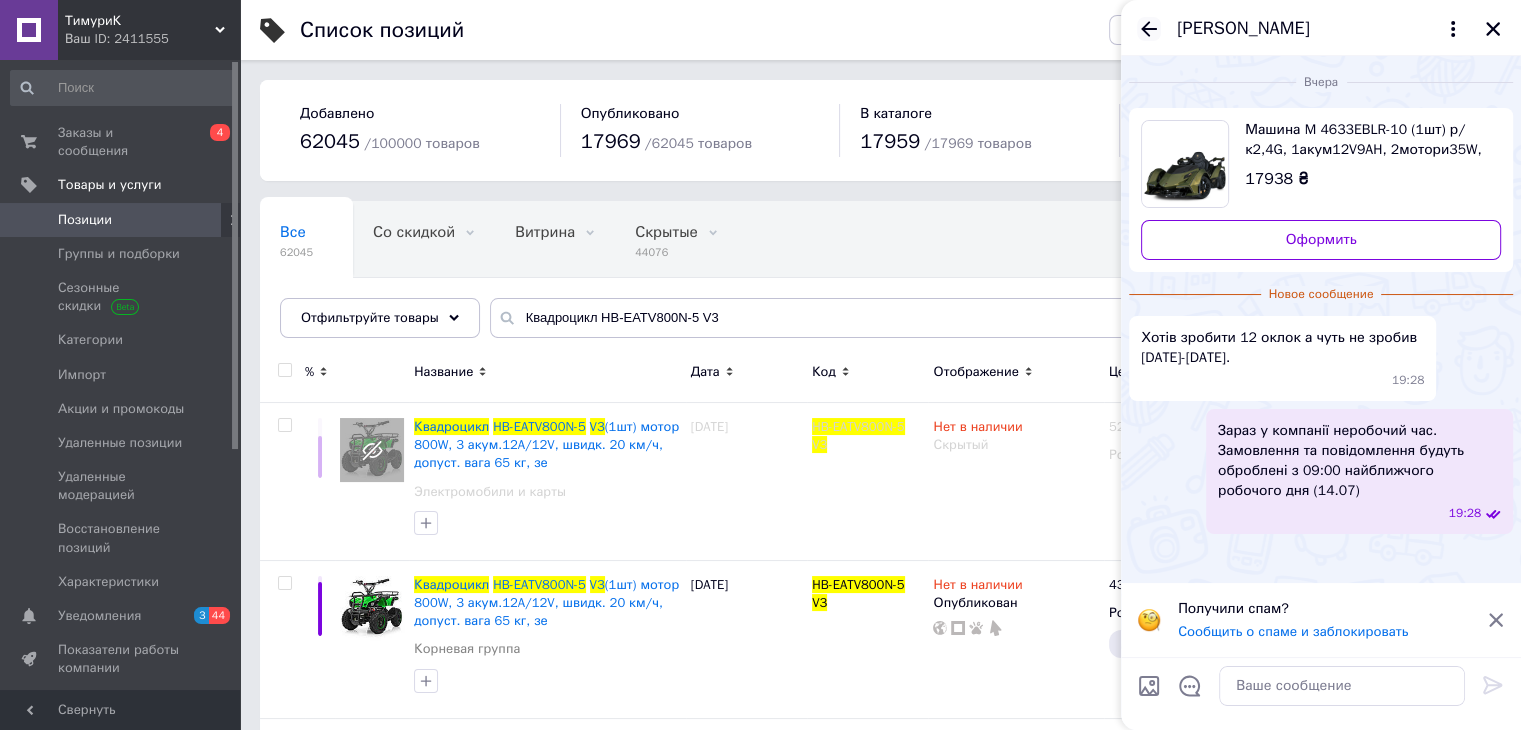 click 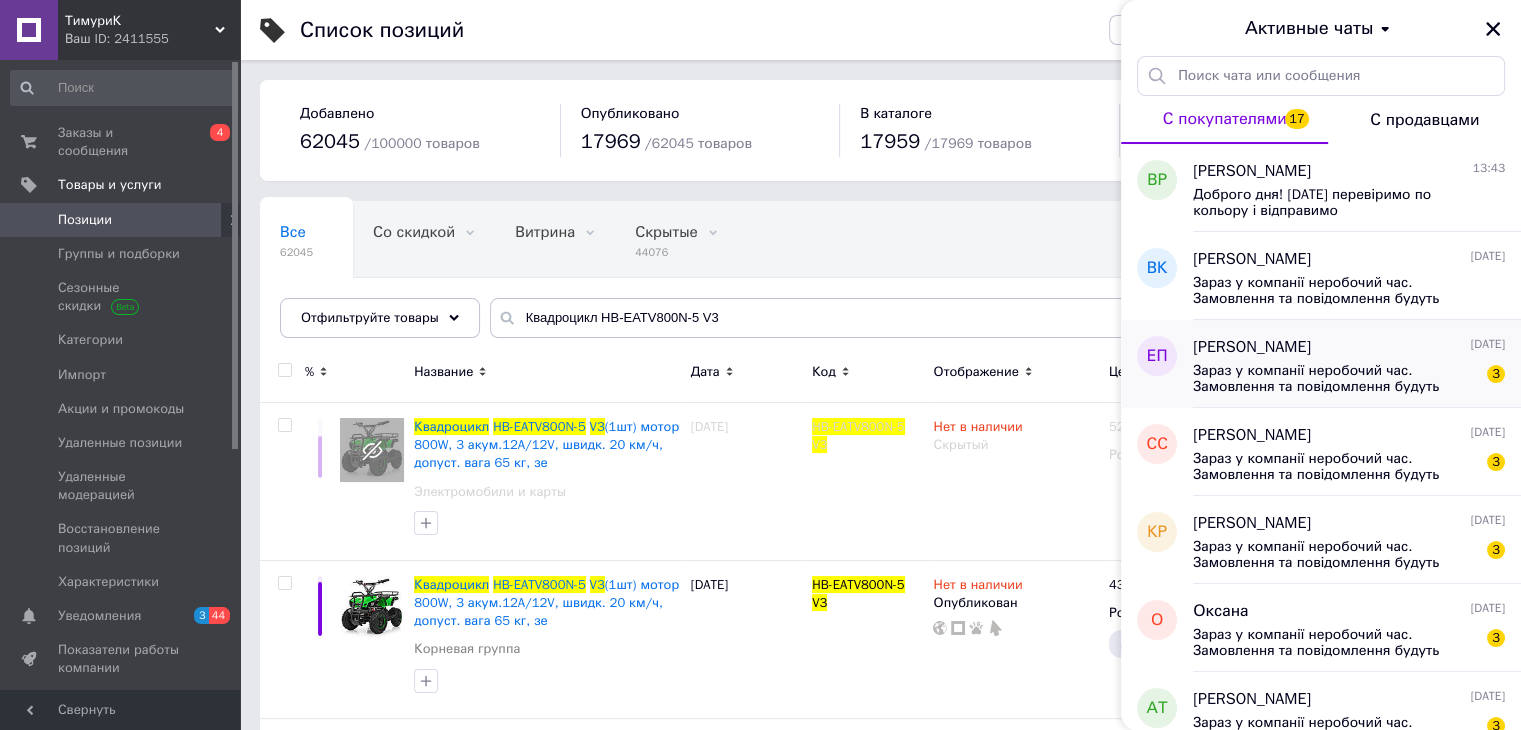 click on "Зараз у компанії неробочий час. Замовлення та повідомлення будуть оброблені з 09:00 найближчого робочого дня (14.07)" at bounding box center (1335, 379) 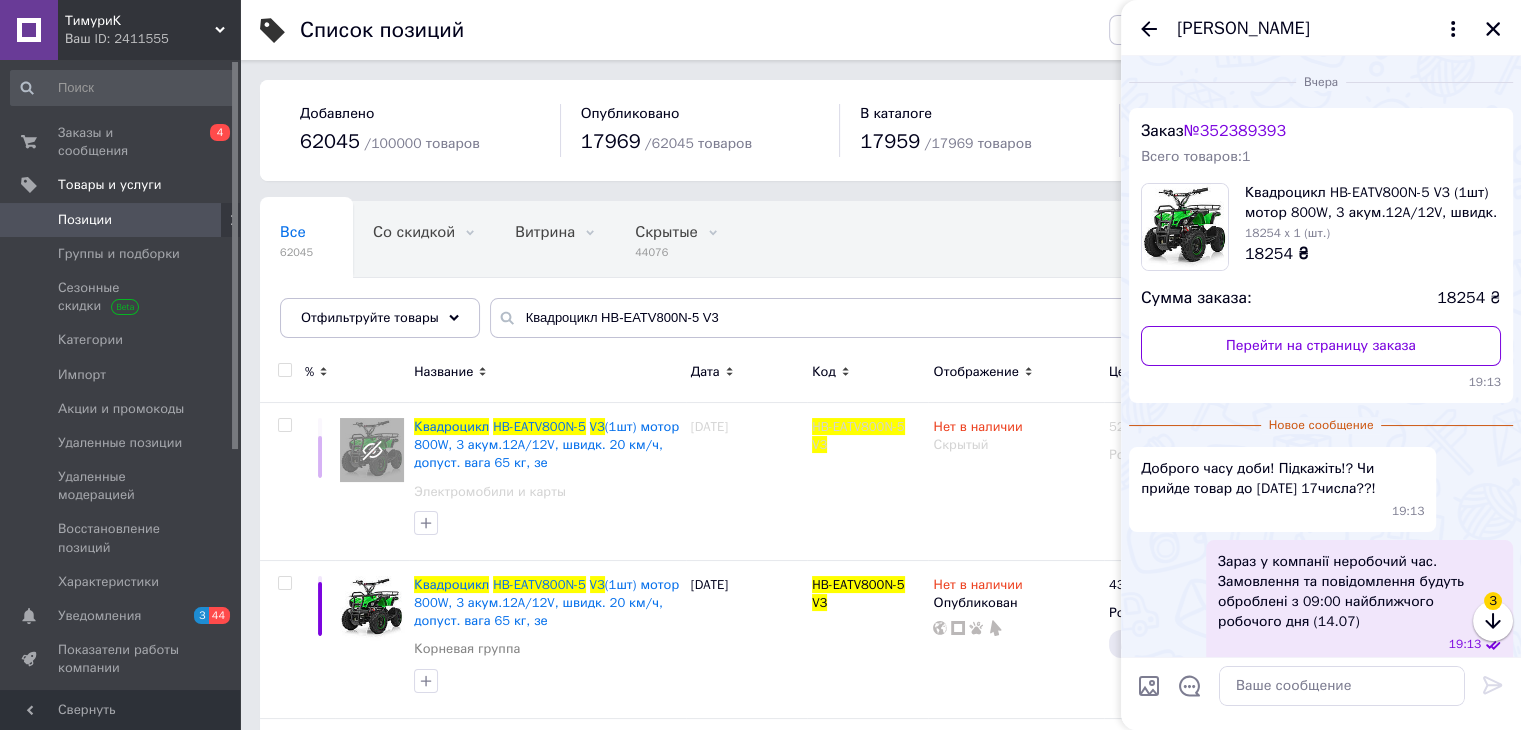 scroll, scrollTop: 90, scrollLeft: 0, axis: vertical 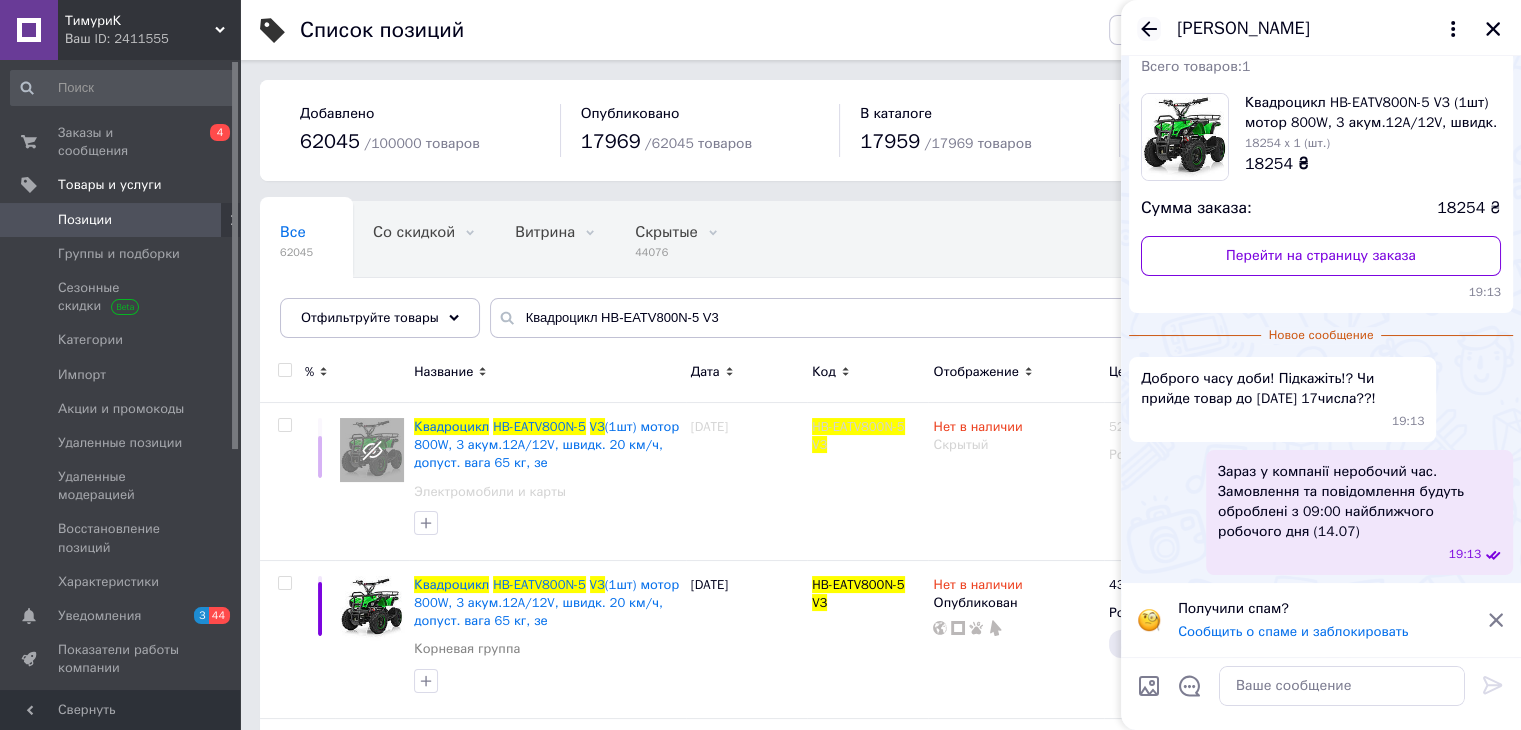 click 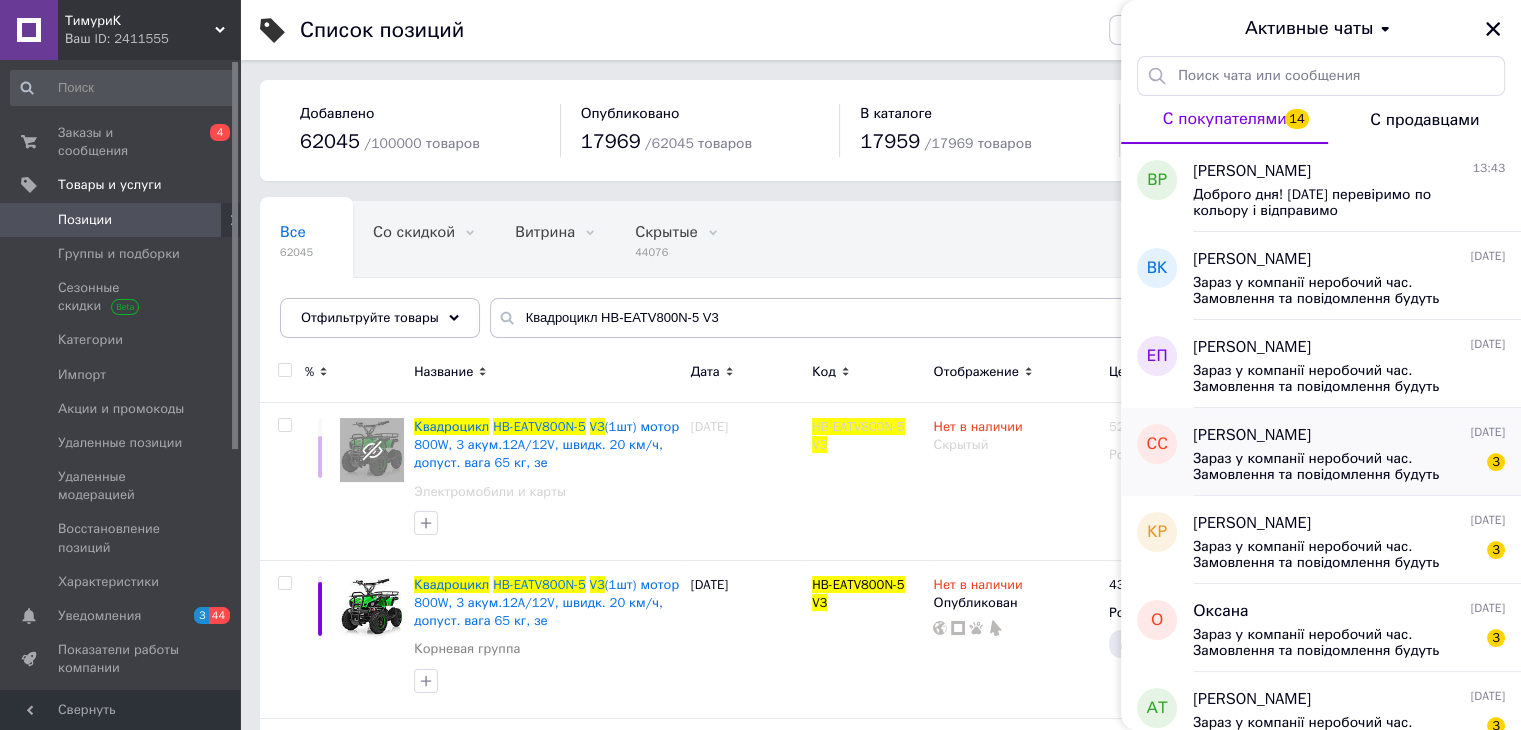 click on "Зараз у компанії неробочий час. Замовлення та повідомлення будуть оброблені з 09:00 найближчого робочого дня (14.07)" at bounding box center (1335, 467) 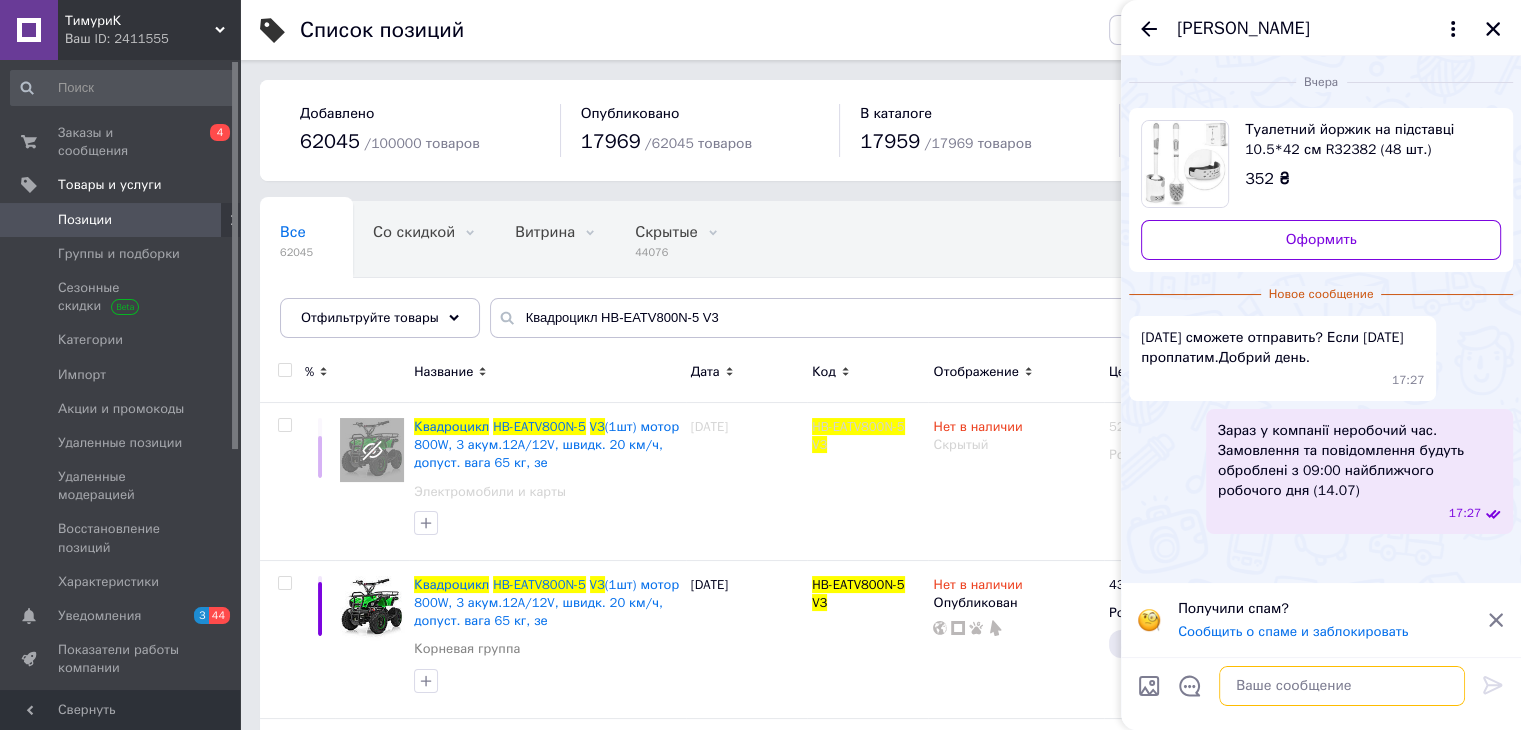 click at bounding box center [1342, 686] 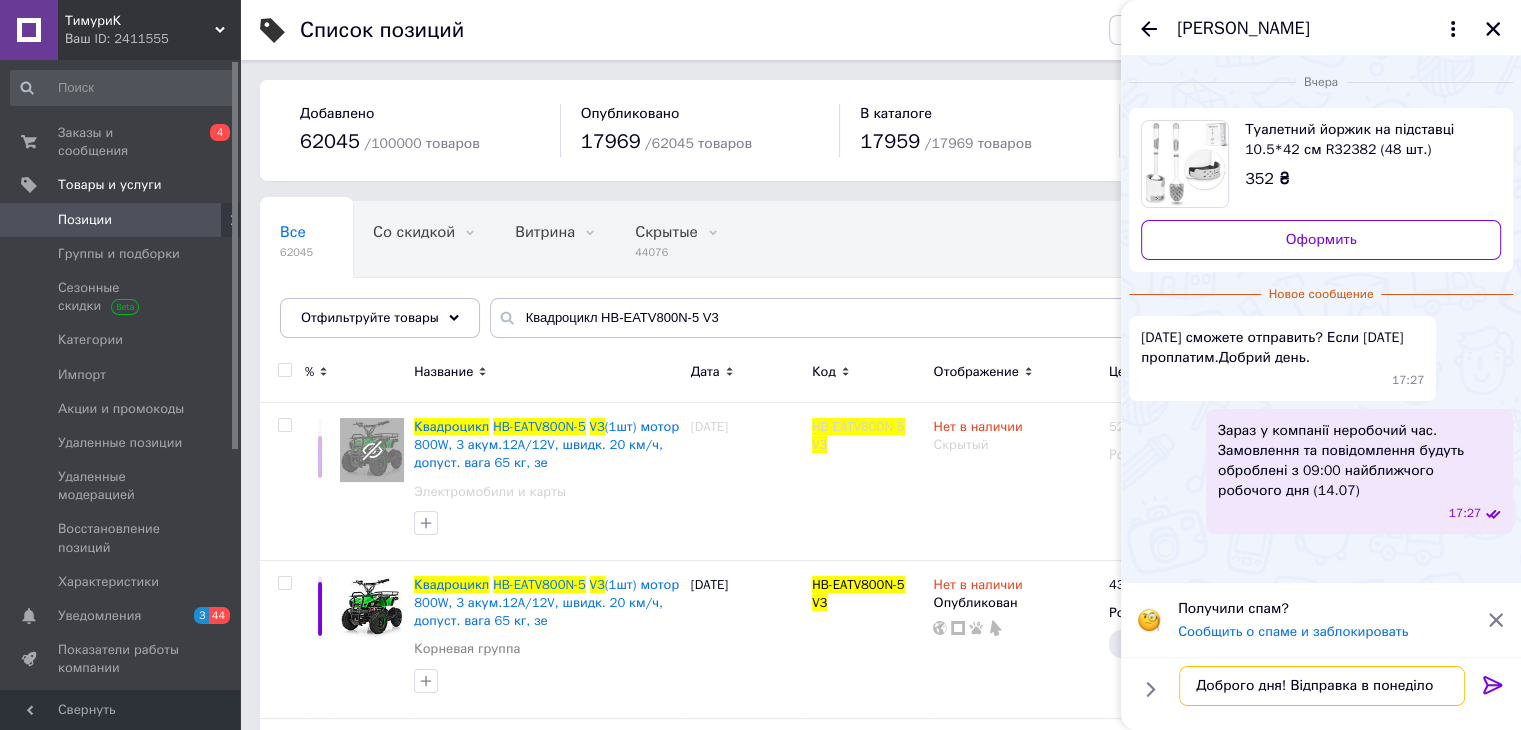 type on "Доброго дня! Відправка в понеділок" 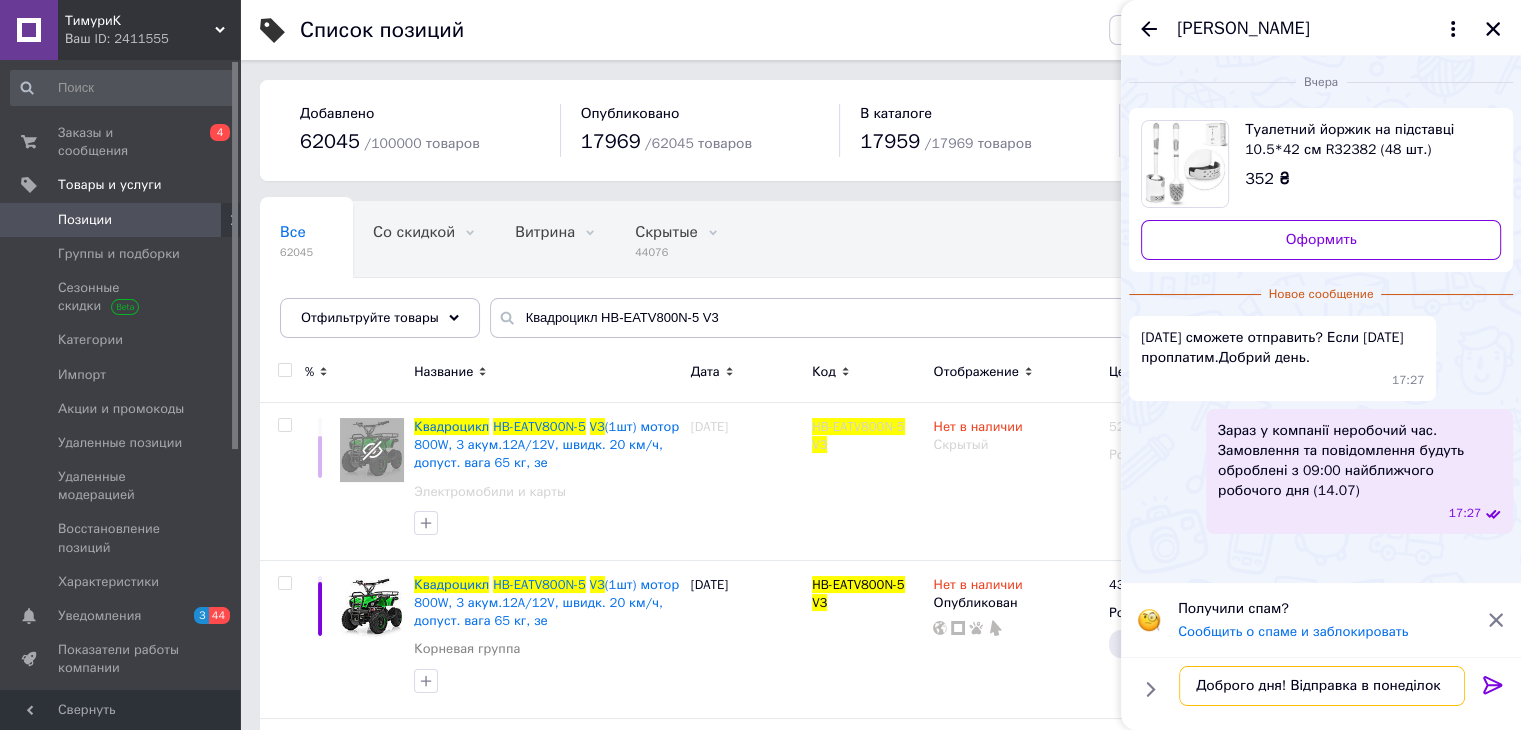 type 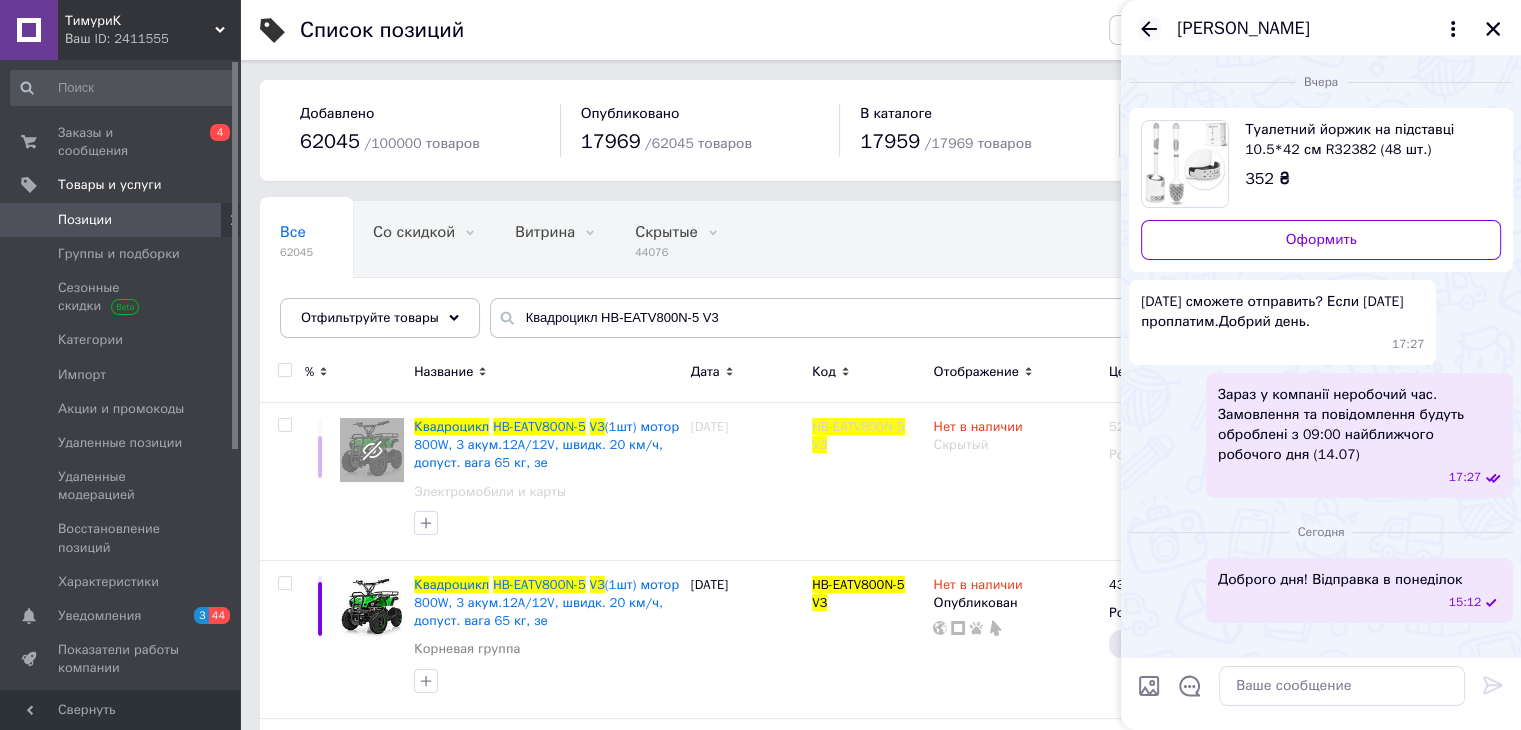 click 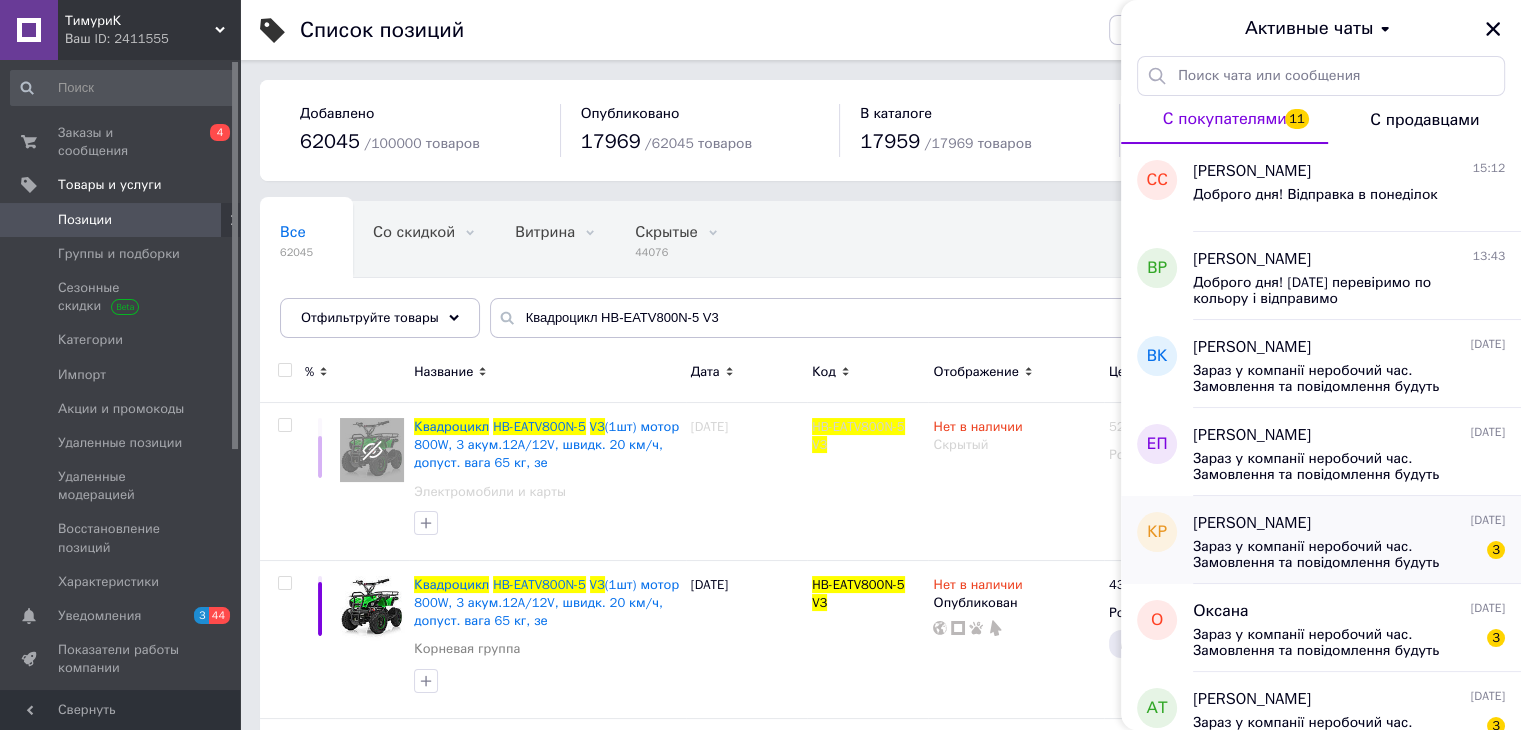 click on "Зараз у компанії неробочий час. Замовлення та повідомлення будуть оброблені з 09:00 найближчого робочого дня (14.07)" at bounding box center (1335, 555) 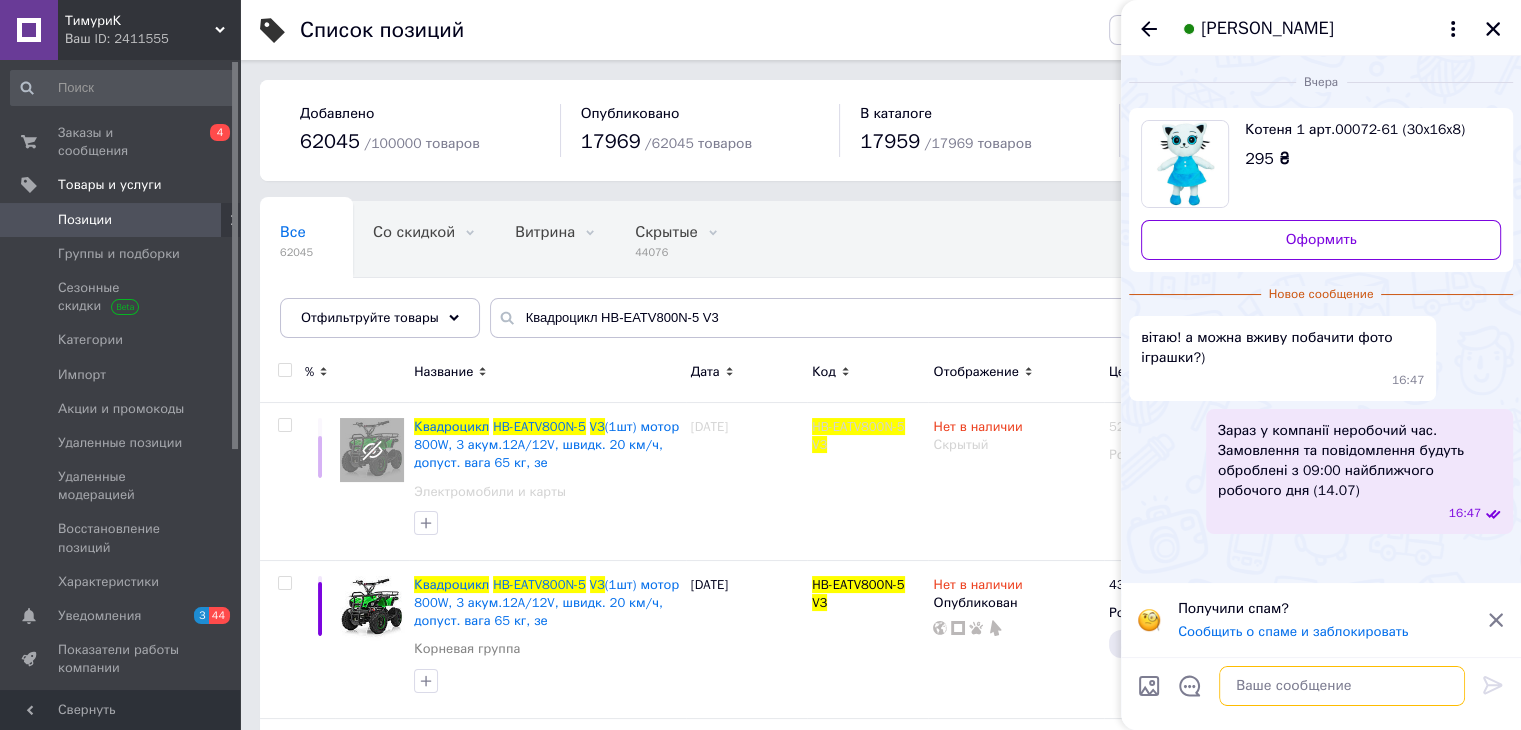 click at bounding box center [1342, 686] 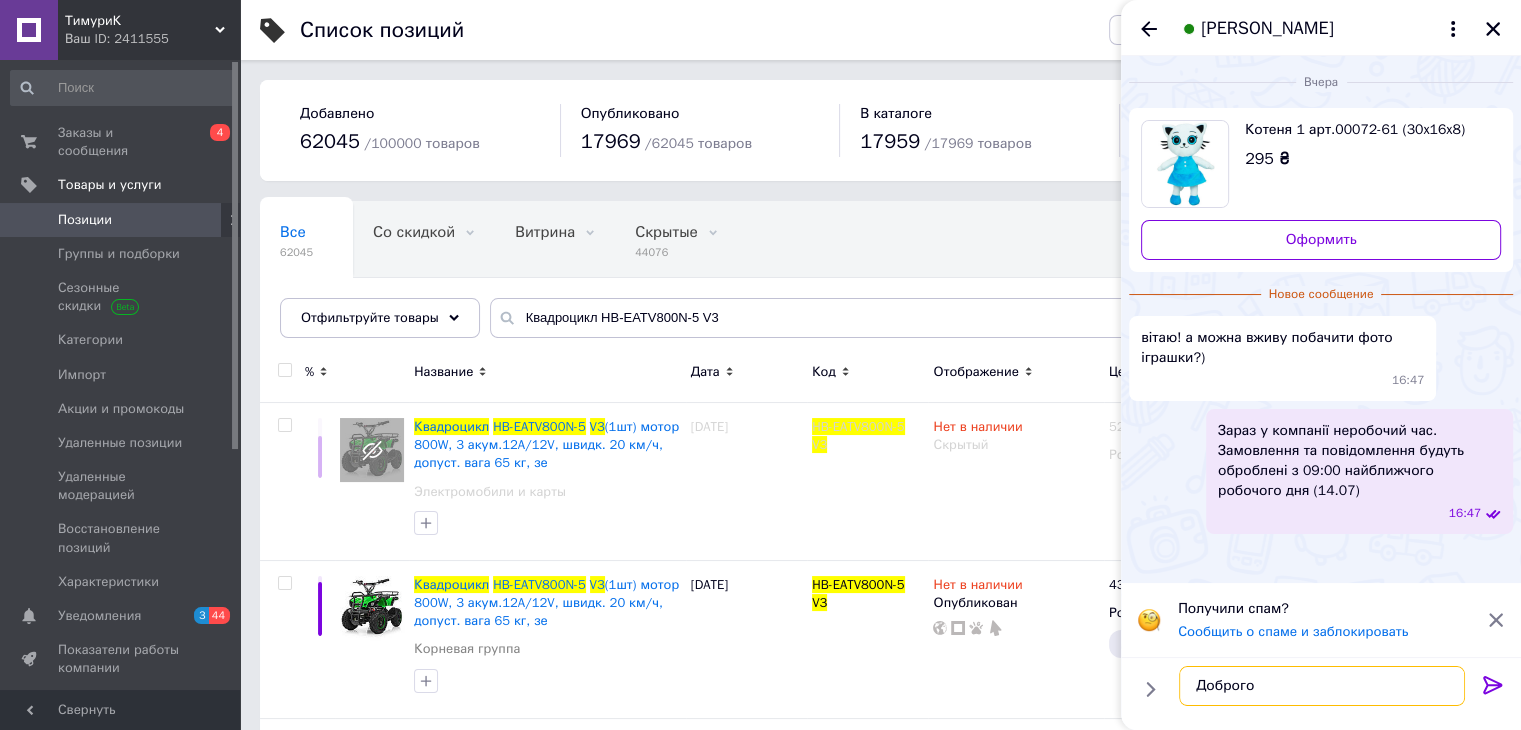 type on "Доброго" 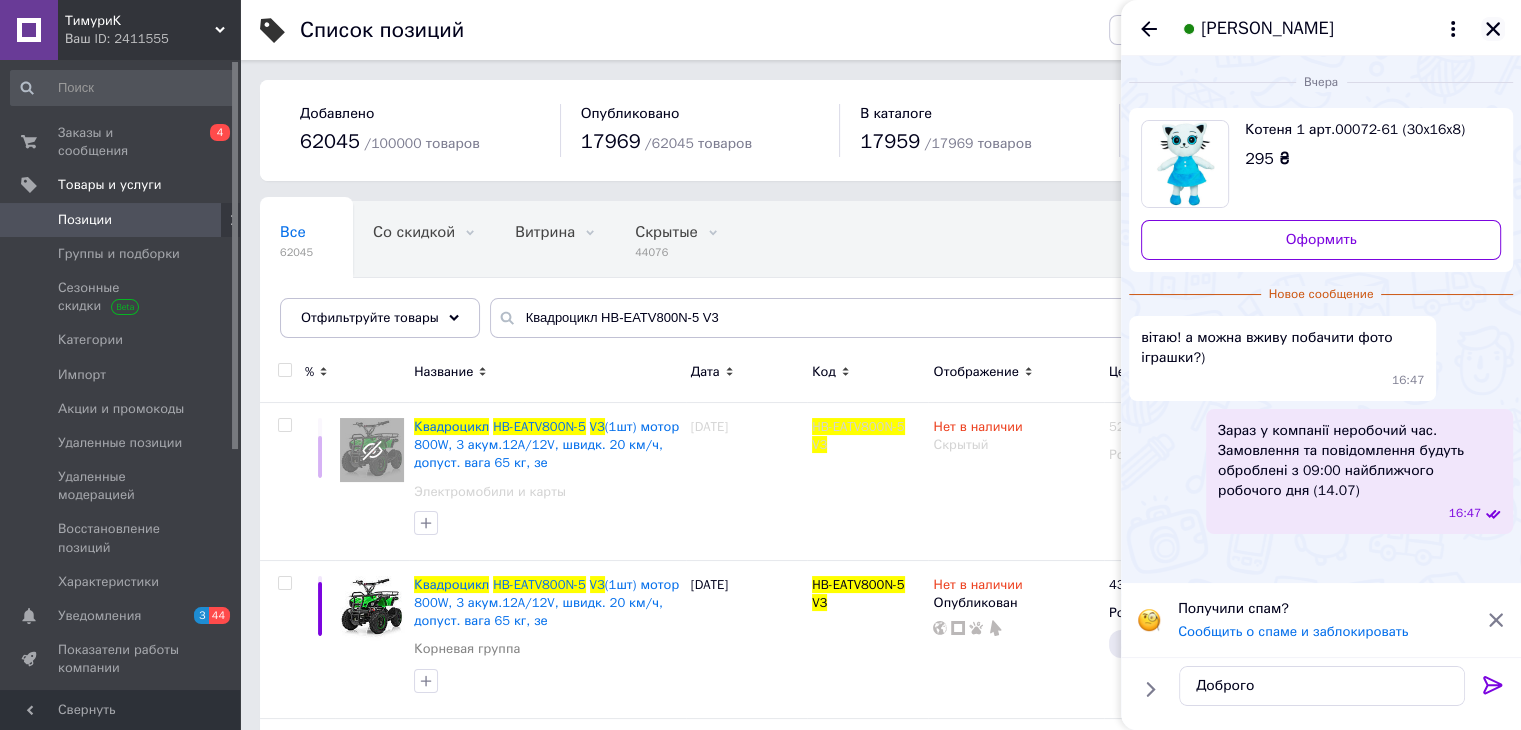 click 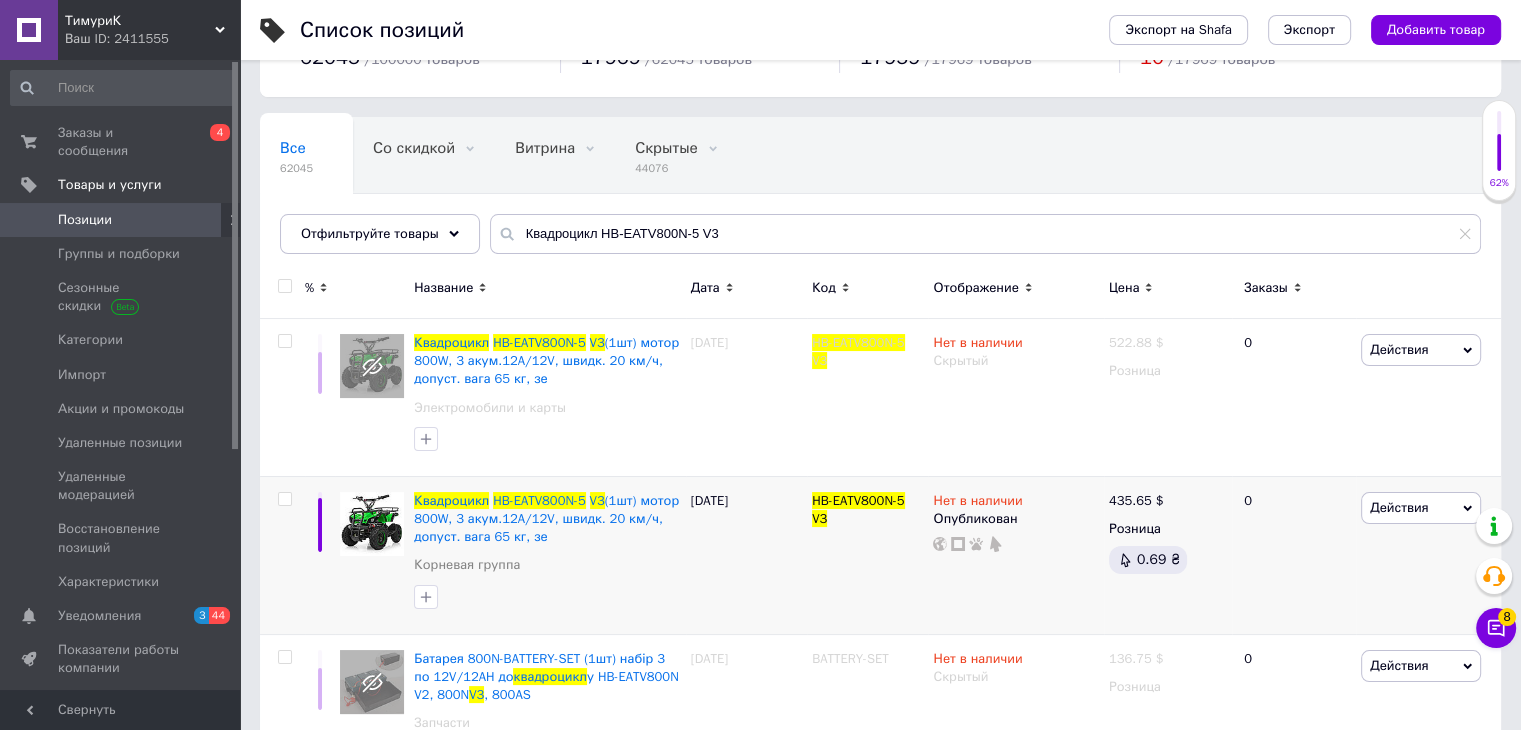scroll, scrollTop: 164, scrollLeft: 0, axis: vertical 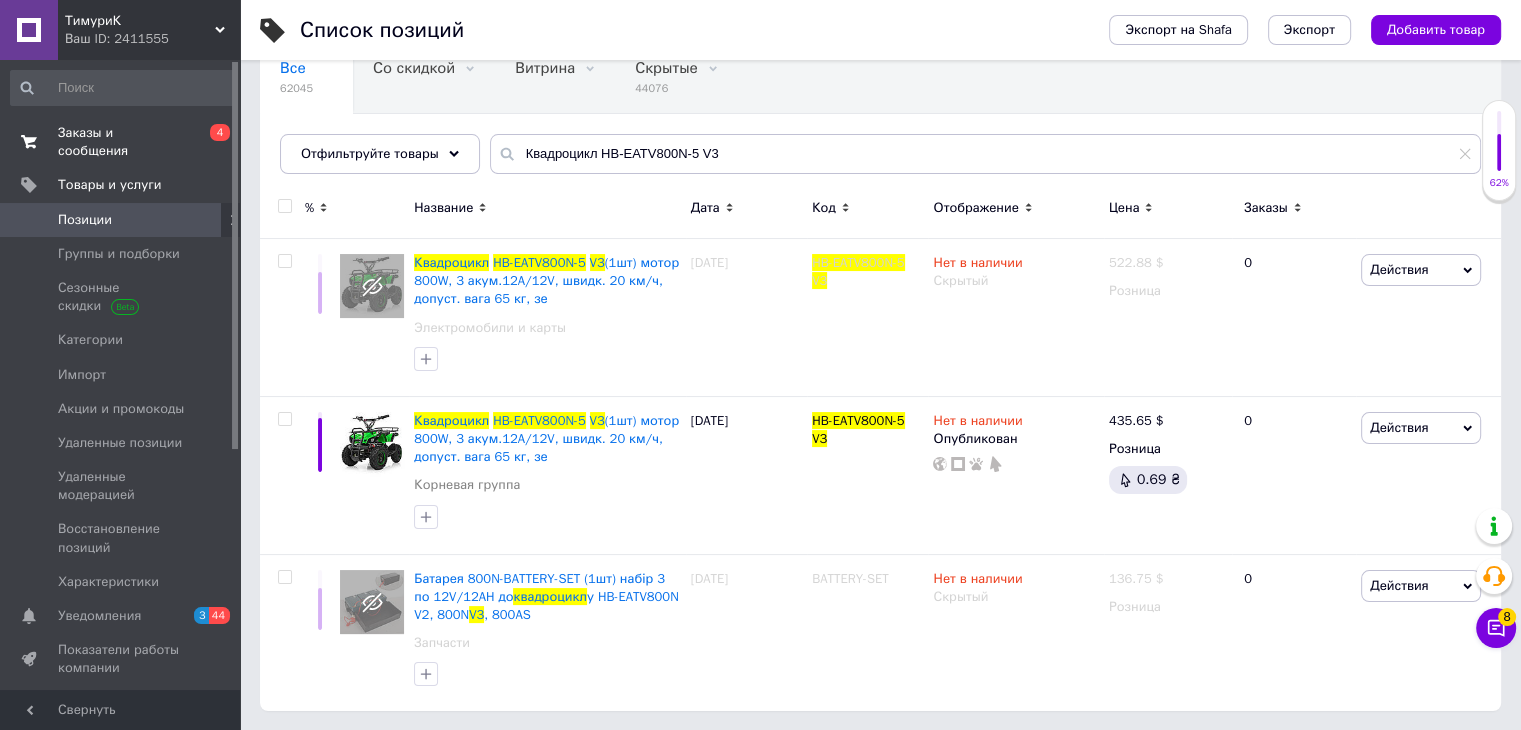 click on "Заказы и сообщения" at bounding box center (121, 142) 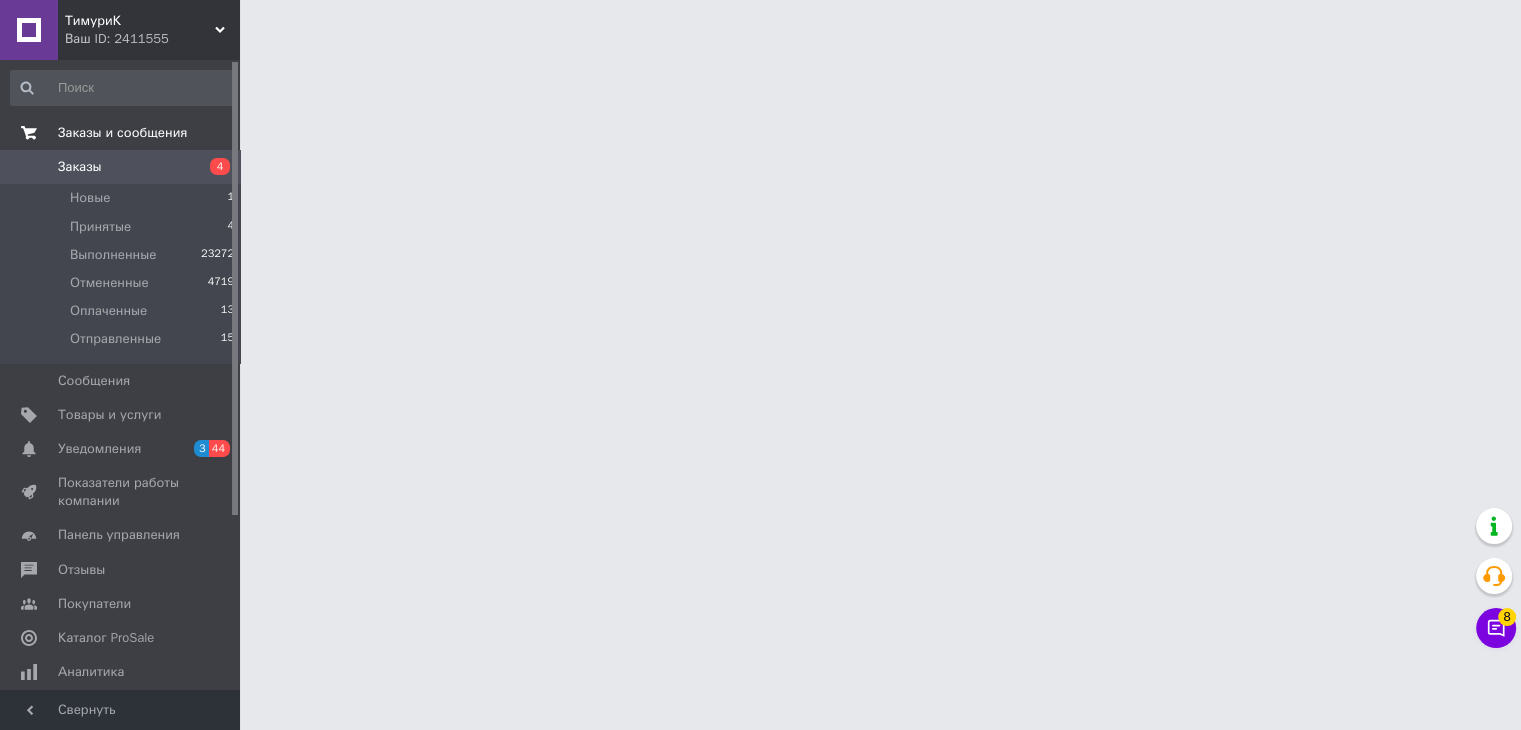 scroll, scrollTop: 0, scrollLeft: 0, axis: both 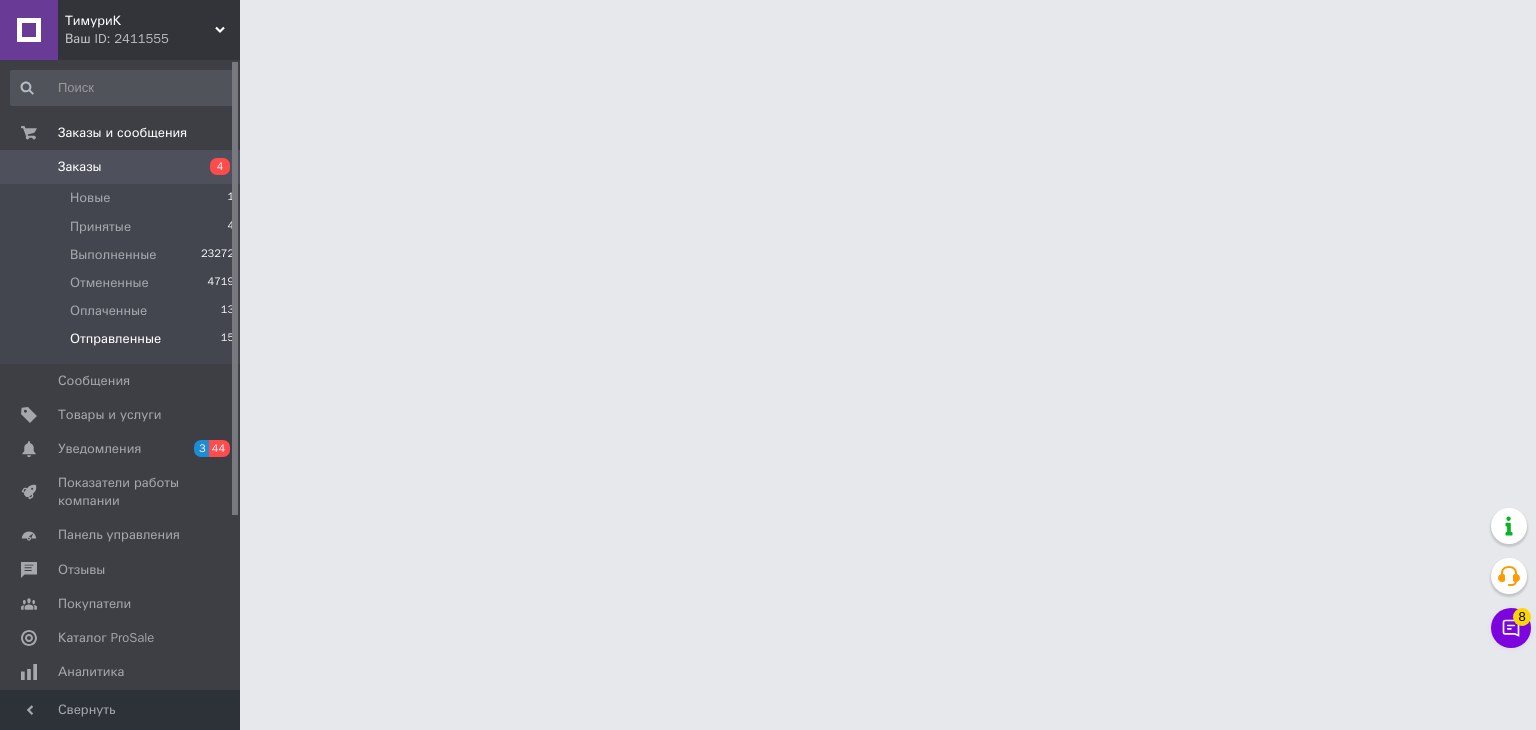 click on "Отправленные" at bounding box center [115, 339] 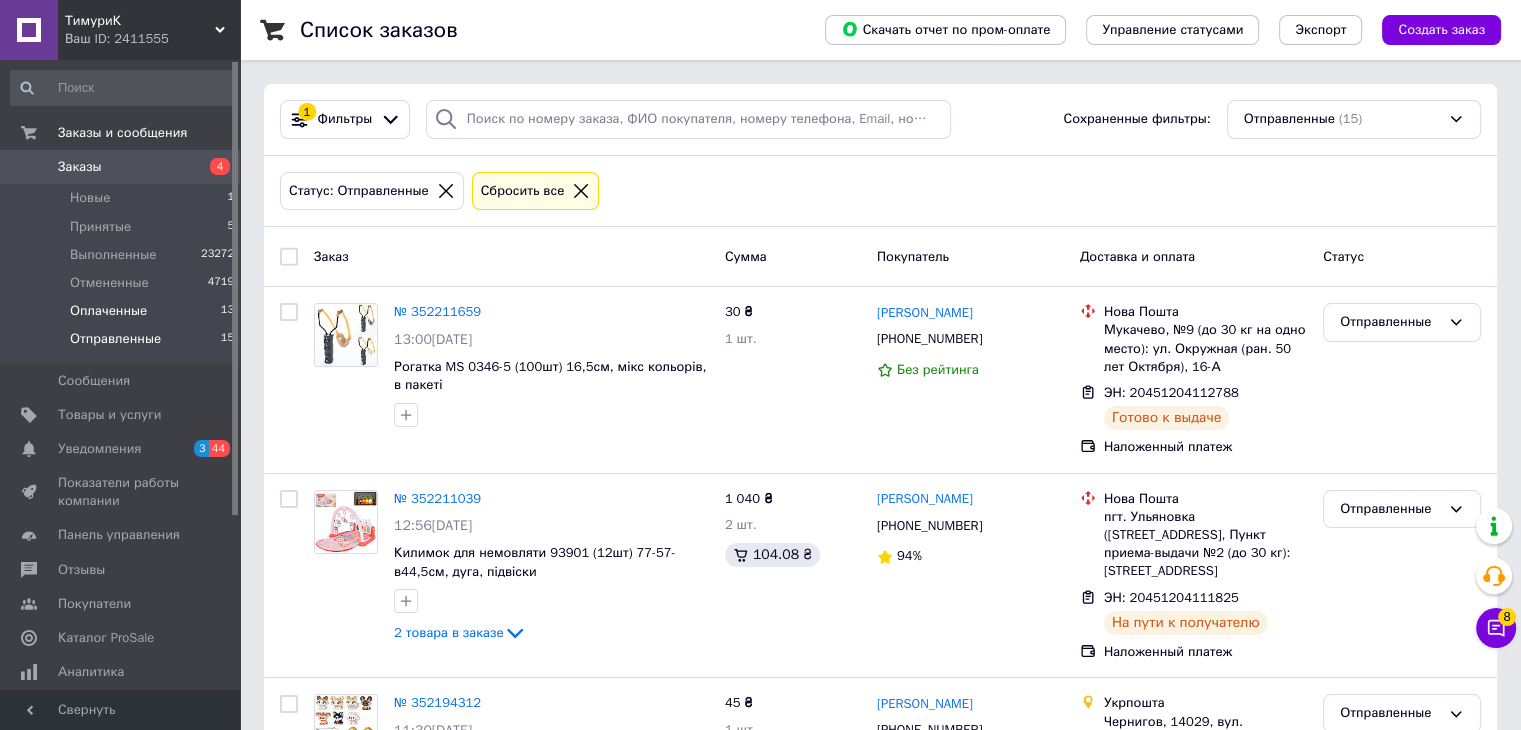 click on "Оплаченные" at bounding box center [108, 311] 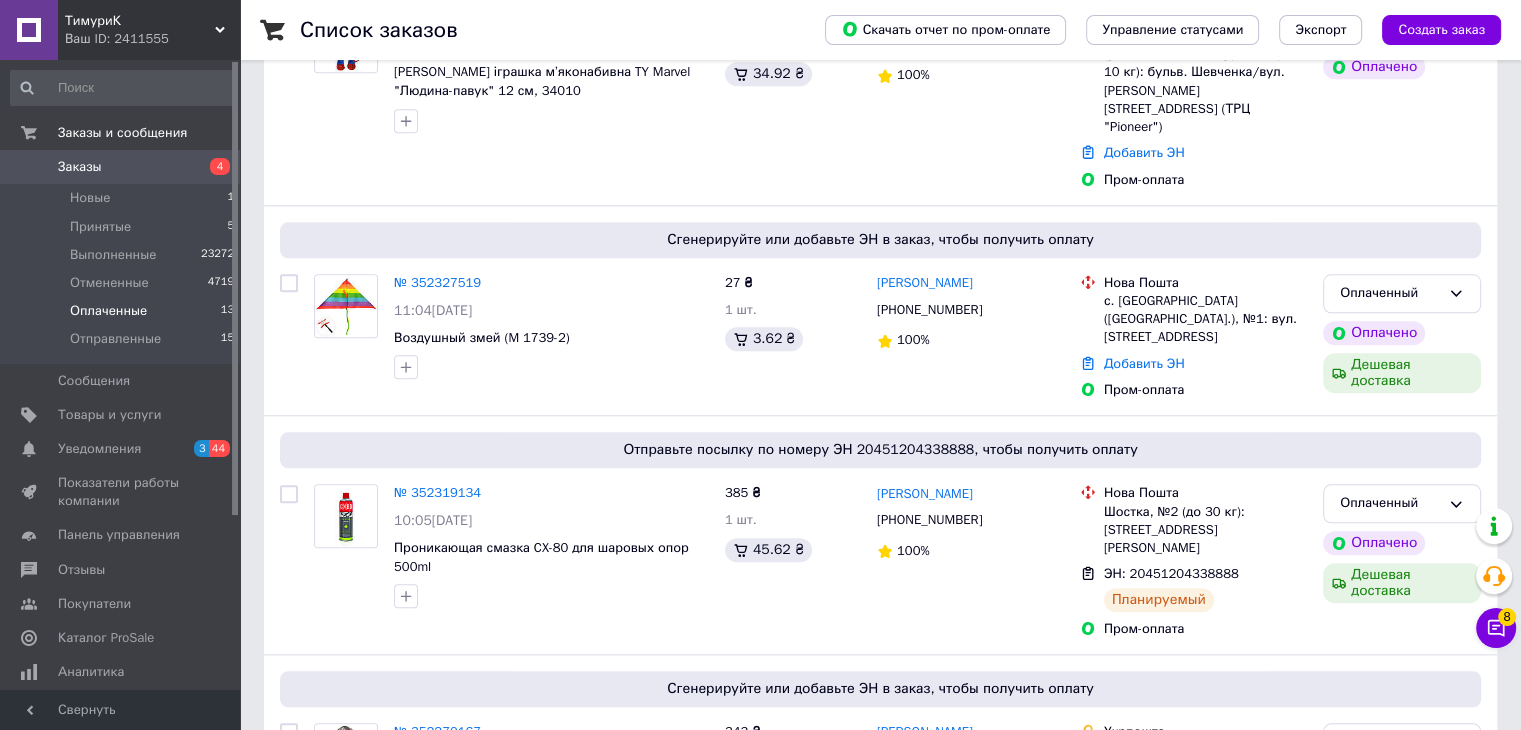 scroll, scrollTop: 2369, scrollLeft: 0, axis: vertical 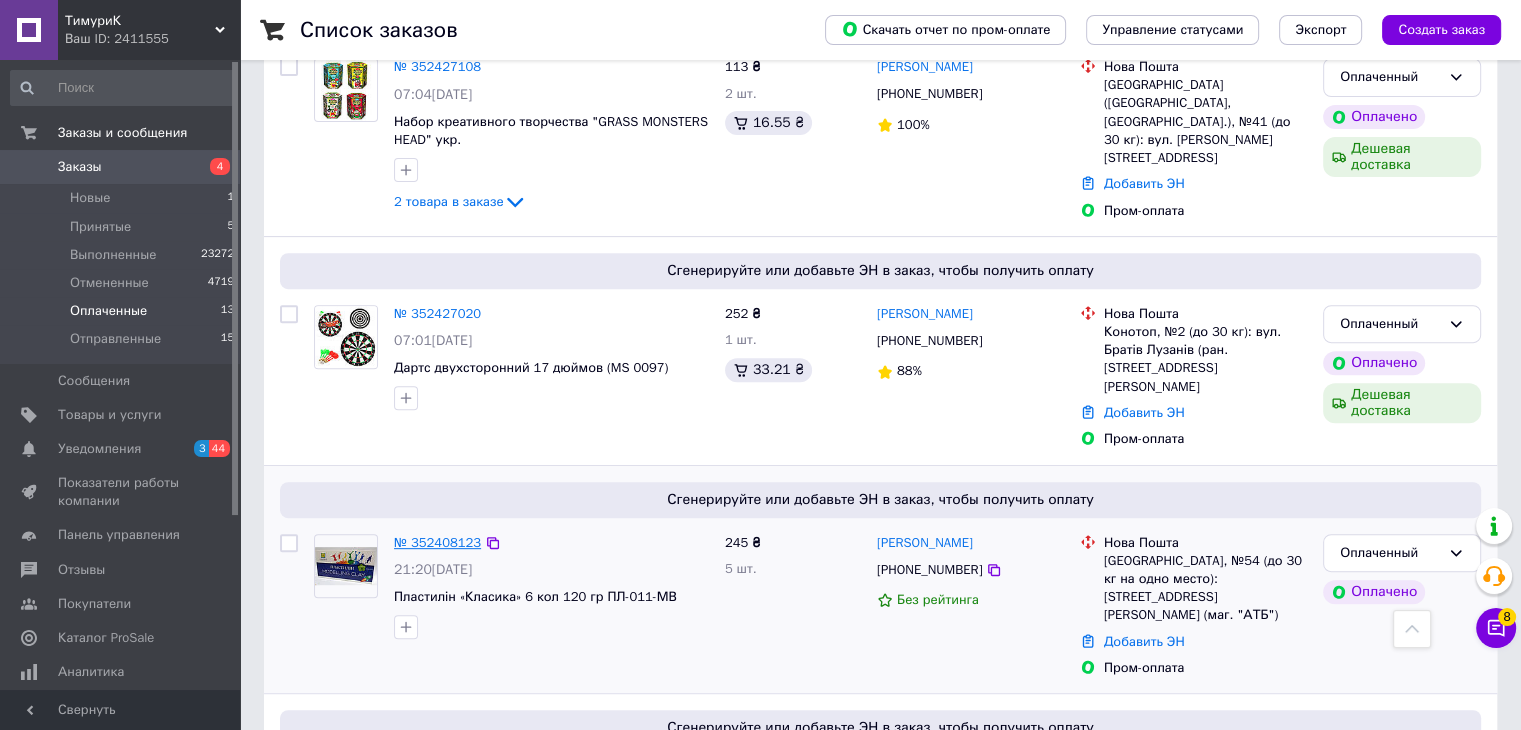 click on "№ 352408123" at bounding box center (437, 542) 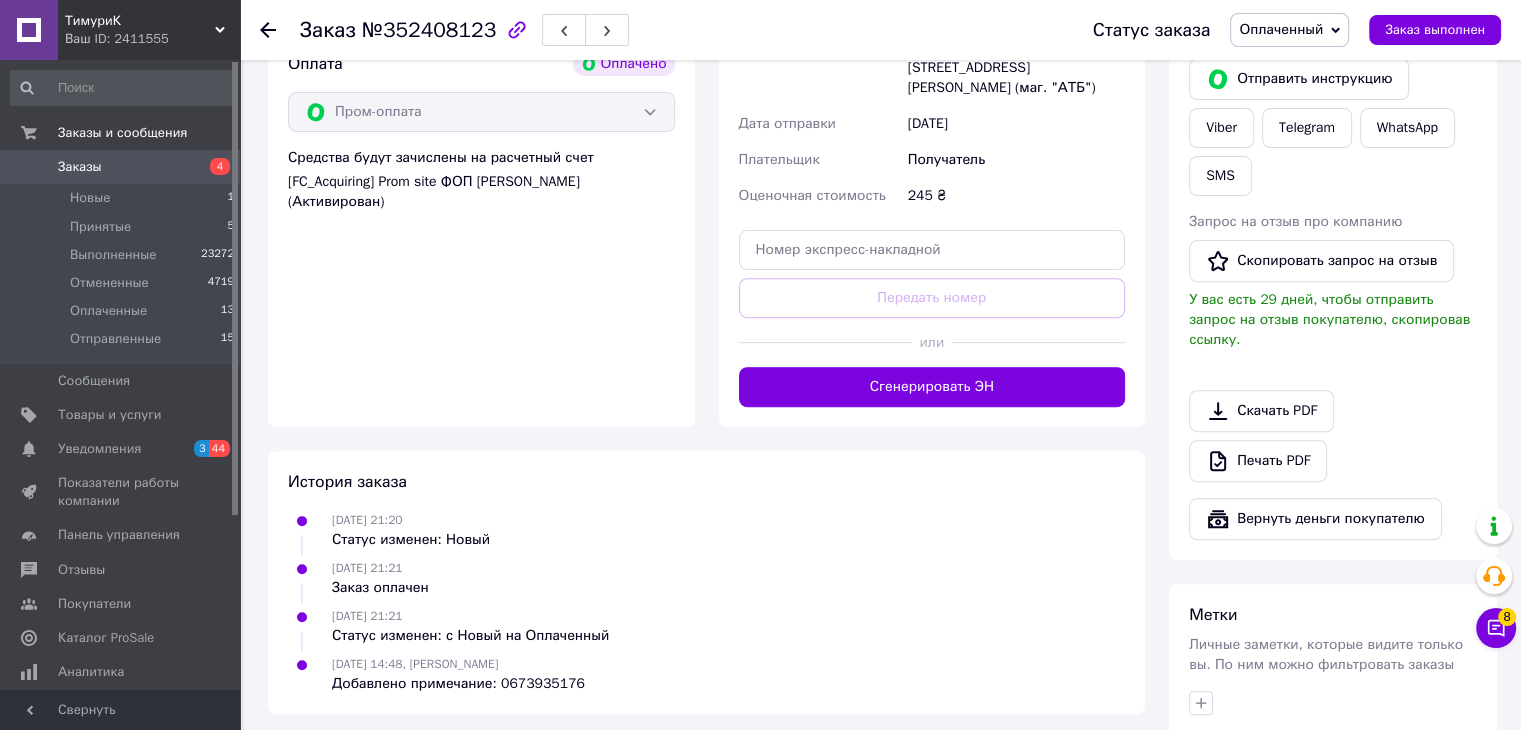 scroll, scrollTop: 684, scrollLeft: 0, axis: vertical 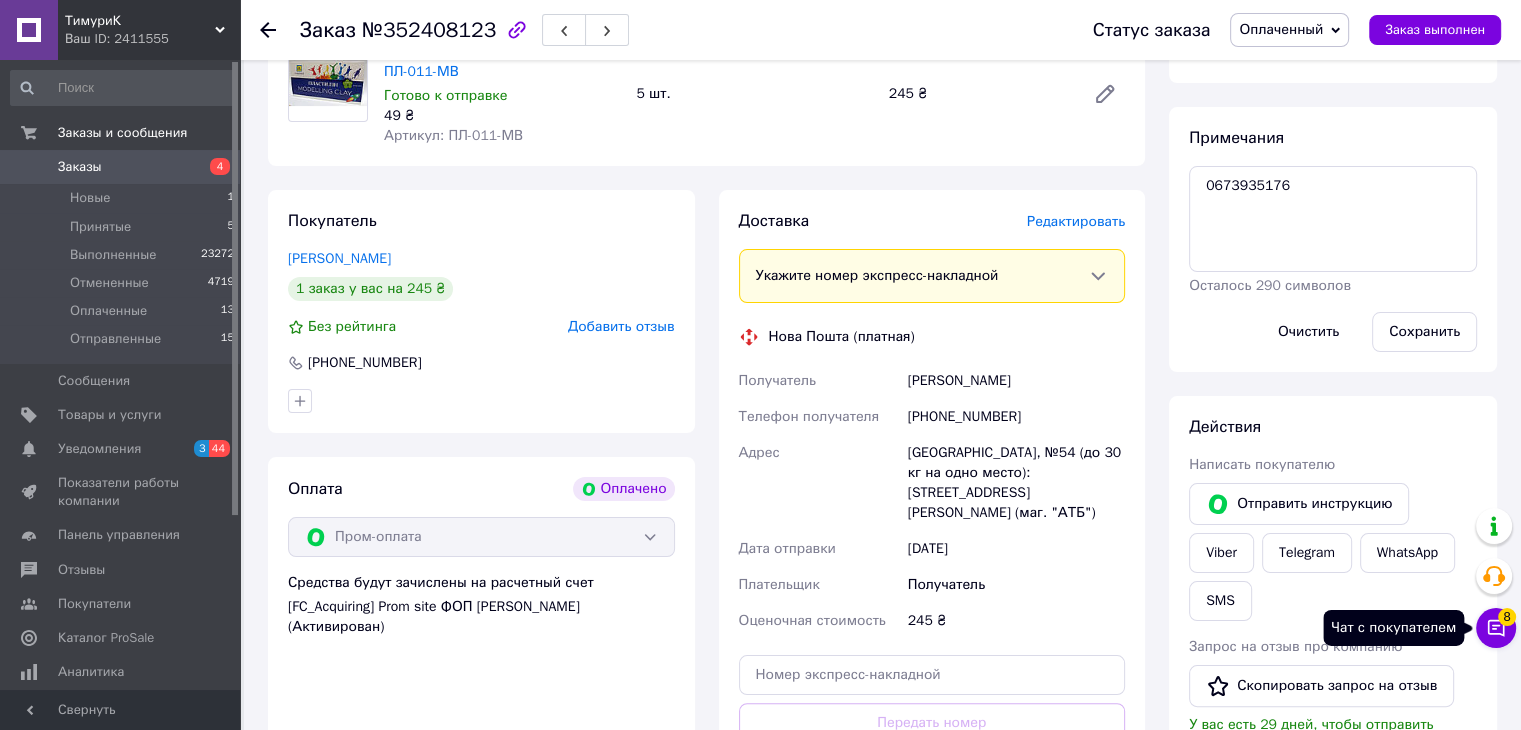click 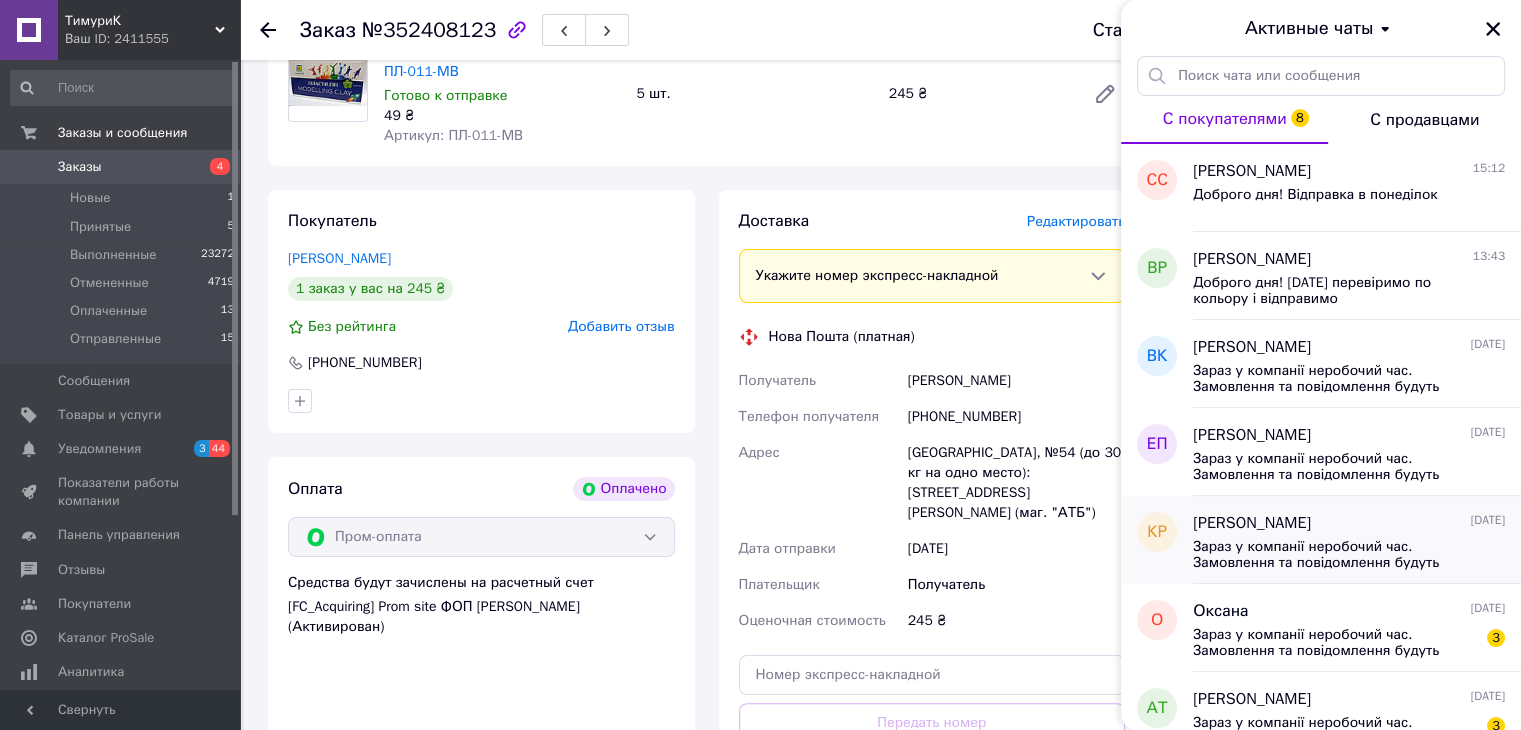 click on "Зараз у компанії неробочий час. Замовлення та повідомлення будуть оброблені з 09:00 найближчого робочого дня (14.07)" at bounding box center (1335, 555) 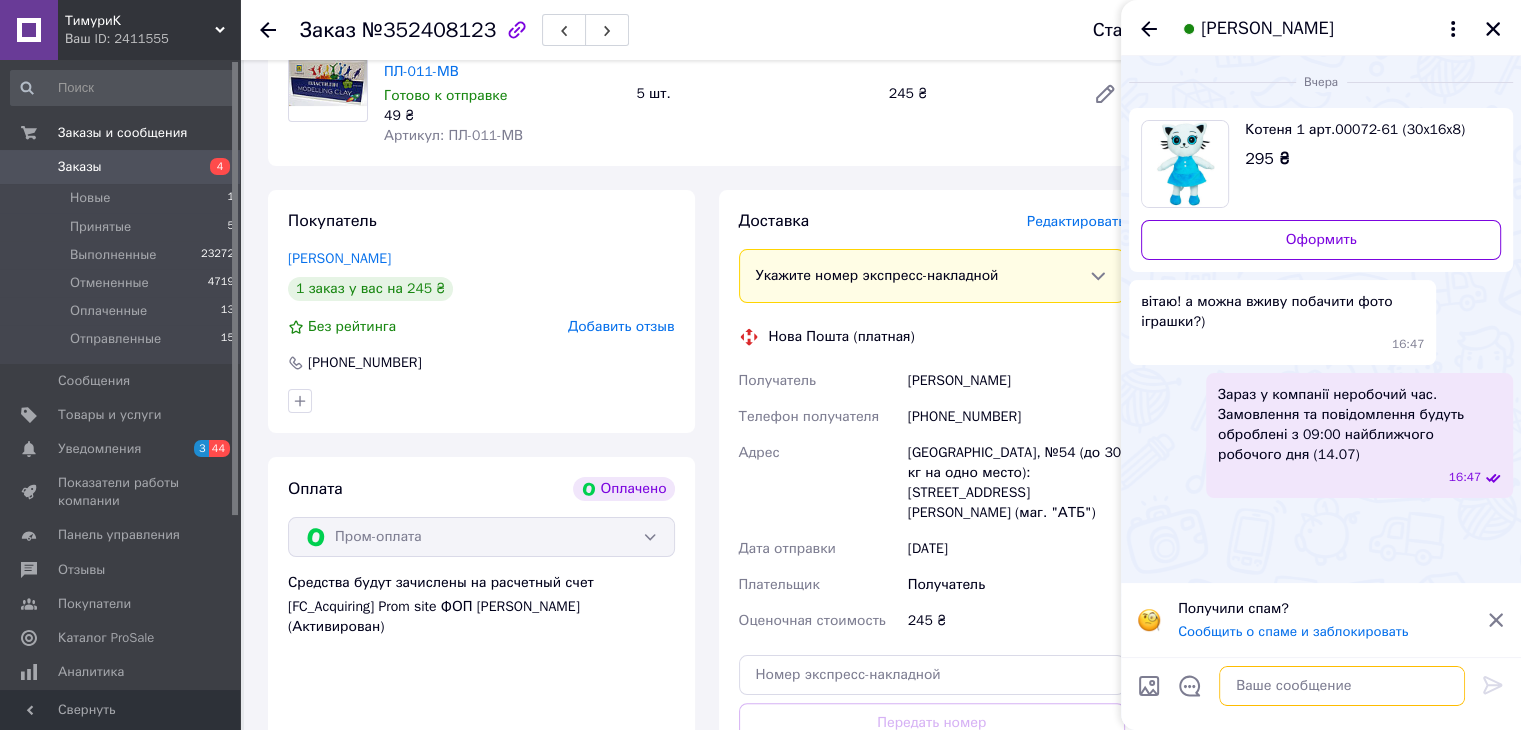 click at bounding box center [1342, 686] 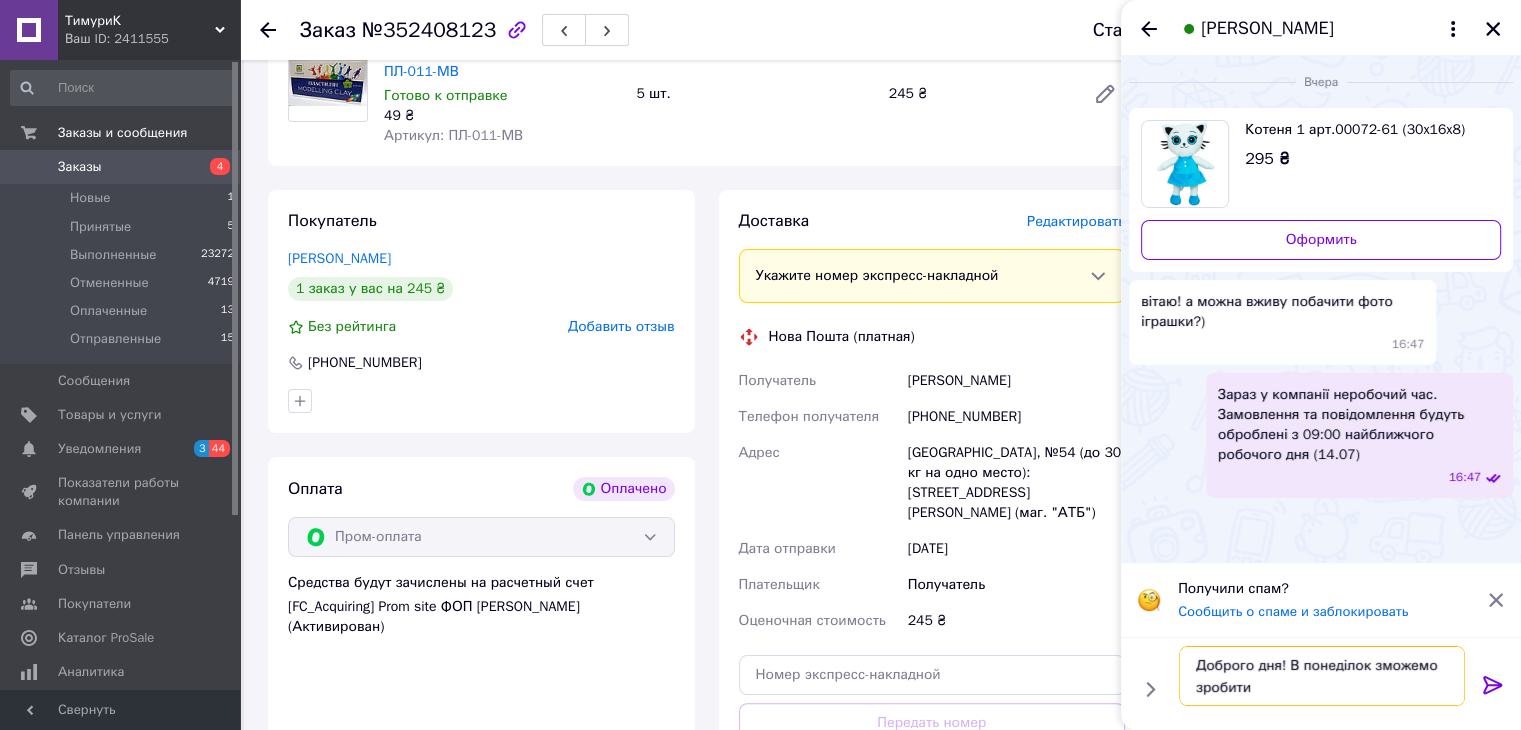 type on "Доброго дня! В понеділок зможемо зробити" 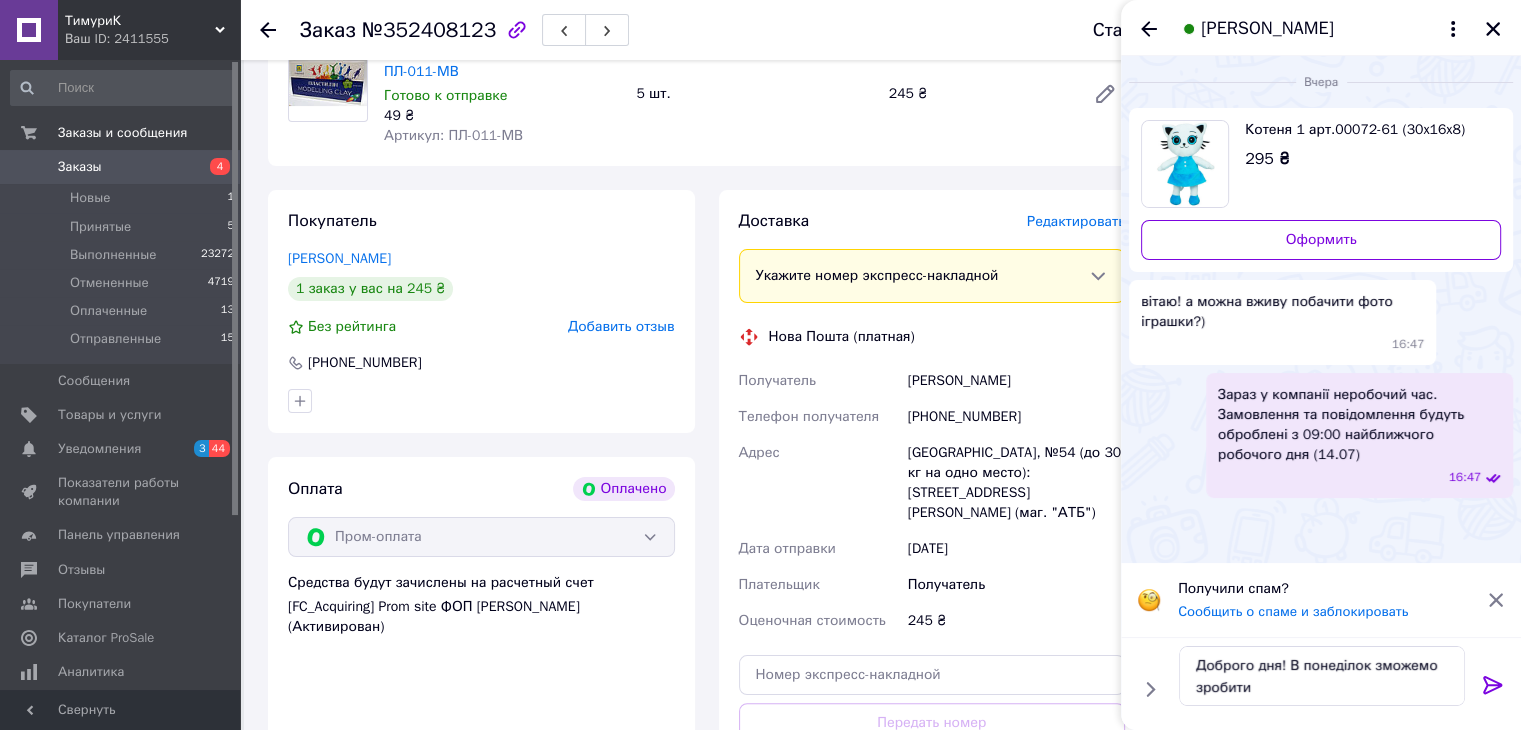 click 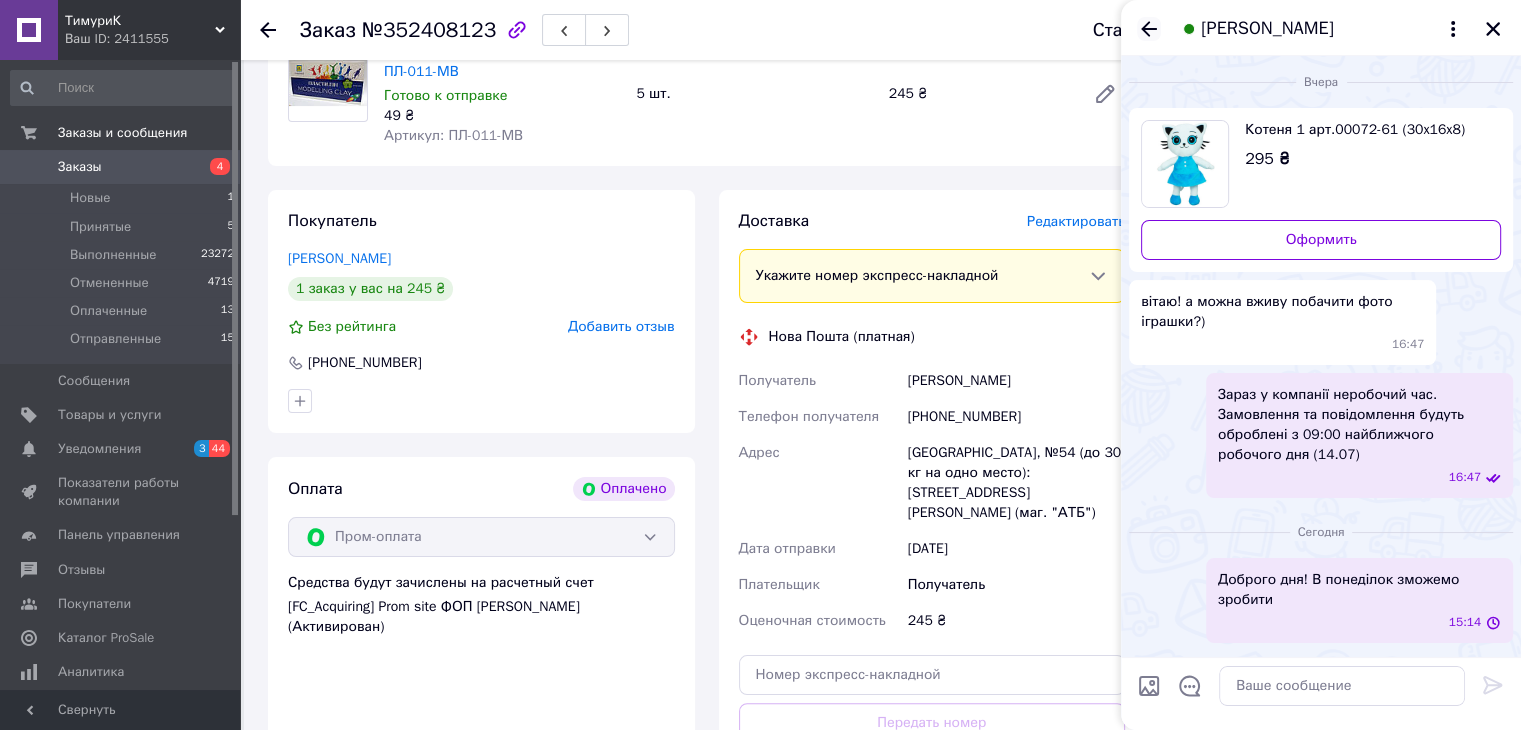 click 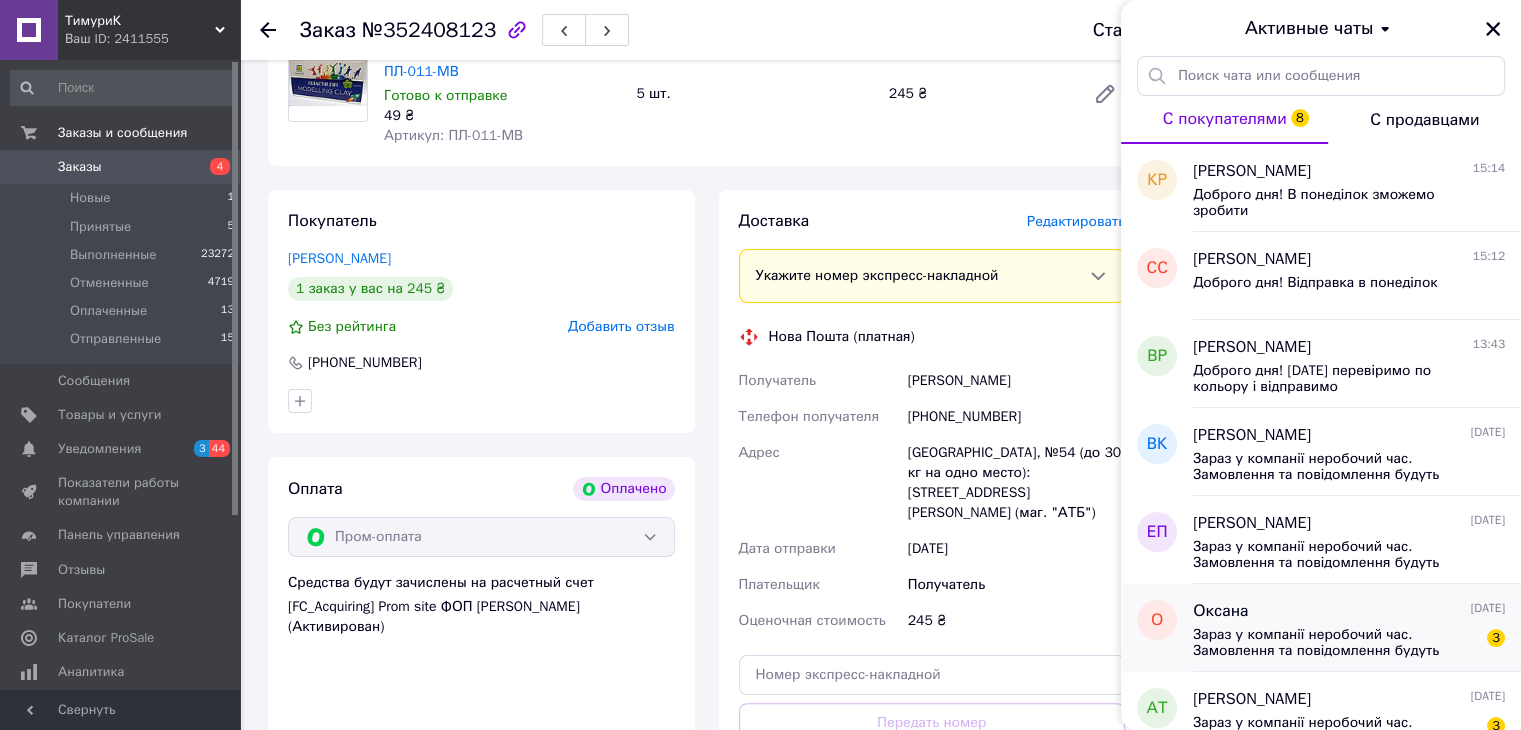 click on "Зараз у компанії неробочий час. Замовлення та повідомлення будуть оброблені з 09:00 найближчого робочого дня (14.07)" at bounding box center [1335, 643] 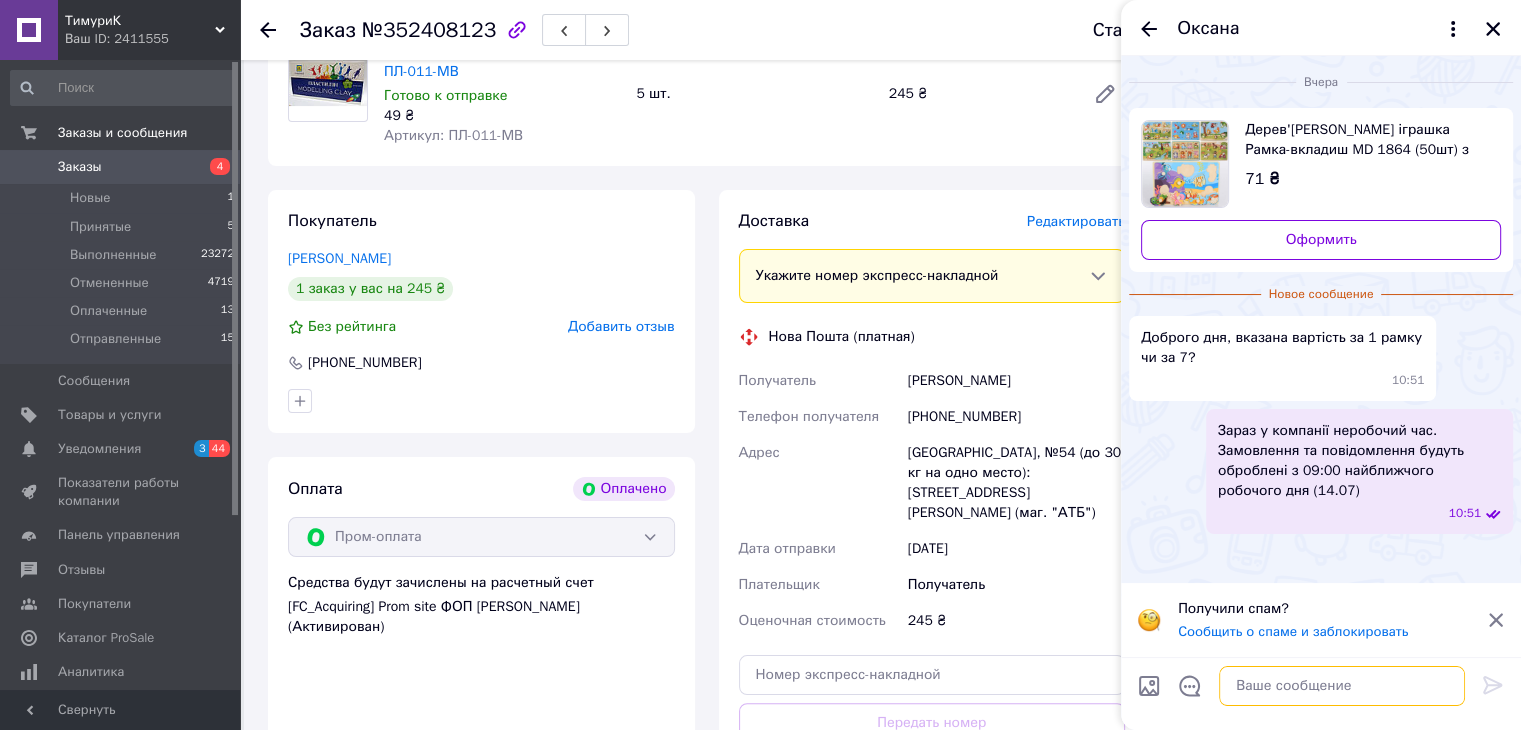 click at bounding box center (1342, 686) 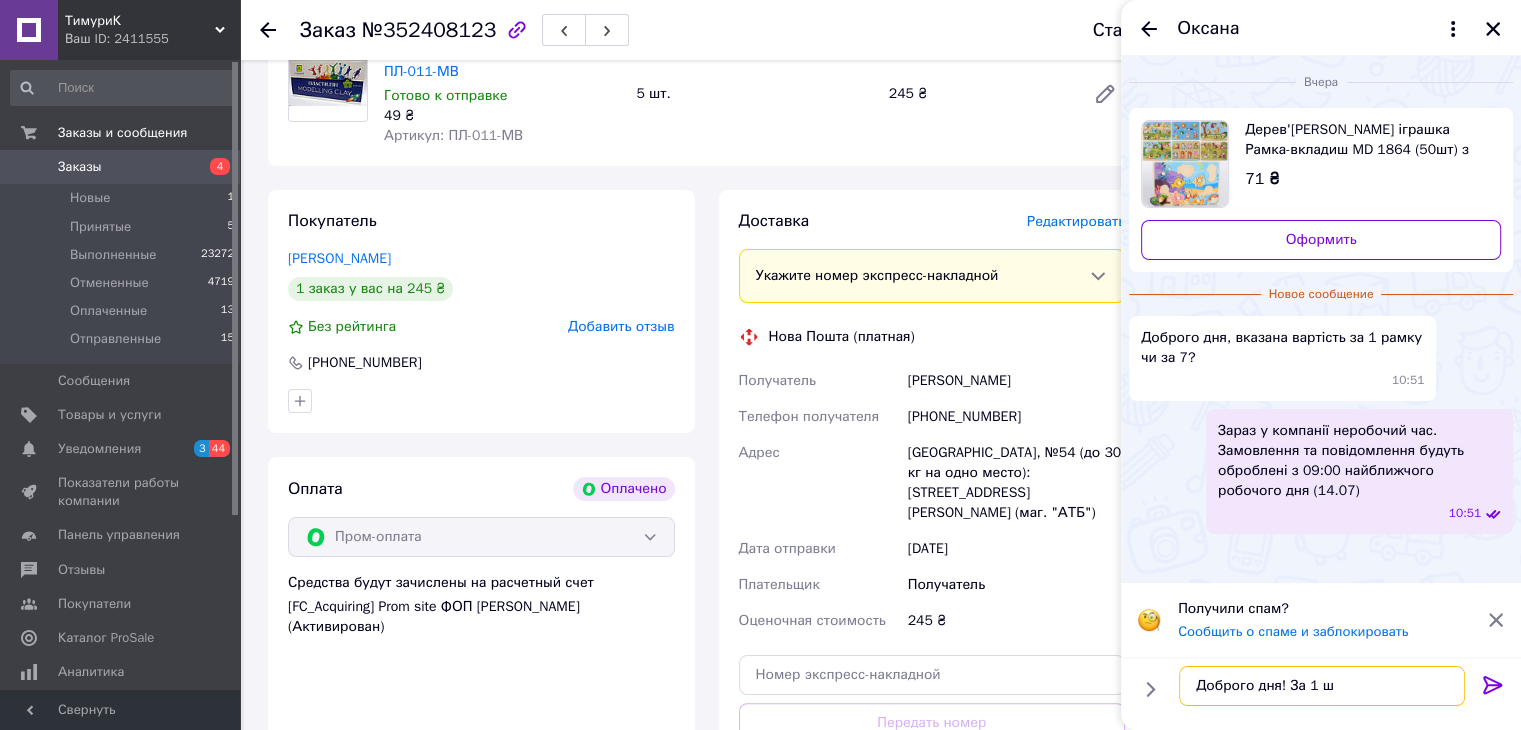 type on "Доброго дня! За 1 шт" 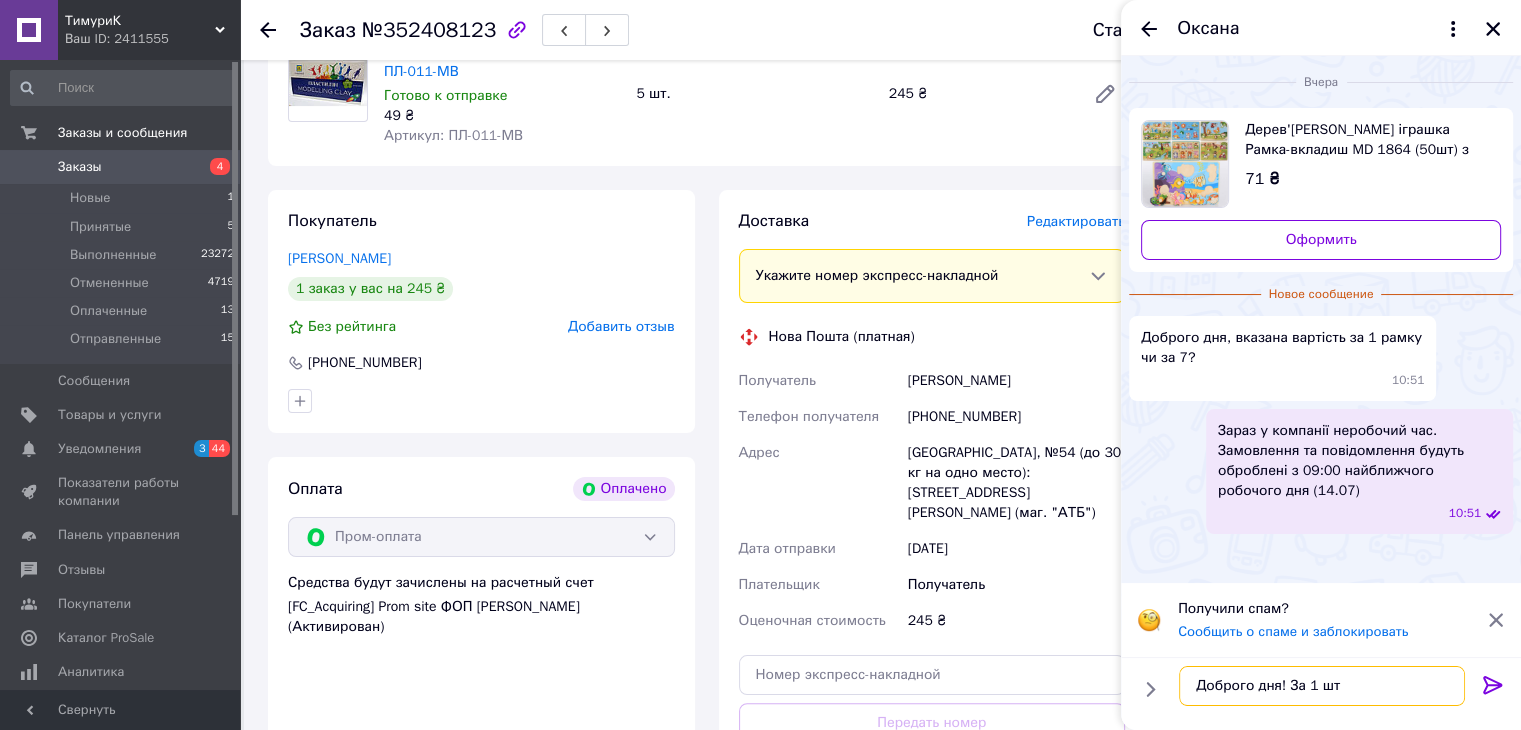 type 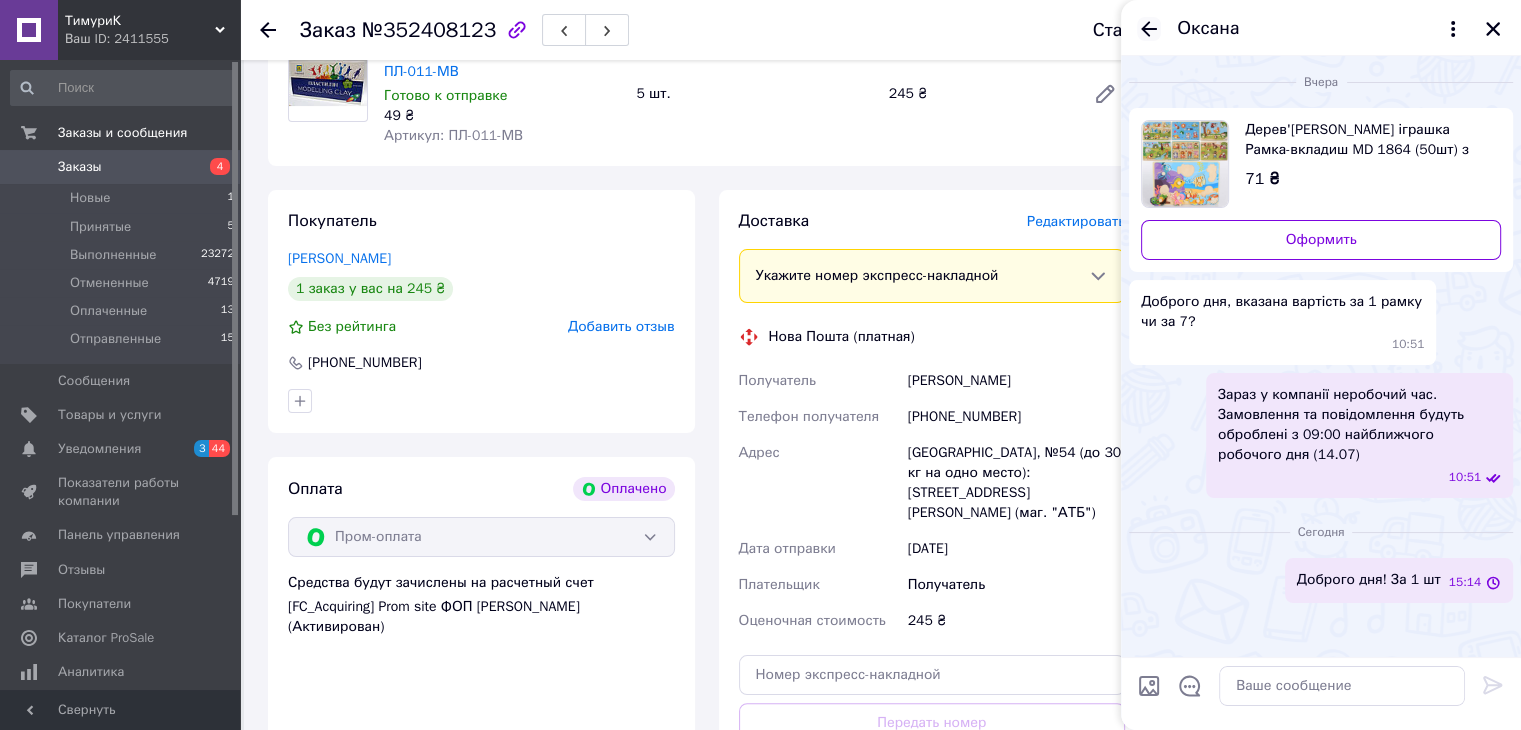 click 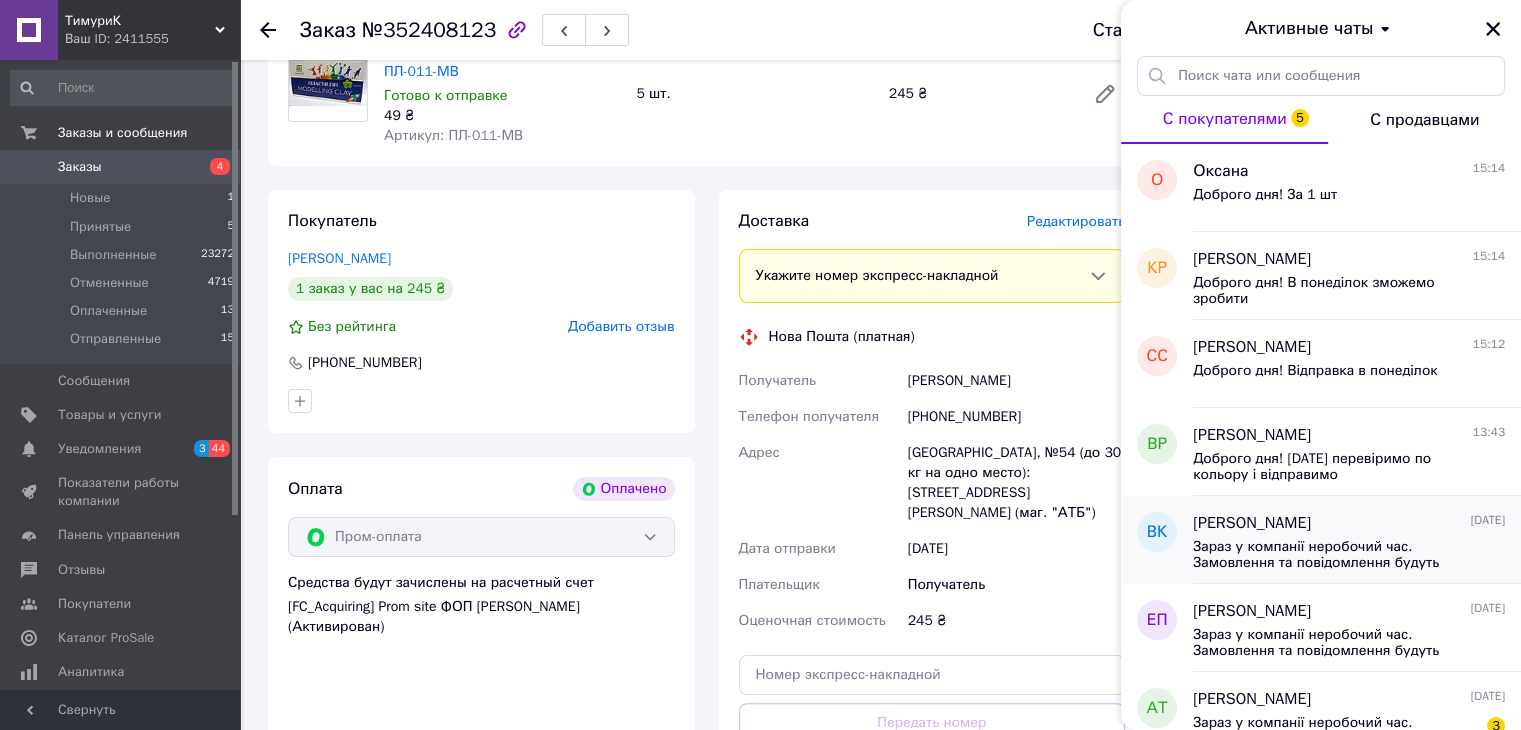 scroll, scrollTop: 200, scrollLeft: 0, axis: vertical 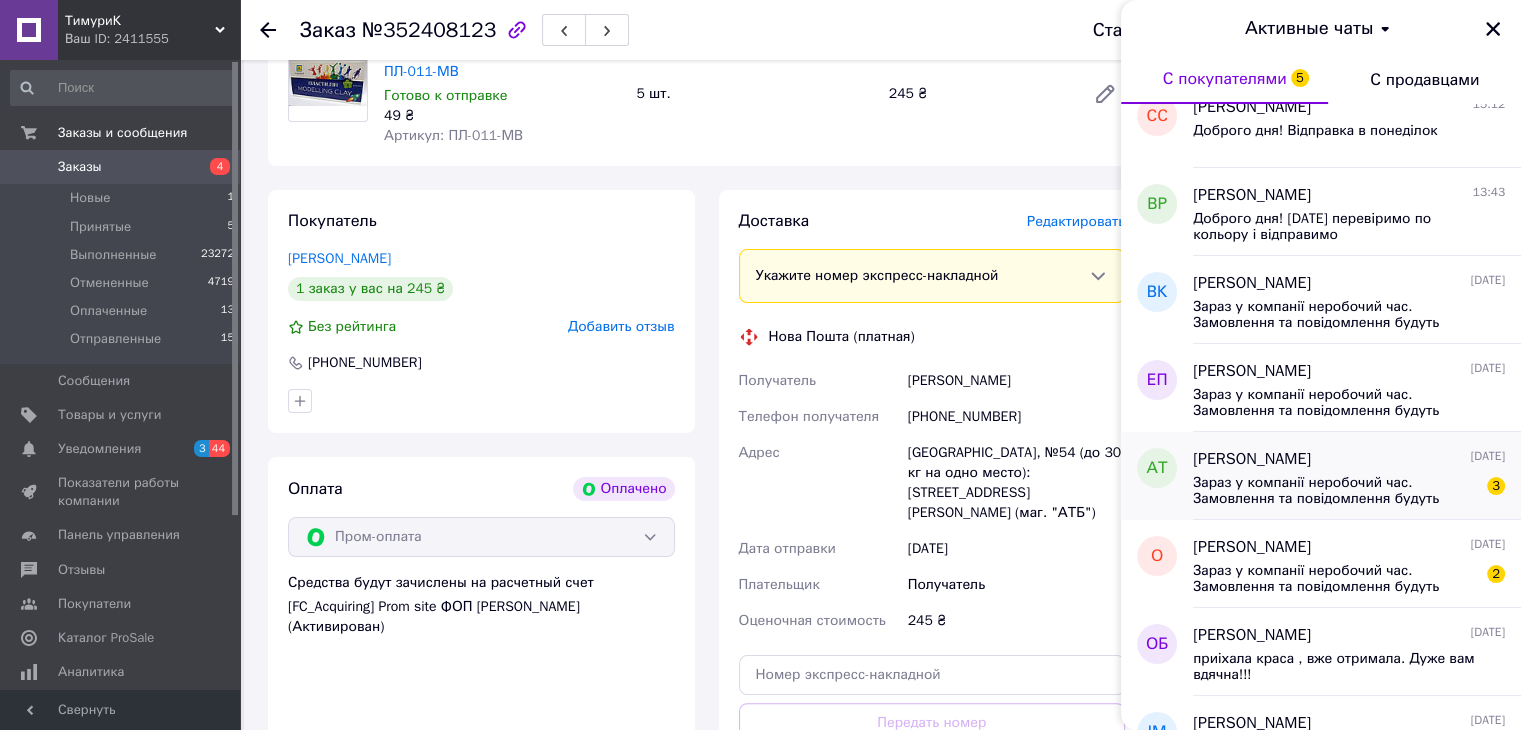 click on "Зараз у компанії неробочий час. Замовлення та повідомлення будуть оброблені з 09:00 найближчого робочого дня (14.07)" at bounding box center (1335, 491) 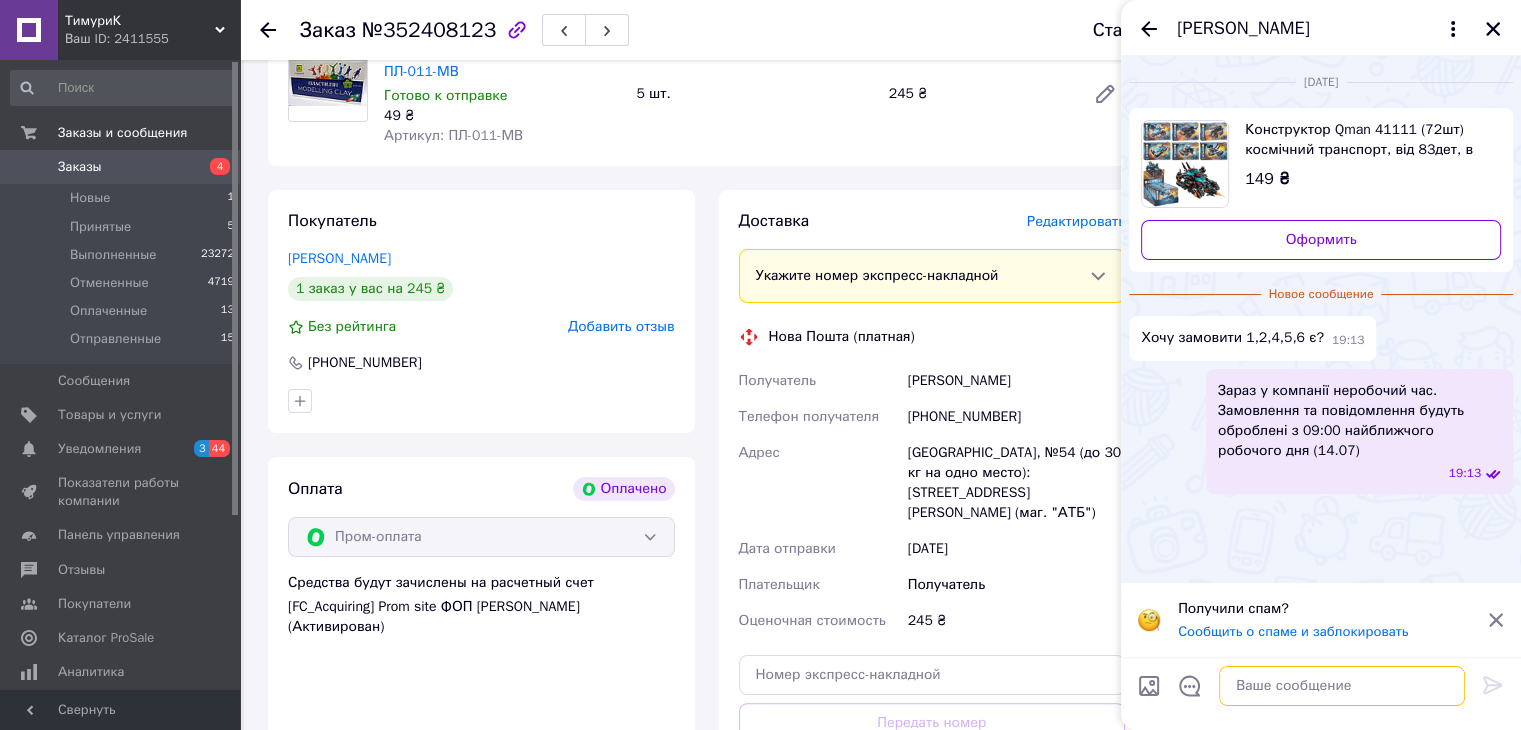 click at bounding box center [1342, 686] 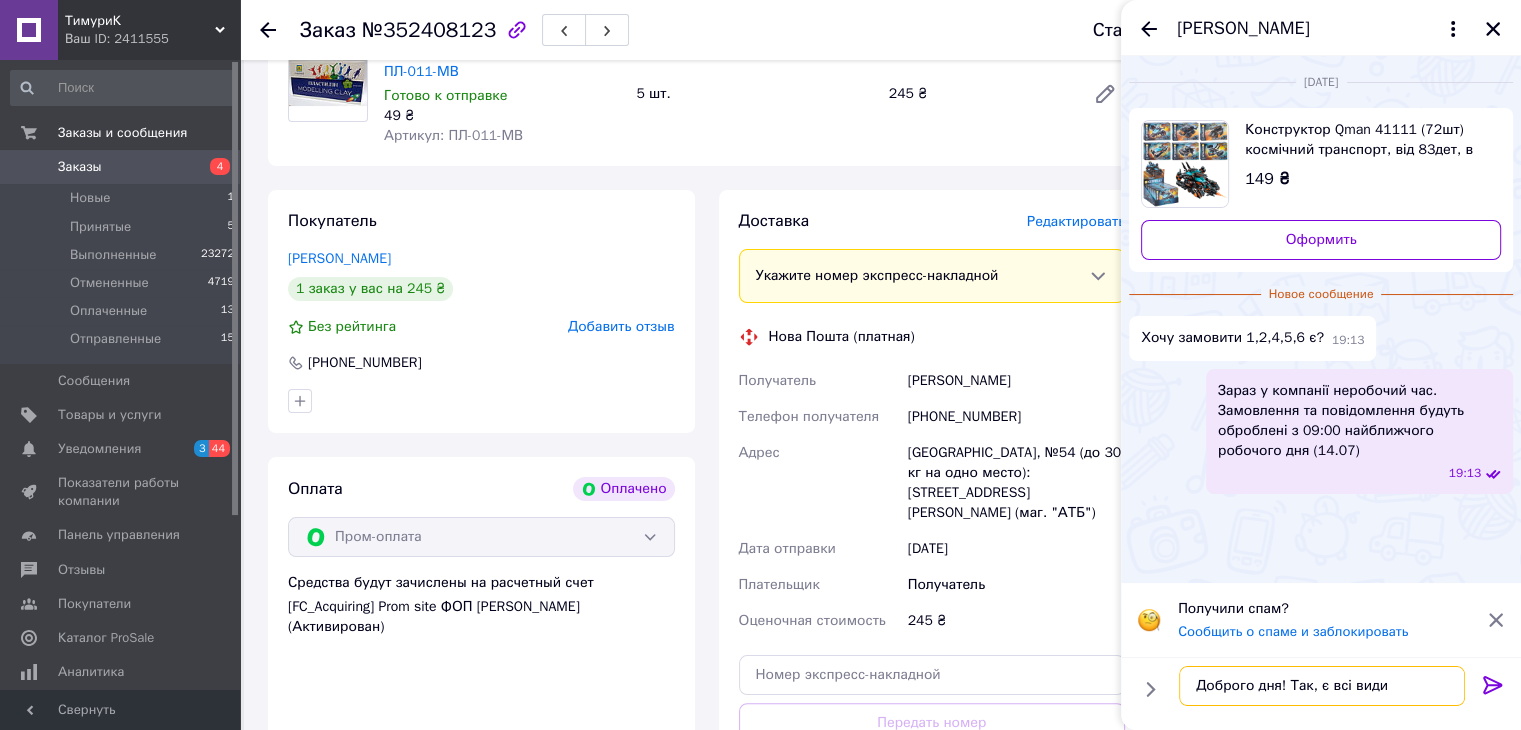 type on "Доброго дня! Так, є всі види" 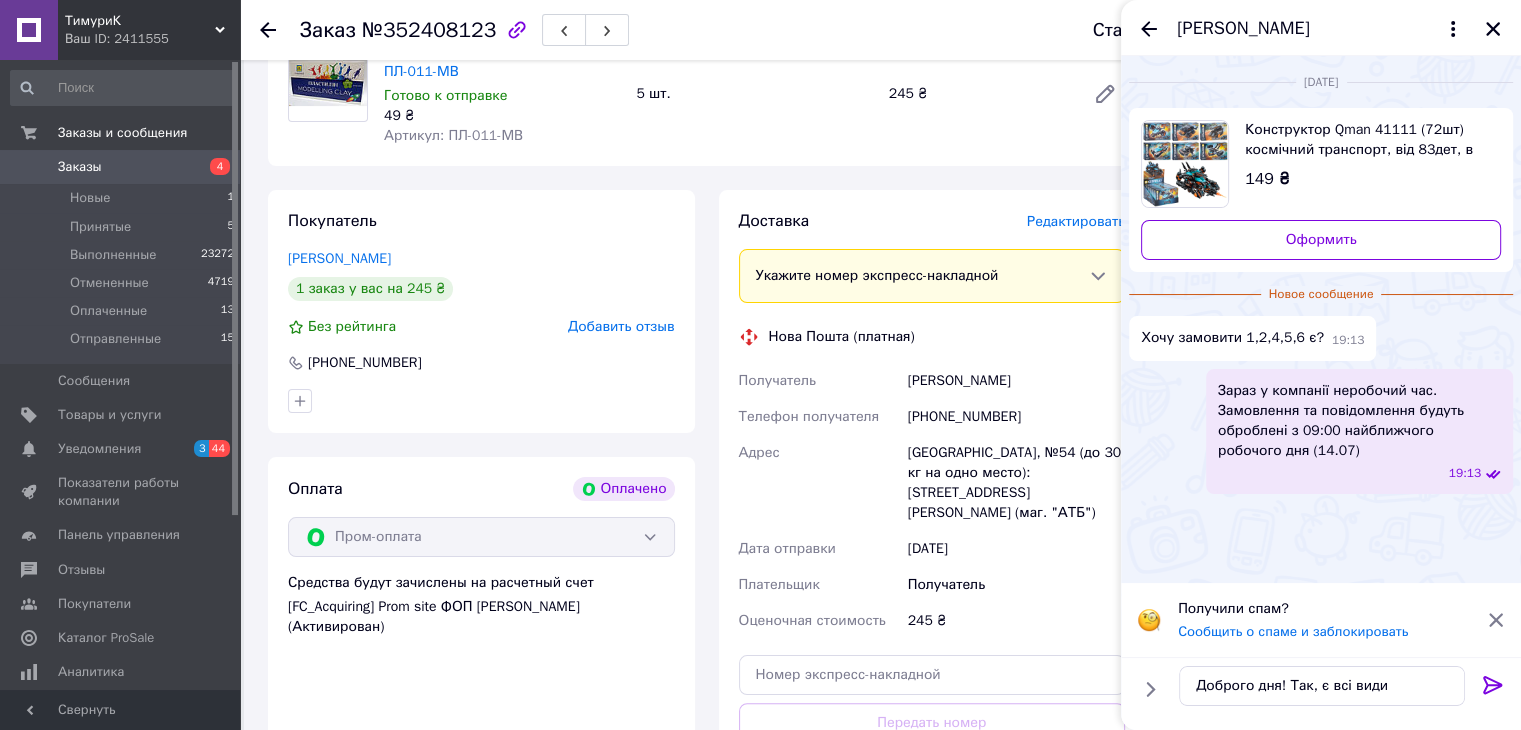 click 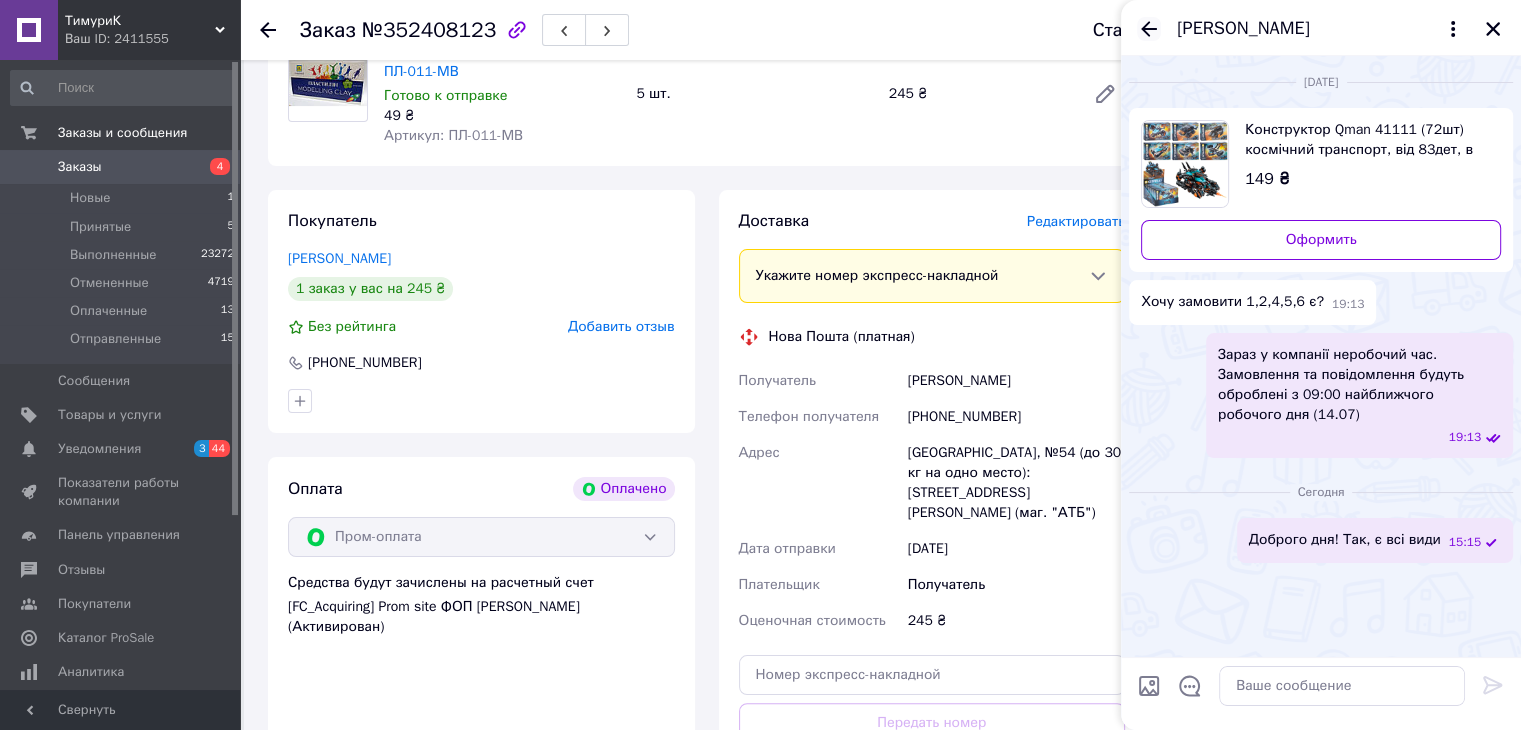 click 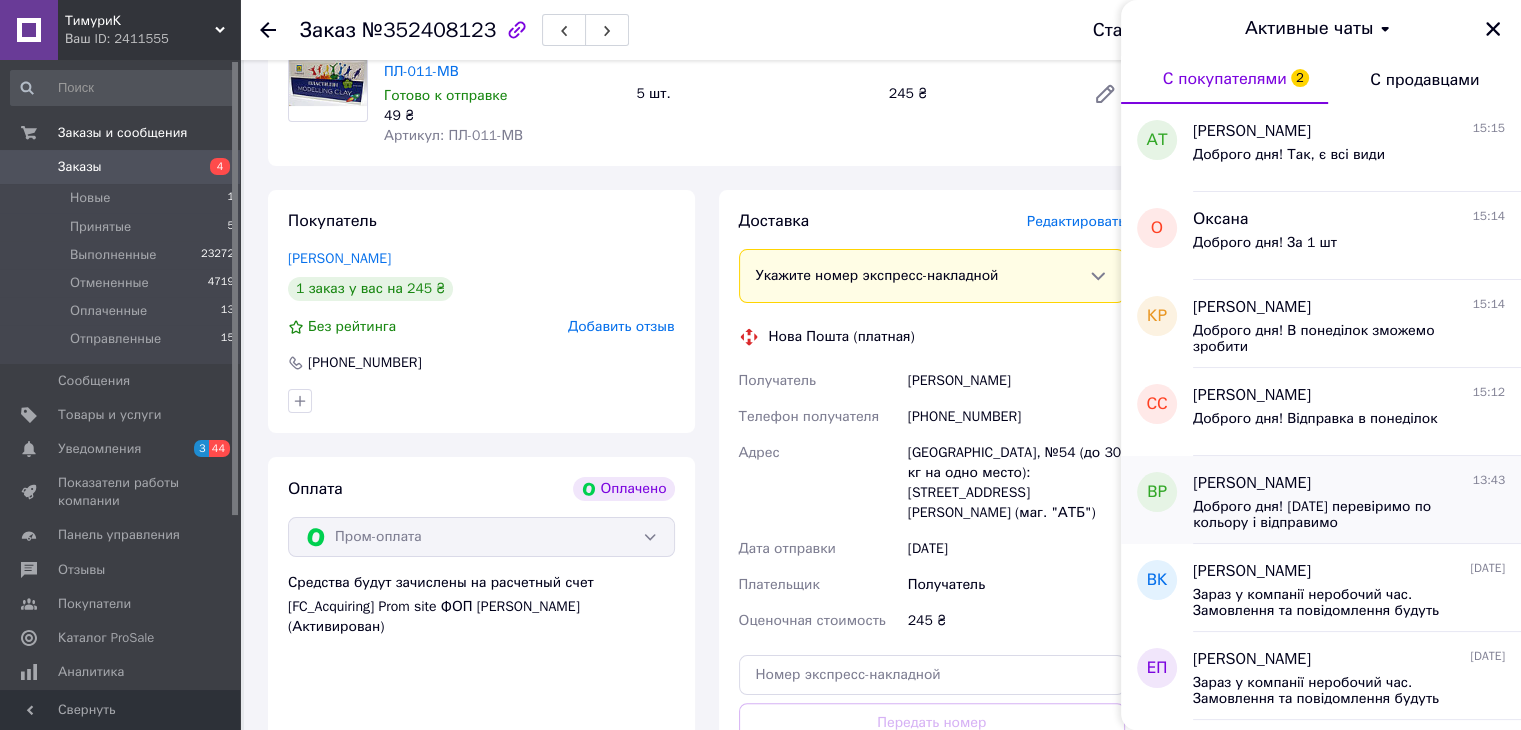 scroll, scrollTop: 400, scrollLeft: 0, axis: vertical 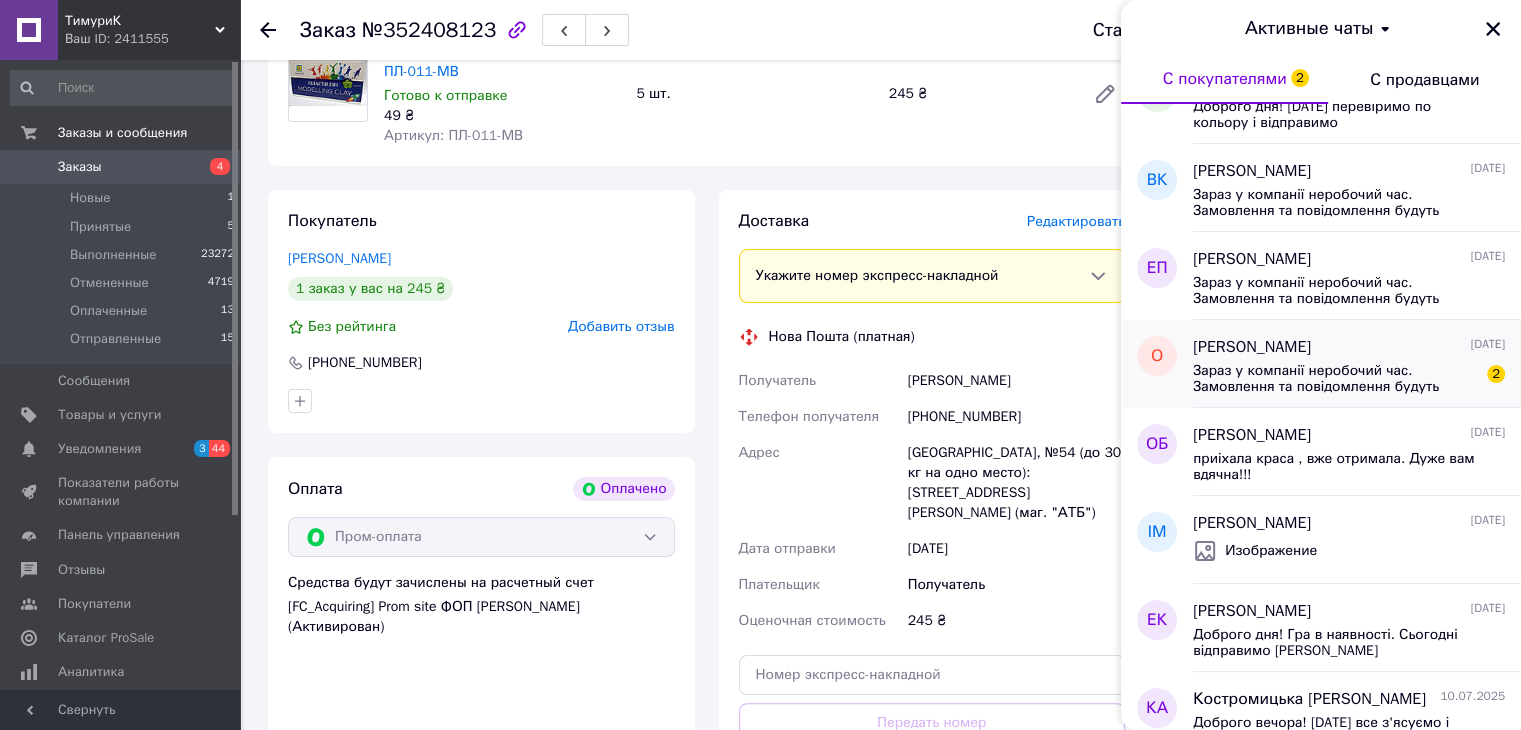 click on "Зараз у компанії неробочий час. Замовлення та повідомлення будуть оброблені з 09:00 найближчого робочого дня (14.07)" at bounding box center (1335, 379) 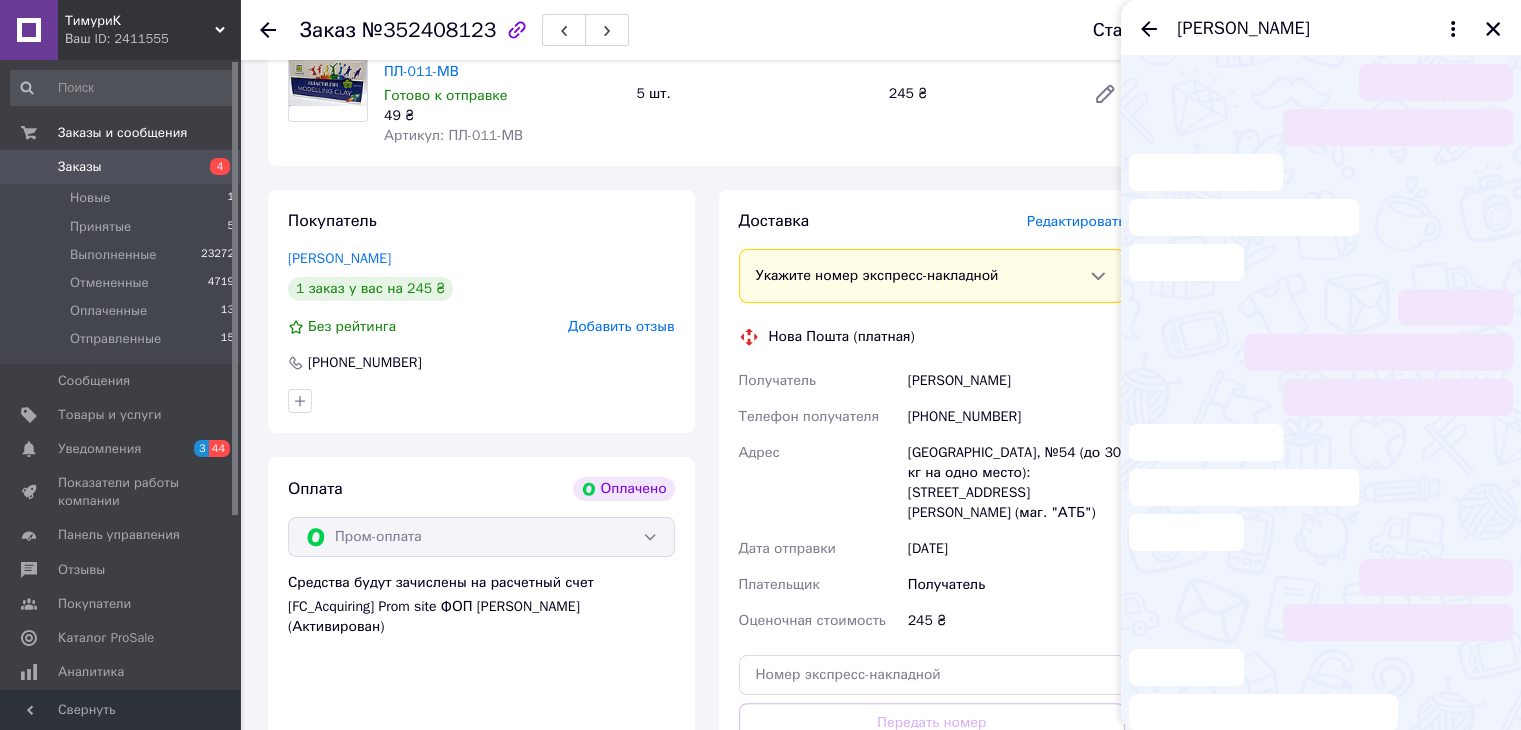 scroll, scrollTop: 530, scrollLeft: 0, axis: vertical 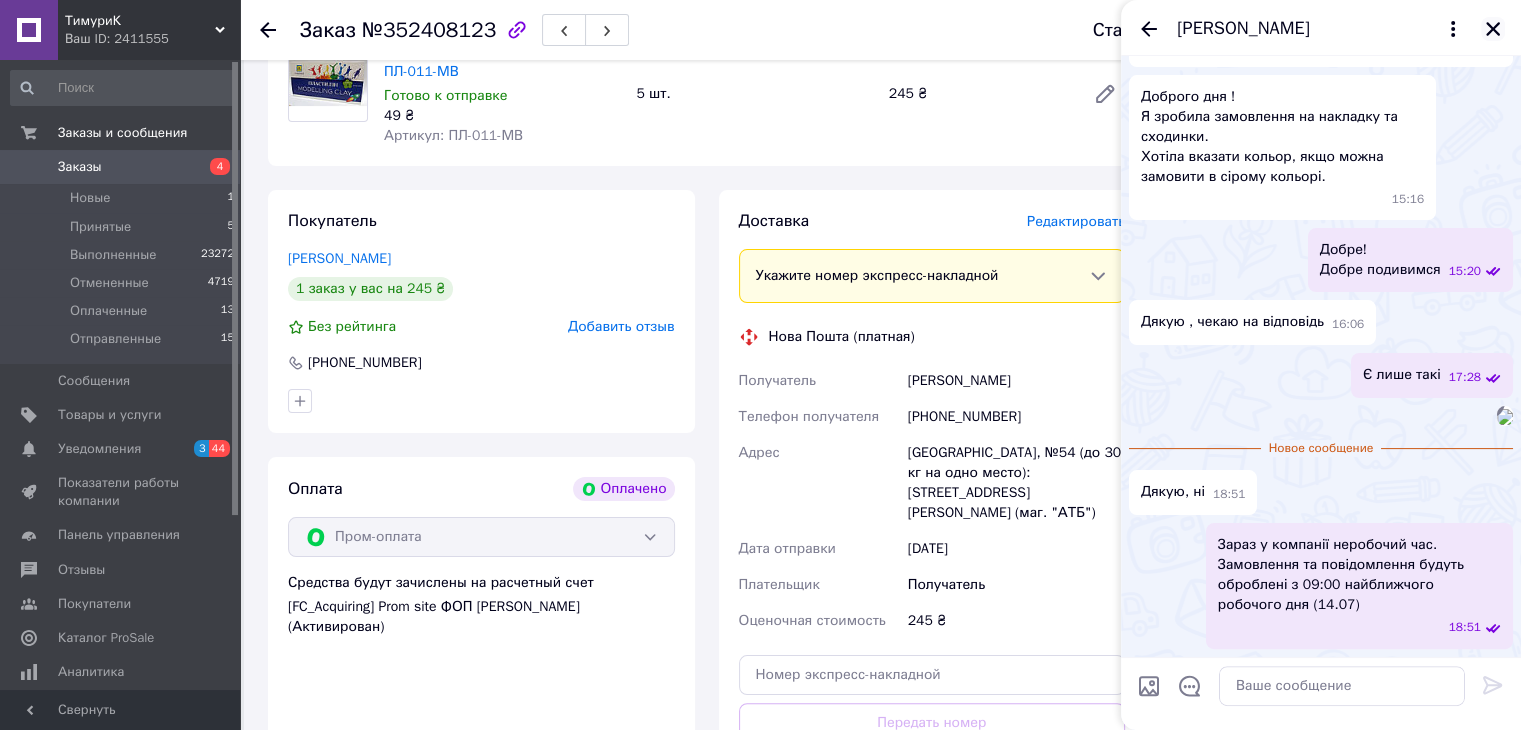 click 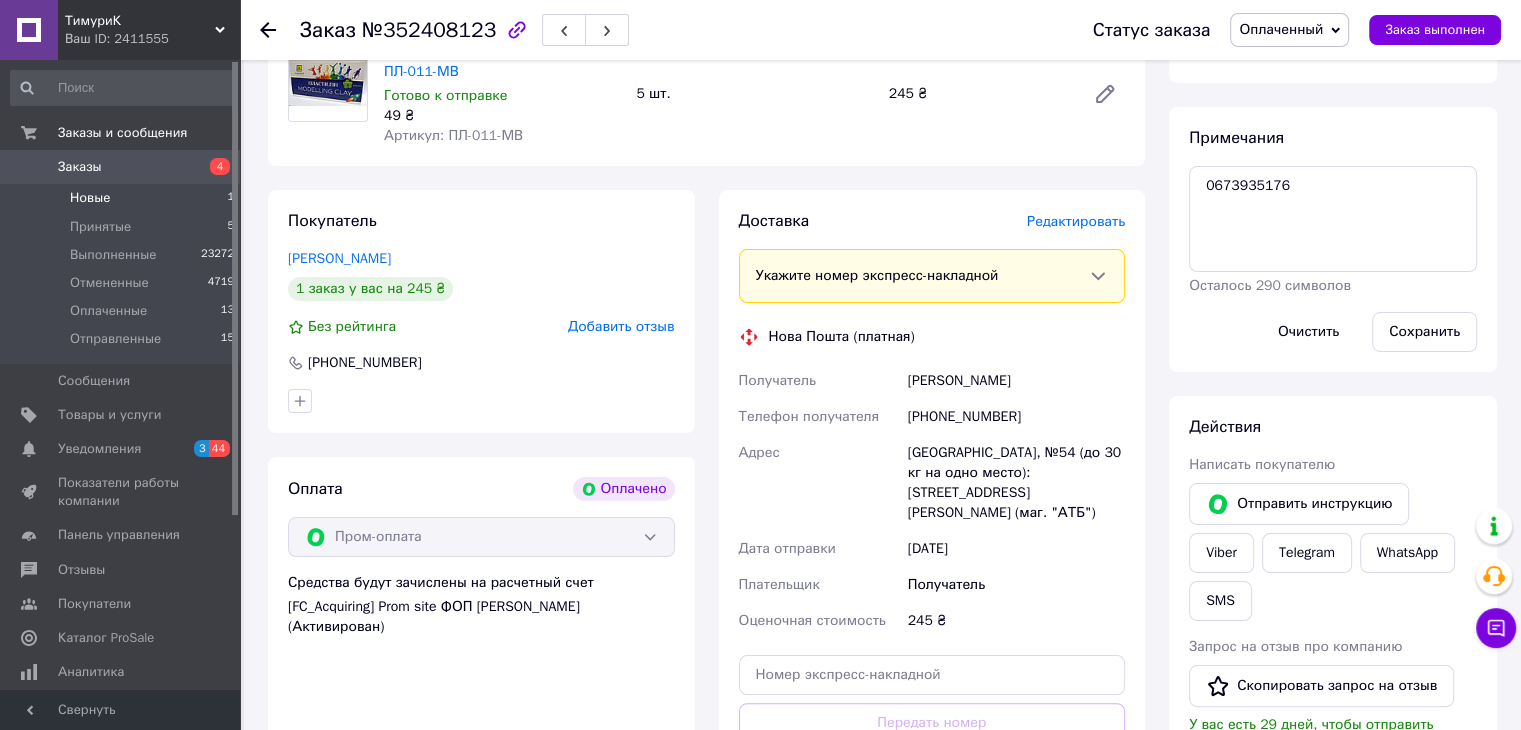 click on "Новые 1" at bounding box center [123, 198] 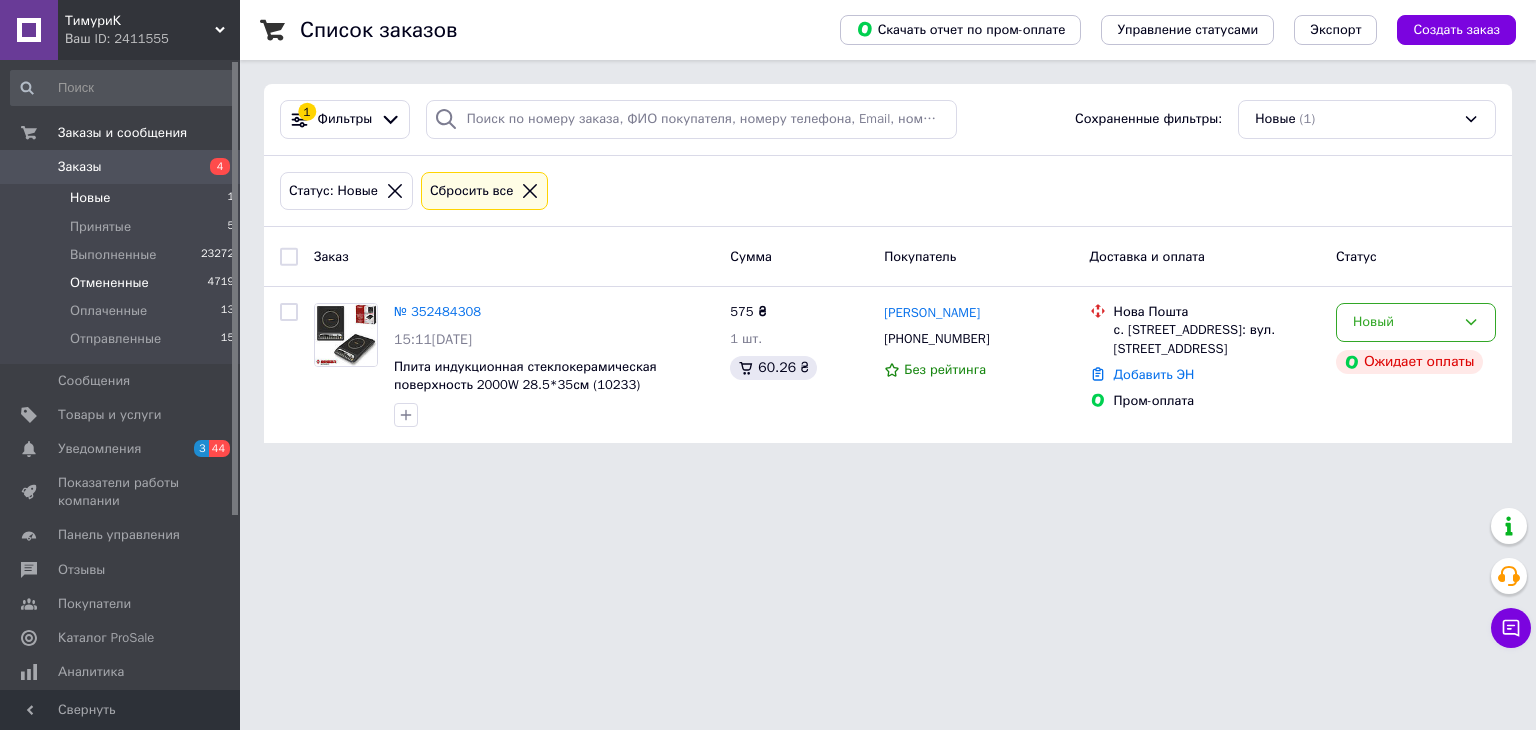 click on "Отмененные" at bounding box center (109, 283) 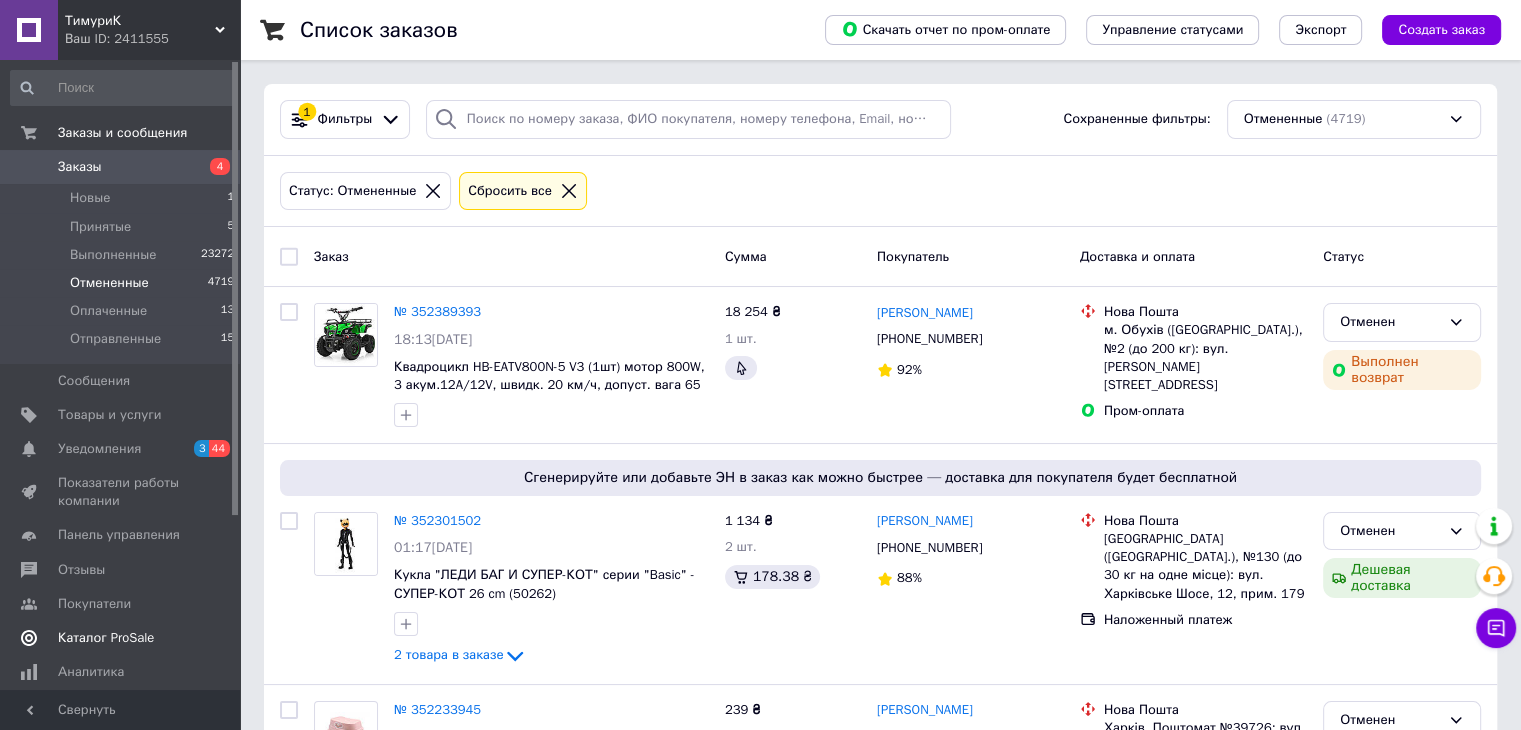 click on "Каталог ProSale" at bounding box center (123, 638) 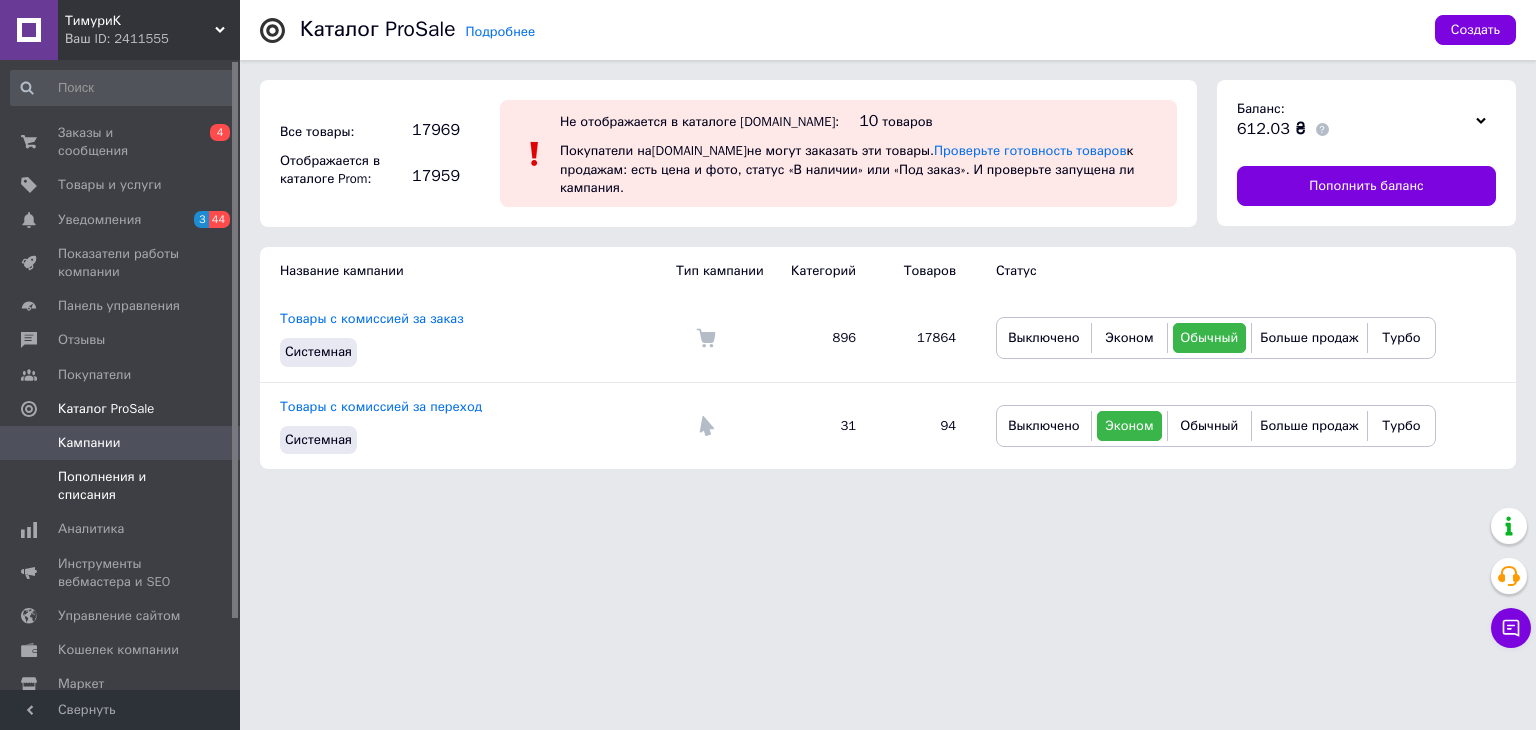 click on "Пополнения и списания" at bounding box center [121, 486] 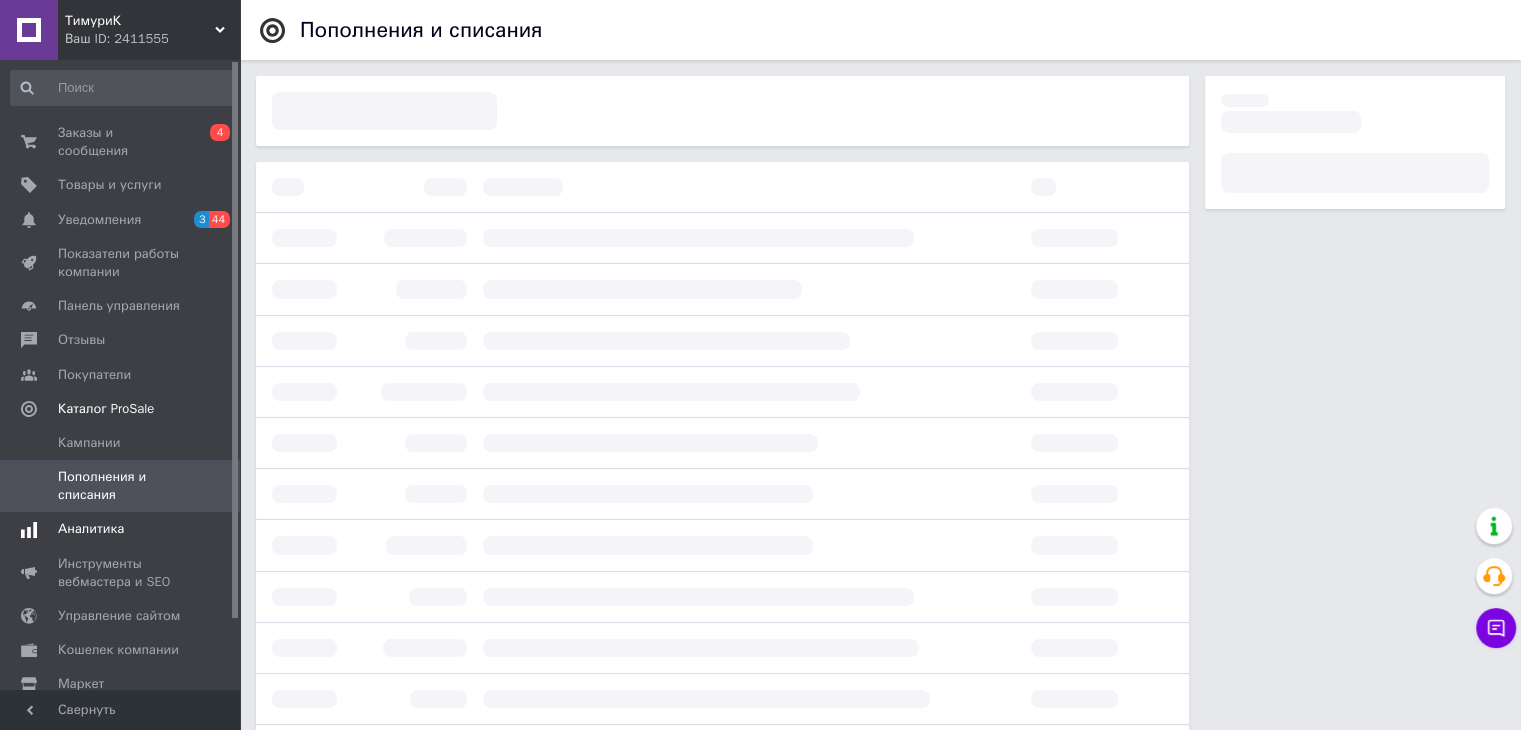 click on "Аналитика" at bounding box center [91, 529] 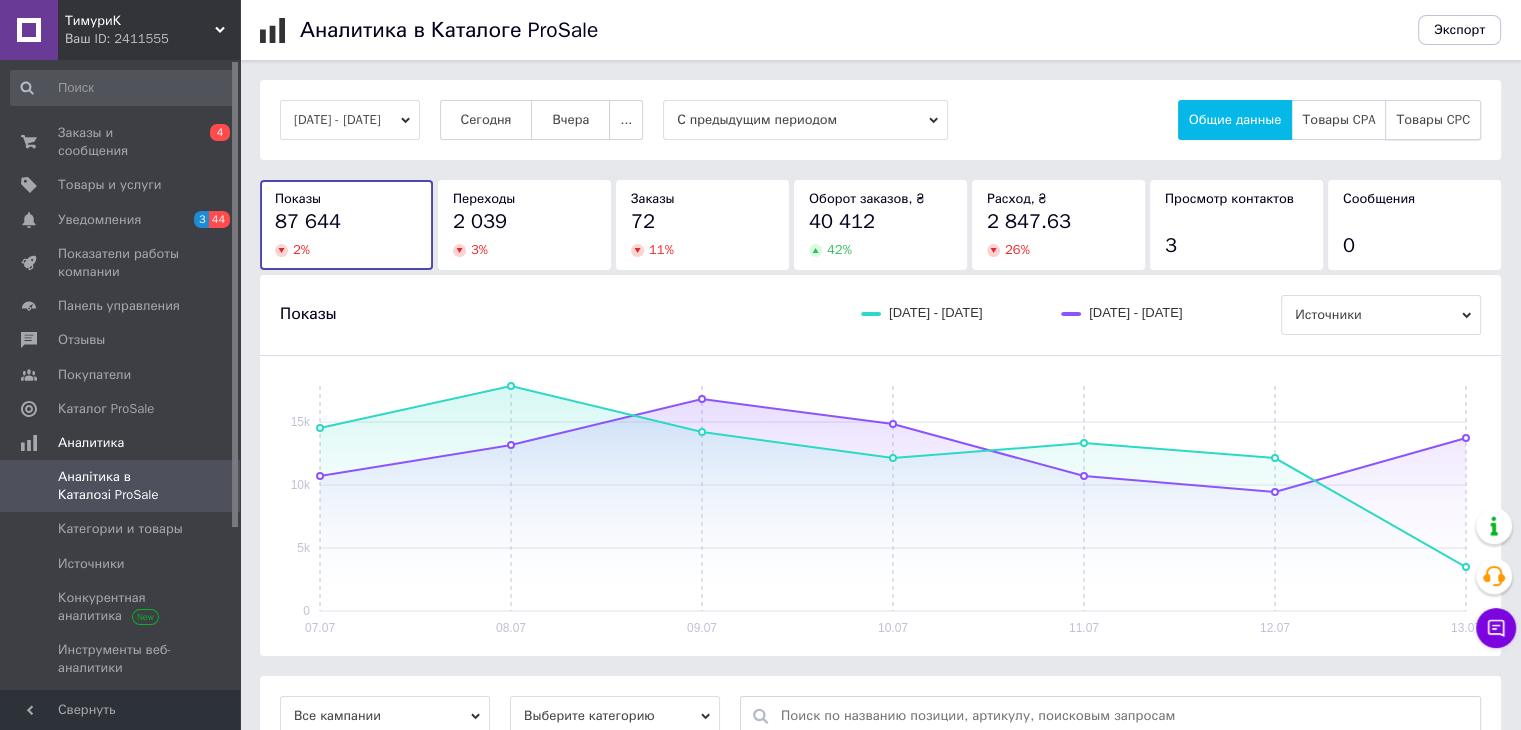 click on "Товары CPC" at bounding box center [1433, 120] 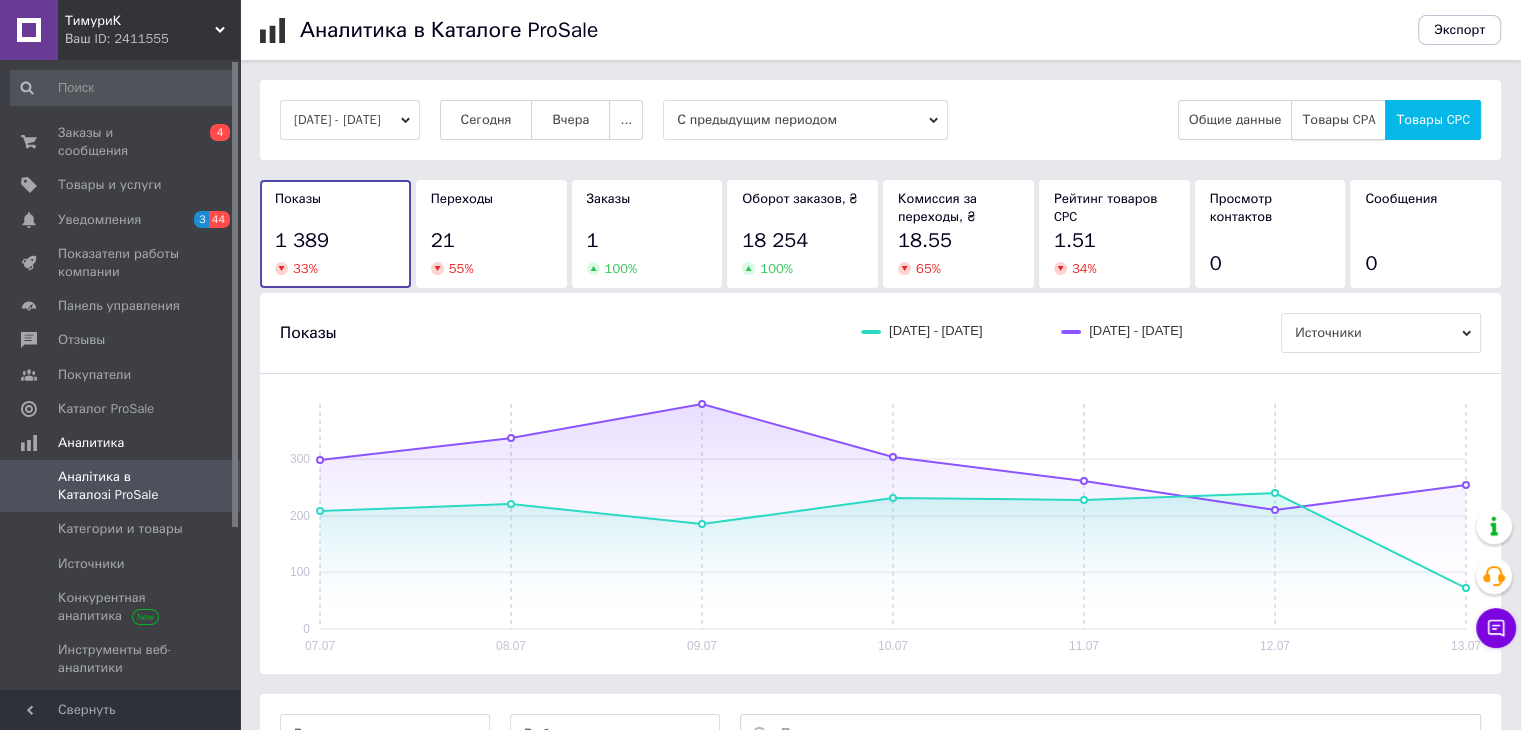 click on "Товары CPA" at bounding box center [1338, 120] 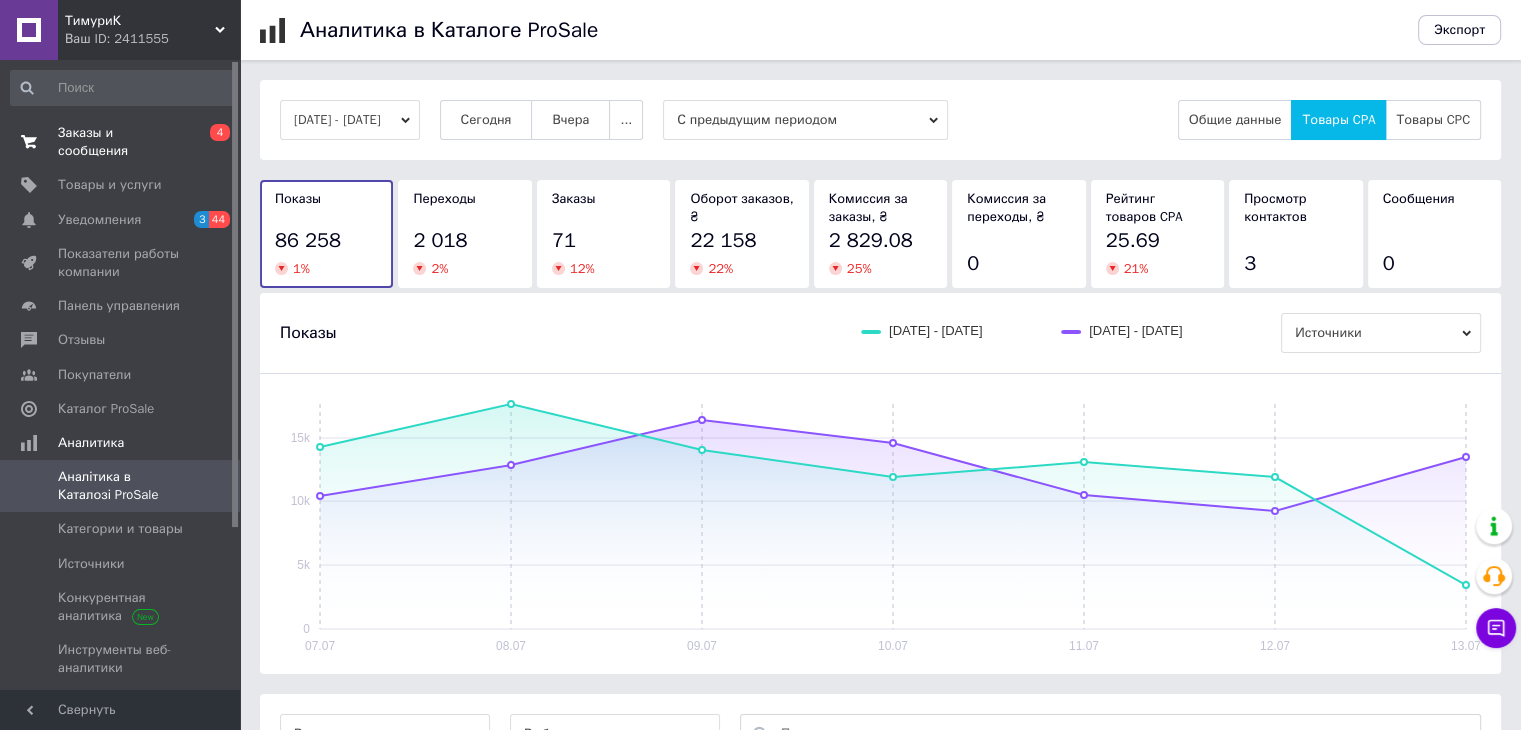 click on "Заказы и сообщения" at bounding box center [121, 142] 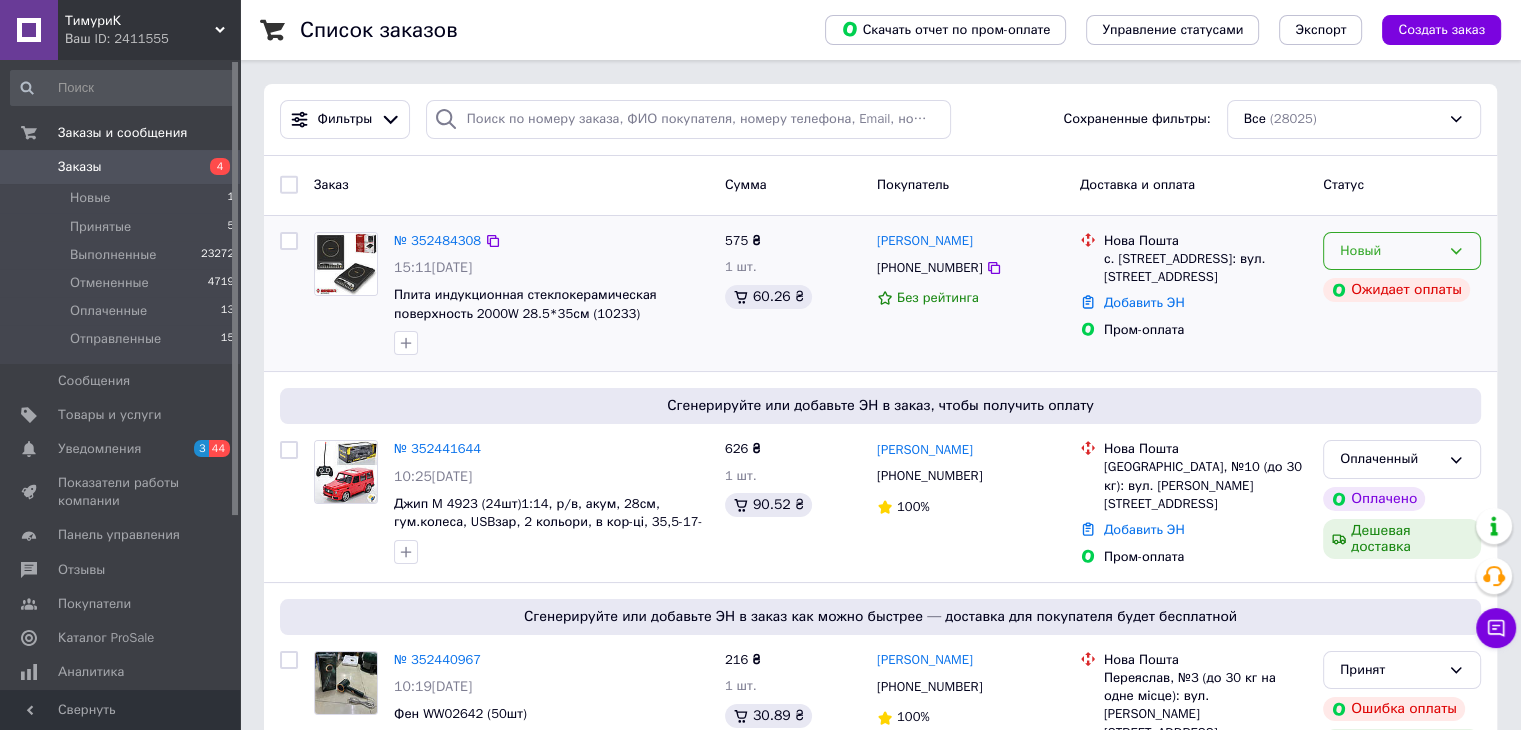 click 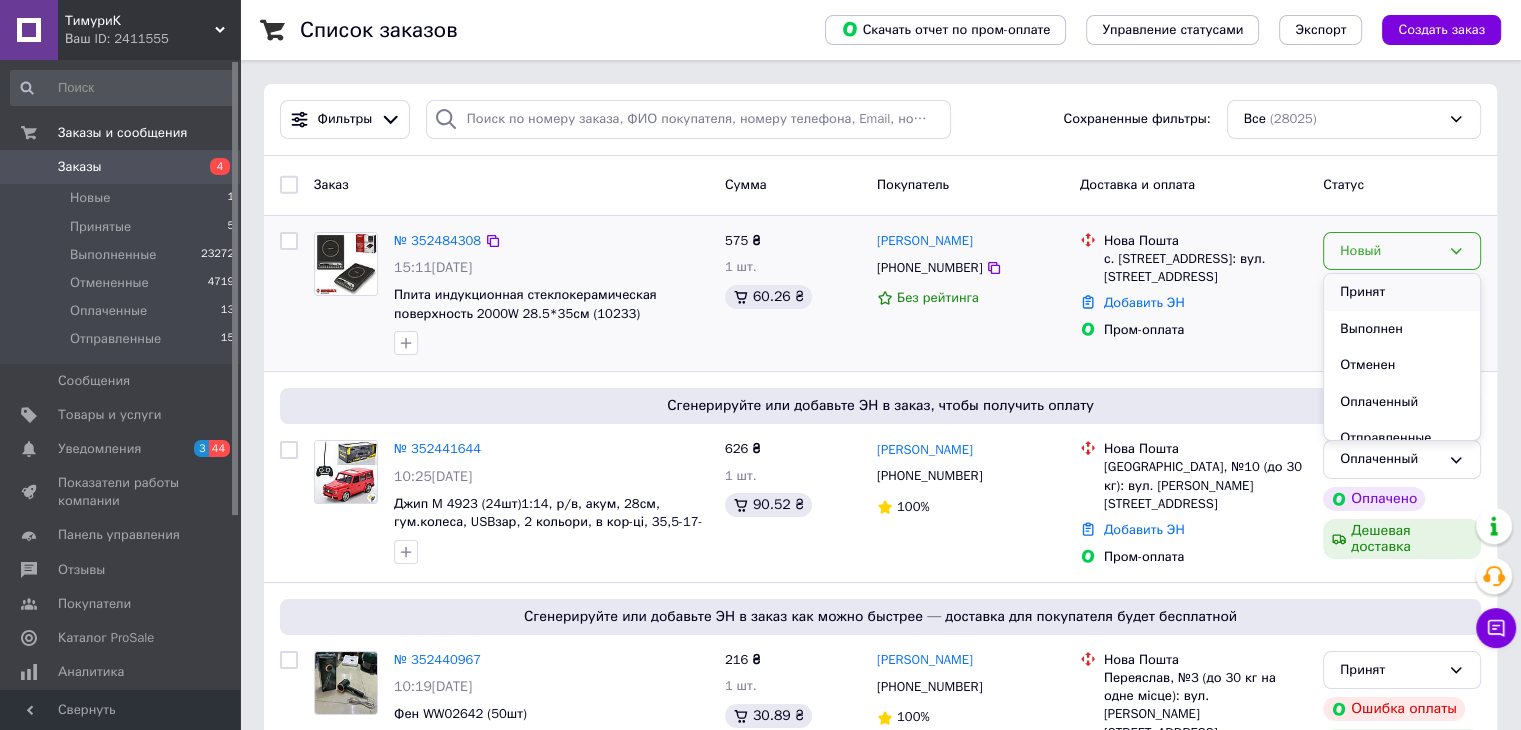 click on "Принят" at bounding box center (1402, 292) 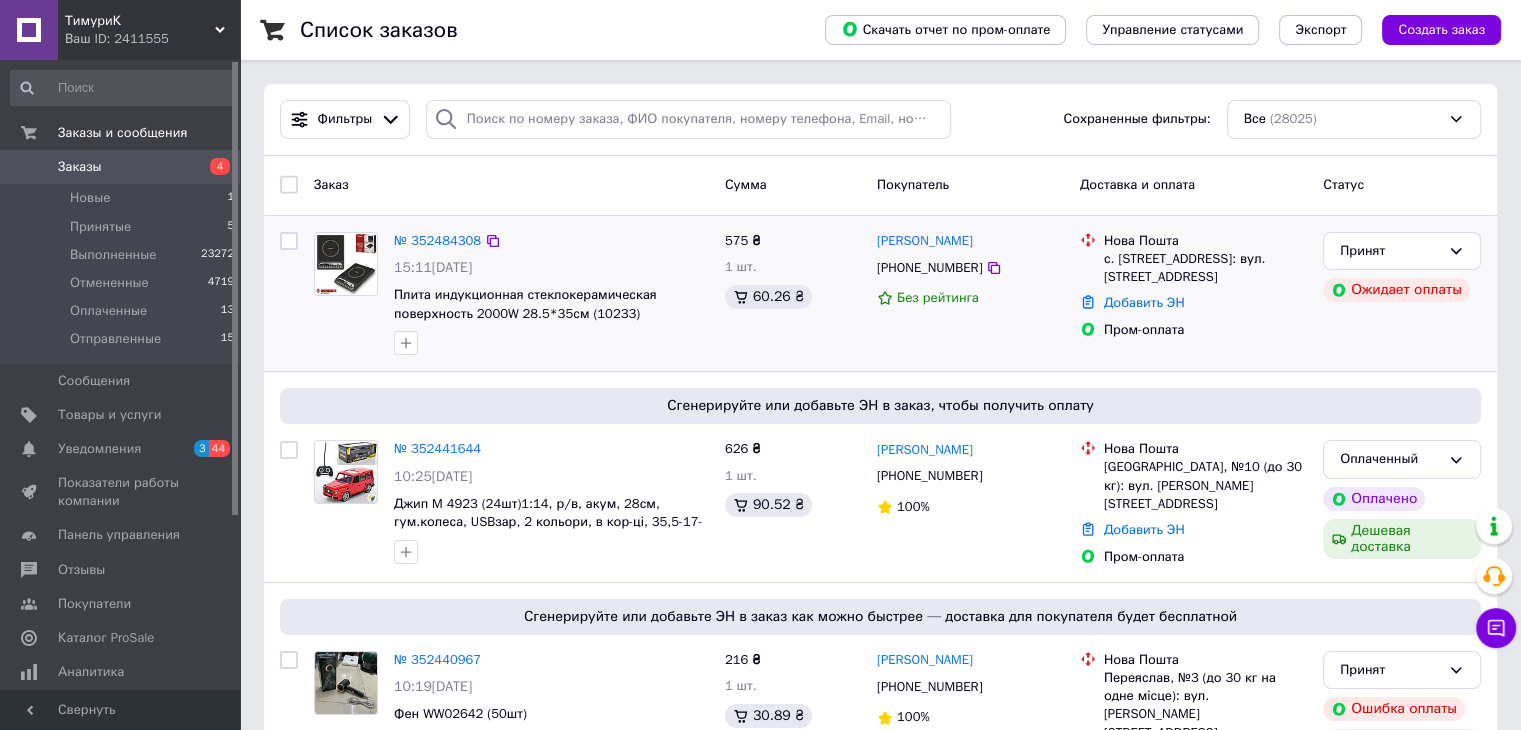 click on "Пром-оплата" at bounding box center [1205, 330] 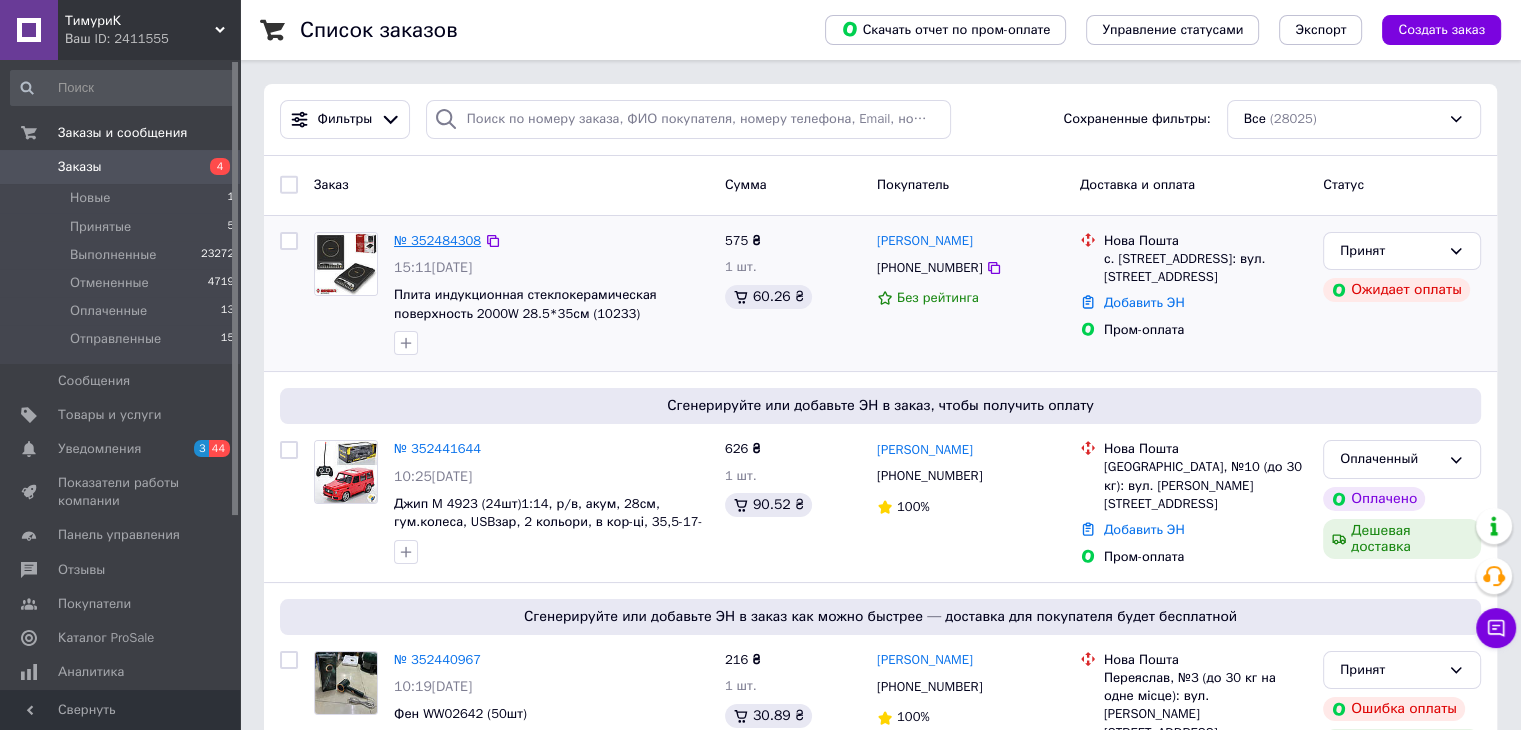 click on "№ 352484308" at bounding box center (437, 240) 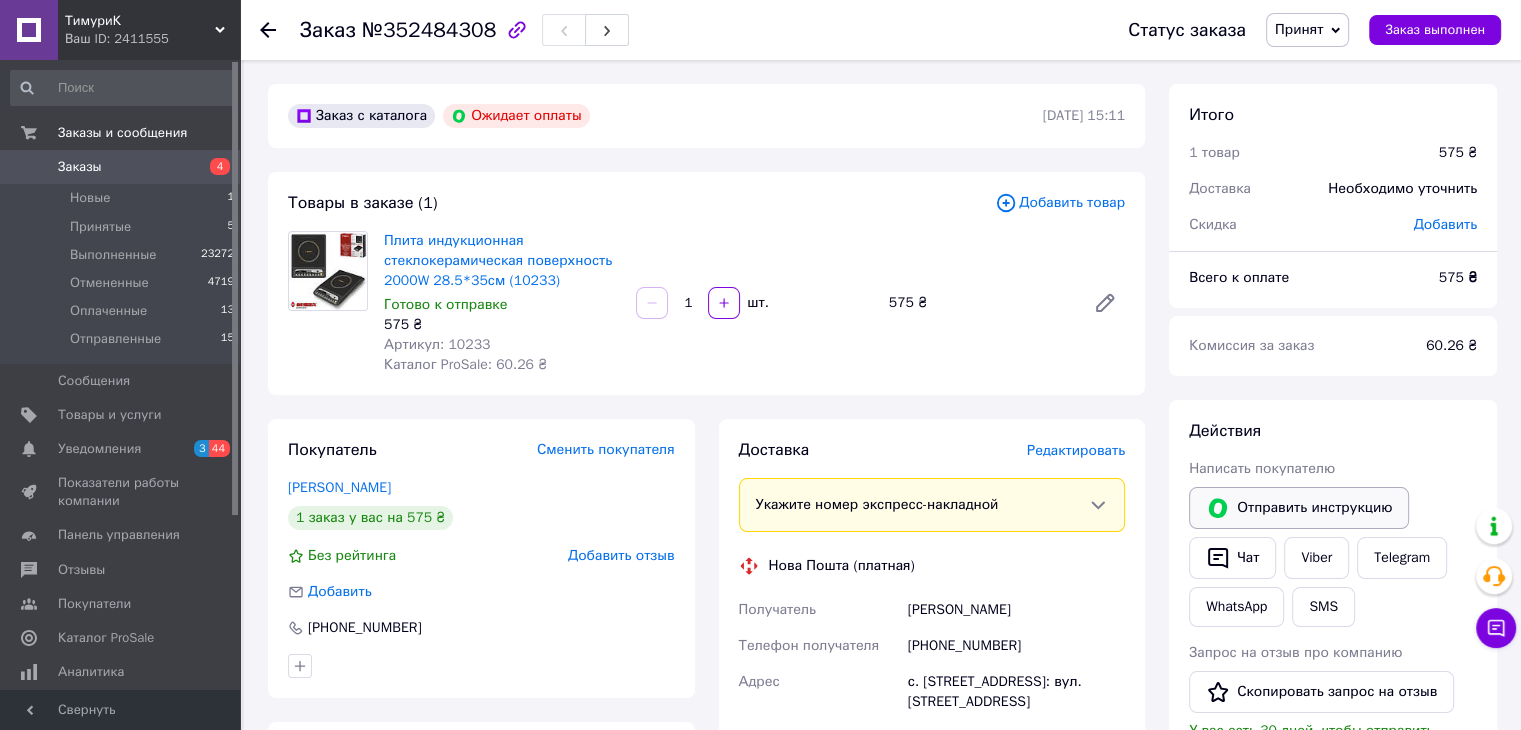 click on "Отправить инструкцию" at bounding box center (1299, 508) 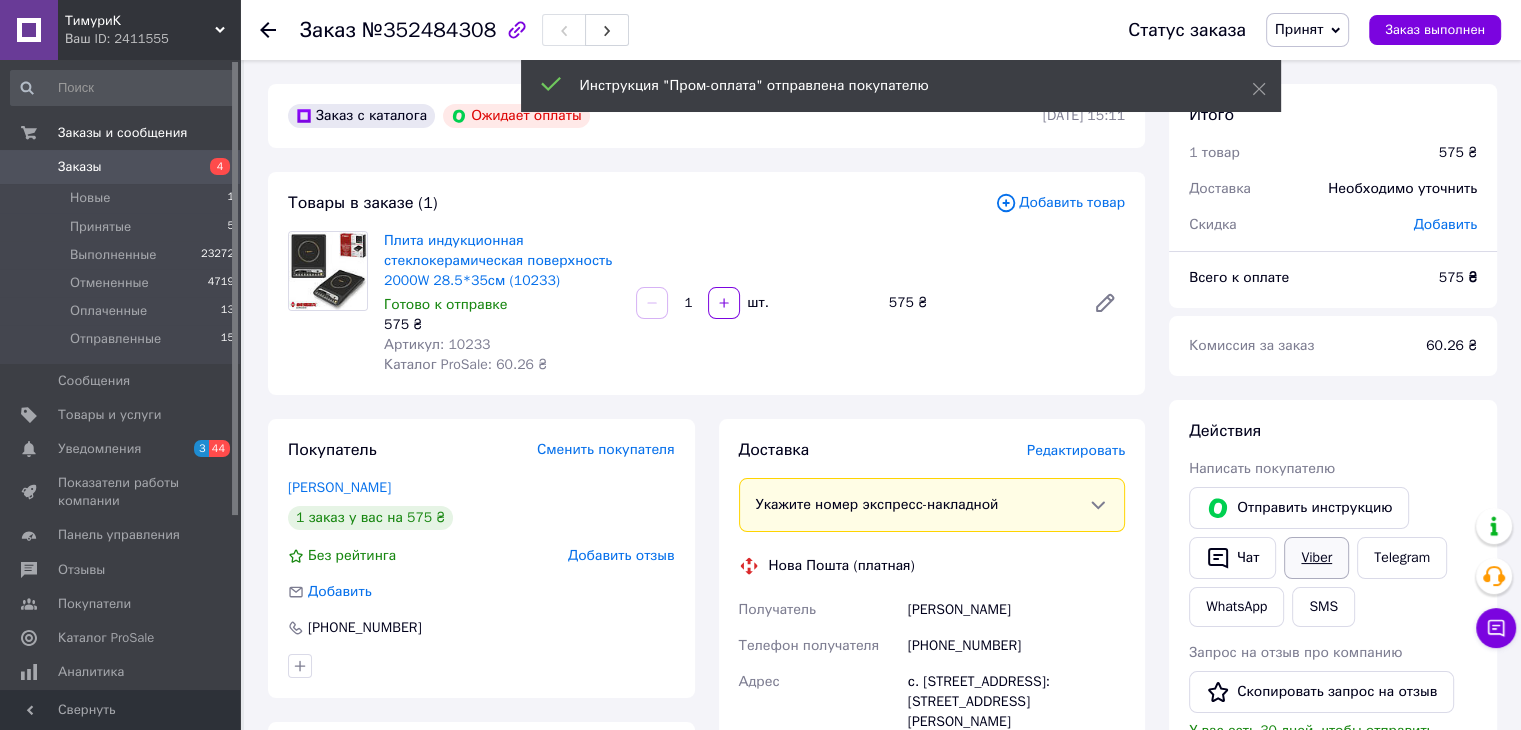 click on "Viber" at bounding box center (1316, 558) 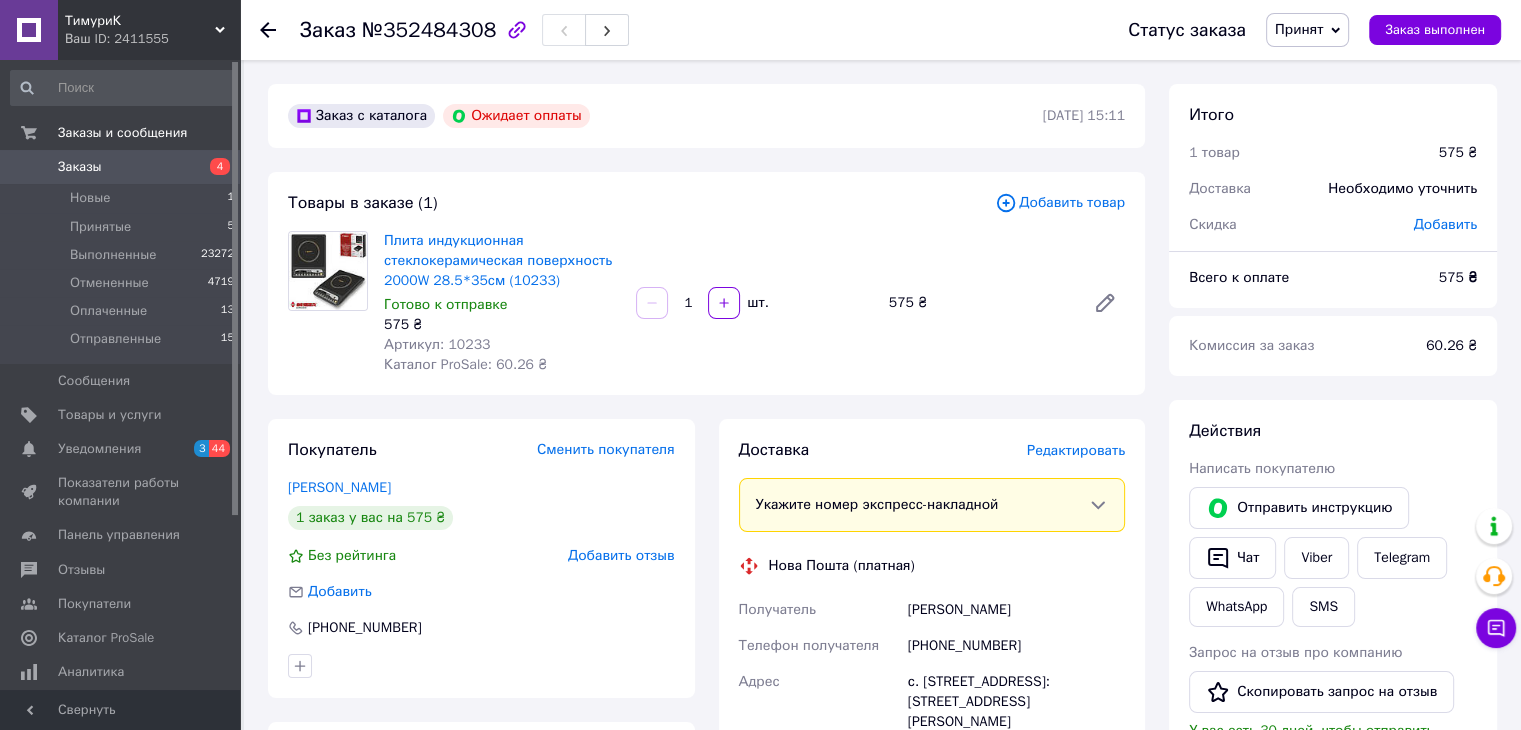 click on "Действия Написать покупателю   Отправить инструкцию   Чат Viber Telegram WhatsApp SMS Запрос на отзыв про компанию   Скопировать запрос на отзыв У вас есть 30 дней, чтобы отправить запрос на отзыв покупателю, скопировав ссылку.   Скачать PDF   Печать PDF" at bounding box center (1333, 666) 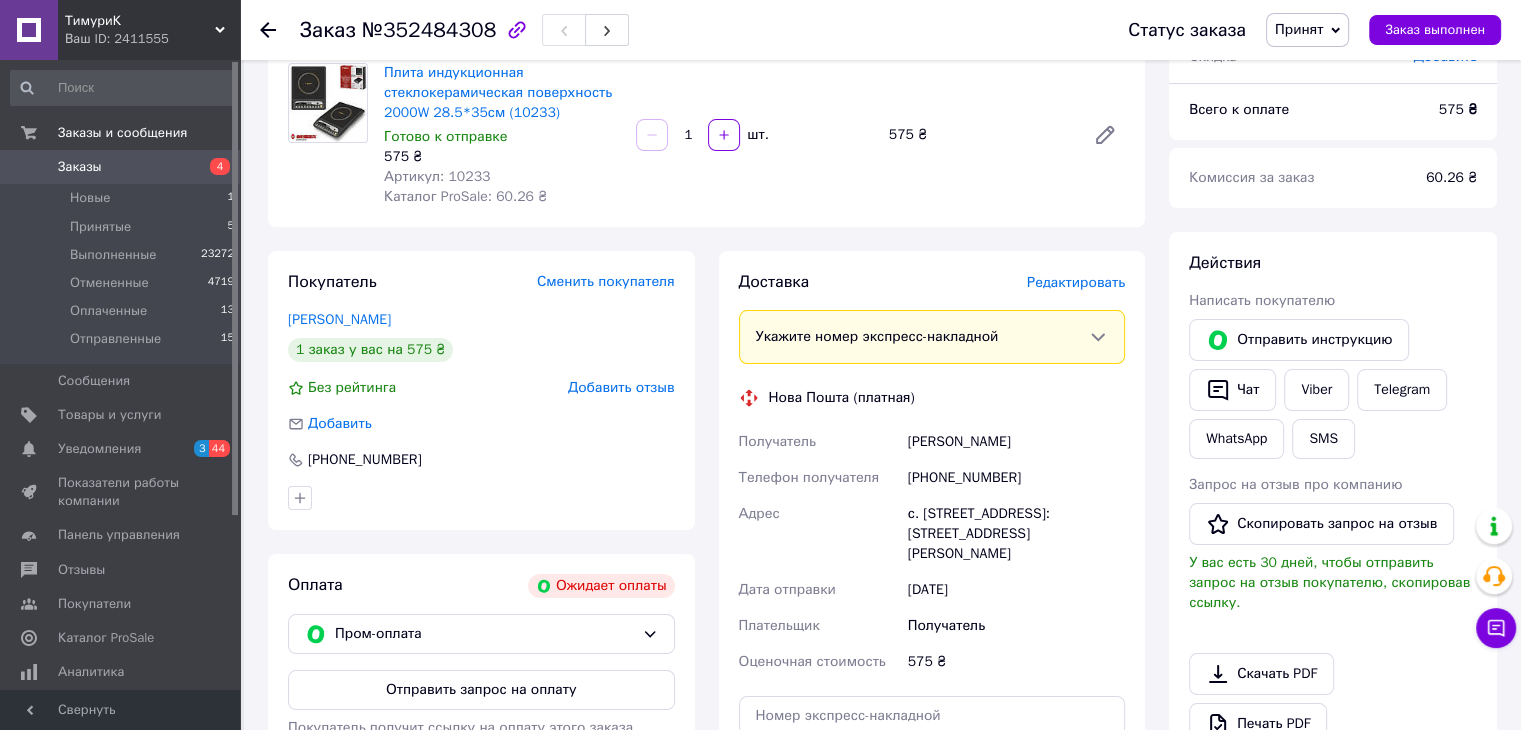 scroll, scrollTop: 200, scrollLeft: 0, axis: vertical 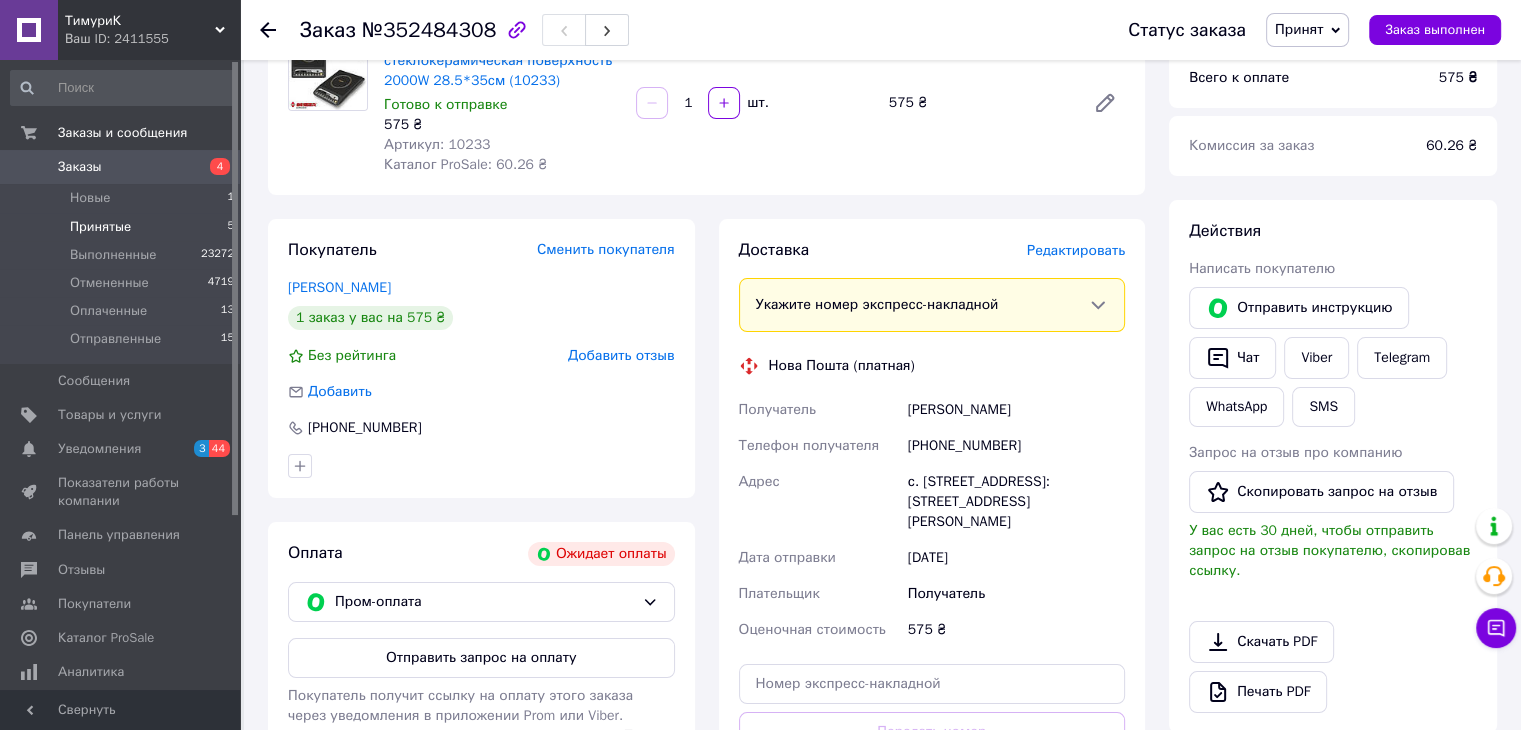 click on "Принятые 5" at bounding box center (123, 227) 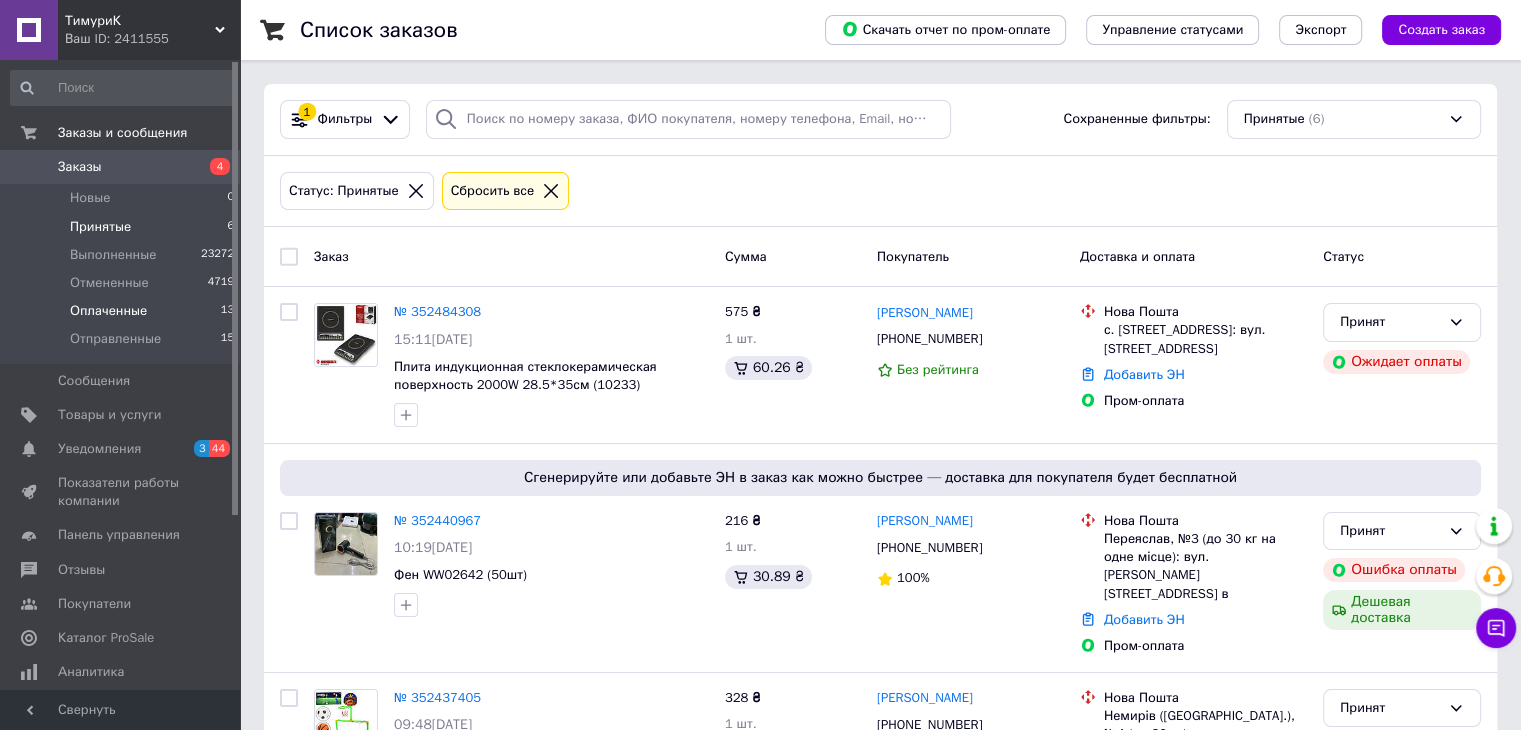click on "Оплаченные" at bounding box center [108, 311] 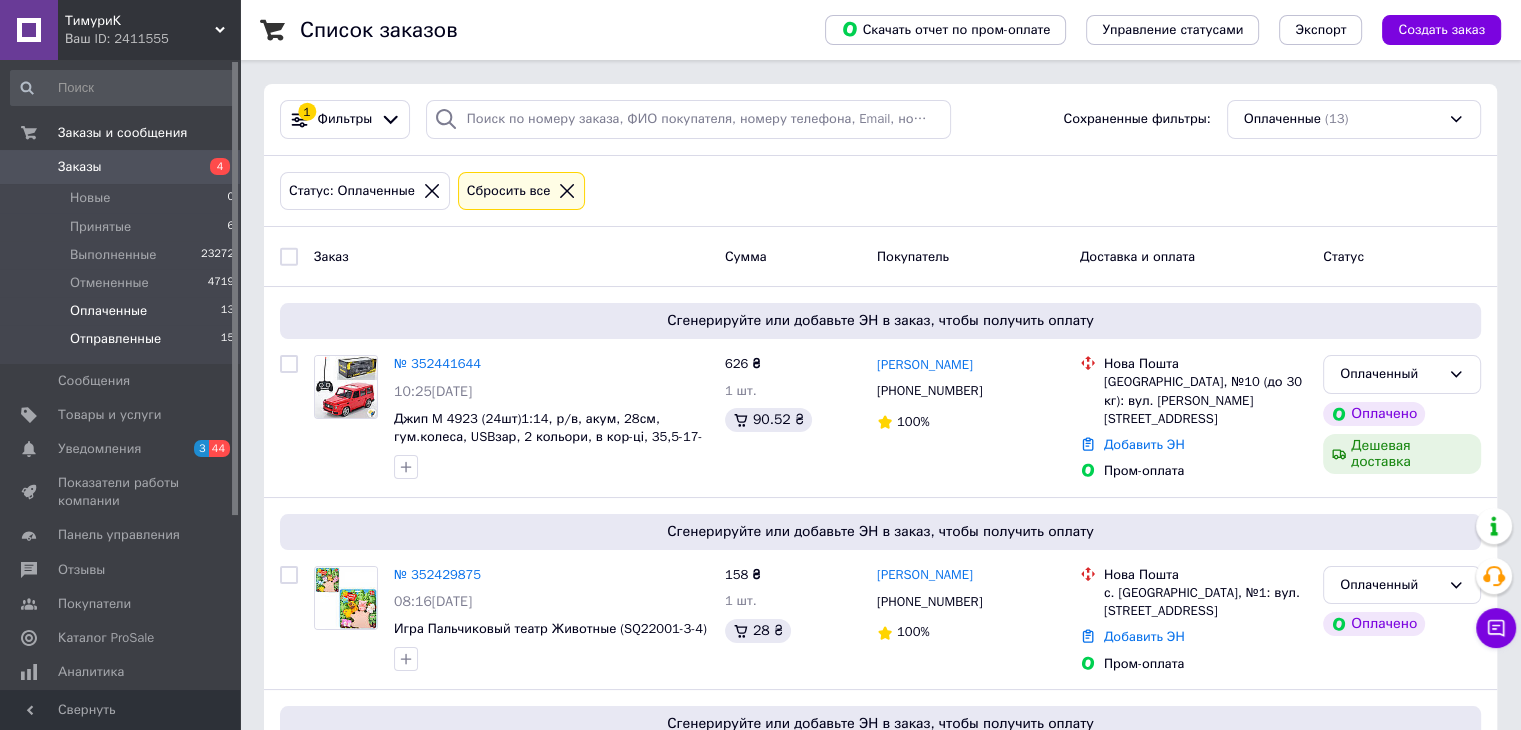click on "Отправленные" at bounding box center (115, 339) 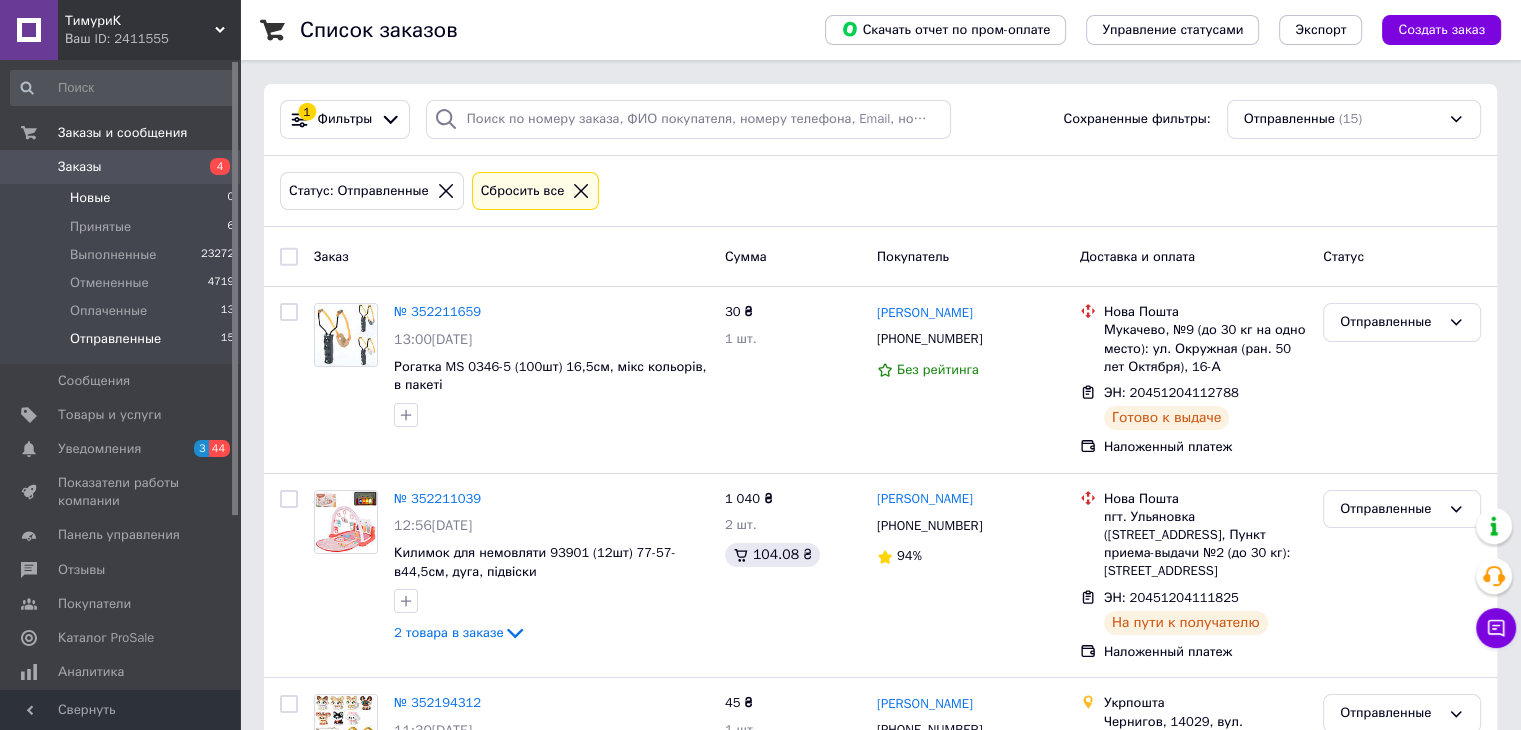 click on "Новые" at bounding box center (90, 198) 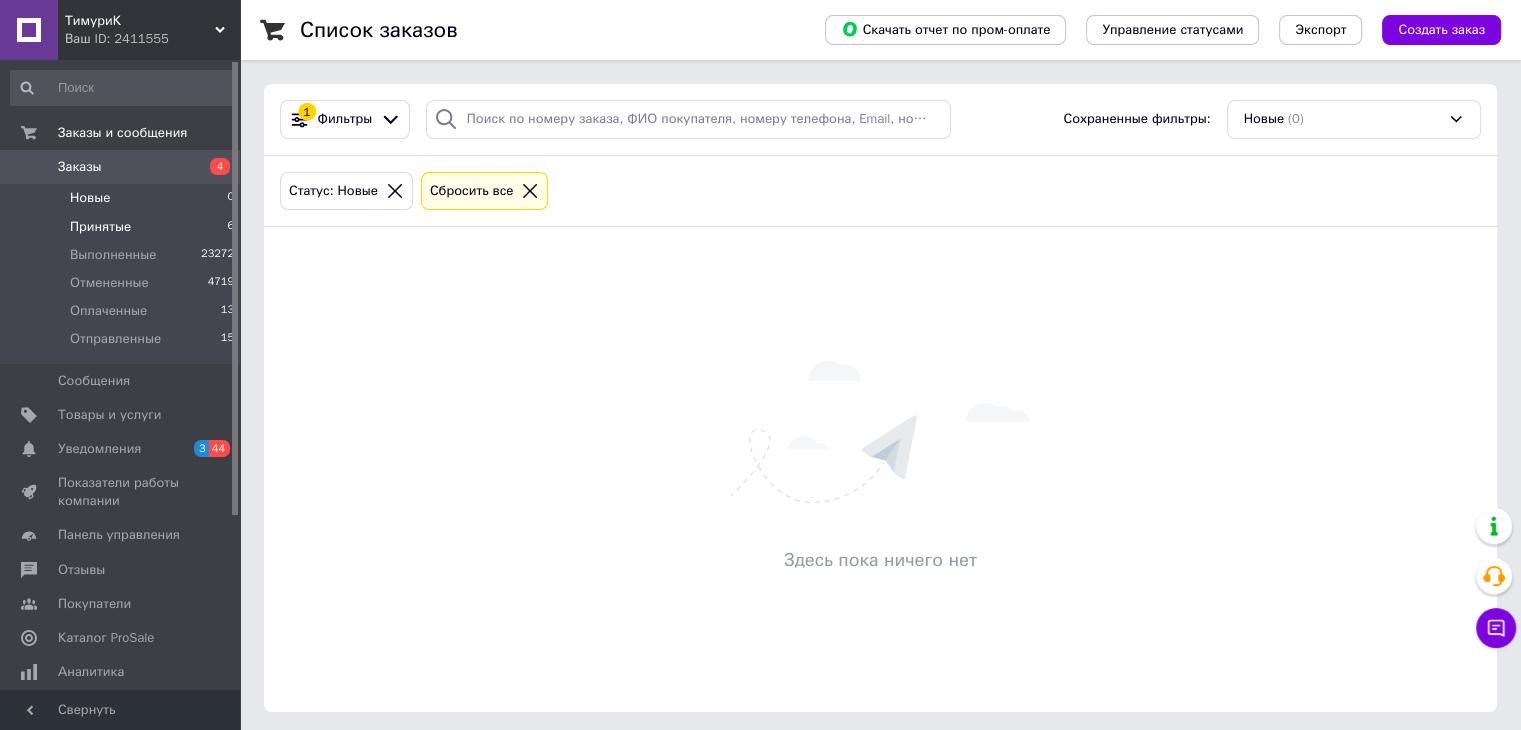 click on "Принятые" at bounding box center (100, 227) 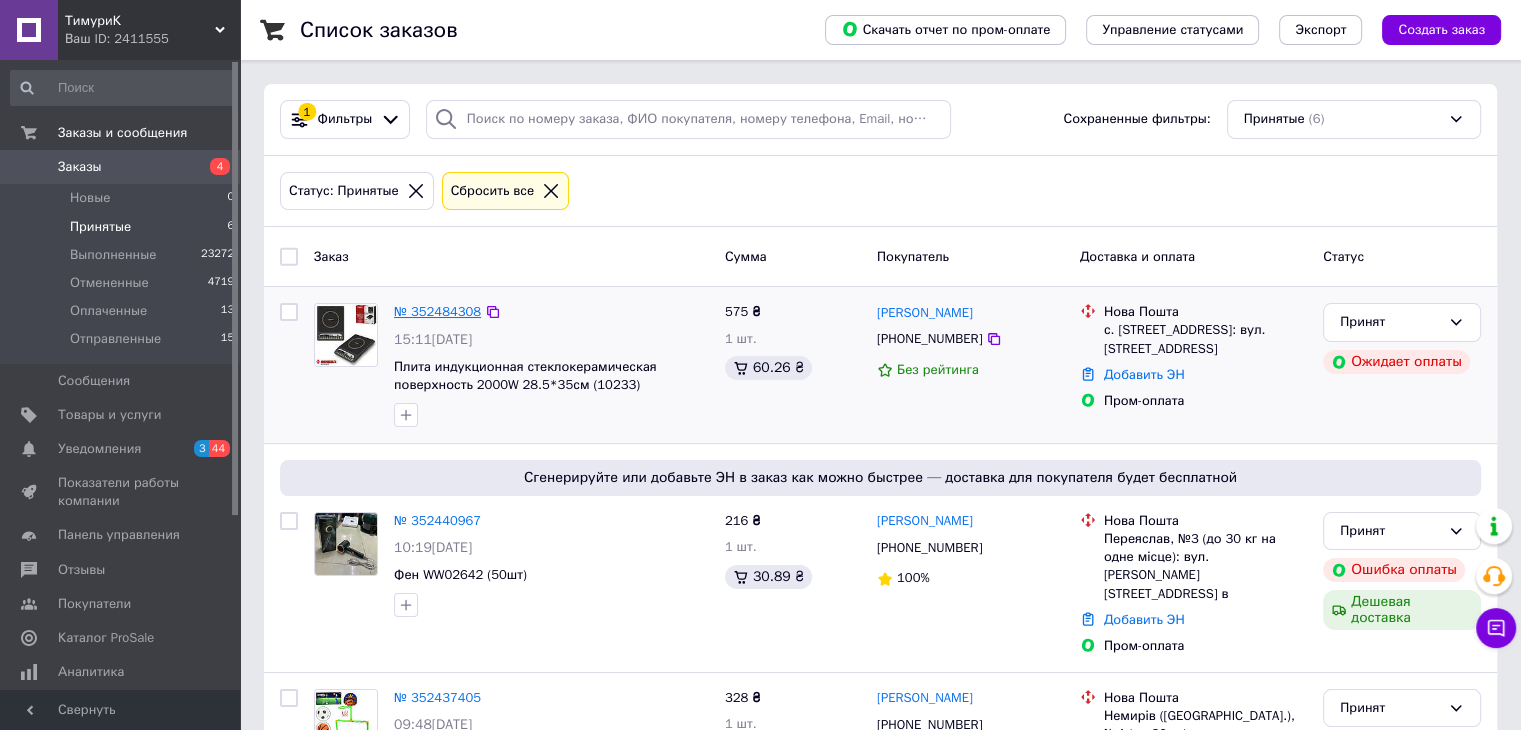click on "№ 352484308" at bounding box center [437, 311] 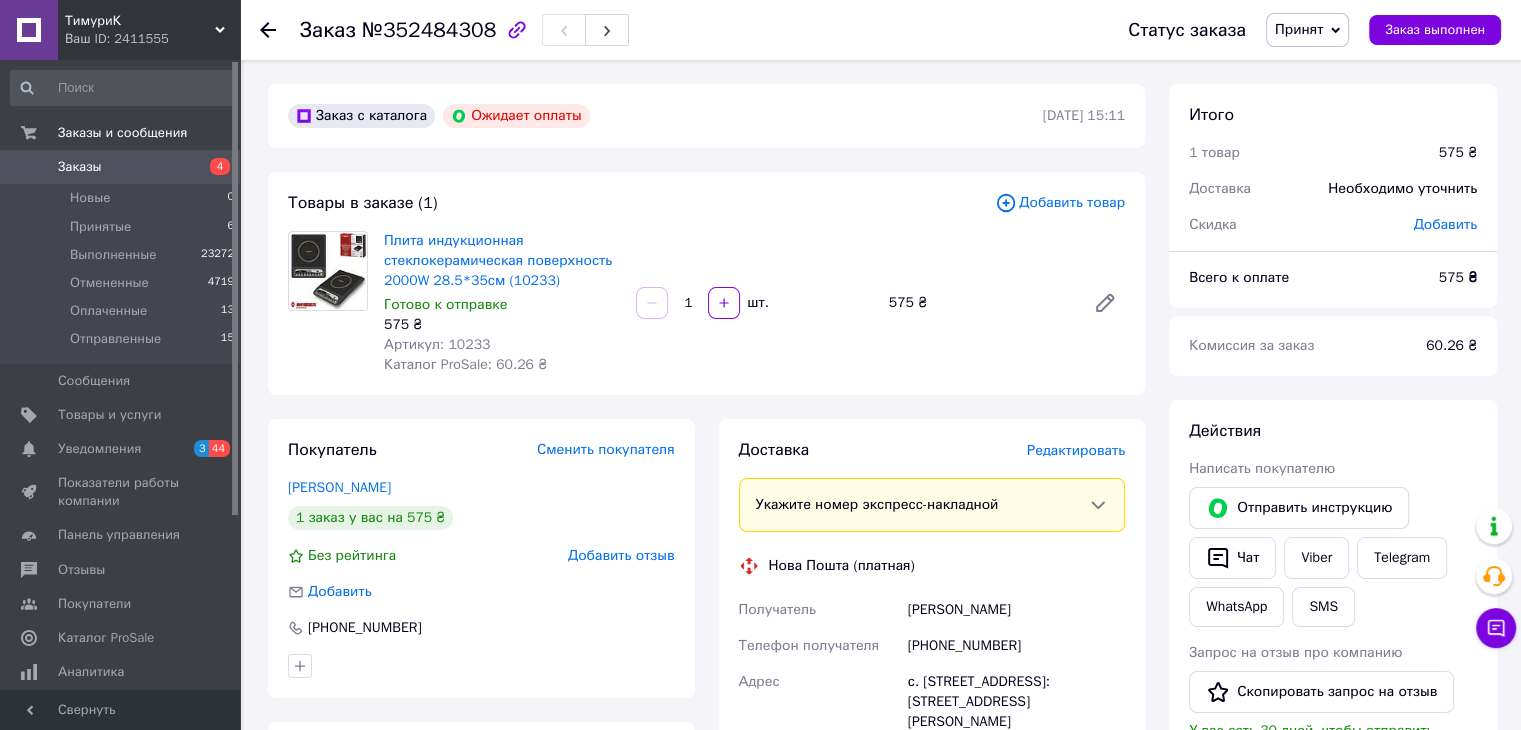 click on "Плита индукционная стеклокерамическая поверхность 2000W 28.5*35см (10233)" at bounding box center (502, 261) 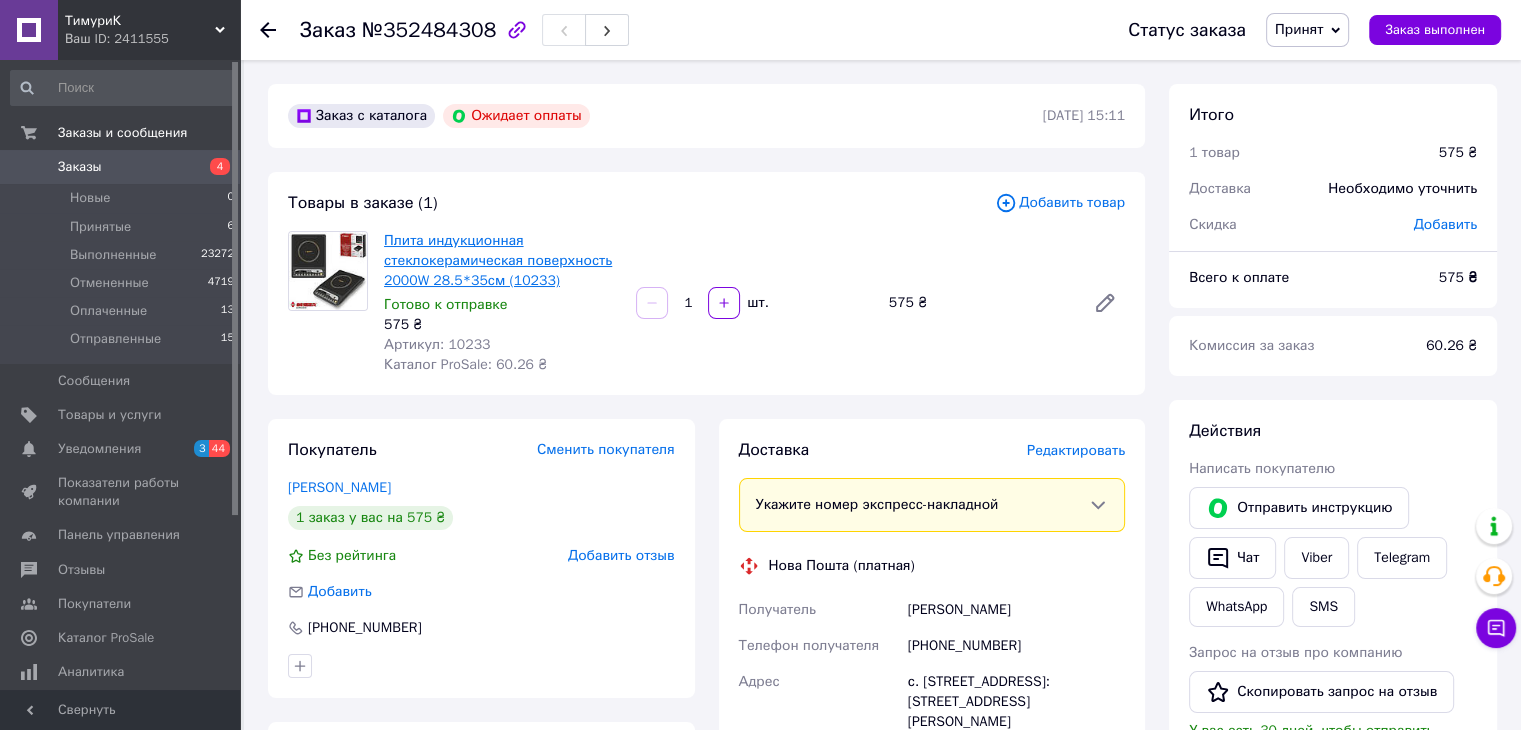 click on "Плита индукционная стеклокерамическая поверхность 2000W 28.5*35см (10233)" at bounding box center [498, 260] 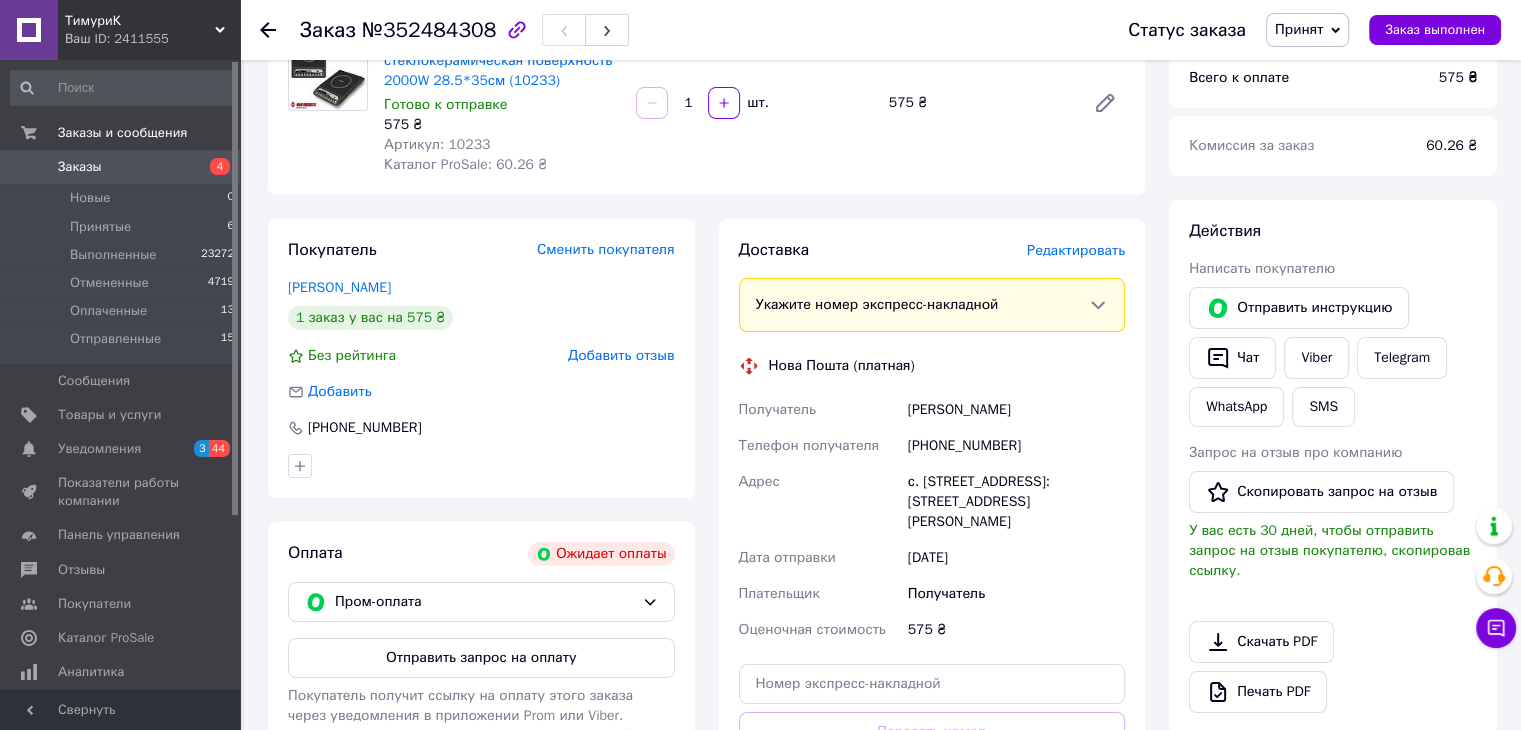 scroll, scrollTop: 500, scrollLeft: 0, axis: vertical 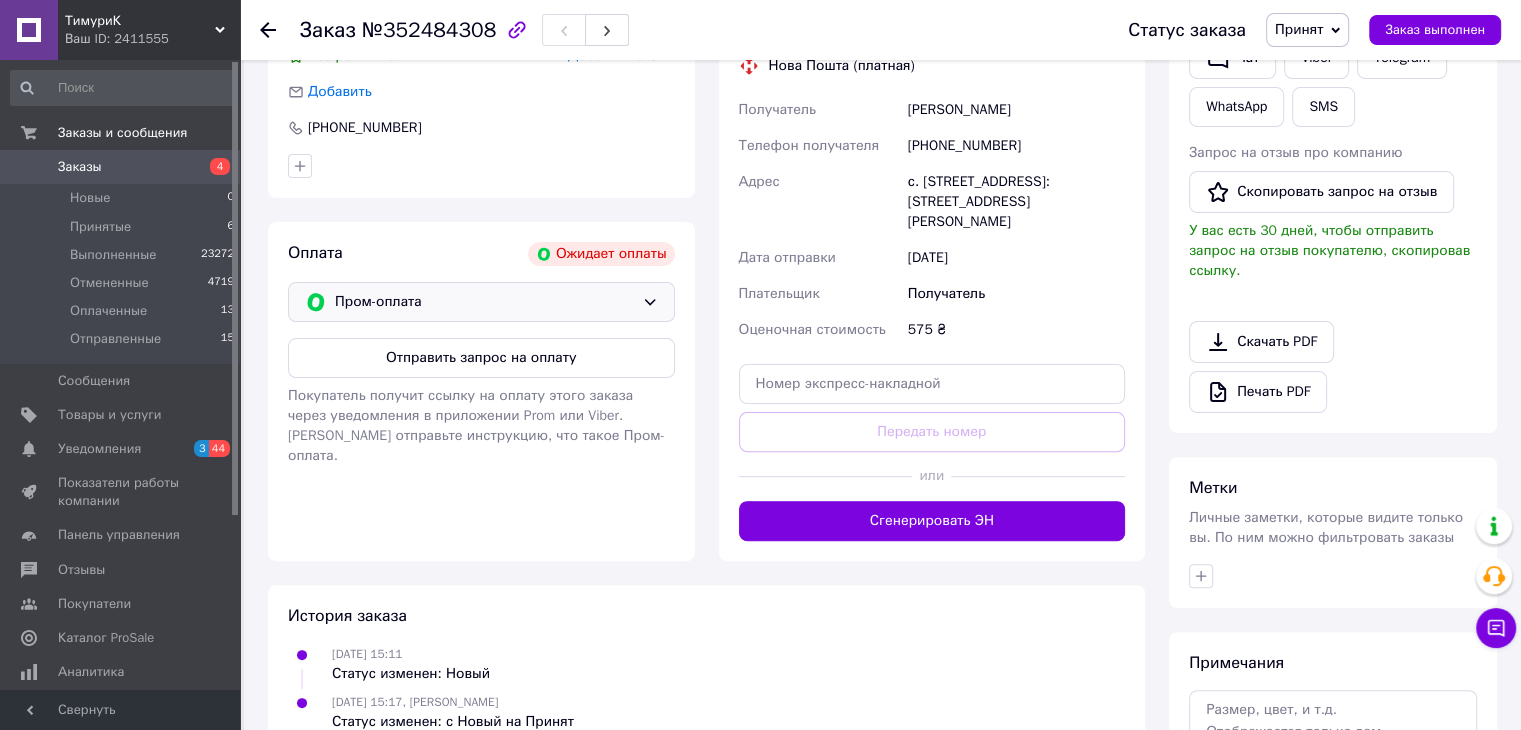 click on "Пром-оплата" at bounding box center (481, 302) 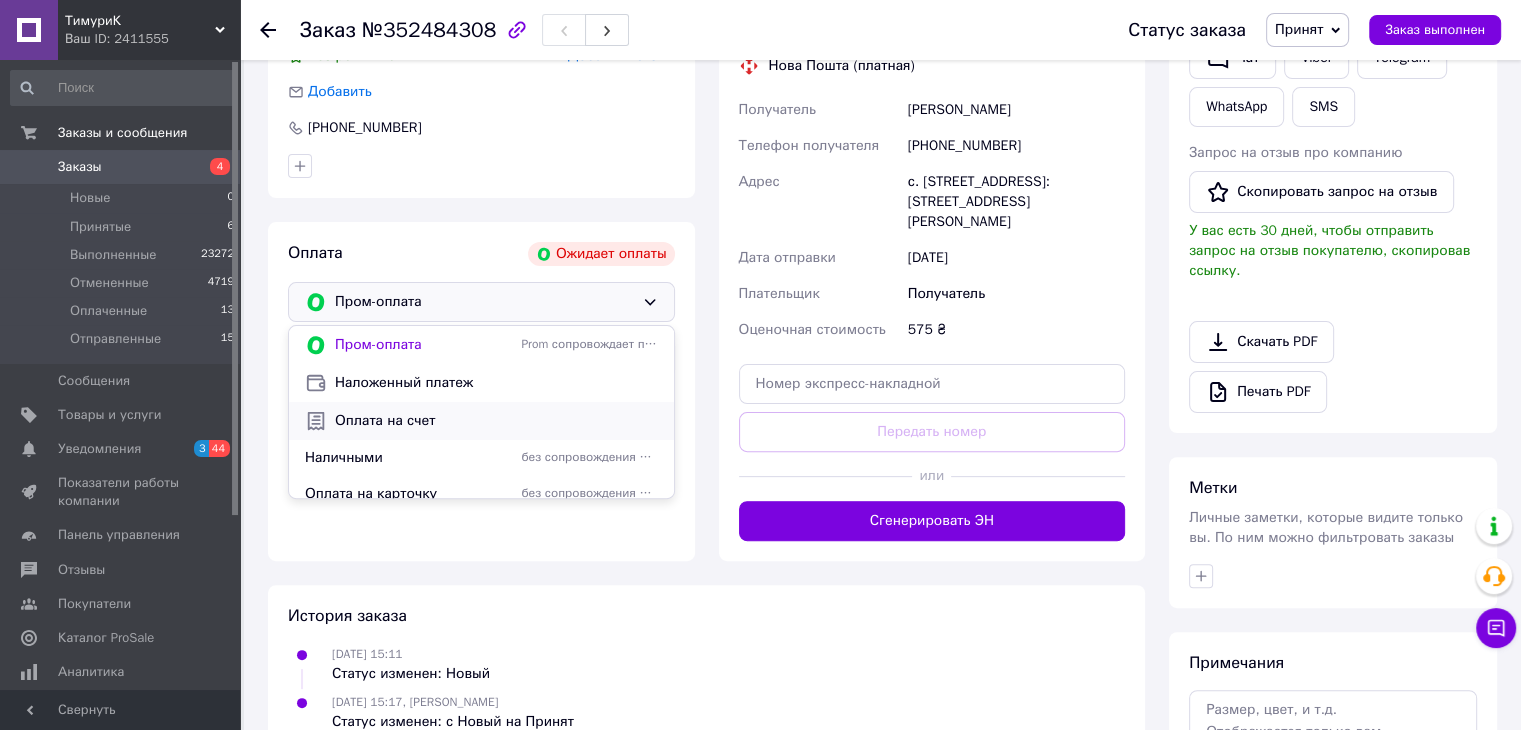 click on "Оплата на счет" at bounding box center (481, 421) 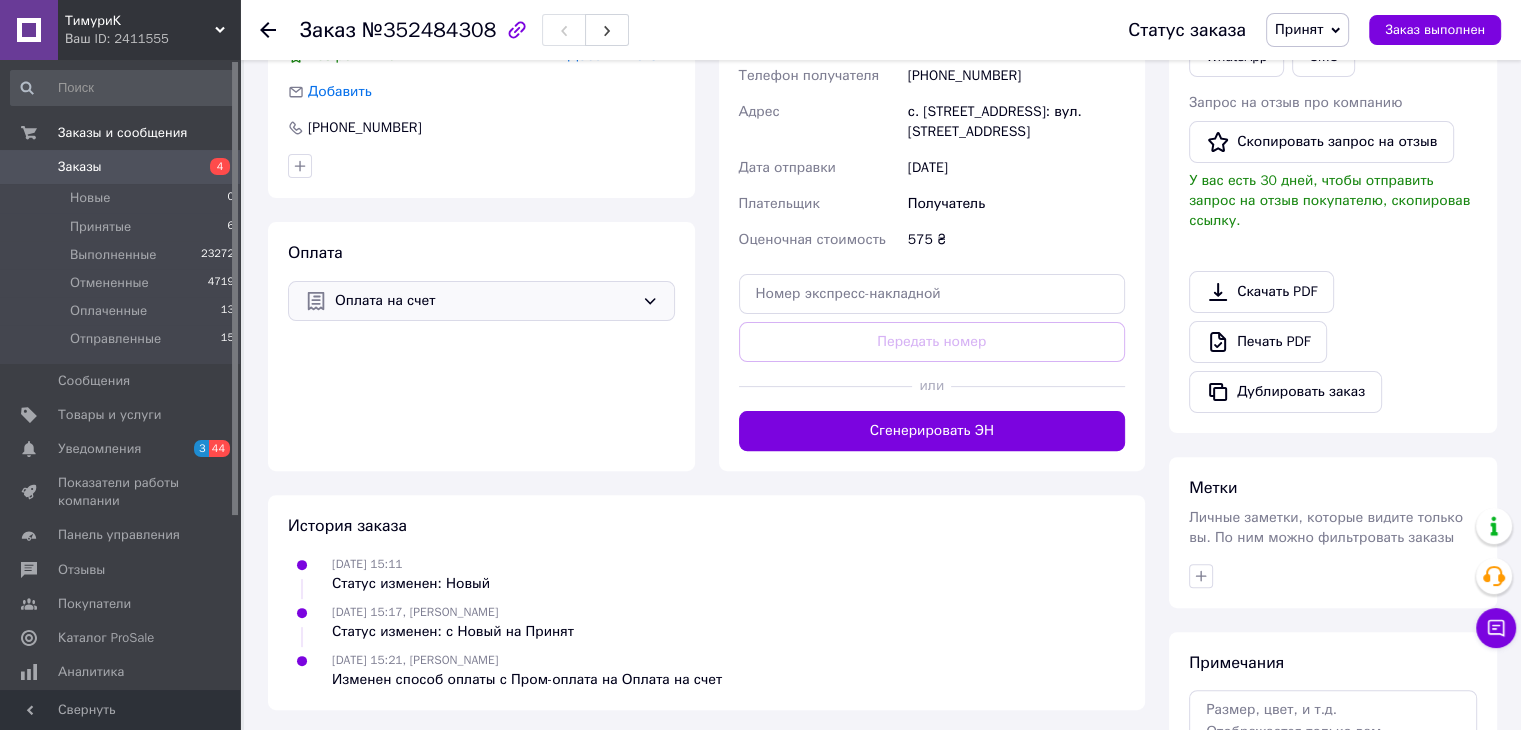 click on "Оплата на счет" at bounding box center (484, 301) 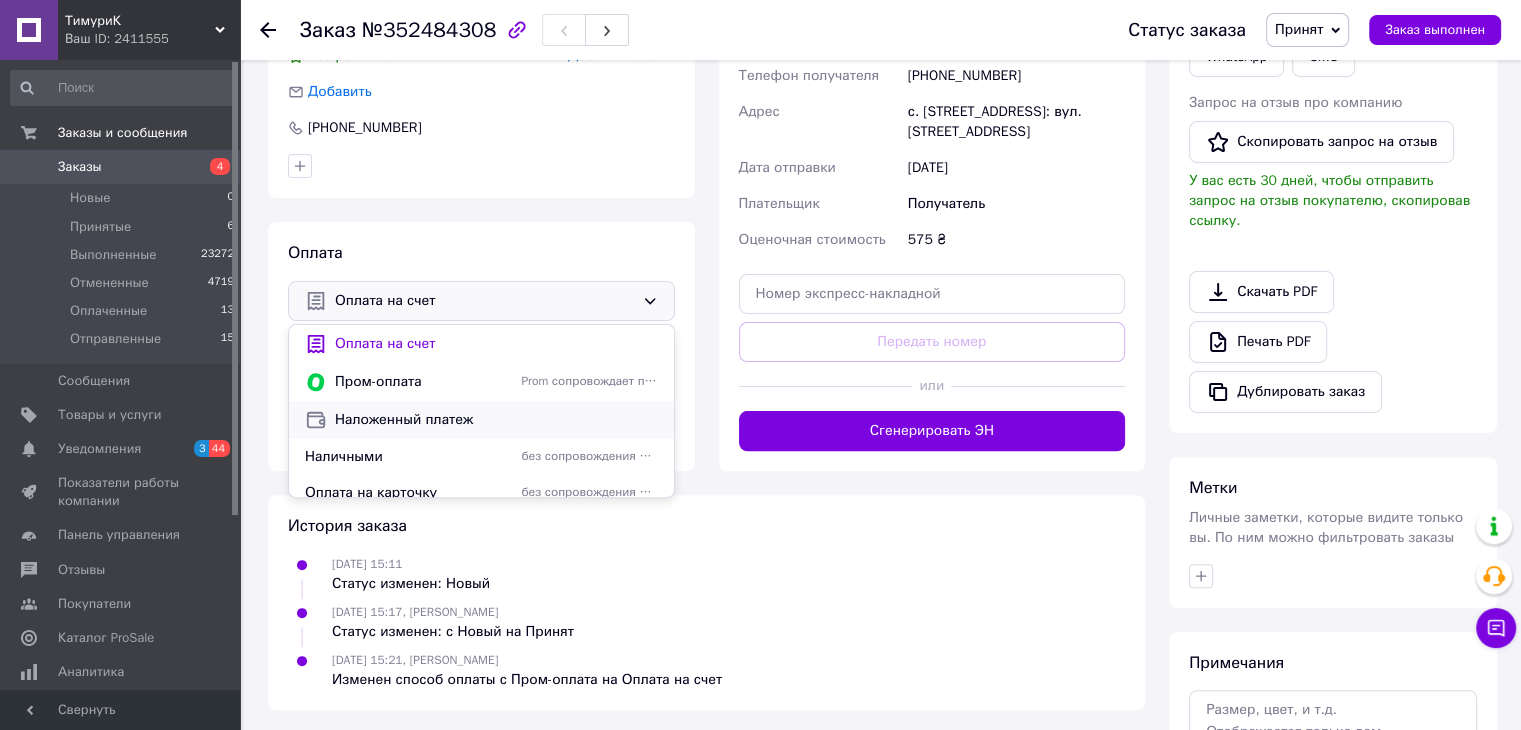 click on "Наложенный платеж" at bounding box center (496, 420) 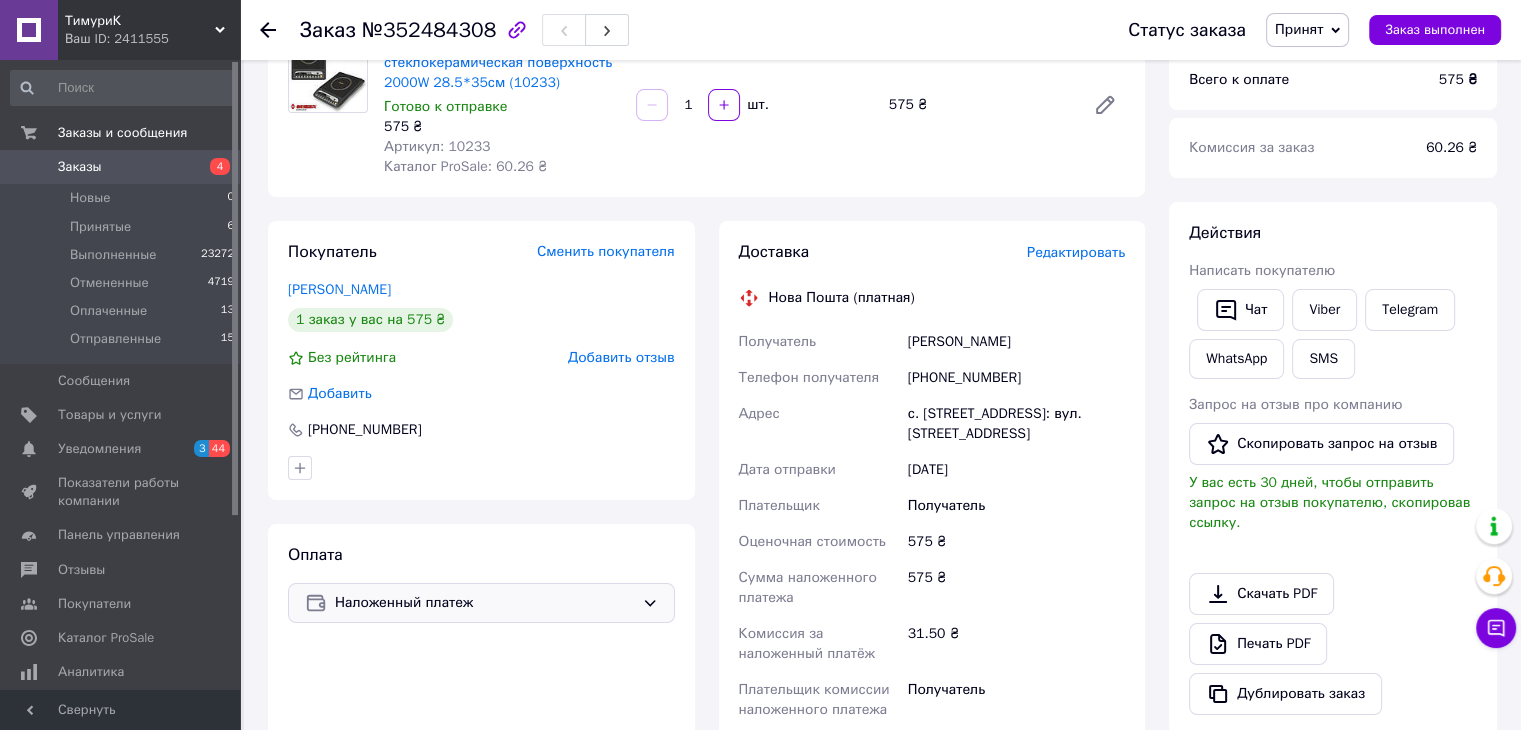 scroll, scrollTop: 200, scrollLeft: 0, axis: vertical 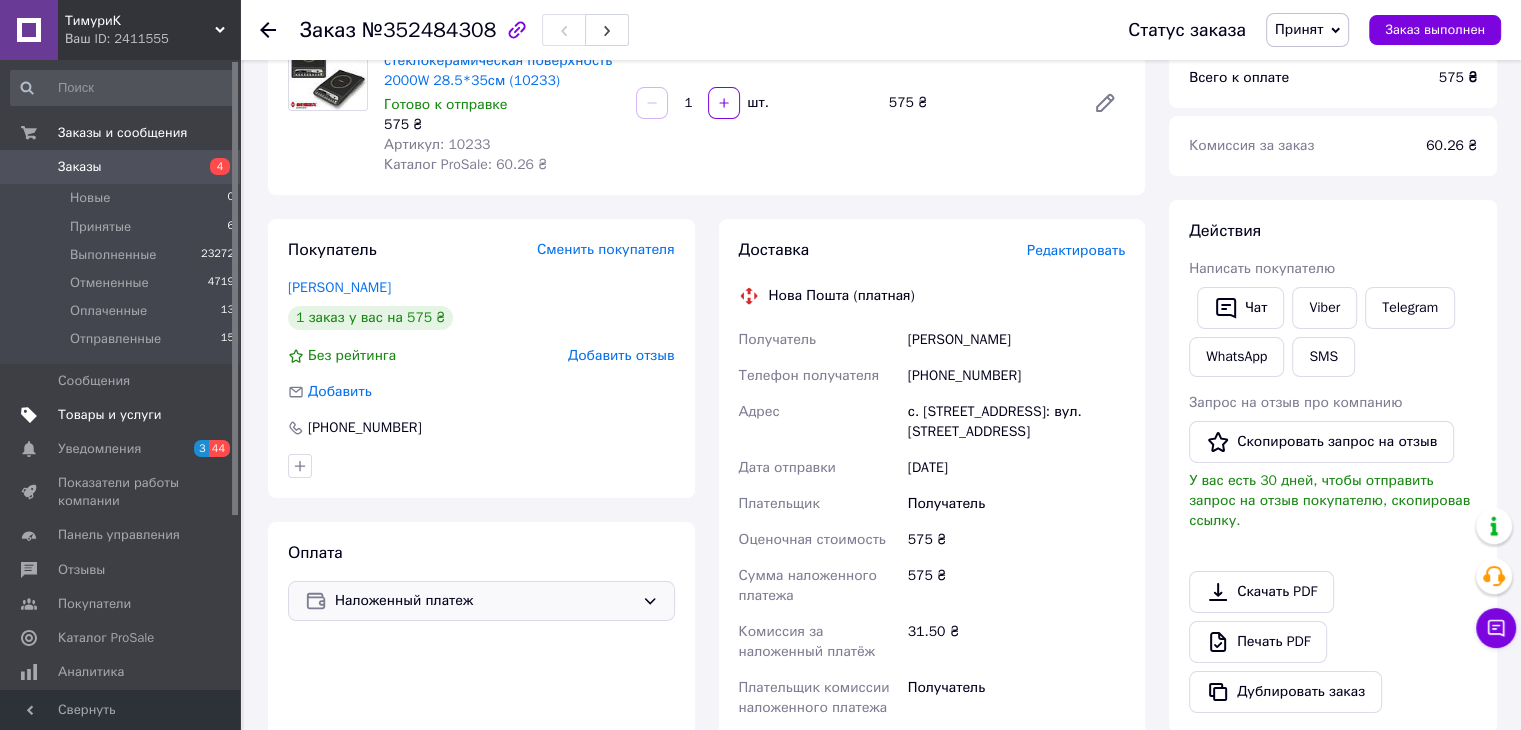 click on "Товары и услуги" at bounding box center [110, 415] 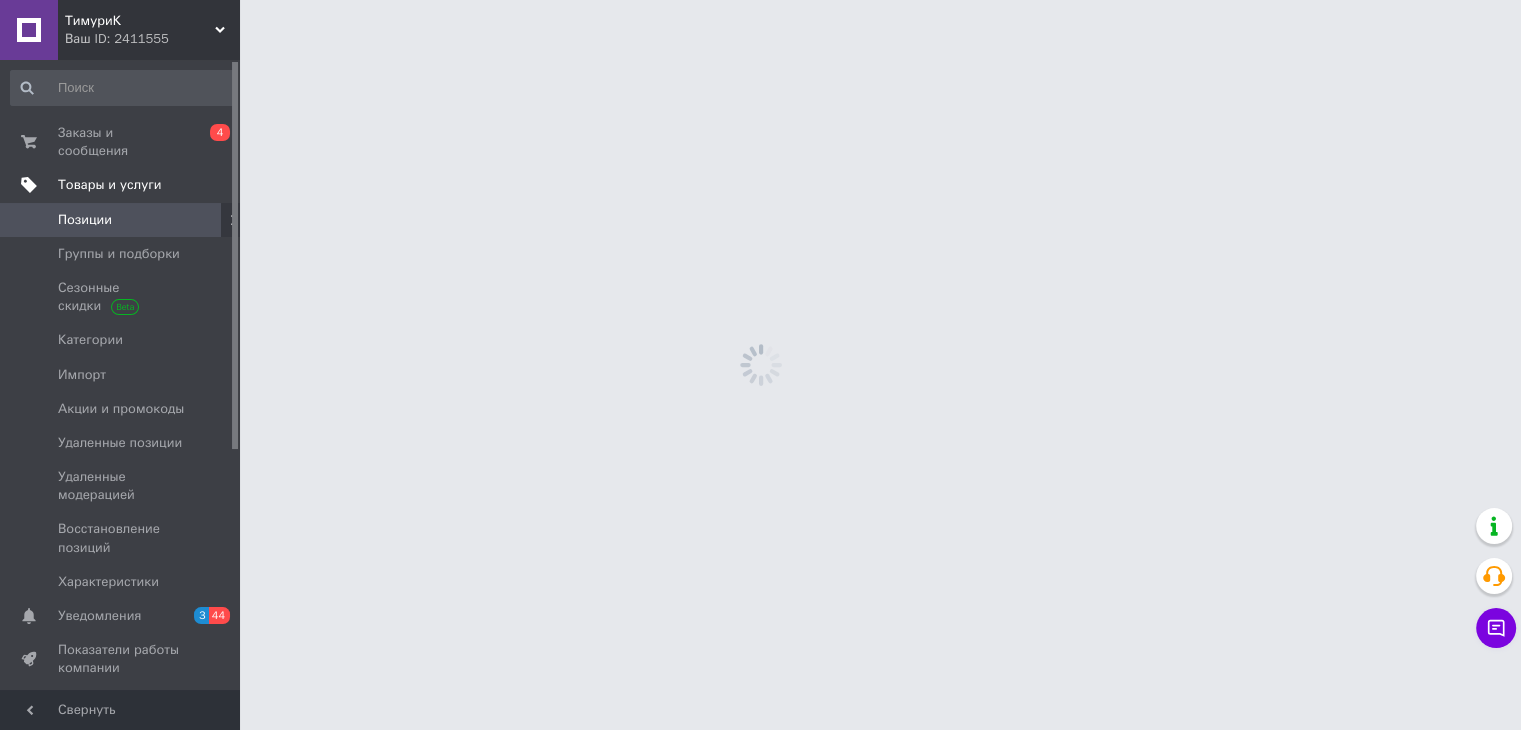 scroll, scrollTop: 0, scrollLeft: 0, axis: both 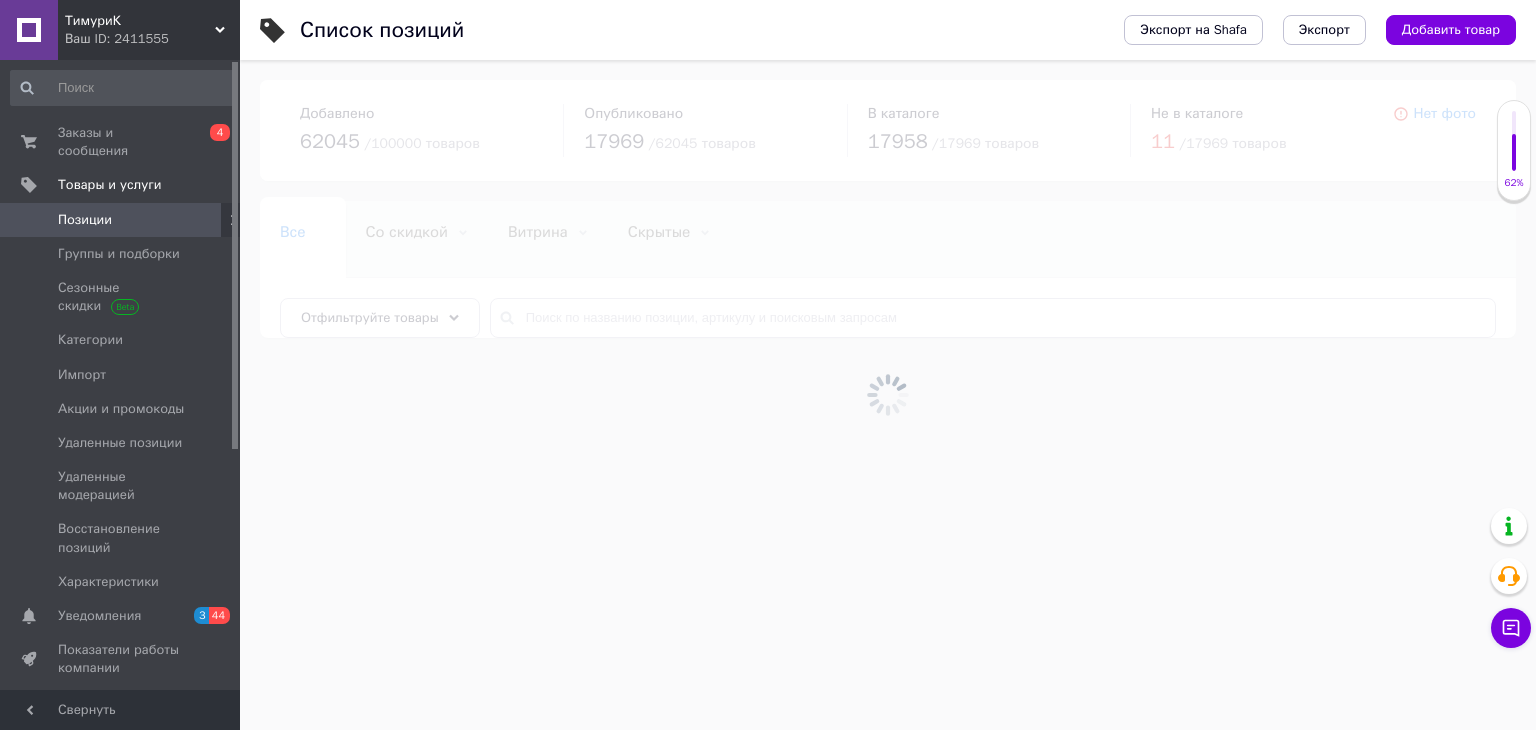 click at bounding box center (888, 395) 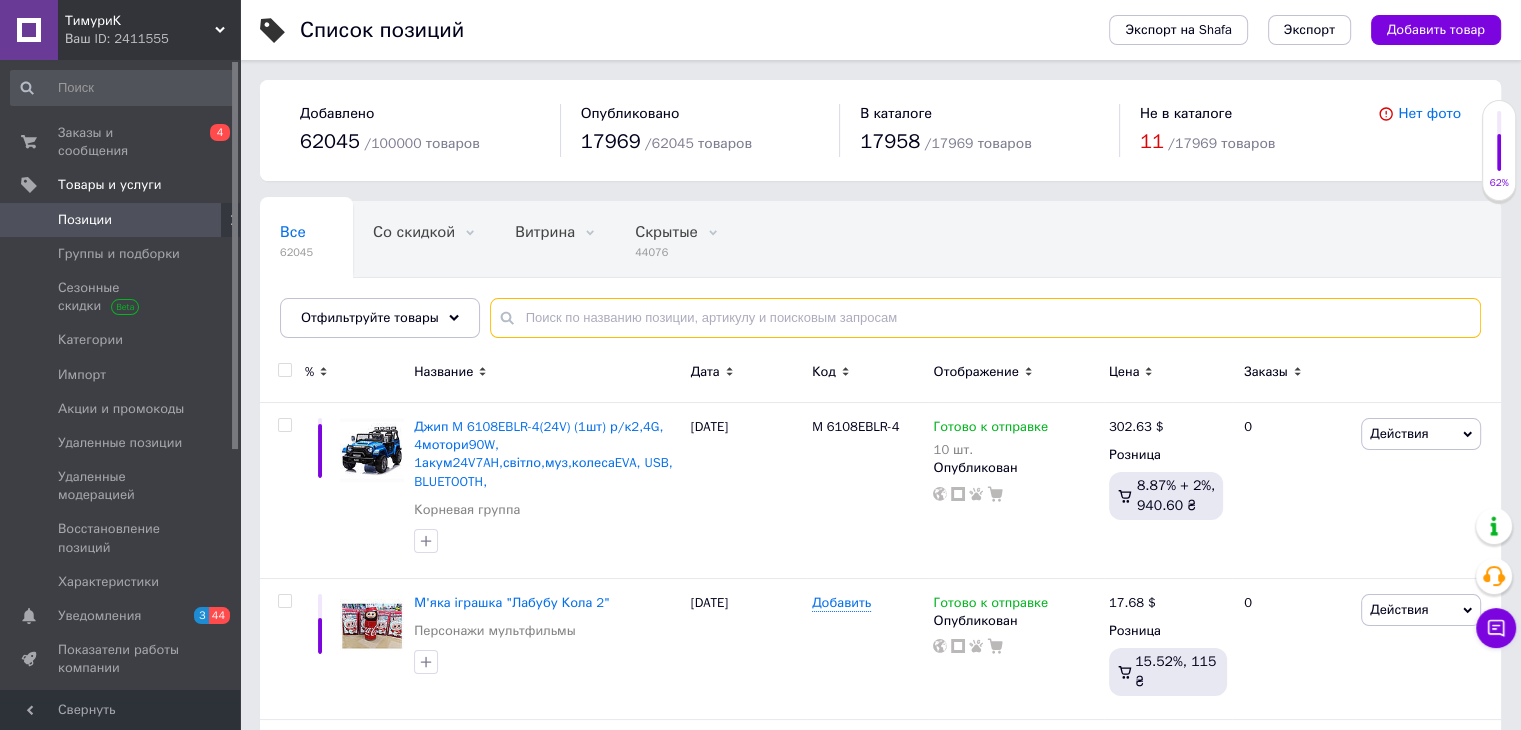 click at bounding box center [985, 318] 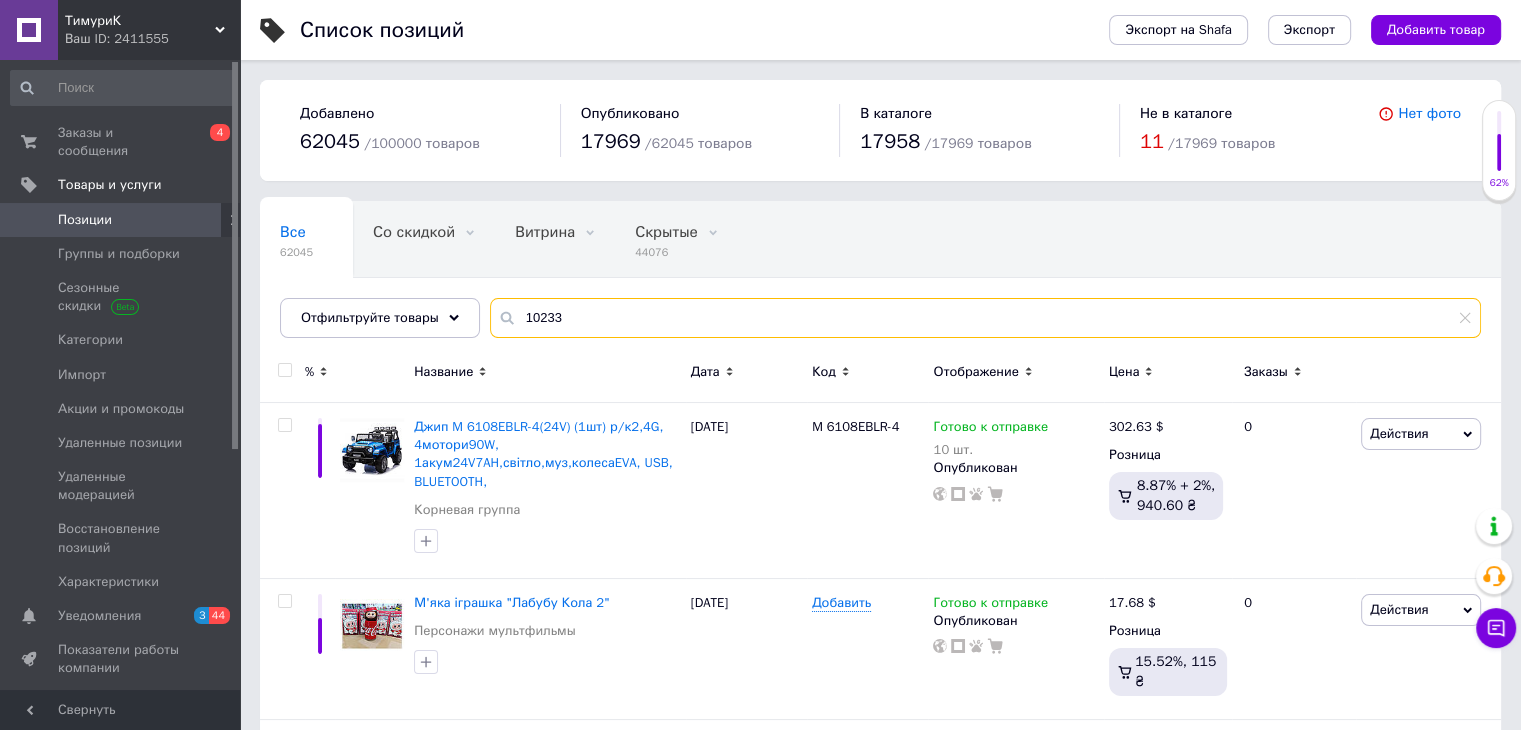 type on "10233" 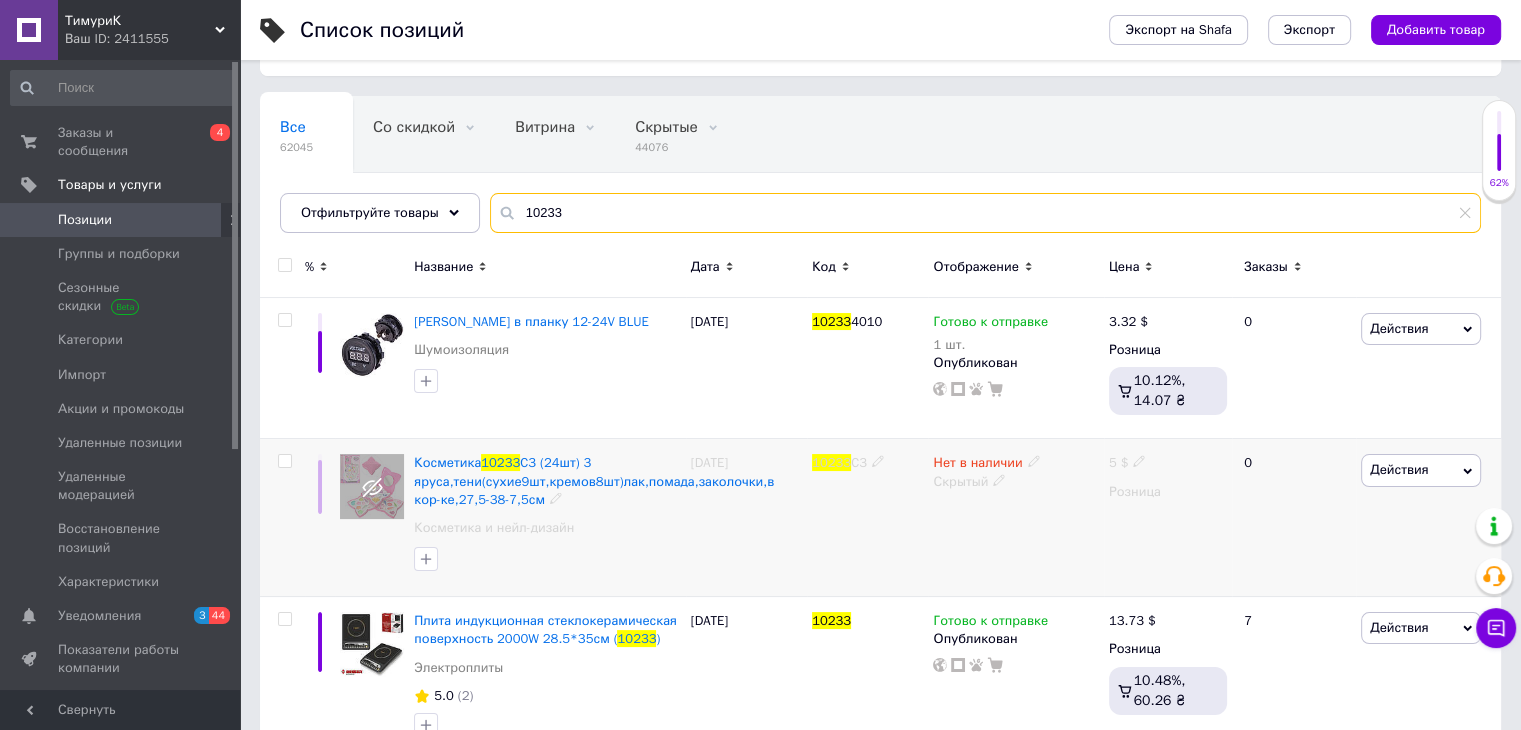 scroll, scrollTop: 200, scrollLeft: 0, axis: vertical 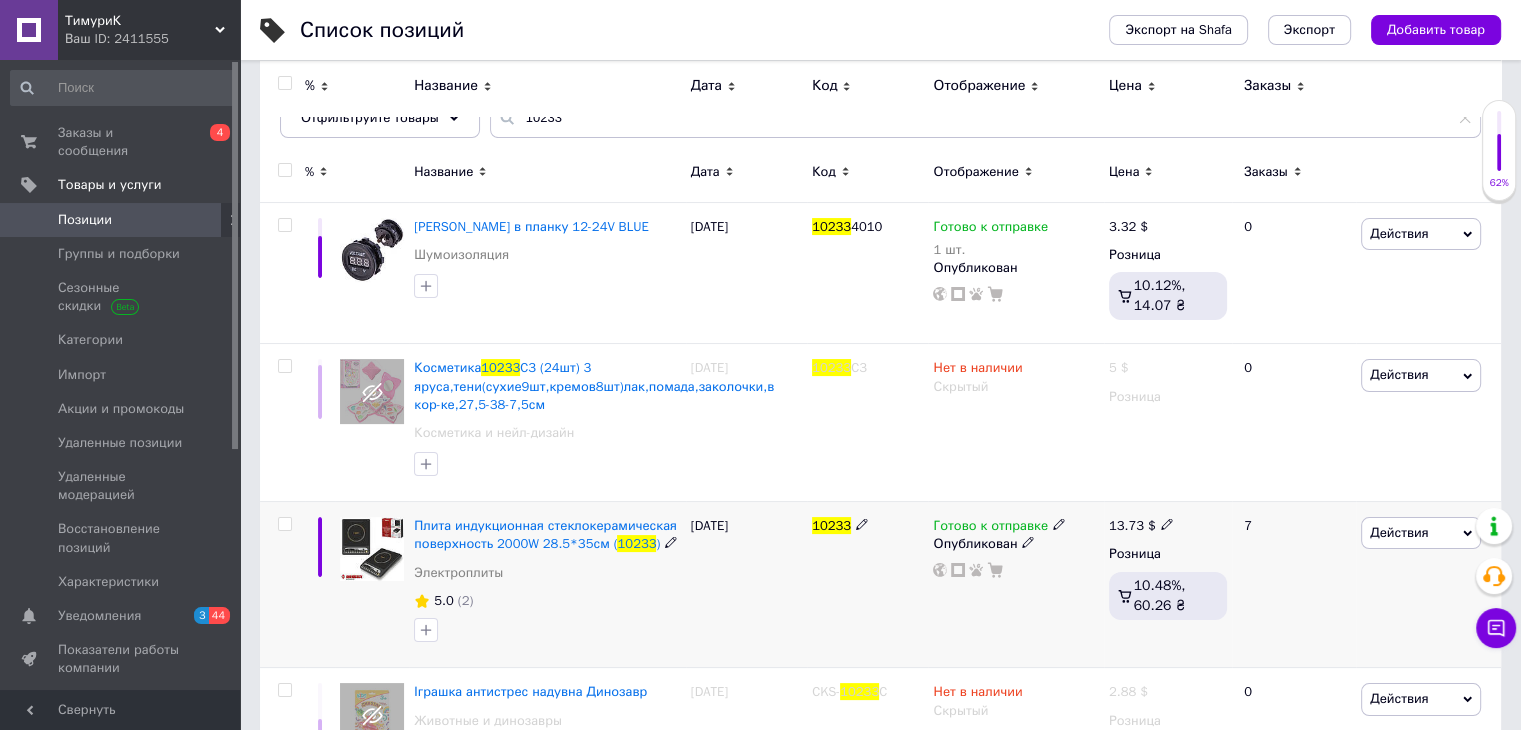 click 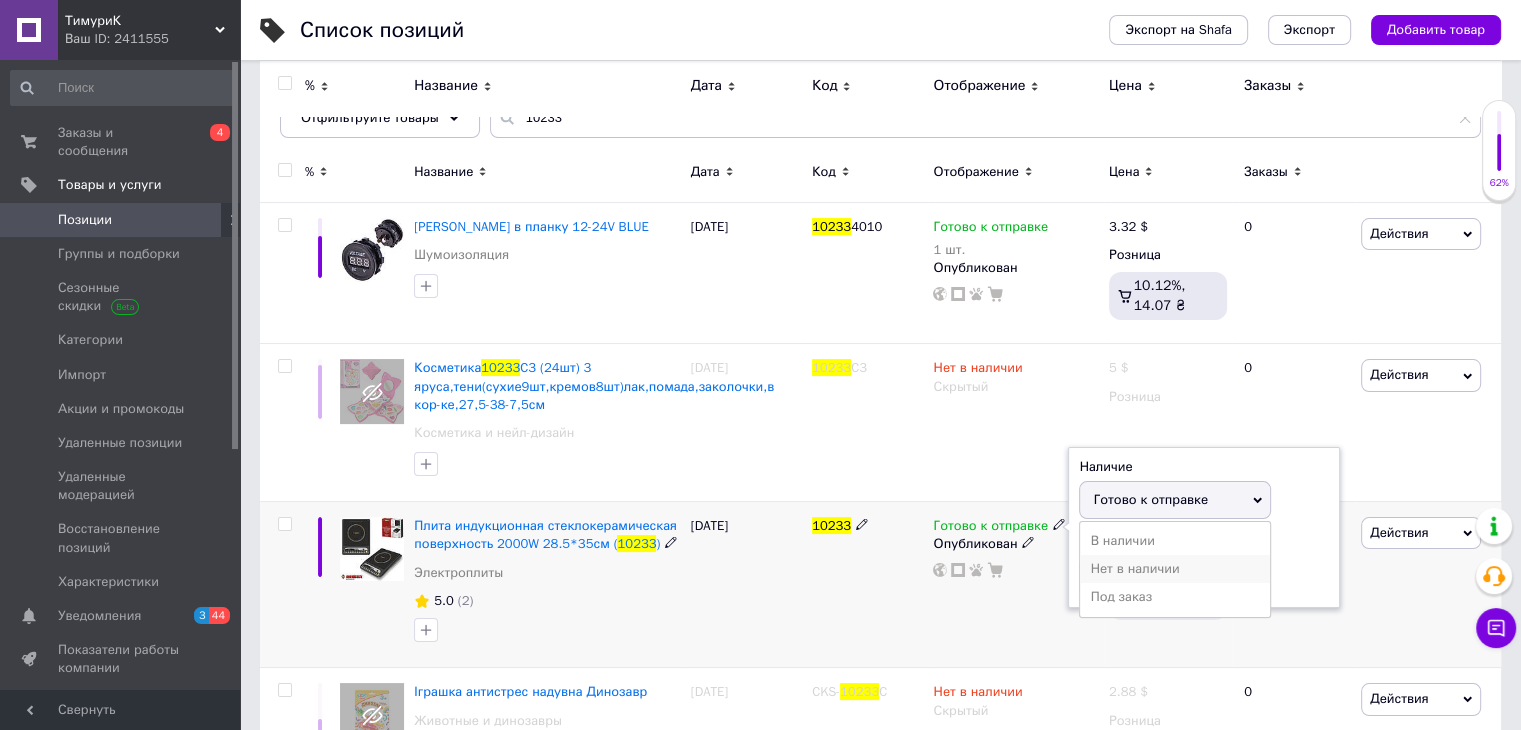 click on "Нет в наличии" at bounding box center (1175, 569) 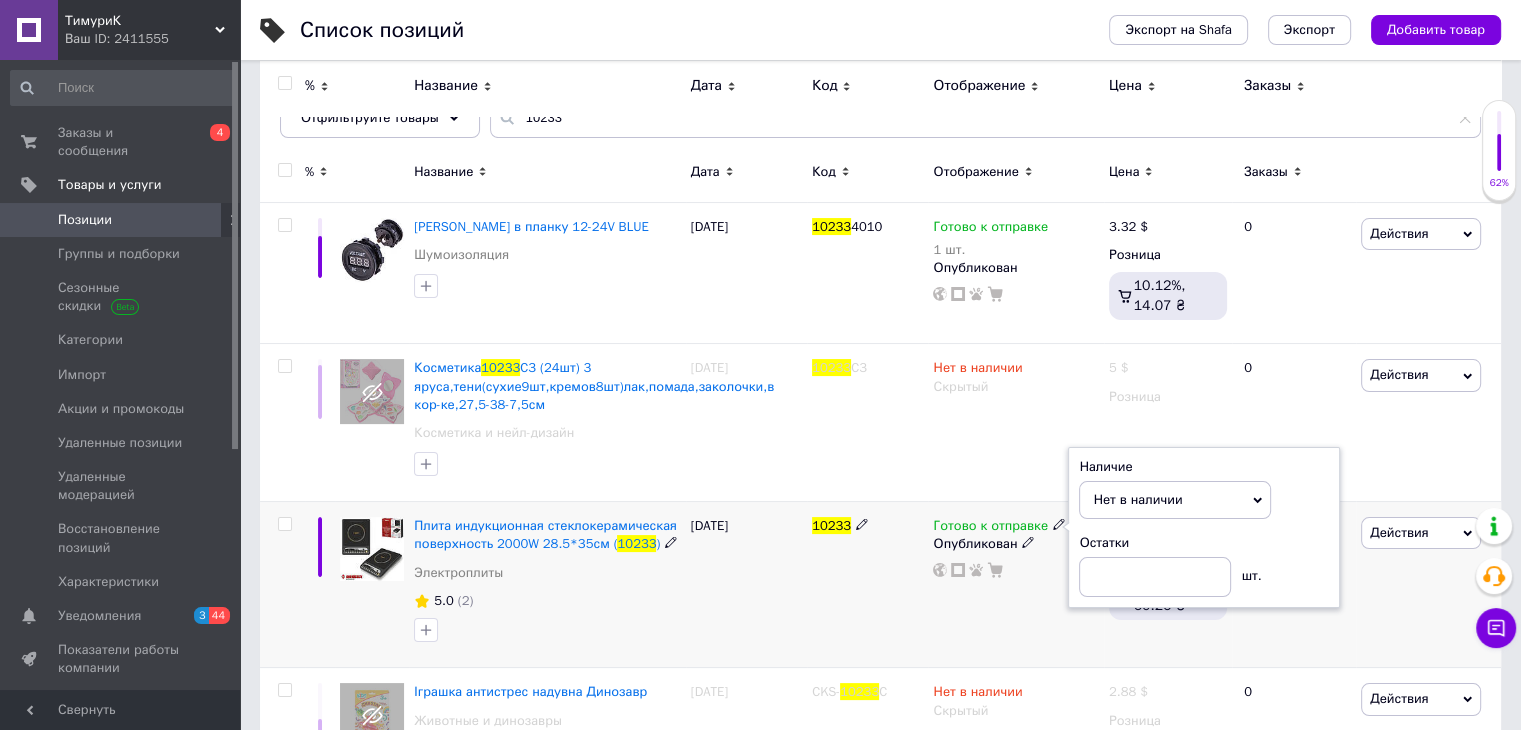 click on "Готово к отправке Наличие Нет в наличии В наличии Под заказ Готово к отправке Остатки шт. Опубликован" at bounding box center [1015, 585] 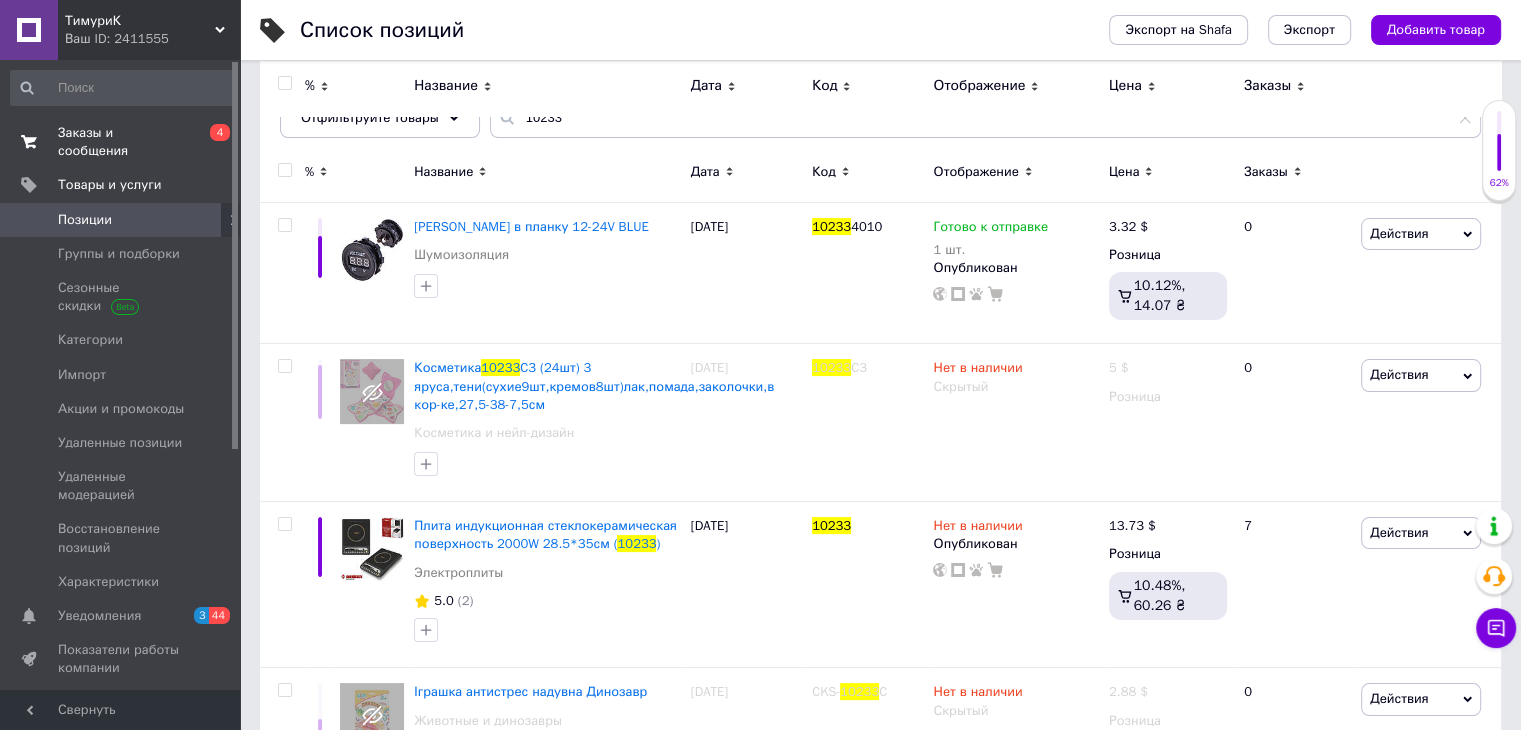 click on "Заказы и сообщения" at bounding box center (121, 142) 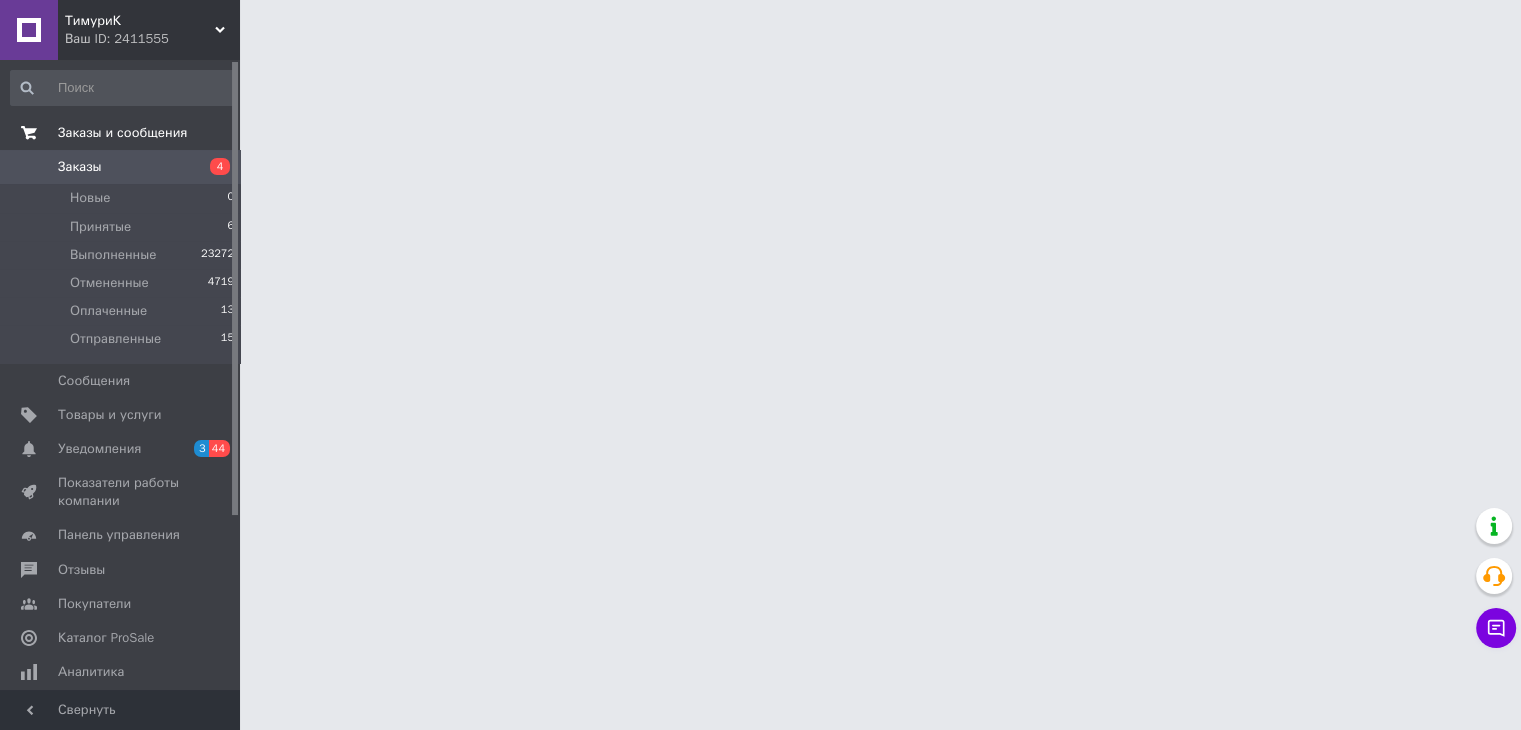 scroll, scrollTop: 0, scrollLeft: 0, axis: both 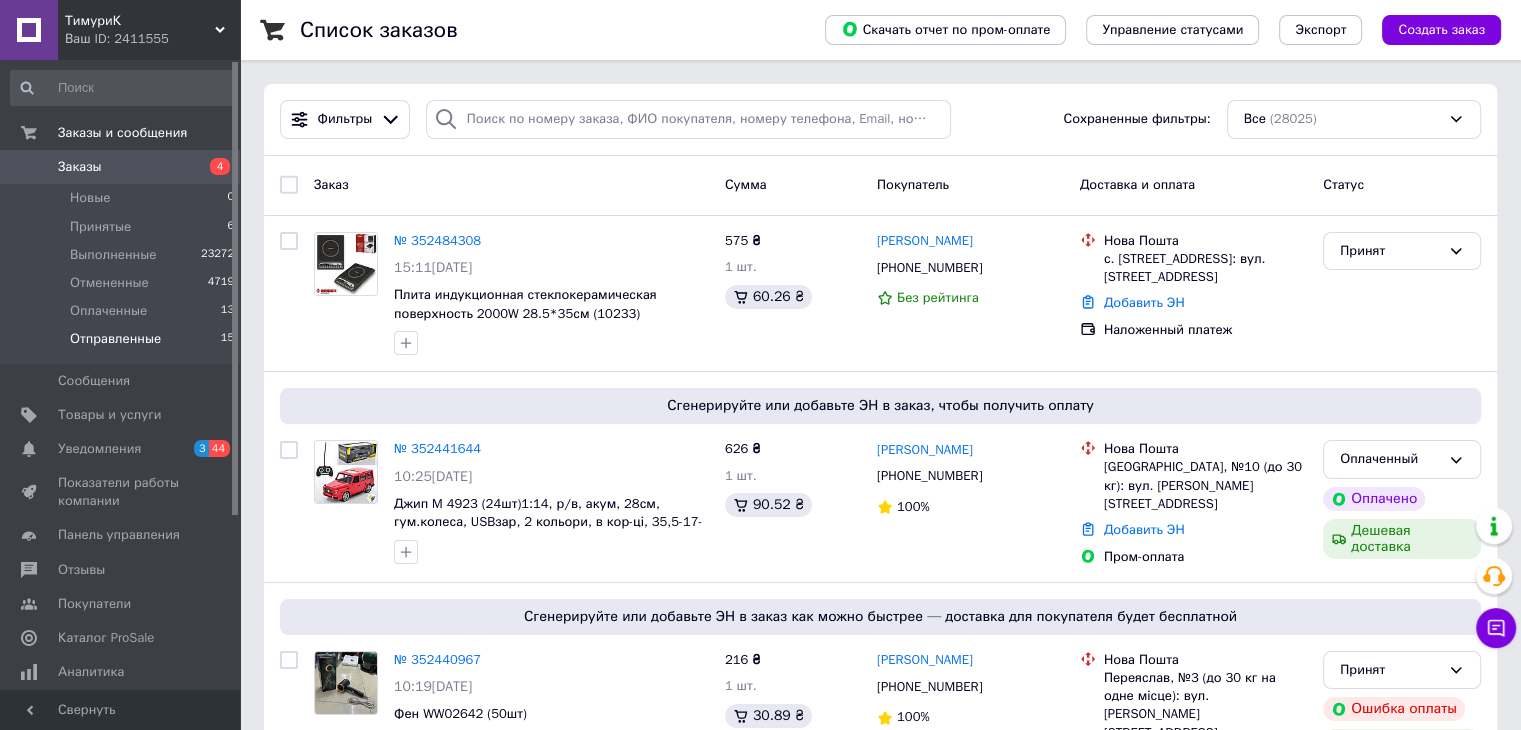 click on "Отправленные 15" at bounding box center (123, 344) 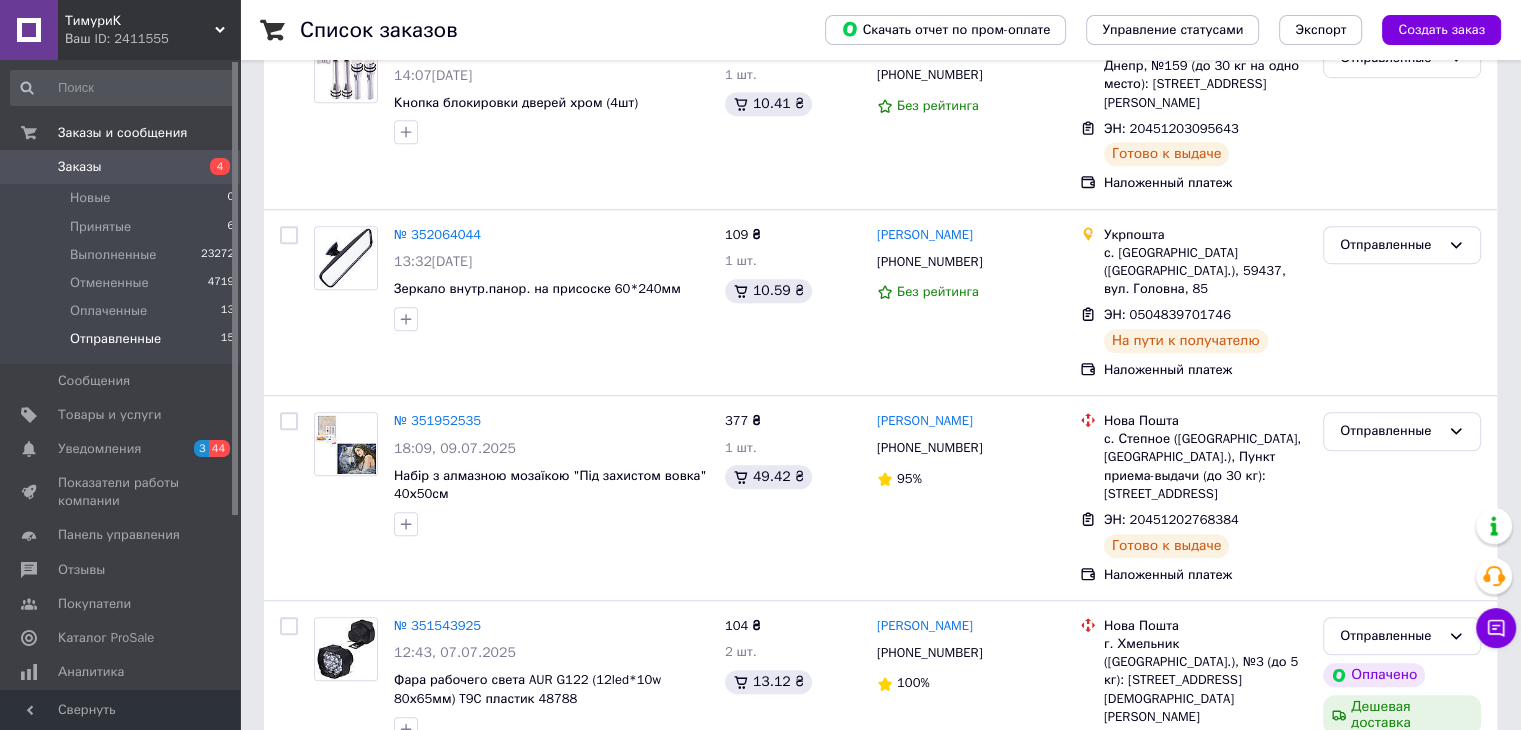 scroll, scrollTop: 2290, scrollLeft: 0, axis: vertical 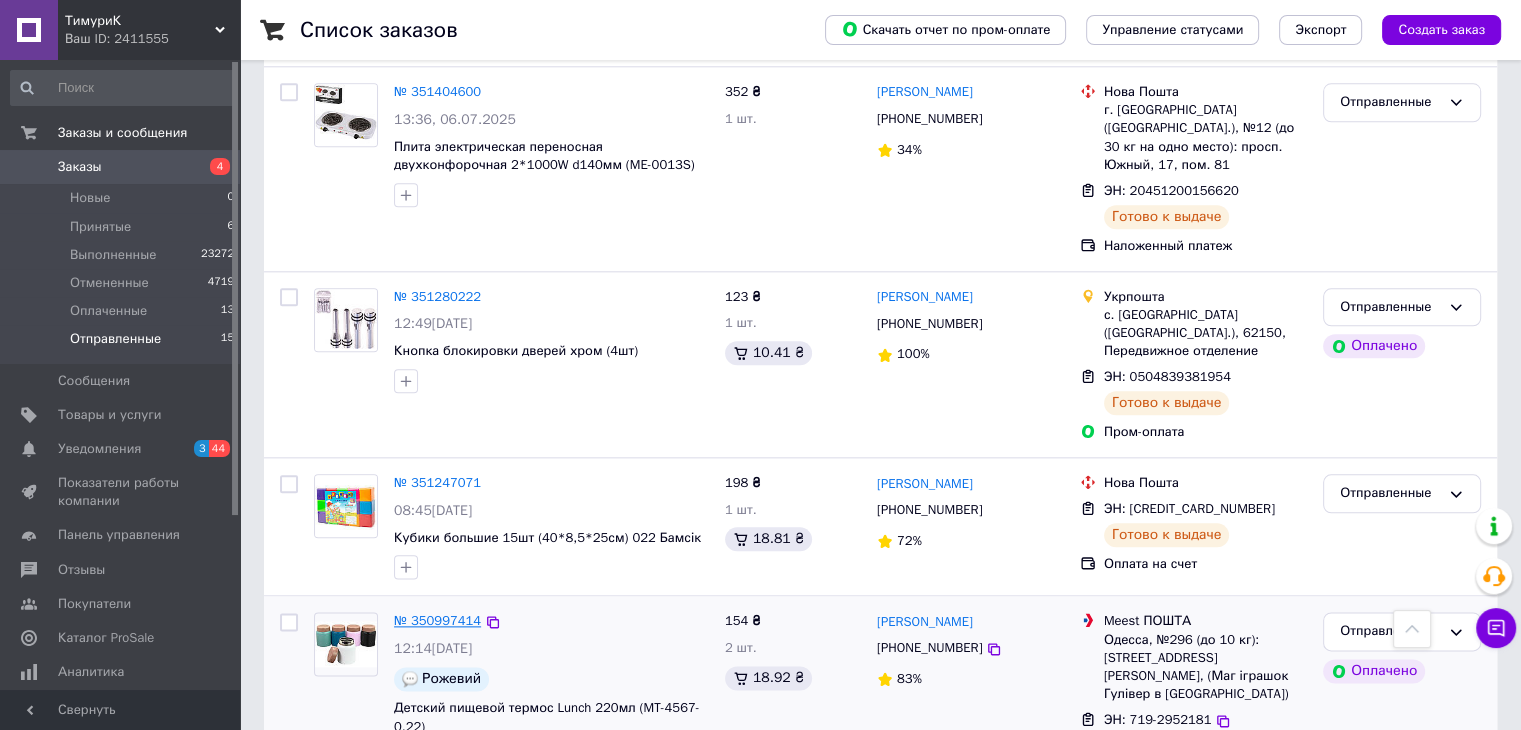 click on "№ 350997414" at bounding box center (437, 620) 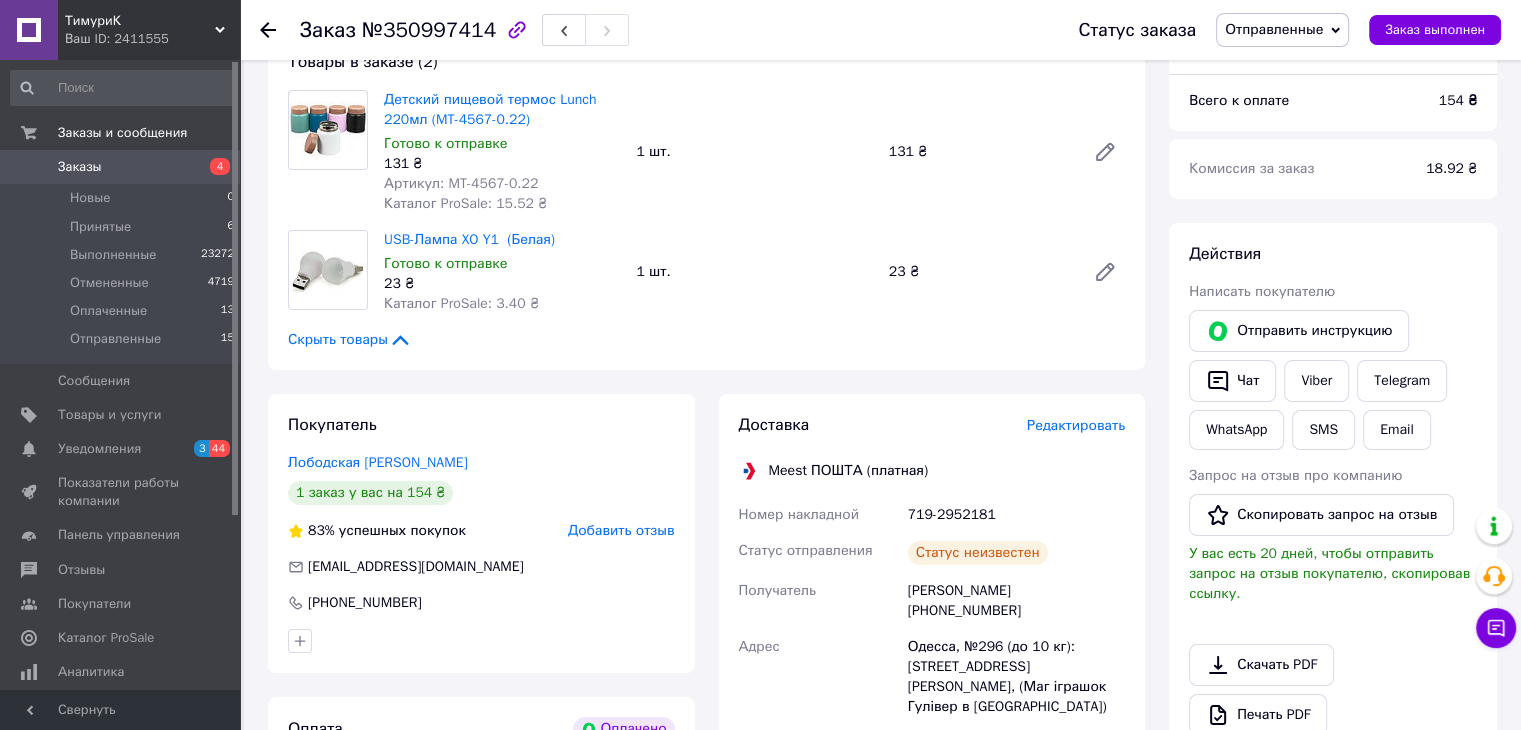 scroll, scrollTop: 500, scrollLeft: 0, axis: vertical 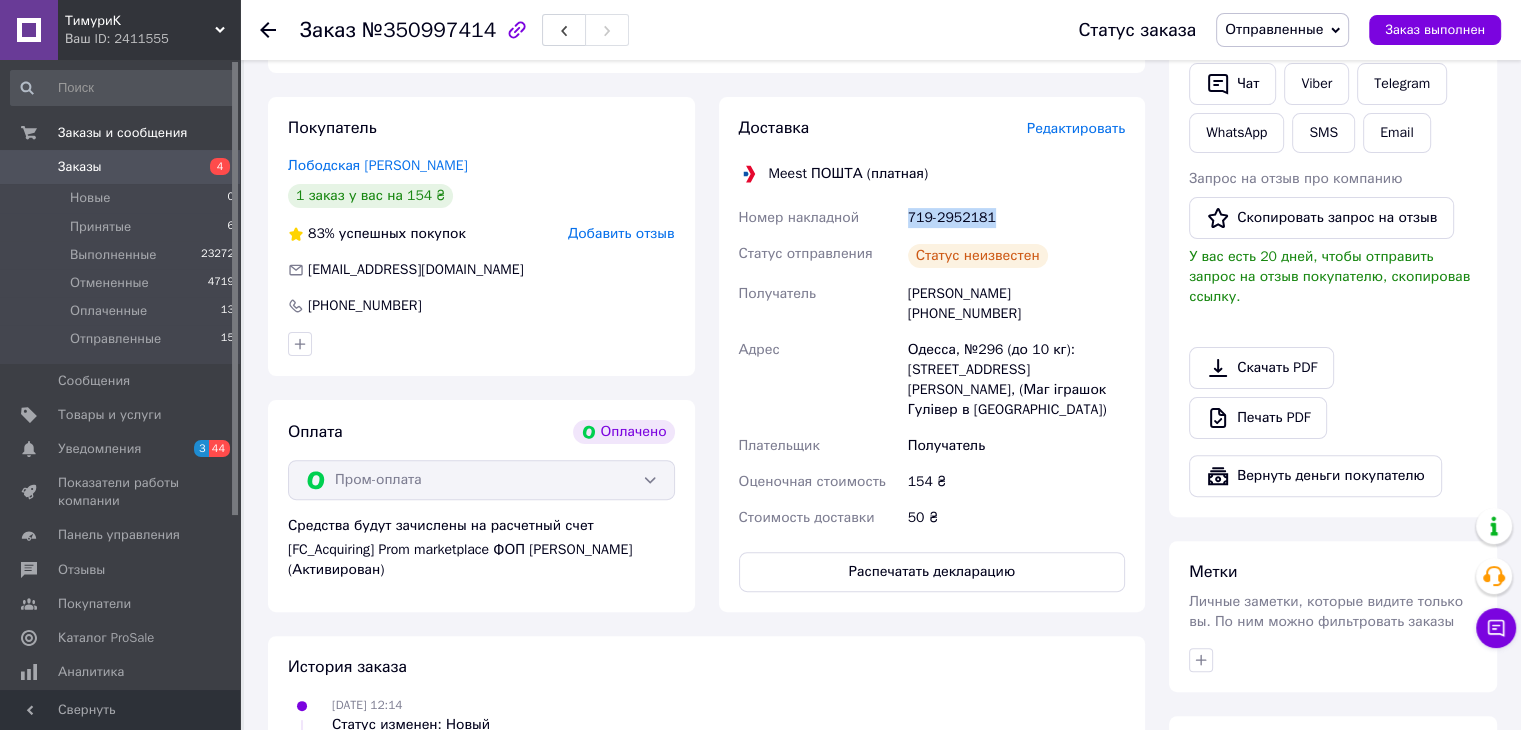drag, startPoint x: 995, startPoint y: 217, endPoint x: 853, endPoint y: 204, distance: 142.59383 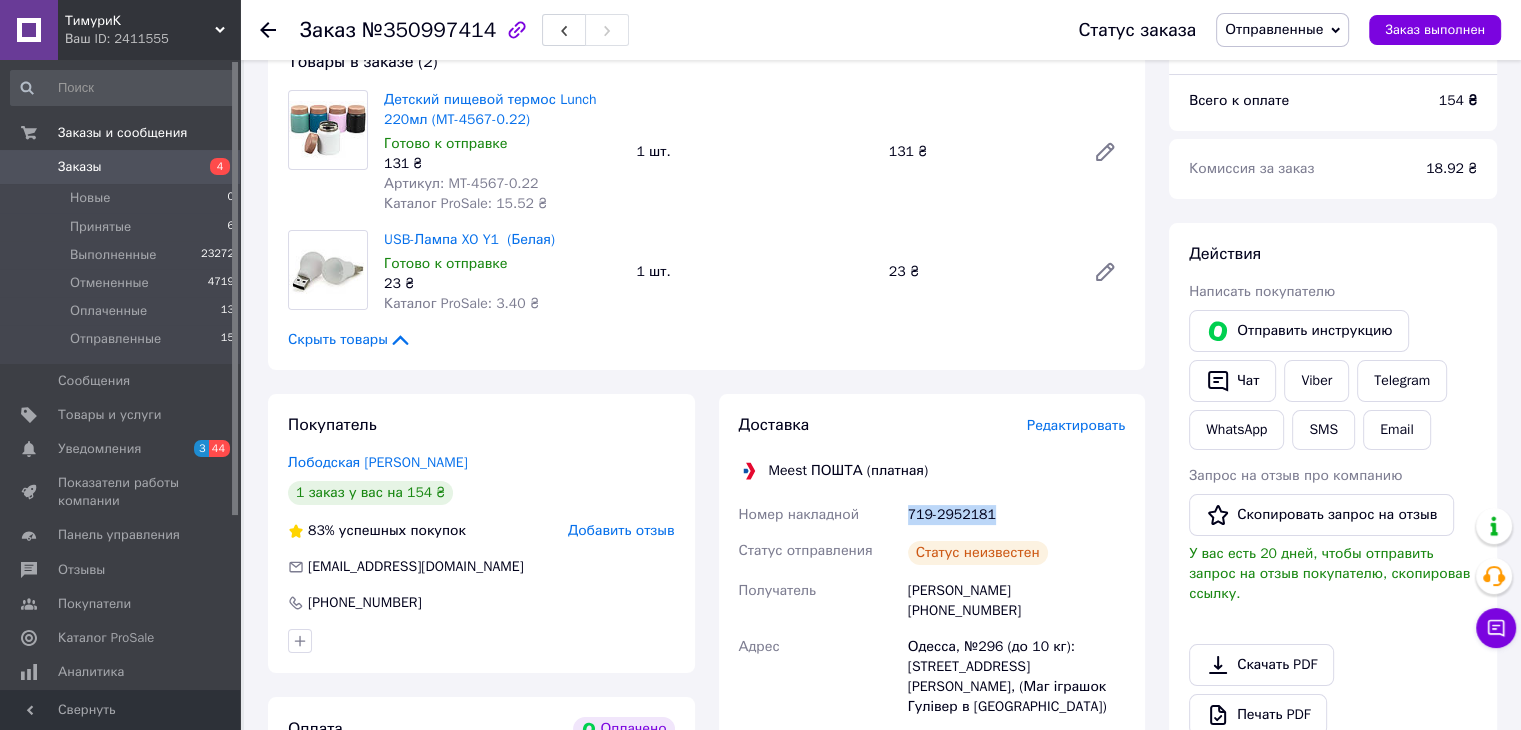 scroll, scrollTop: 200, scrollLeft: 0, axis: vertical 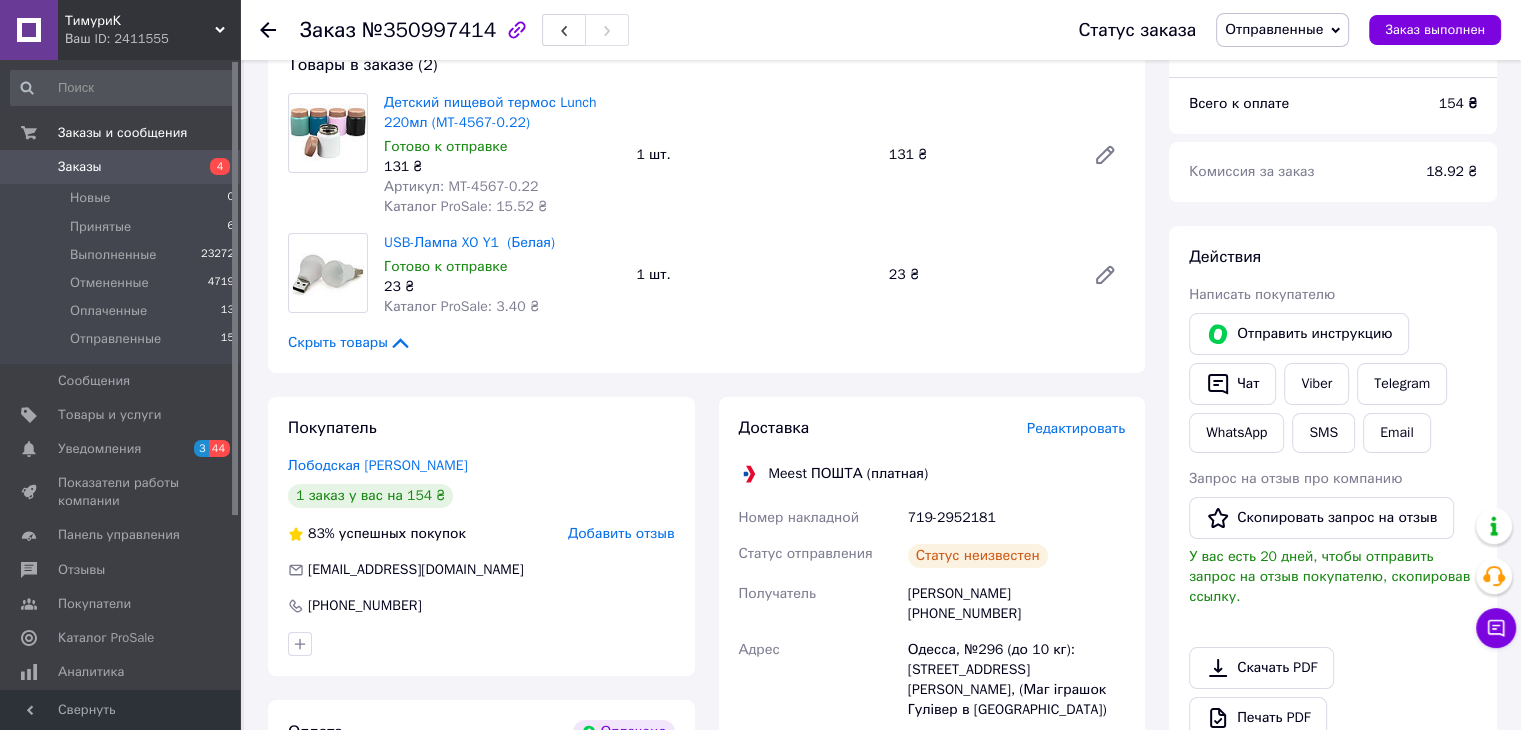 click 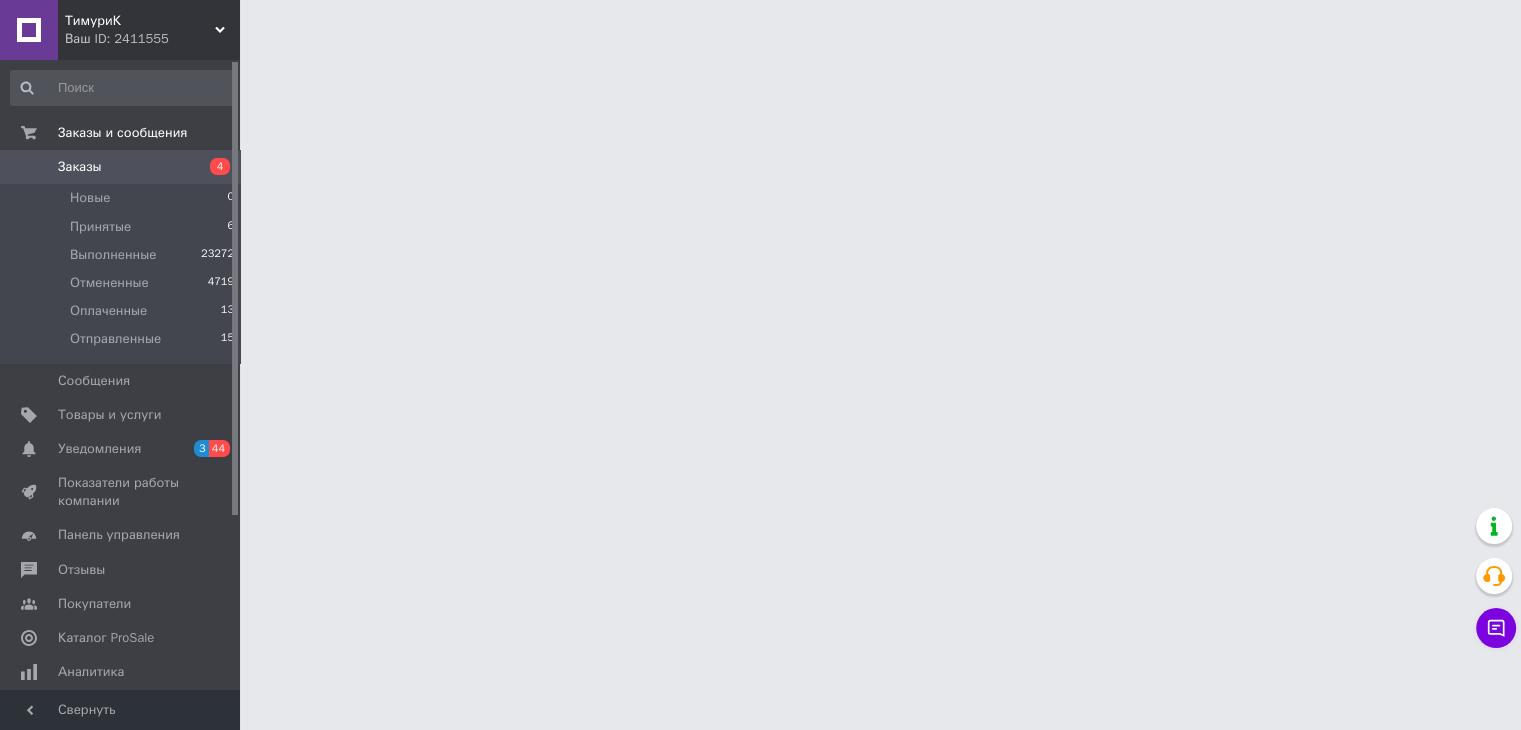 scroll, scrollTop: 0, scrollLeft: 0, axis: both 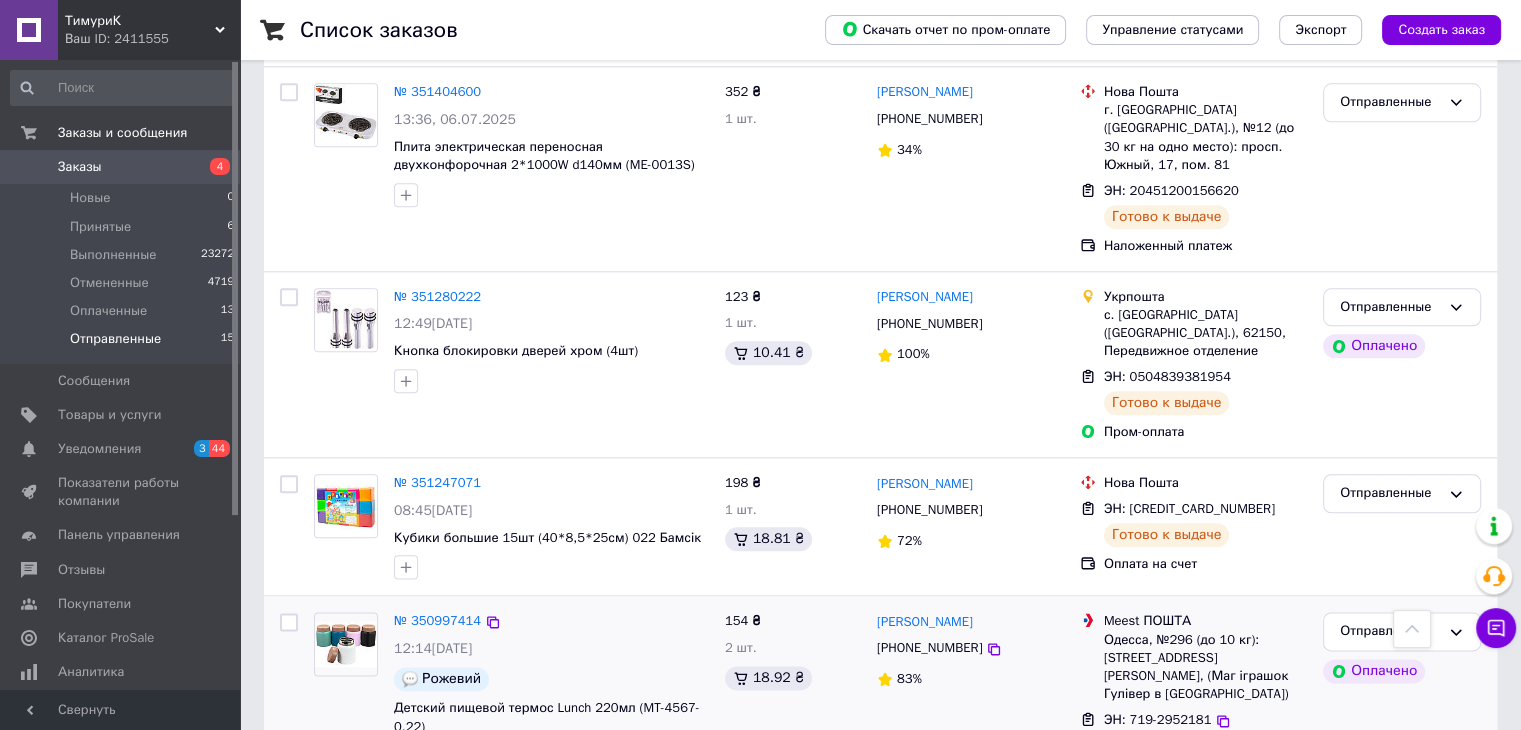 click on "2 товара в заказе" at bounding box center [448, 787] 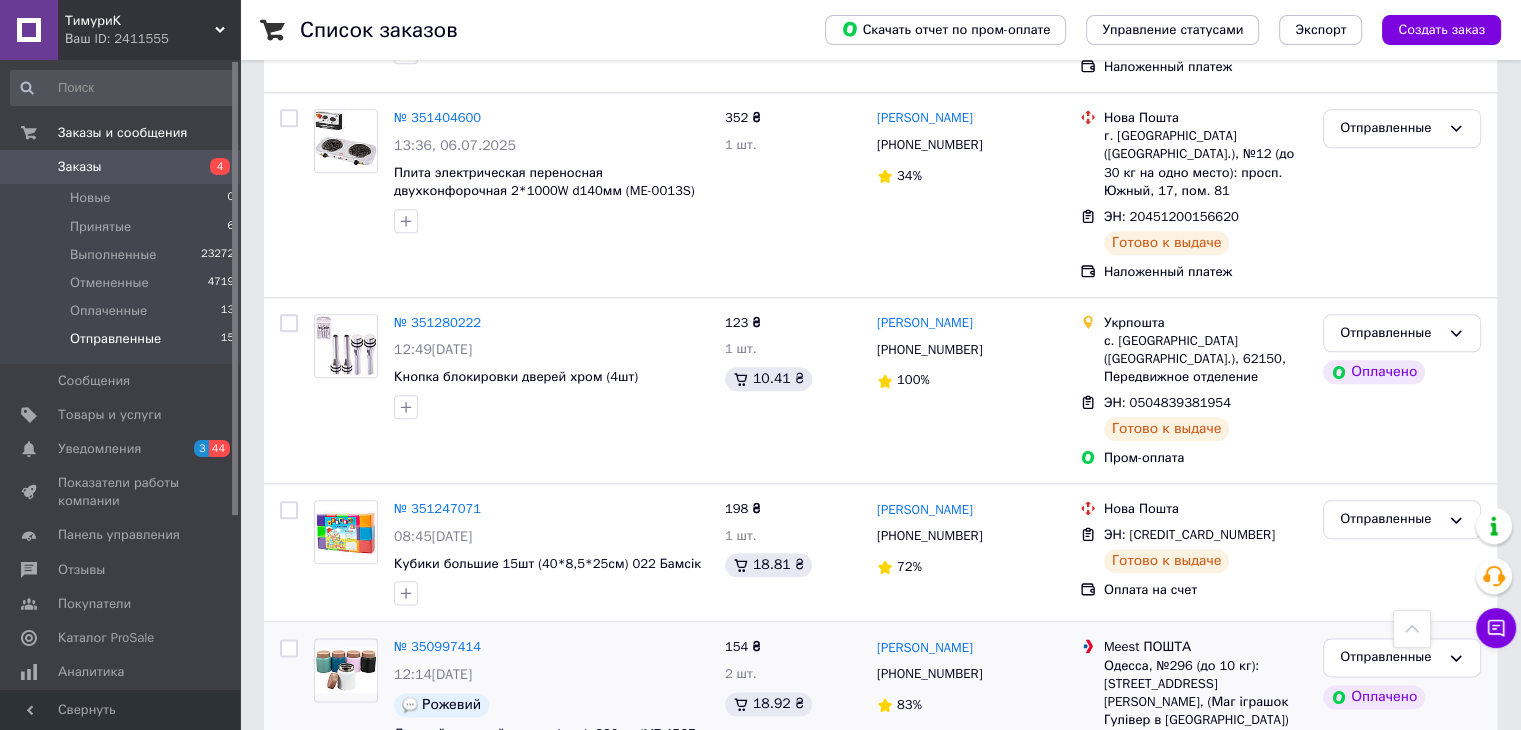 scroll, scrollTop: 2451, scrollLeft: 0, axis: vertical 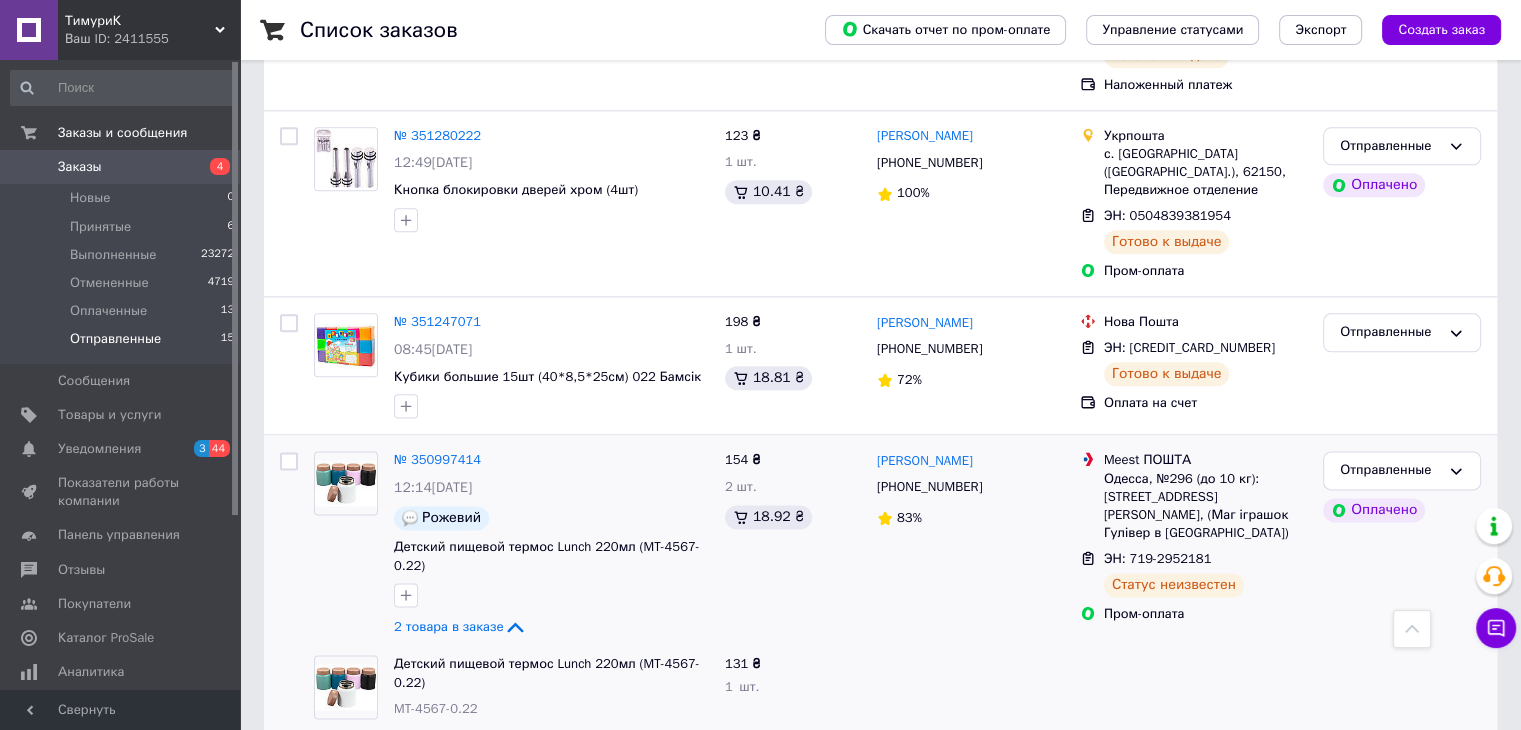 click on "Детский пищевой термос Lunch 220мл (MT-4567-0.22) MT-4567-0.22" at bounding box center (551, 687) 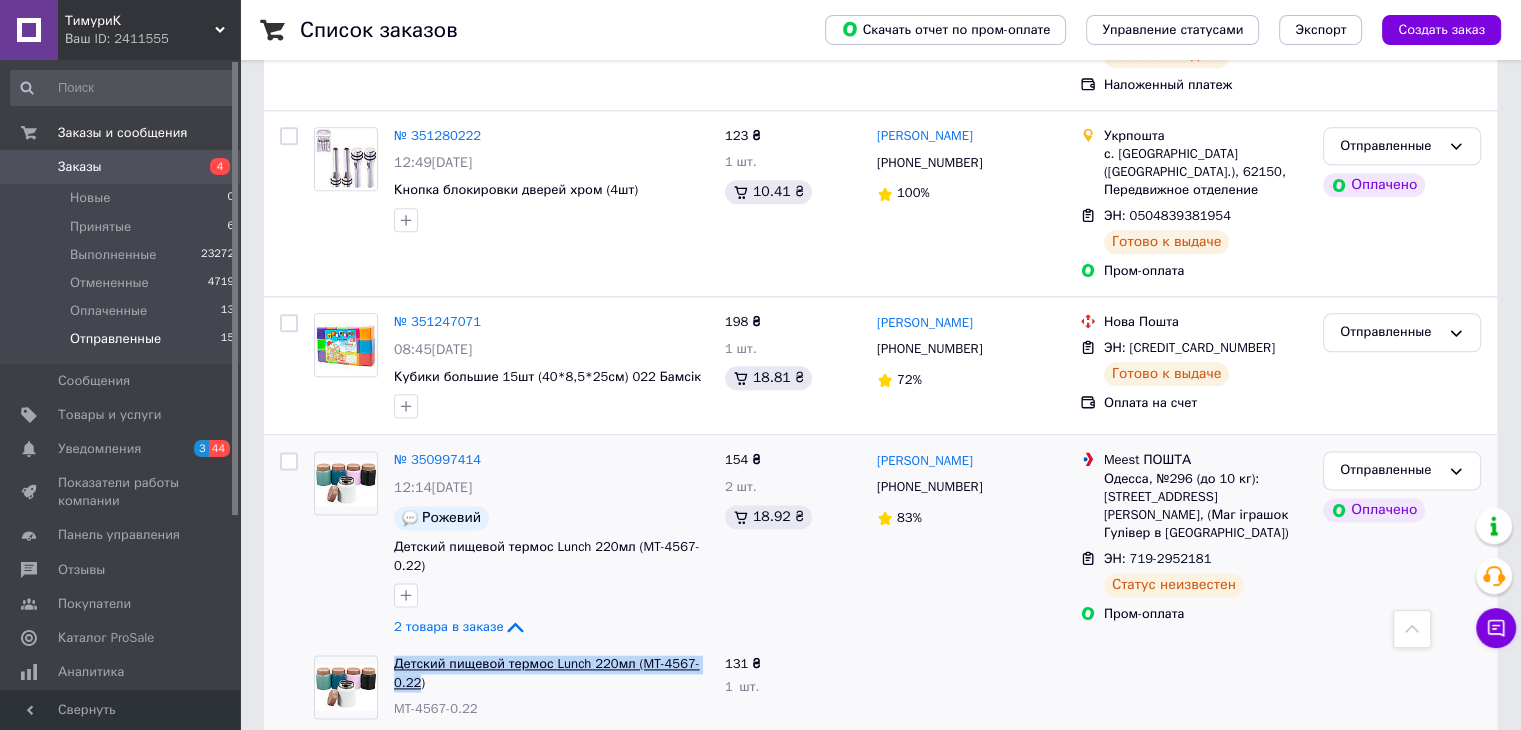drag, startPoint x: 388, startPoint y: 554, endPoint x: 419, endPoint y: 577, distance: 38.600517 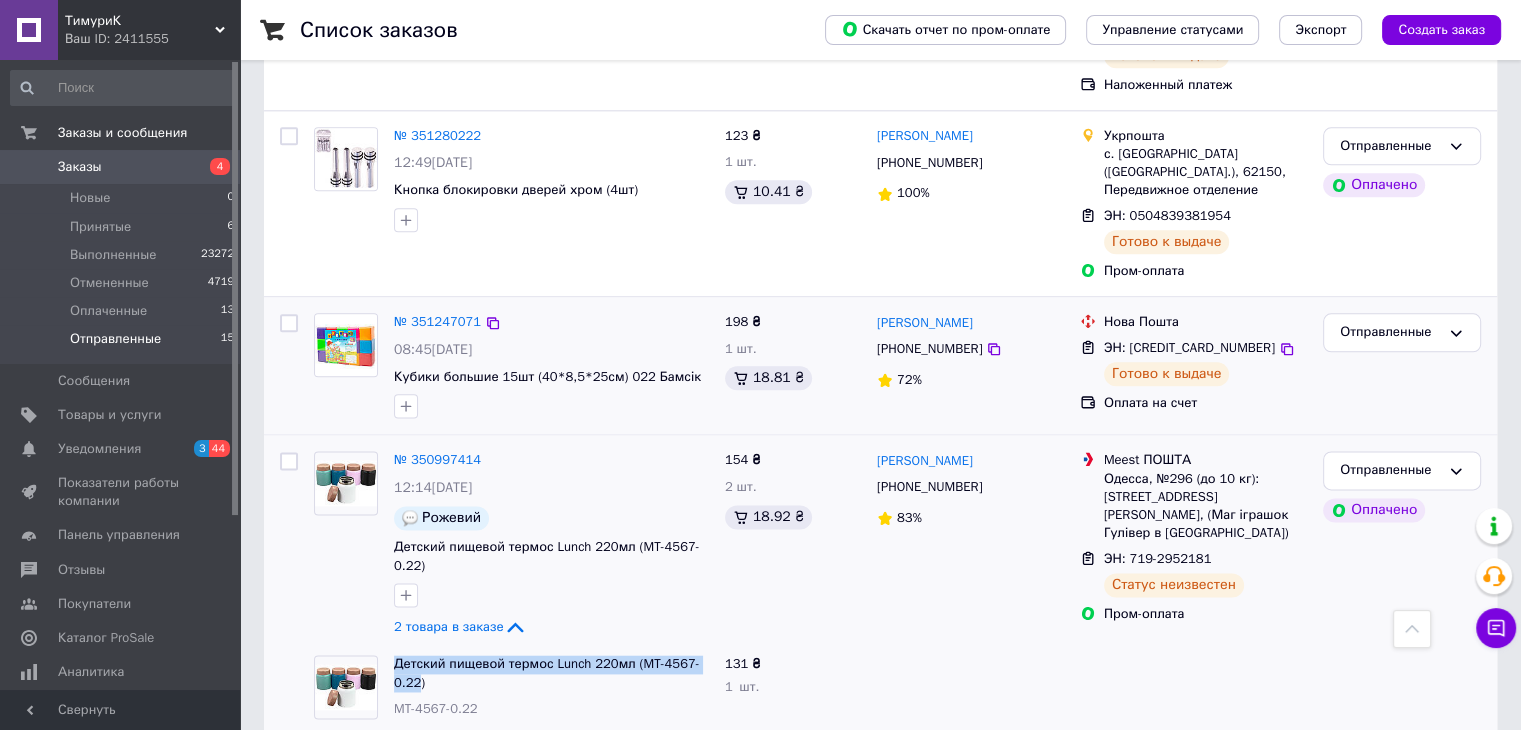 click on "Отправленные" at bounding box center [1402, 365] 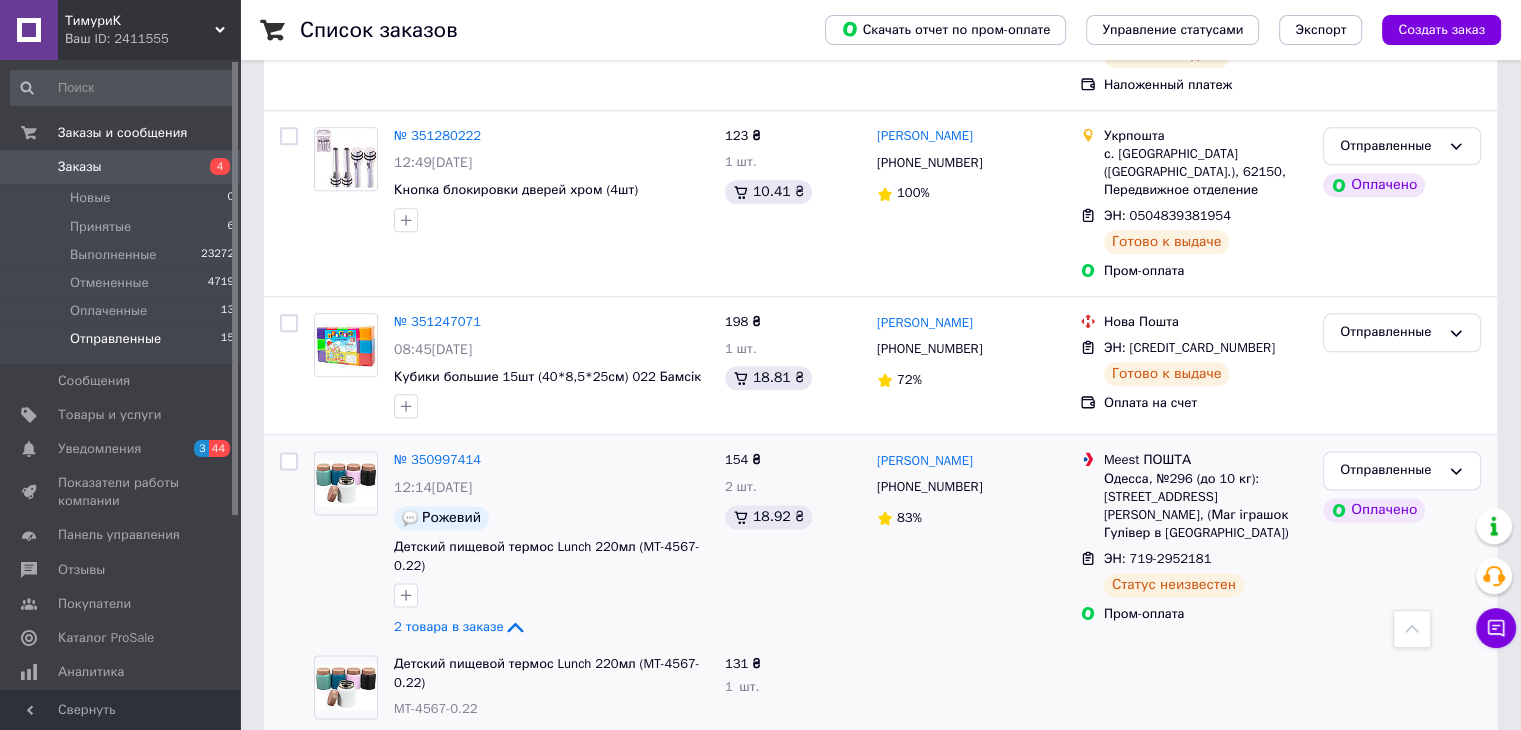 drag, startPoint x: 583, startPoint y: 644, endPoint x: 343, endPoint y: 624, distance: 240.8319 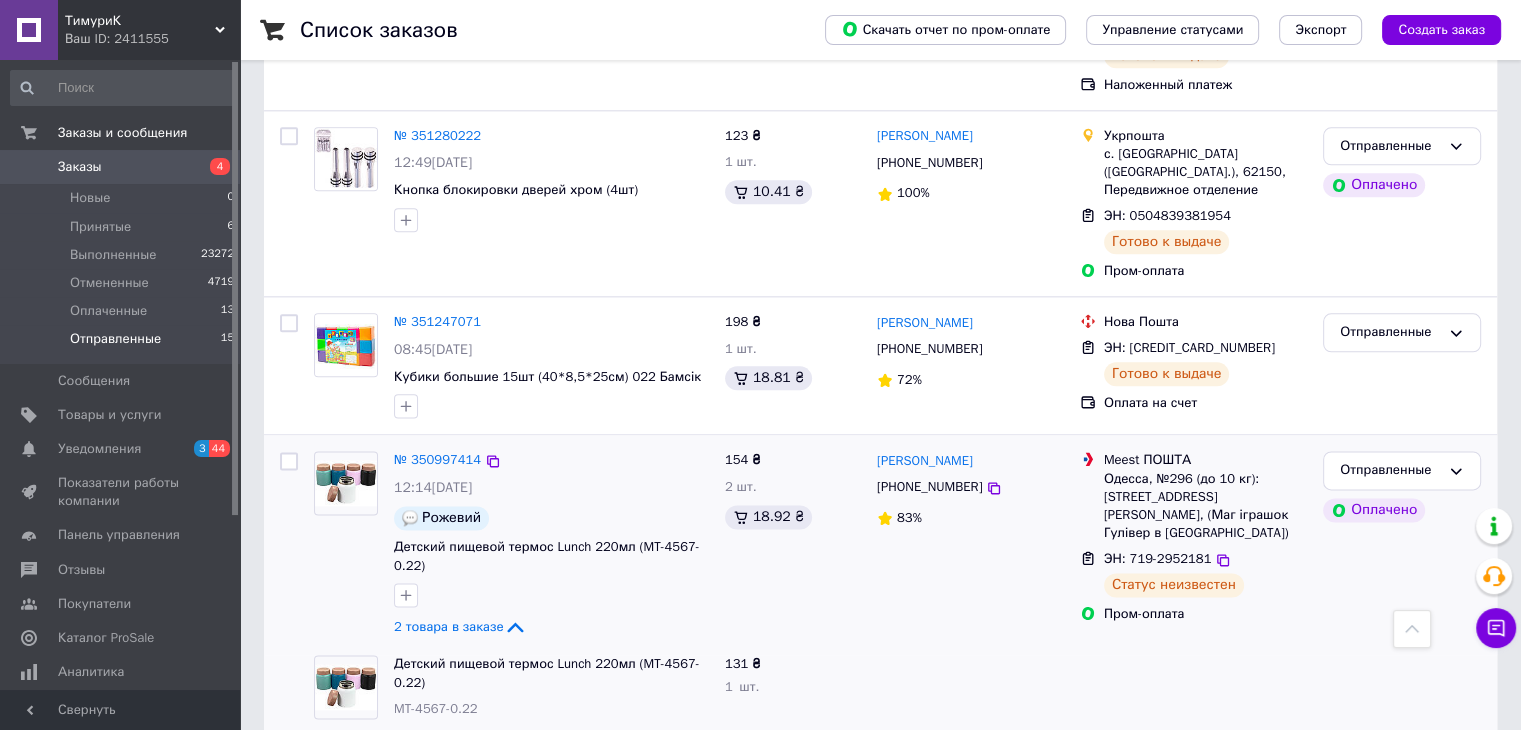 click on "2 товара в заказе" at bounding box center (448, 626) 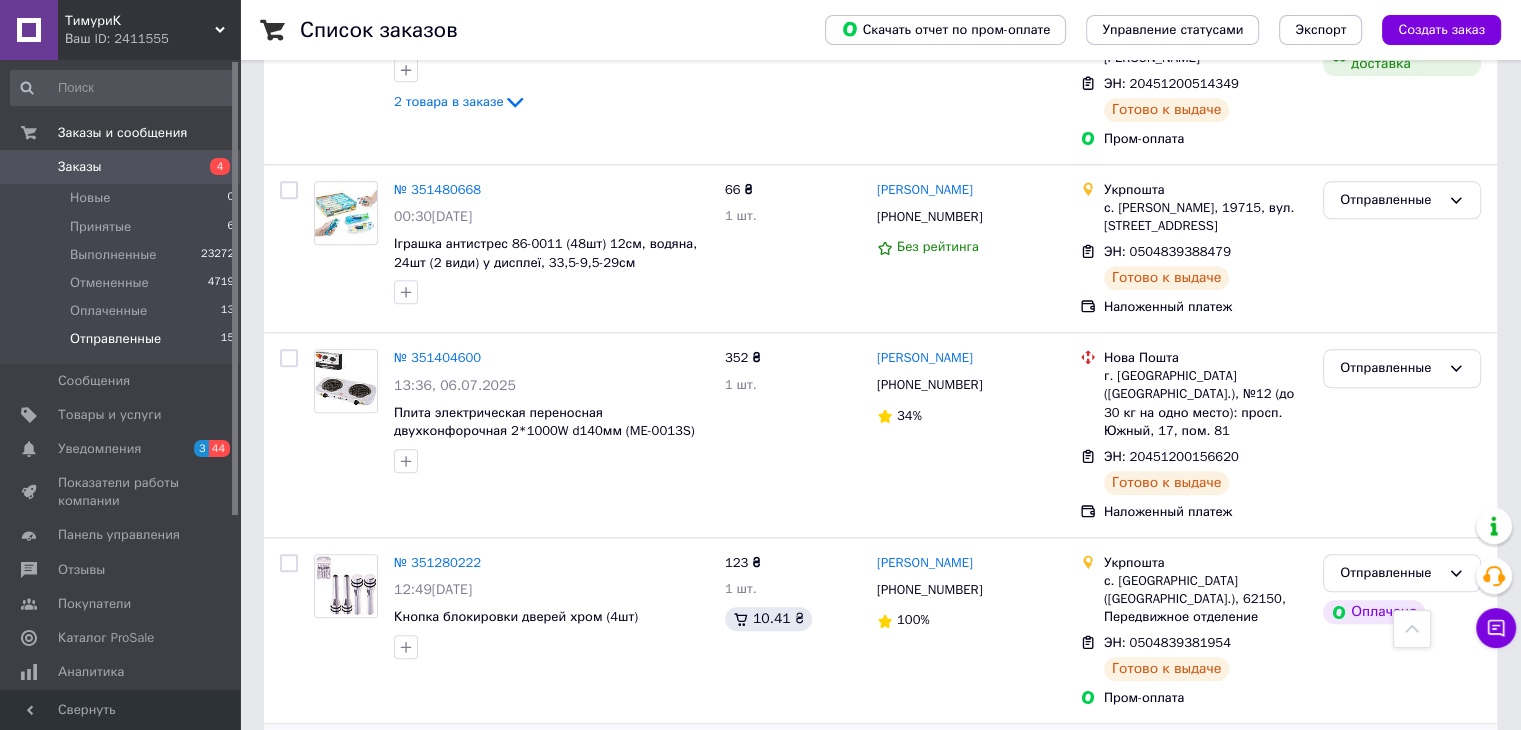 scroll, scrollTop: 1990, scrollLeft: 0, axis: vertical 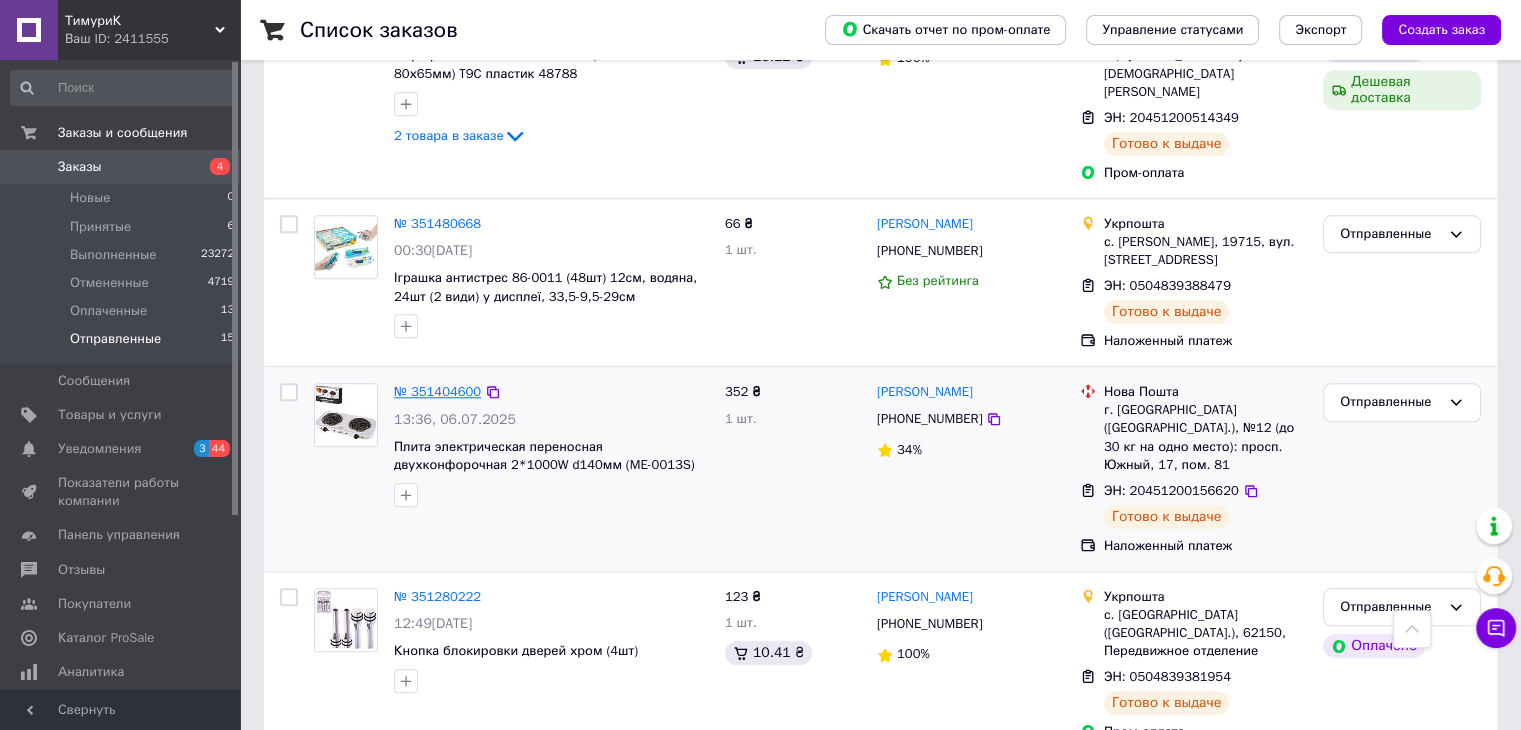 click on "№ 351404600" at bounding box center (437, 391) 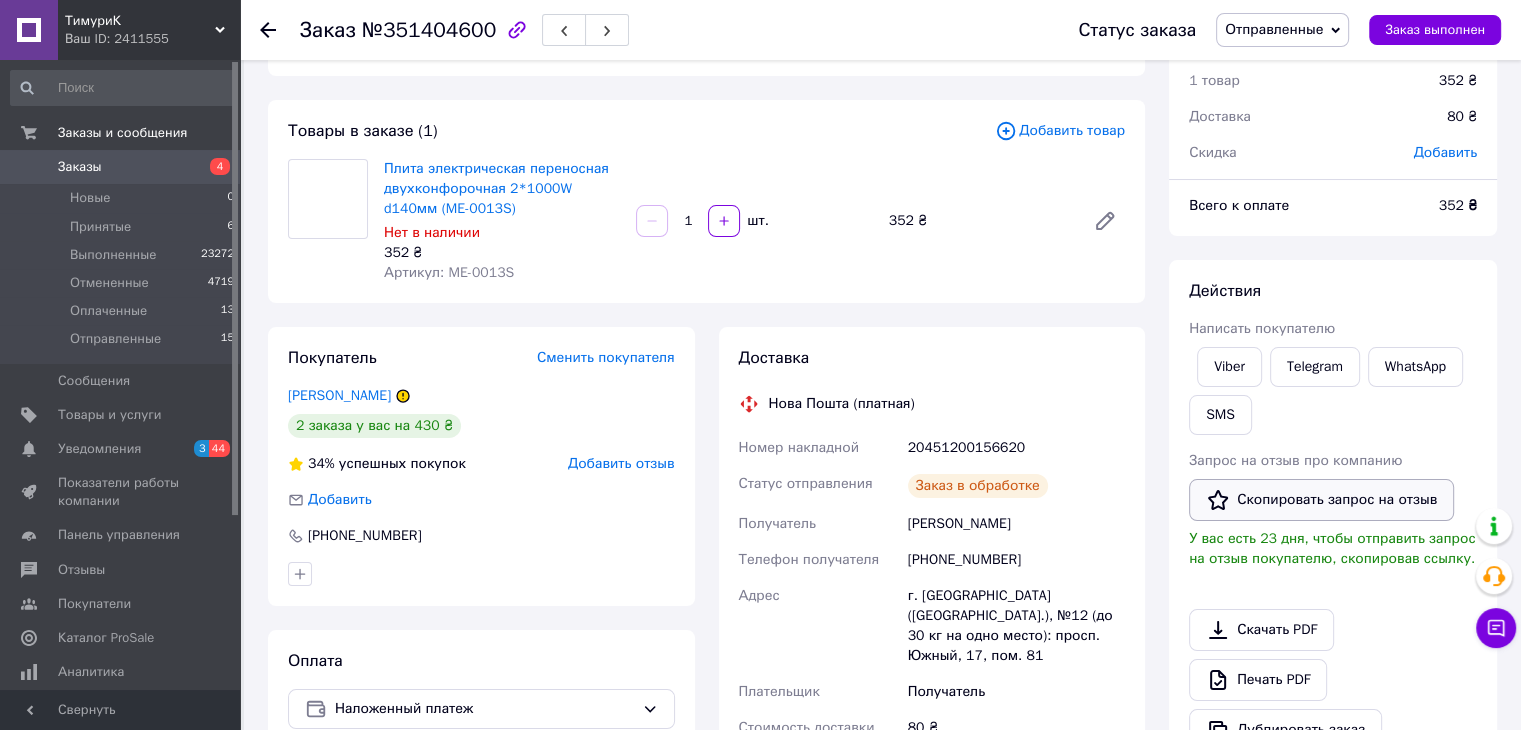 scroll, scrollTop: 0, scrollLeft: 0, axis: both 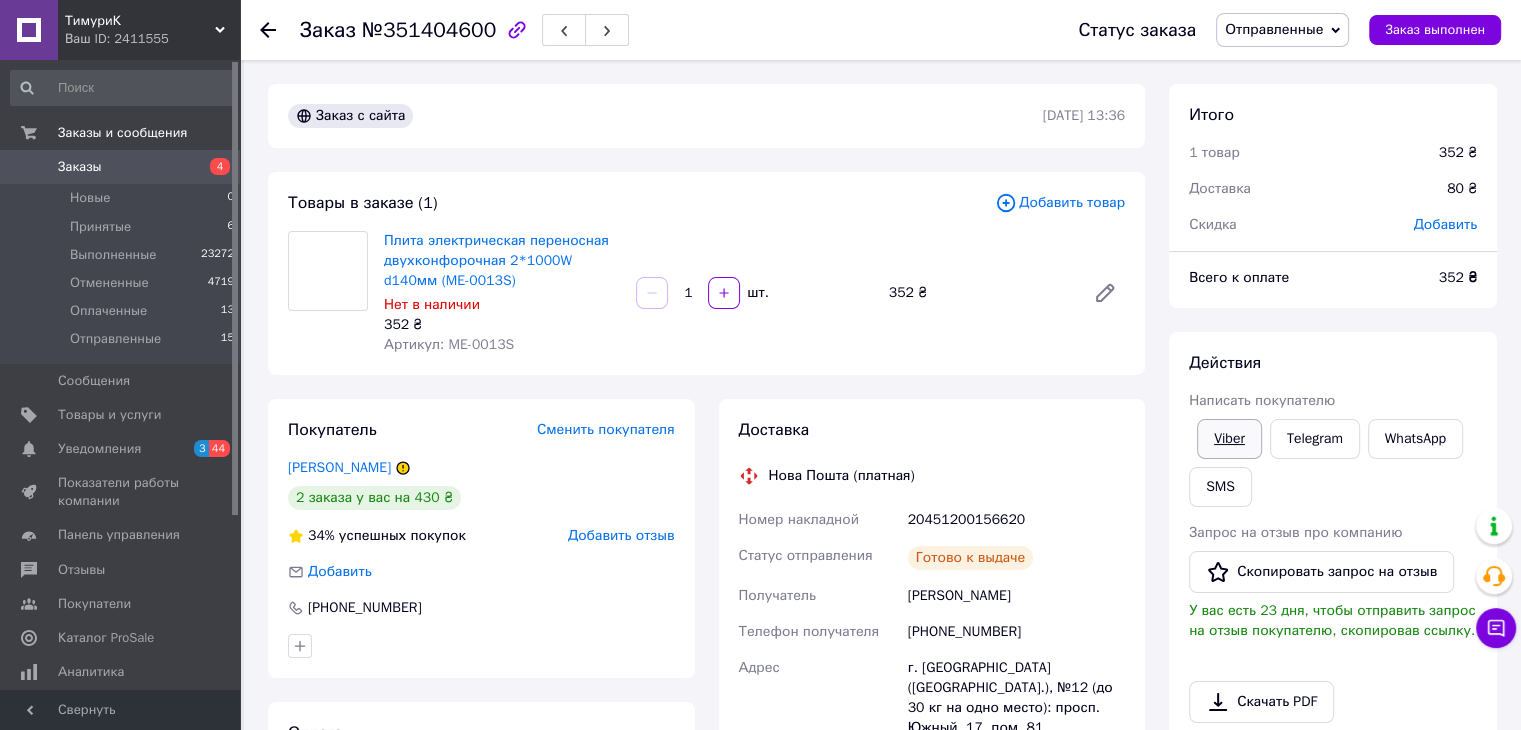click on "Viber" at bounding box center [1229, 439] 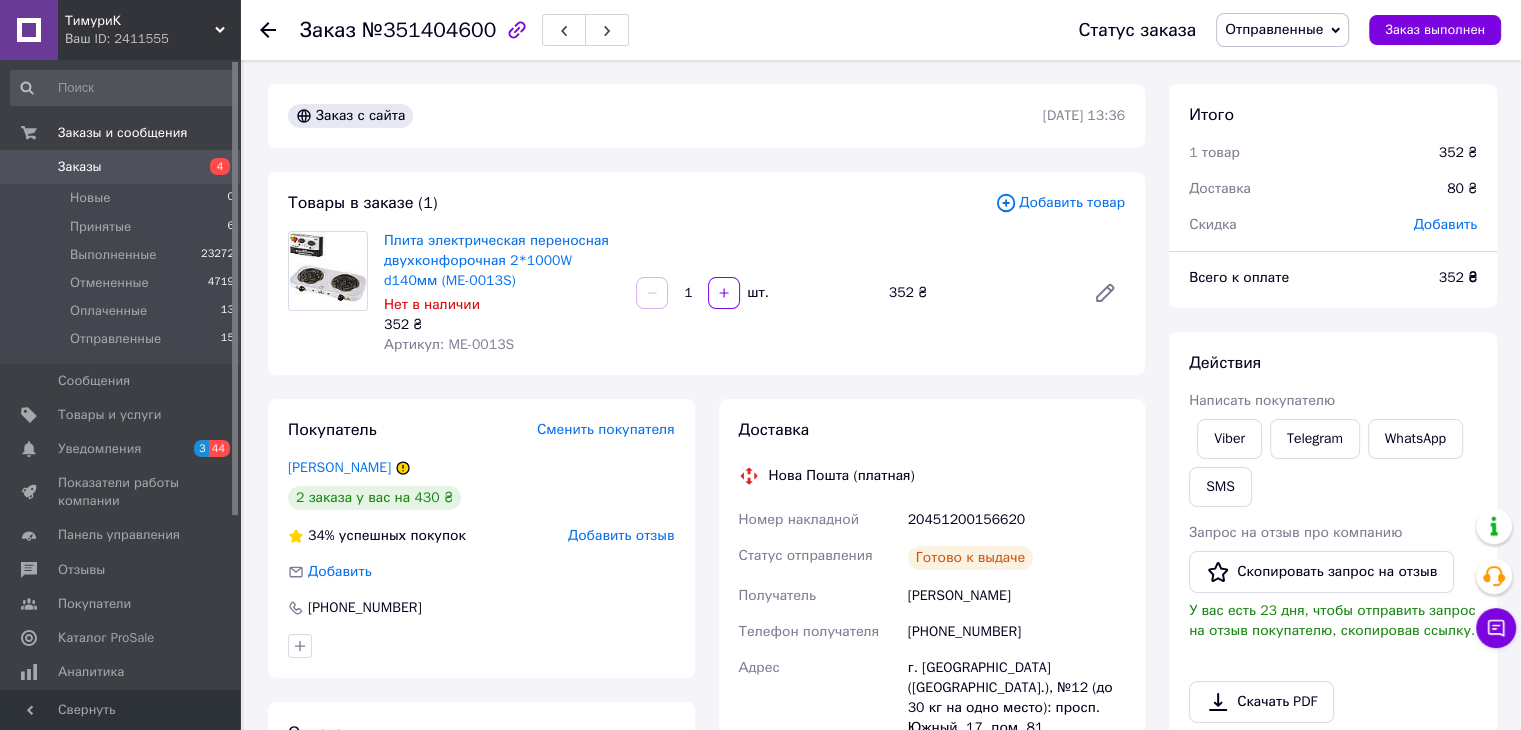 click on "Действия Написать покупателю Viber Telegram WhatsApp SMS Запрос на отзыв про компанию   Скопировать запрос на отзыв У вас есть 23 дня, чтобы отправить запрос на отзыв покупателю, скопировав ссылку.   Скачать PDF   Печать PDF   Дублировать заказ" at bounding box center (1333, 587) 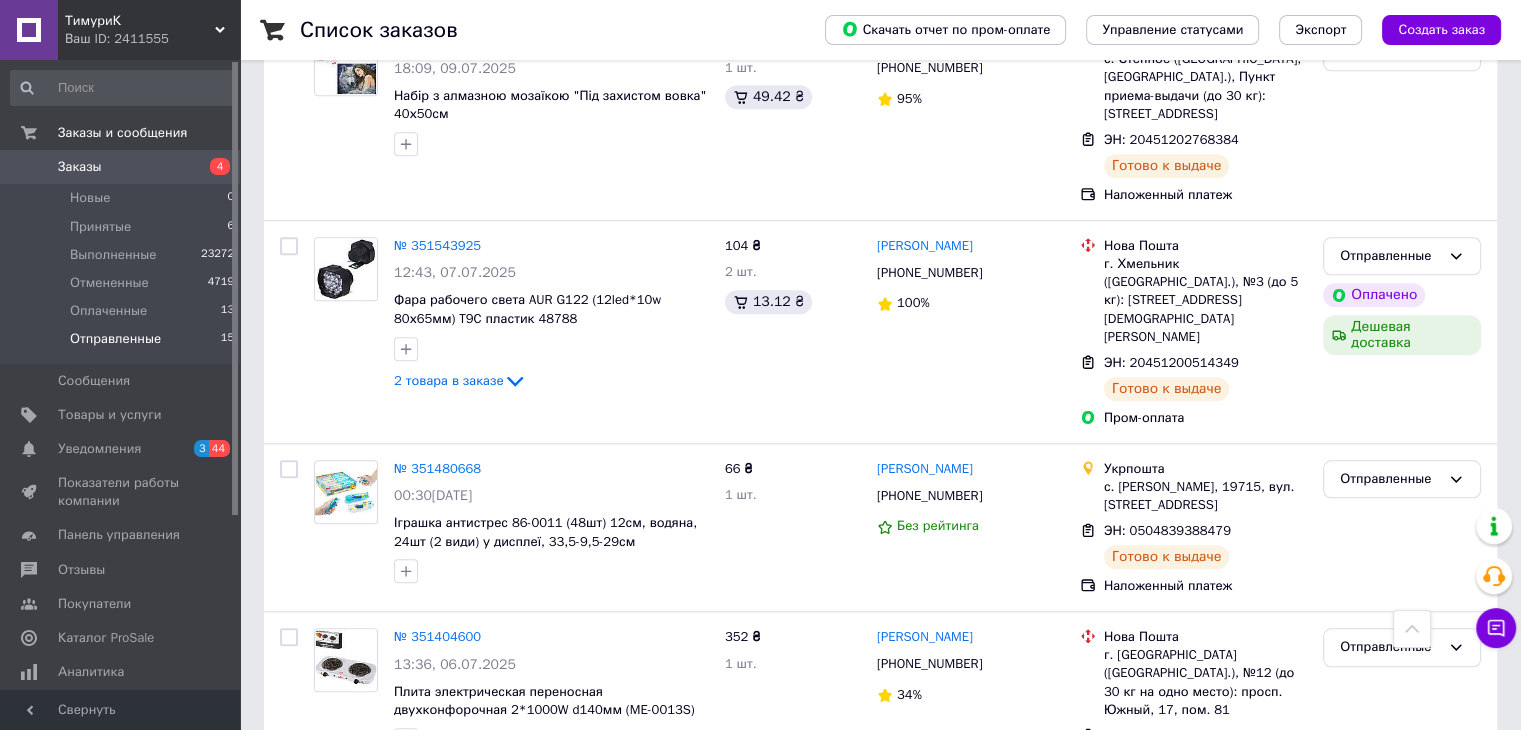 scroll, scrollTop: 1752, scrollLeft: 0, axis: vertical 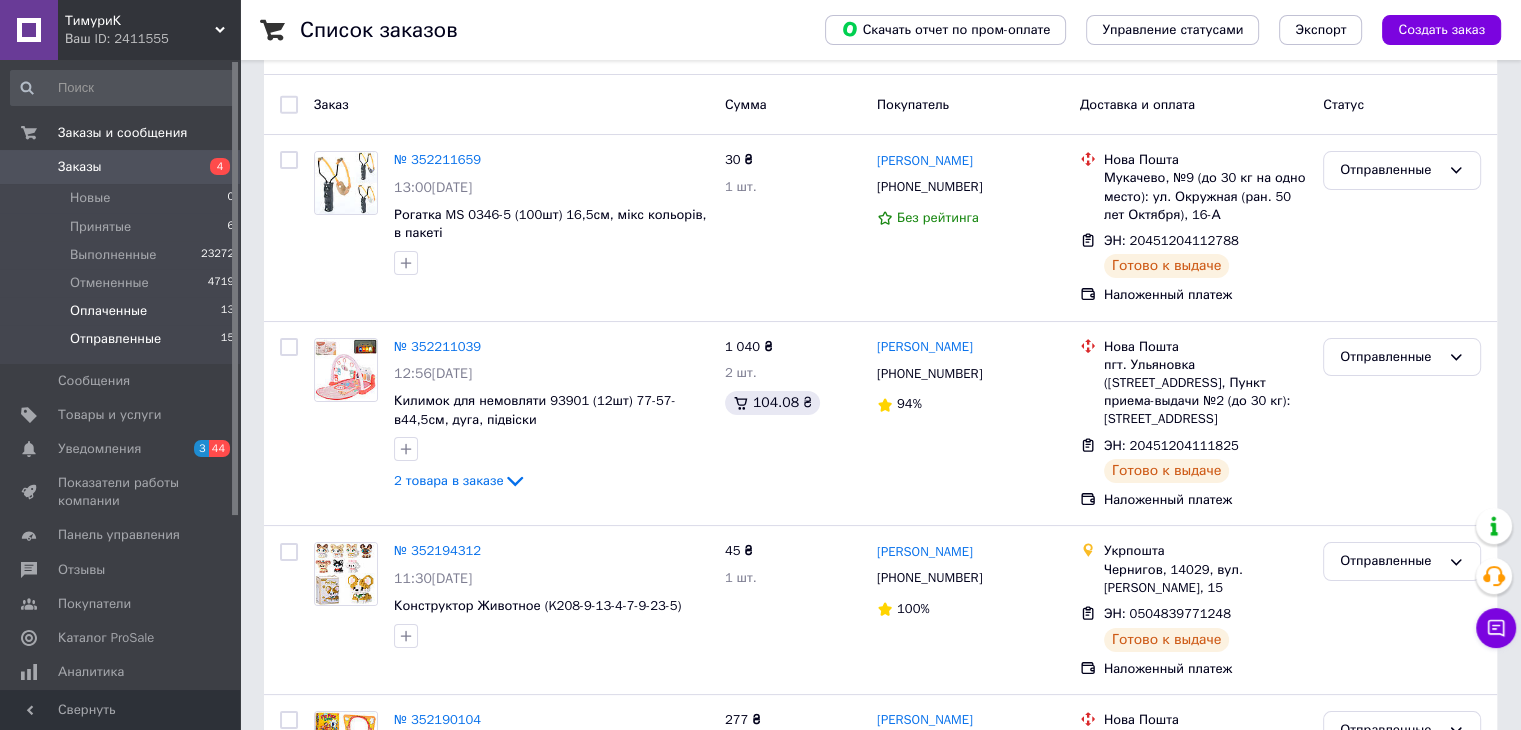 click on "Оплаченные 13" at bounding box center (123, 311) 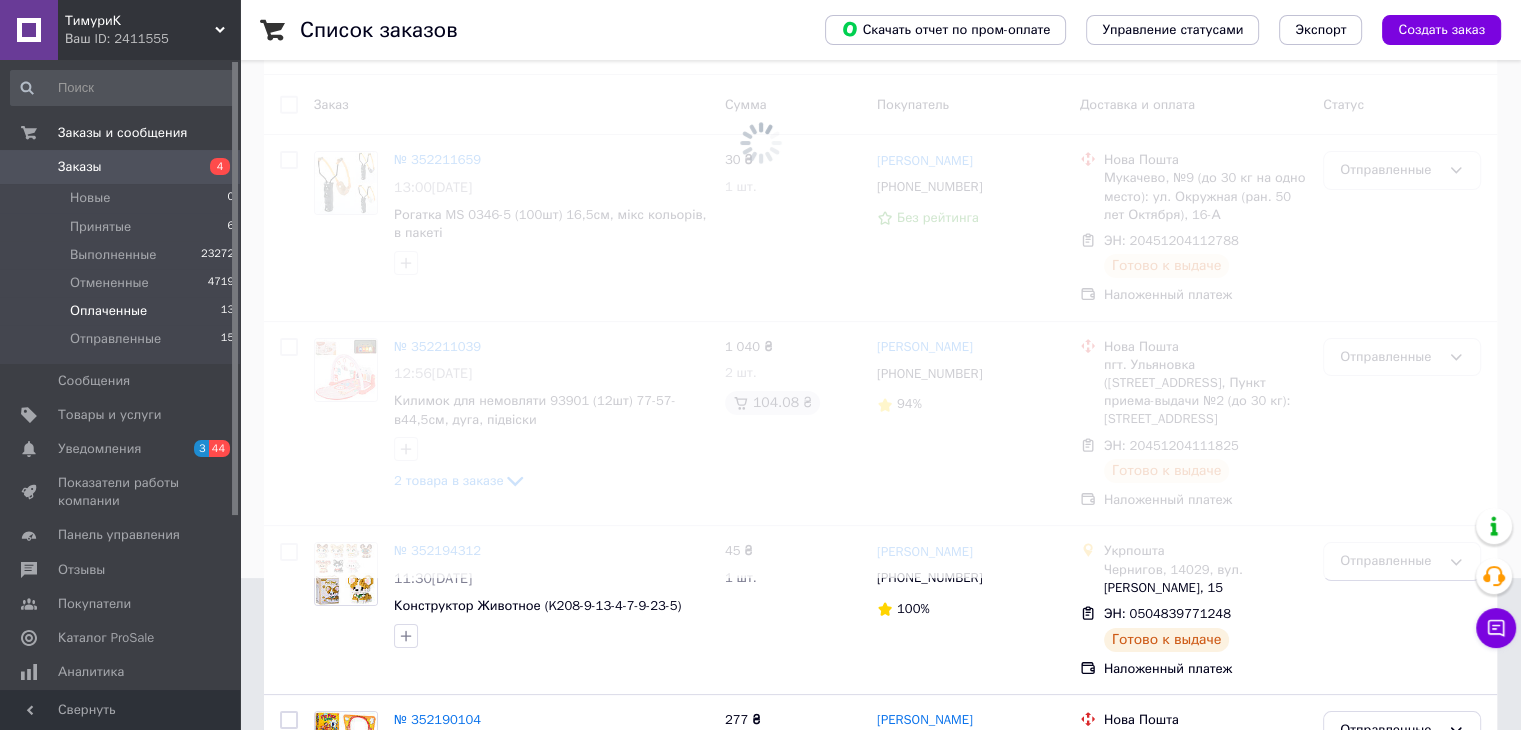 scroll, scrollTop: 0, scrollLeft: 0, axis: both 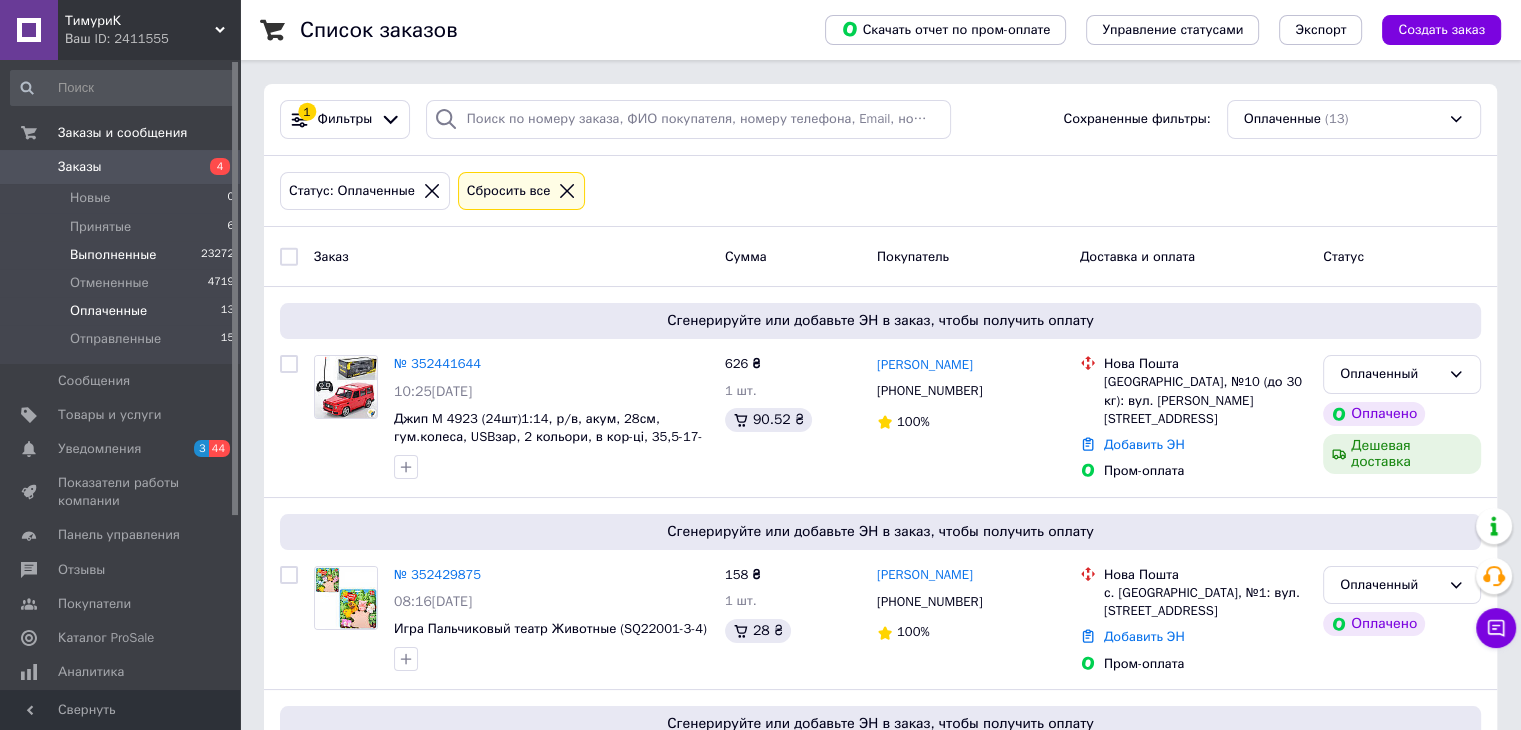click on "Выполненные" at bounding box center (113, 255) 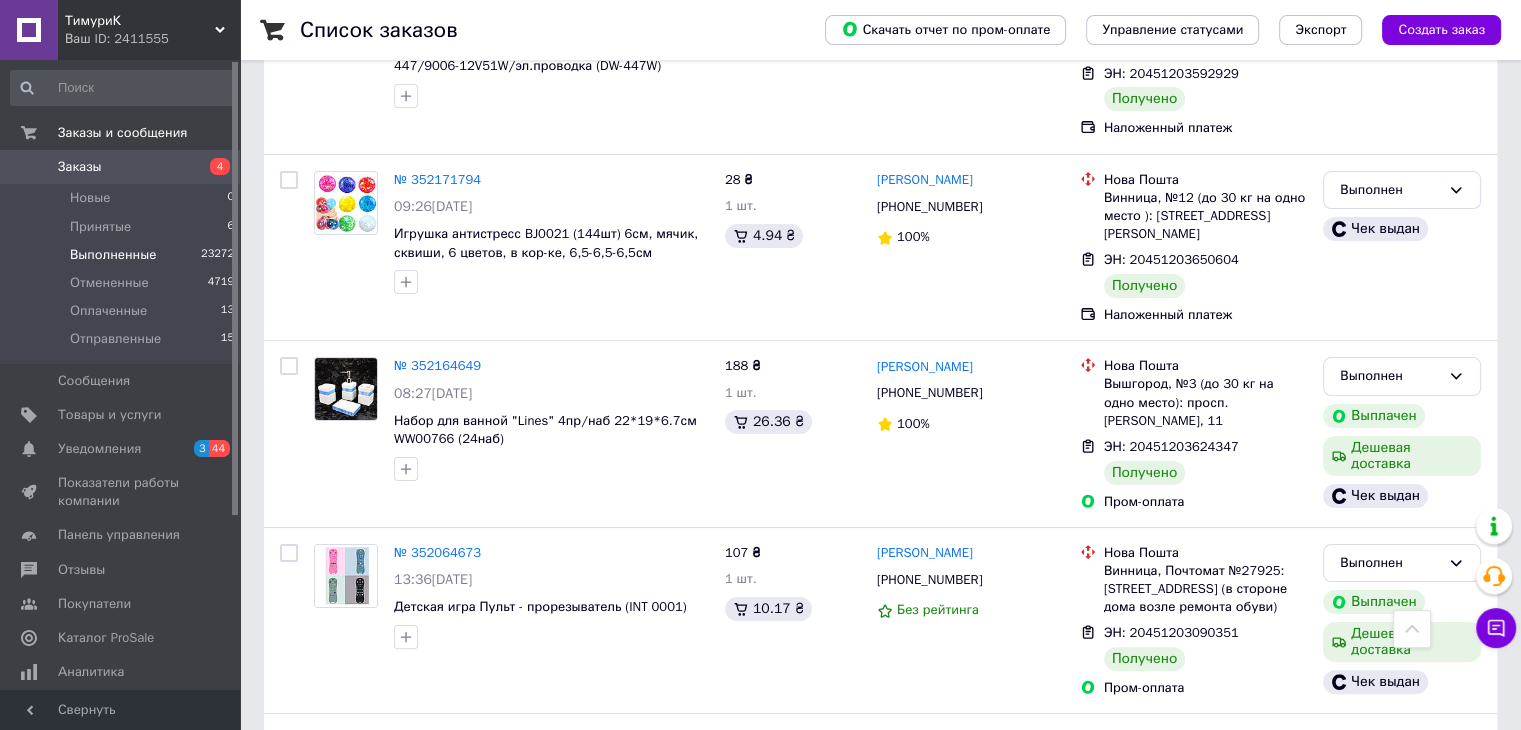 scroll, scrollTop: 0, scrollLeft: 0, axis: both 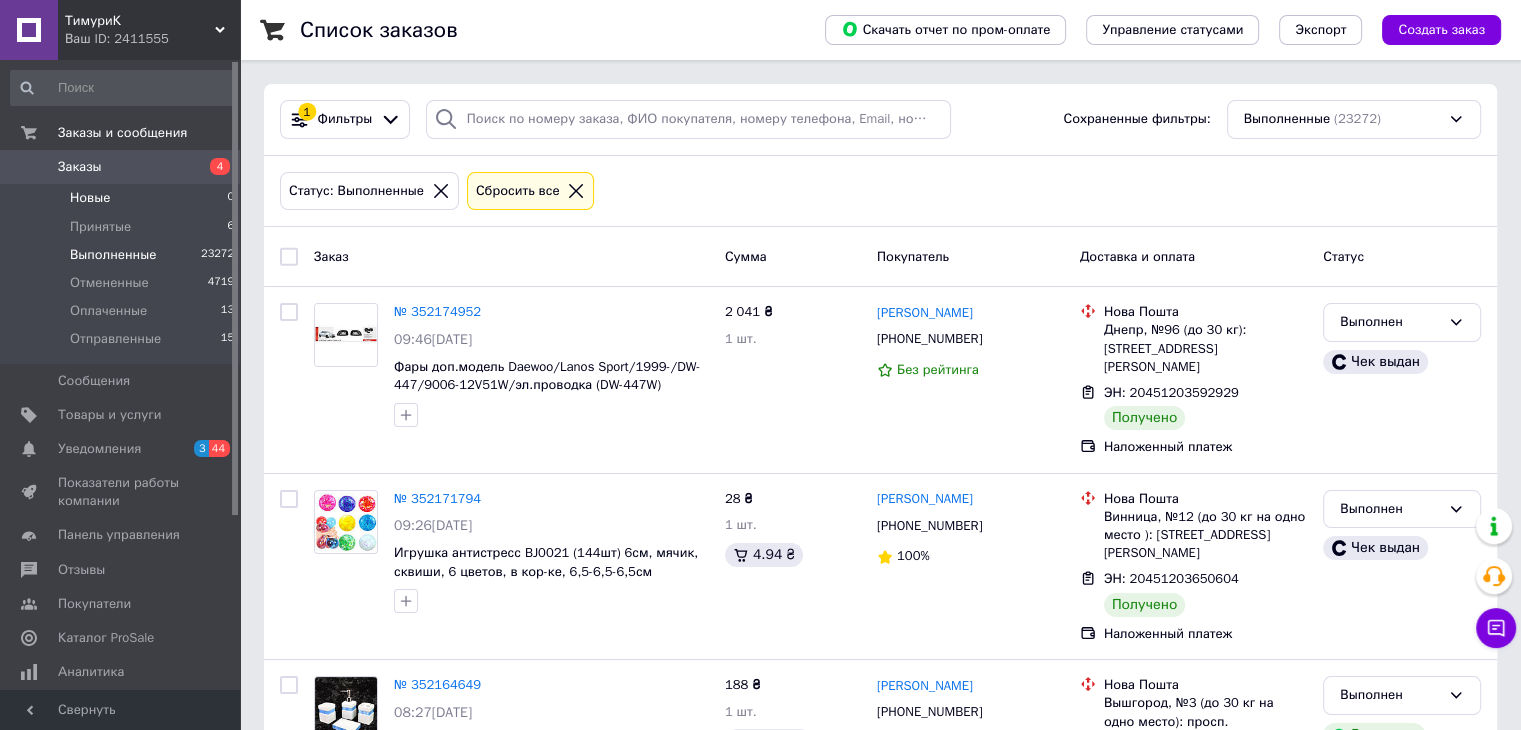 click on "Новые" at bounding box center (90, 198) 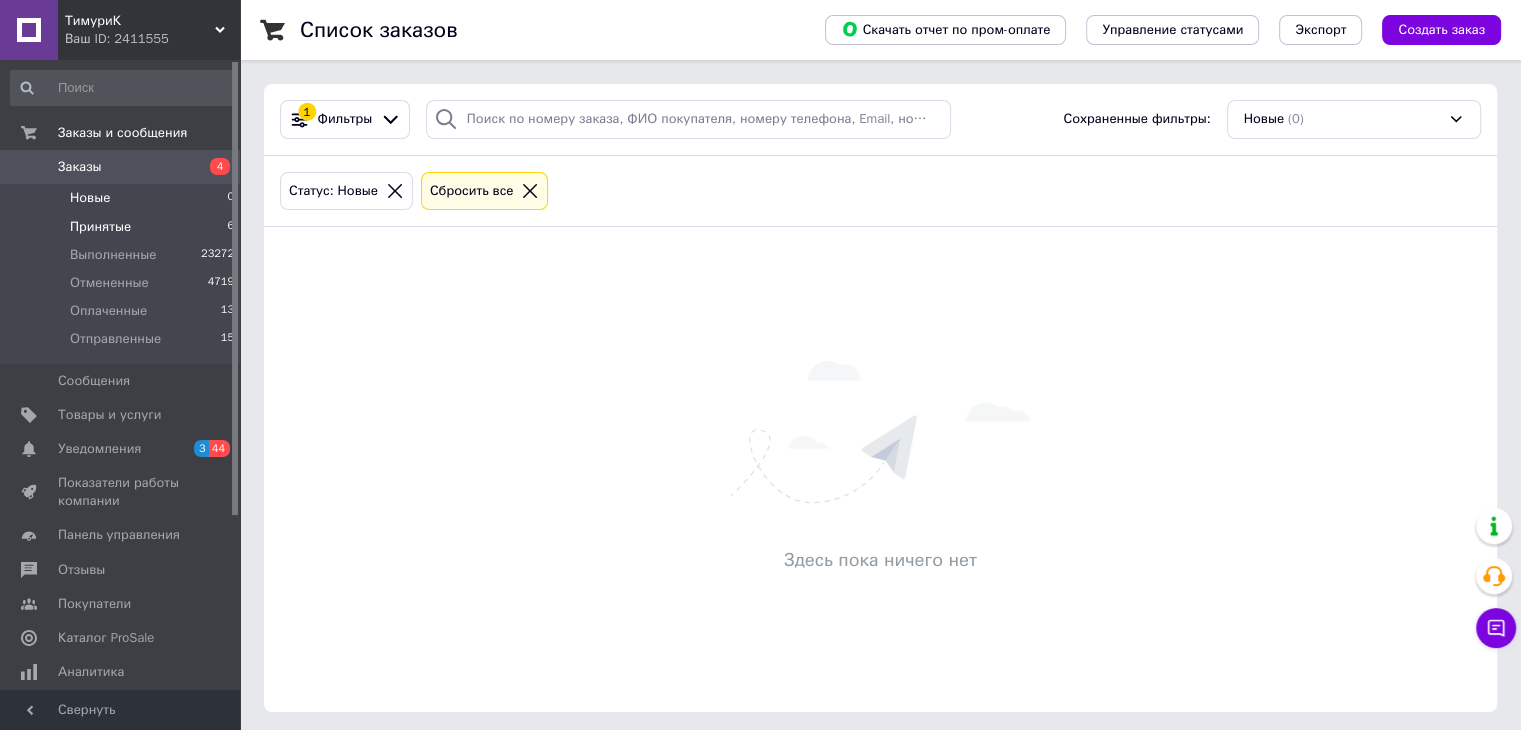 click on "Принятые" at bounding box center [100, 227] 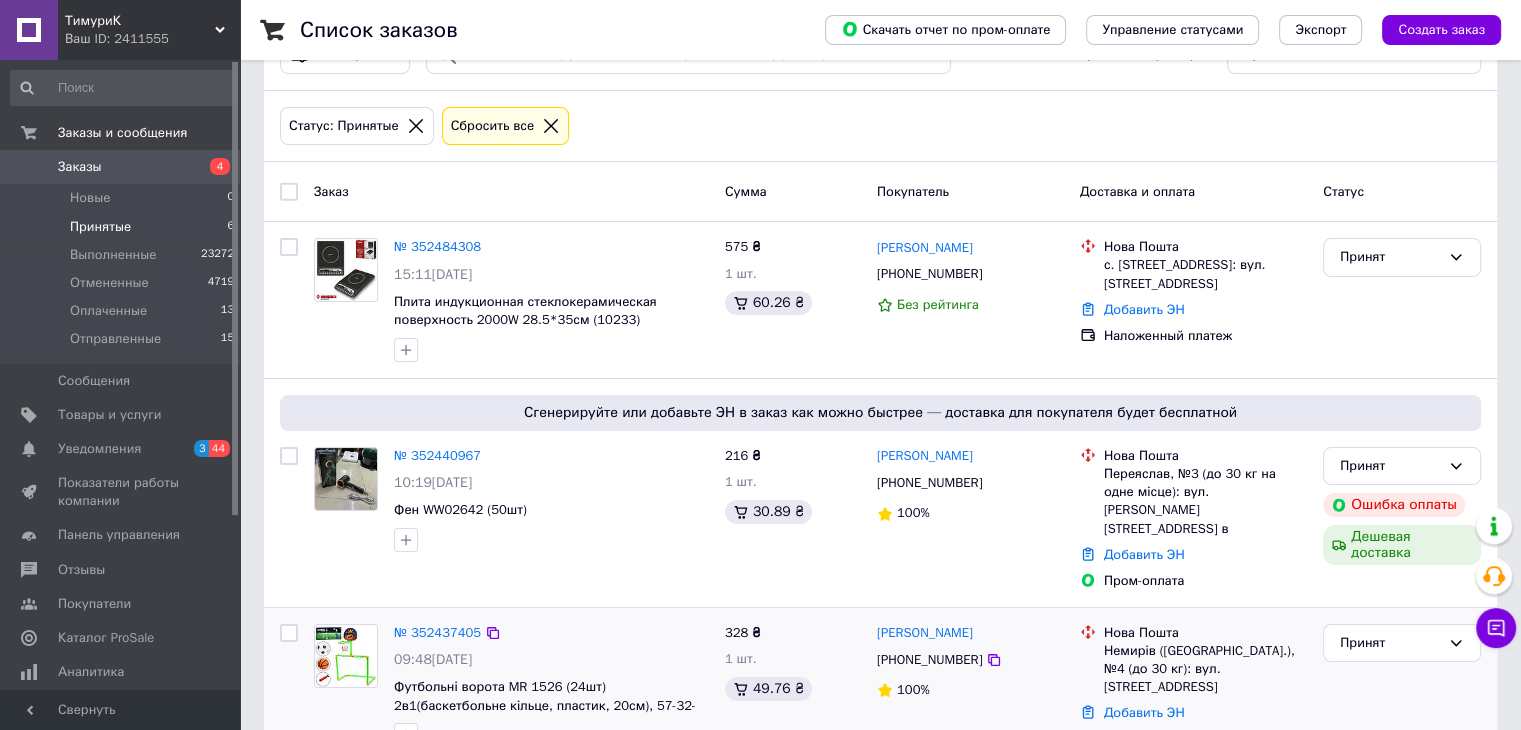scroll, scrollTop: 100, scrollLeft: 0, axis: vertical 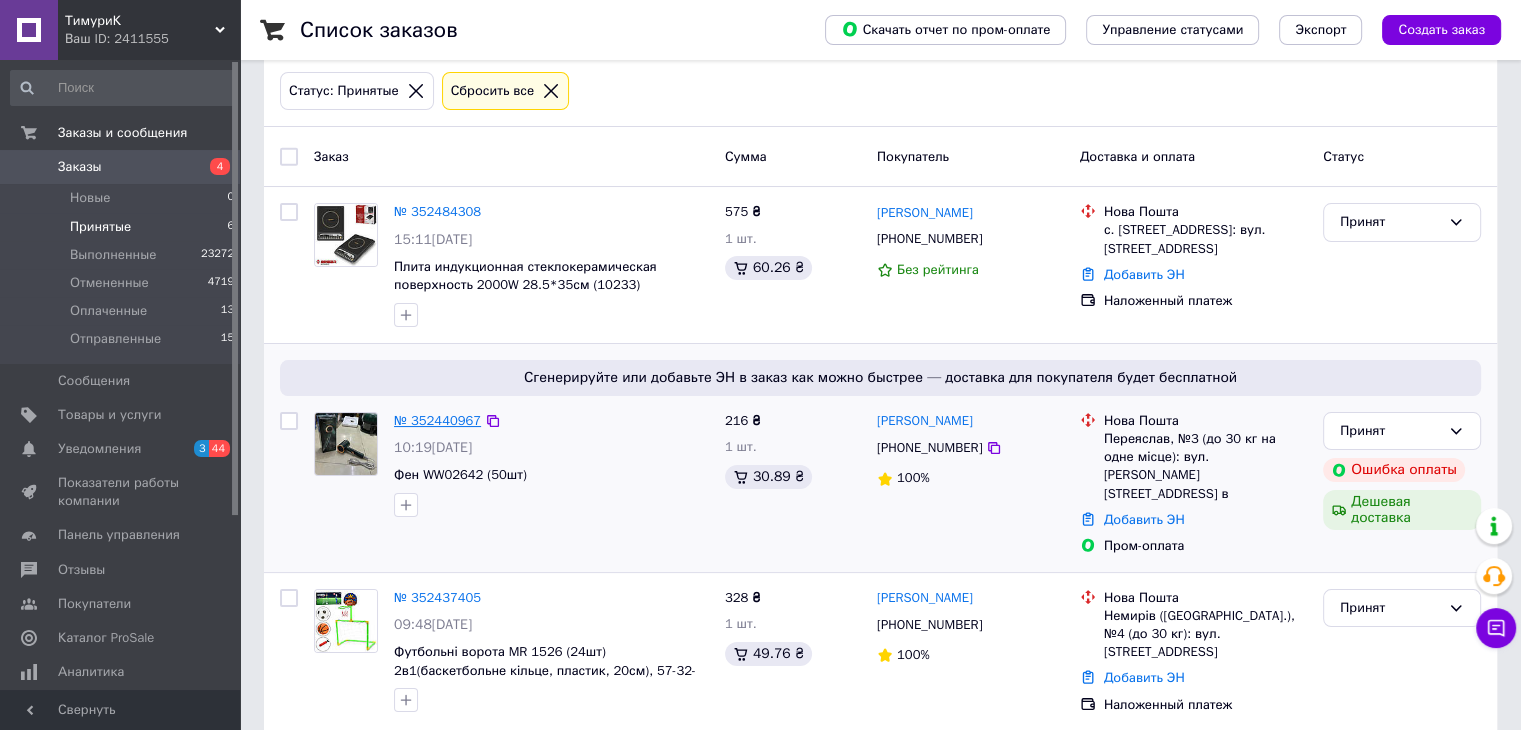 click on "№ 352440967" at bounding box center (437, 420) 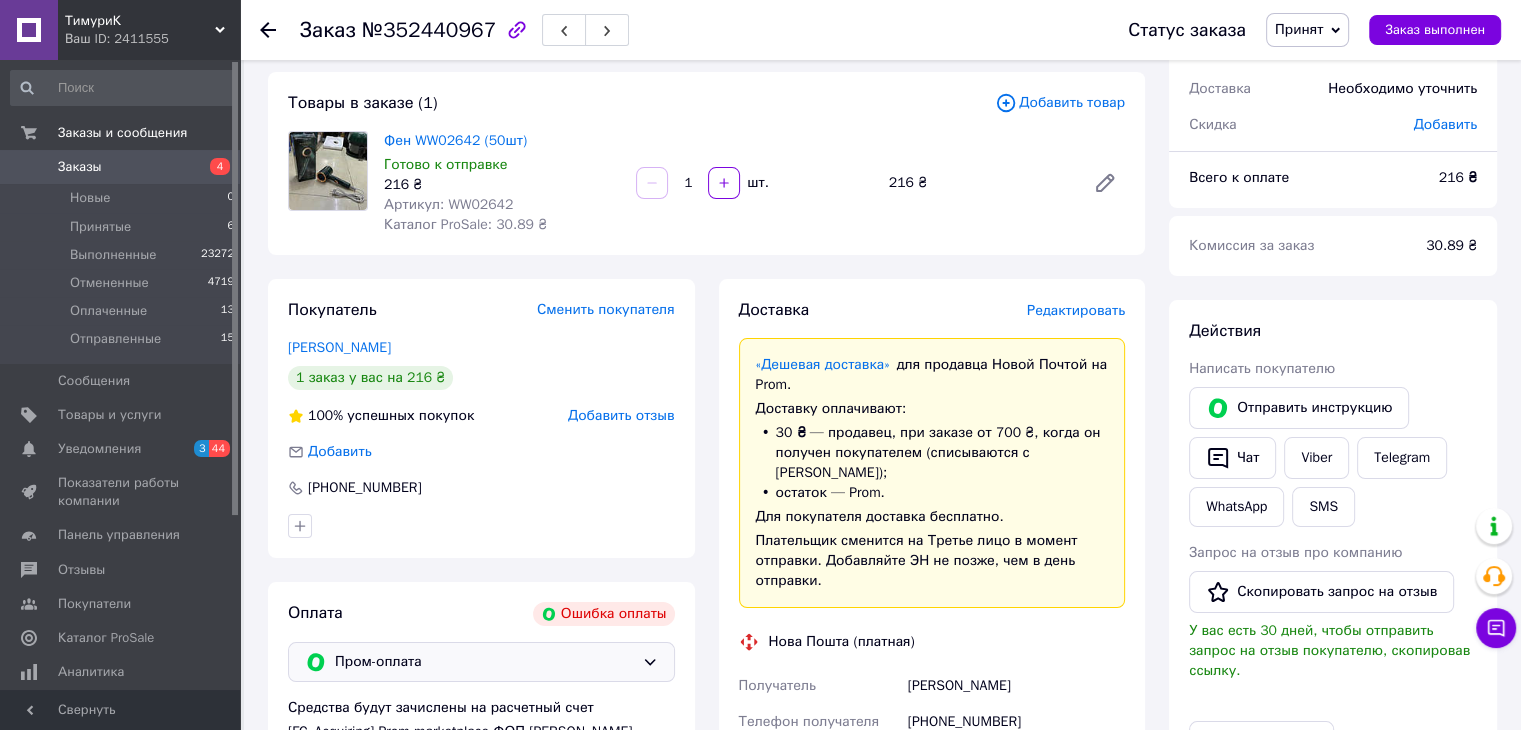 click on "Пром-оплата" at bounding box center (484, 662) 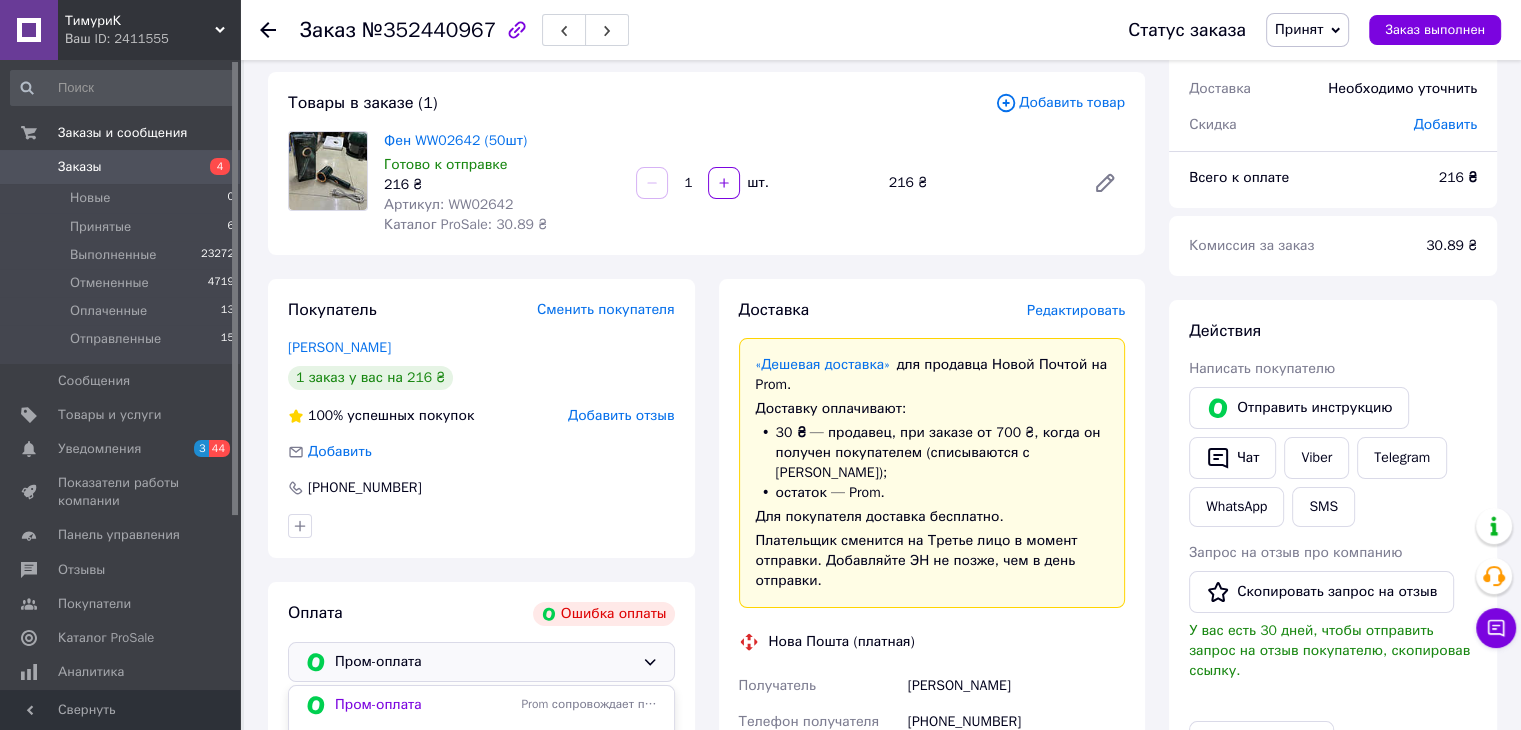 scroll, scrollTop: 300, scrollLeft: 0, axis: vertical 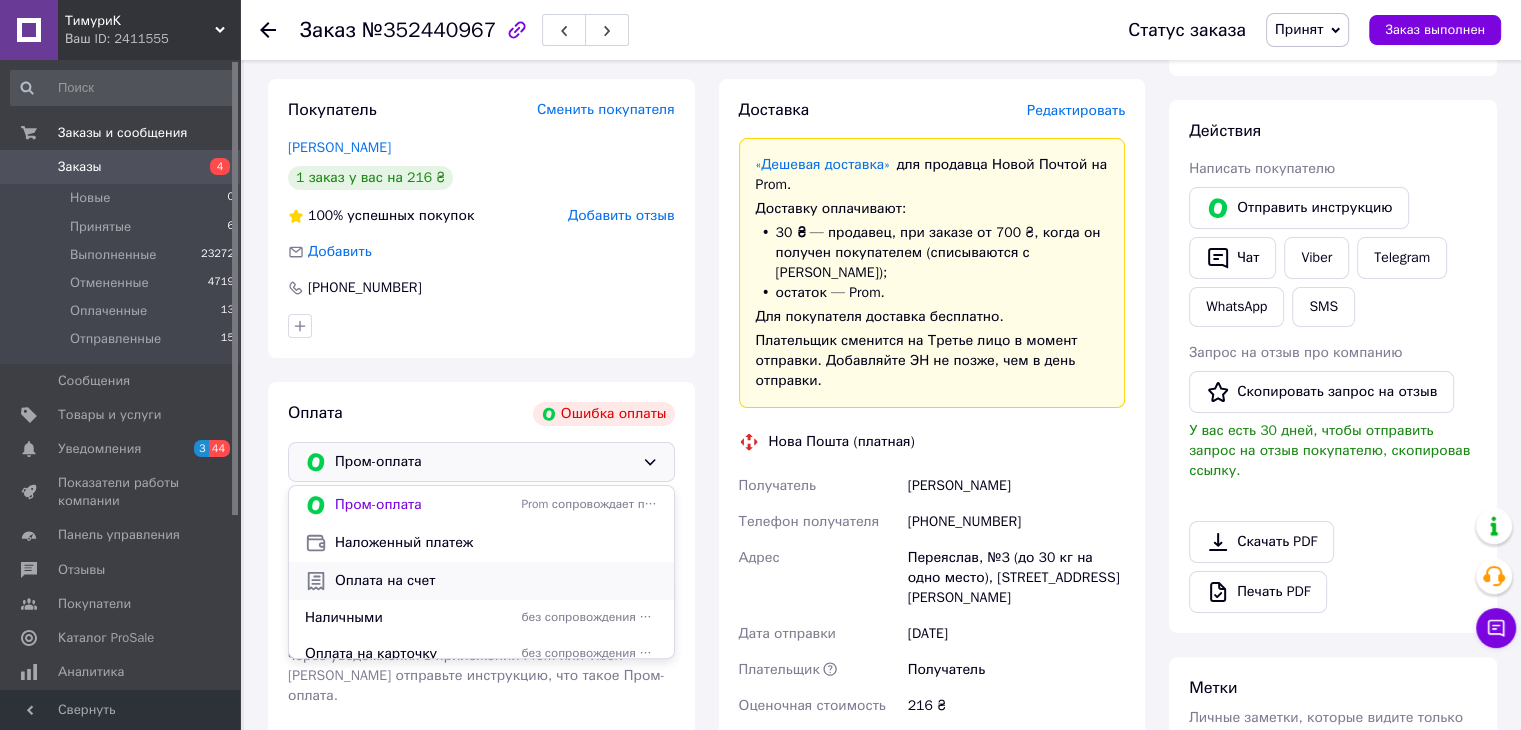 click on "Оплата на счет" at bounding box center (496, 581) 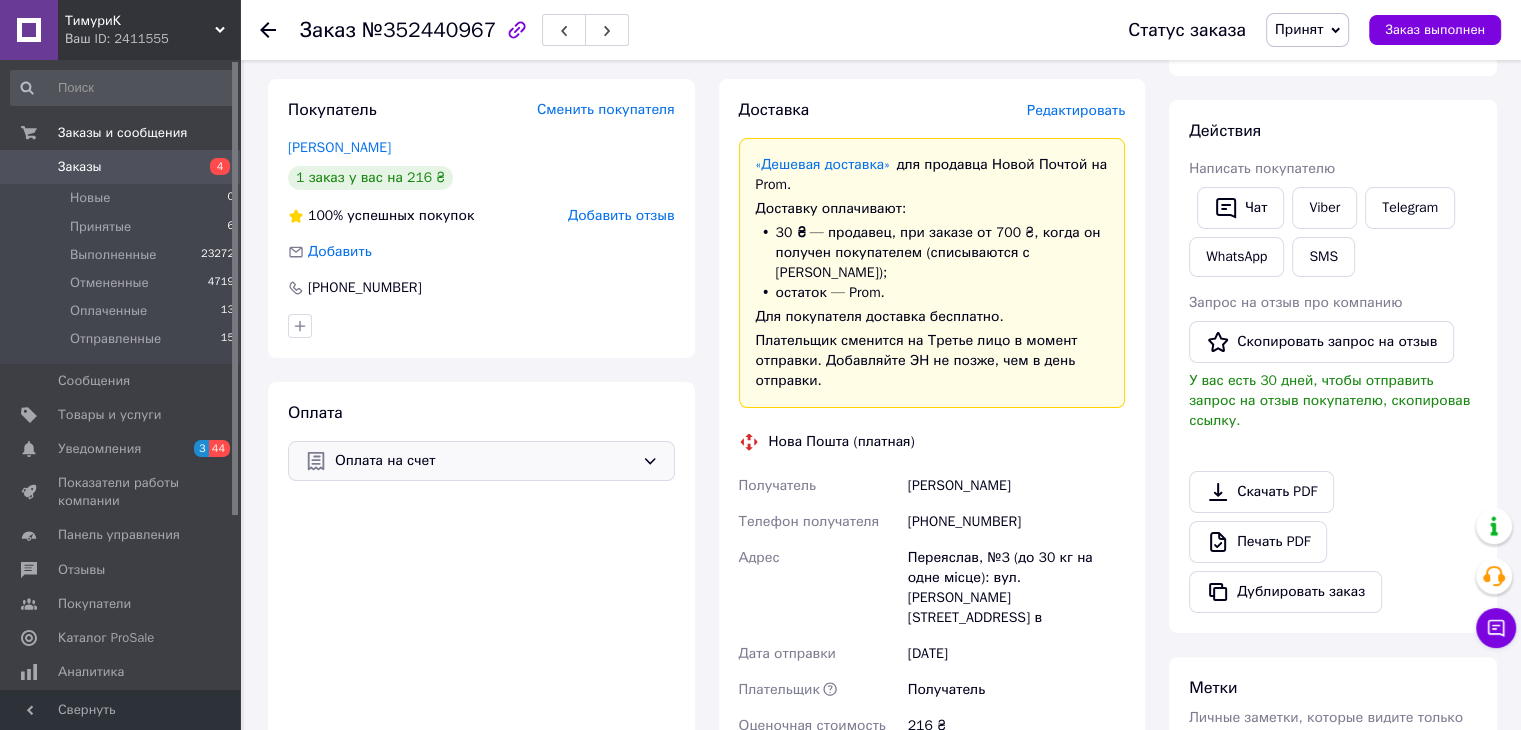 click on "Действия Написать покупателю   Чат Viber Telegram WhatsApp SMS Запрос на отзыв про компанию   Скопировать запрос на отзыв У вас есть 30 дней, чтобы отправить запрос на отзыв покупателю, скопировав ссылку.   Скачать PDF   Печать PDF   Дублировать заказ" at bounding box center (1333, 366) 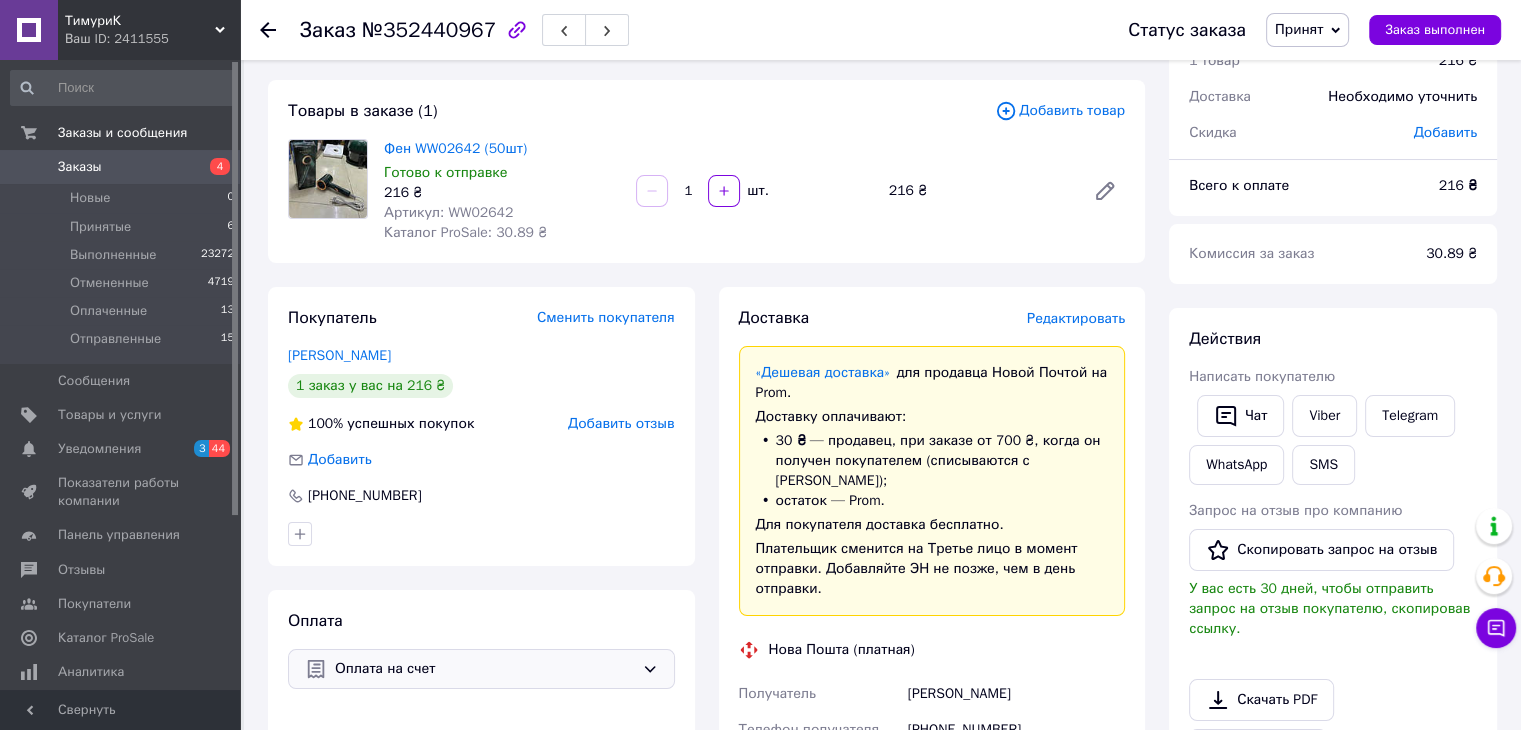 scroll, scrollTop: 0, scrollLeft: 0, axis: both 